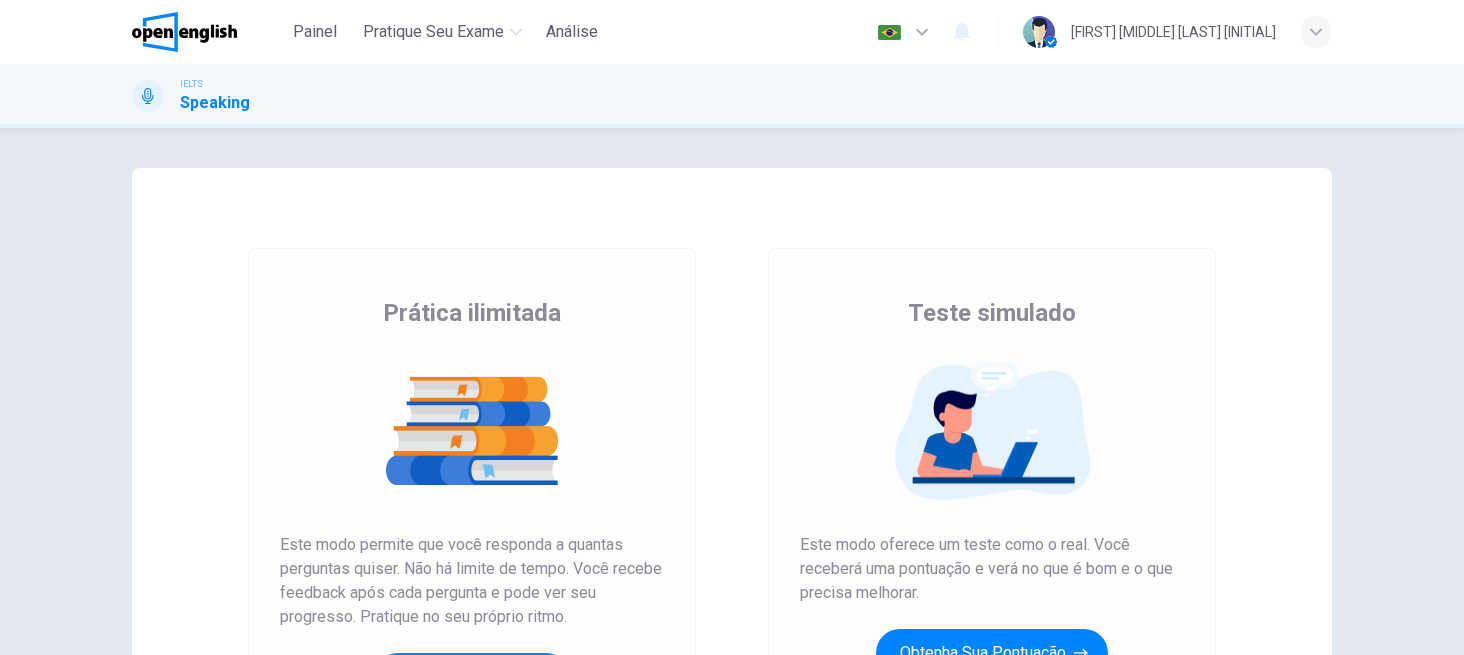 scroll, scrollTop: 0, scrollLeft: 0, axis: both 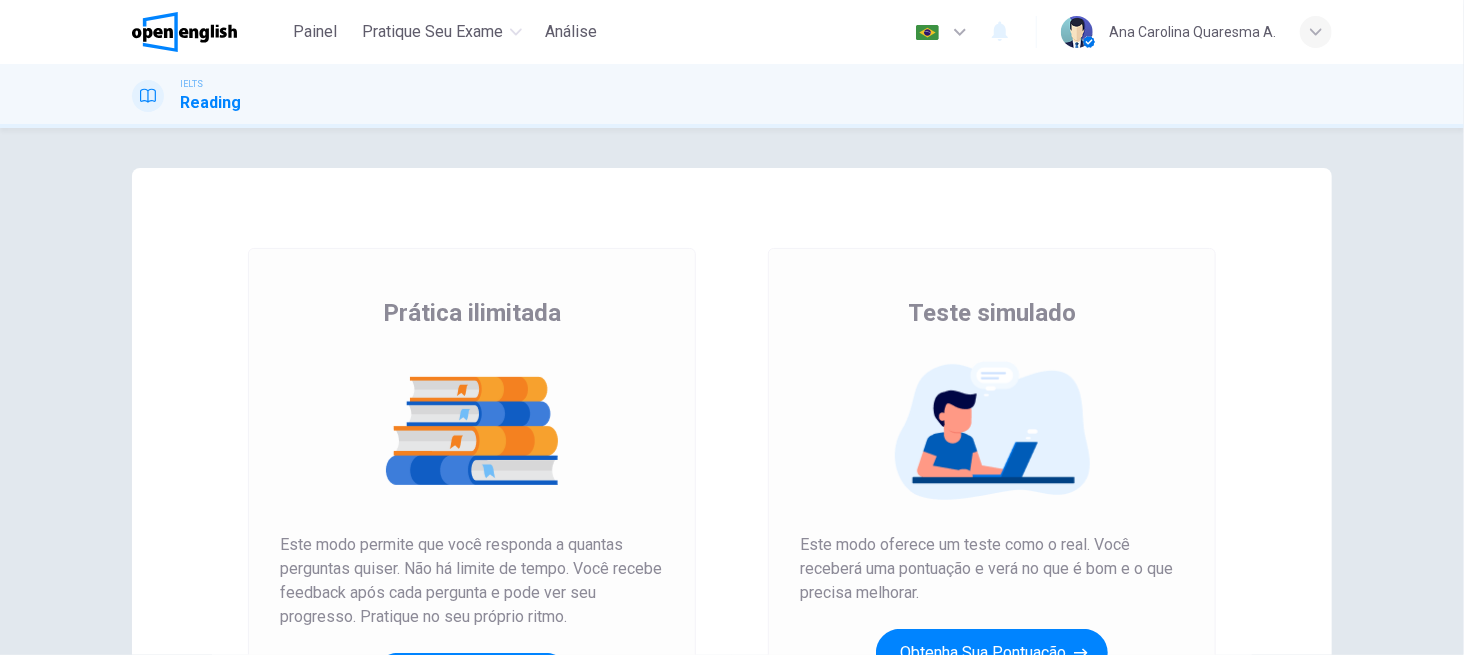 click on "Teste simulado Este modo oferece um teste como o real. Você receberá uma pontuação e verá no que é bom e o que precisa melhorar. Obtenha sua pontuação Como isso funciona?" at bounding box center (992, 515) 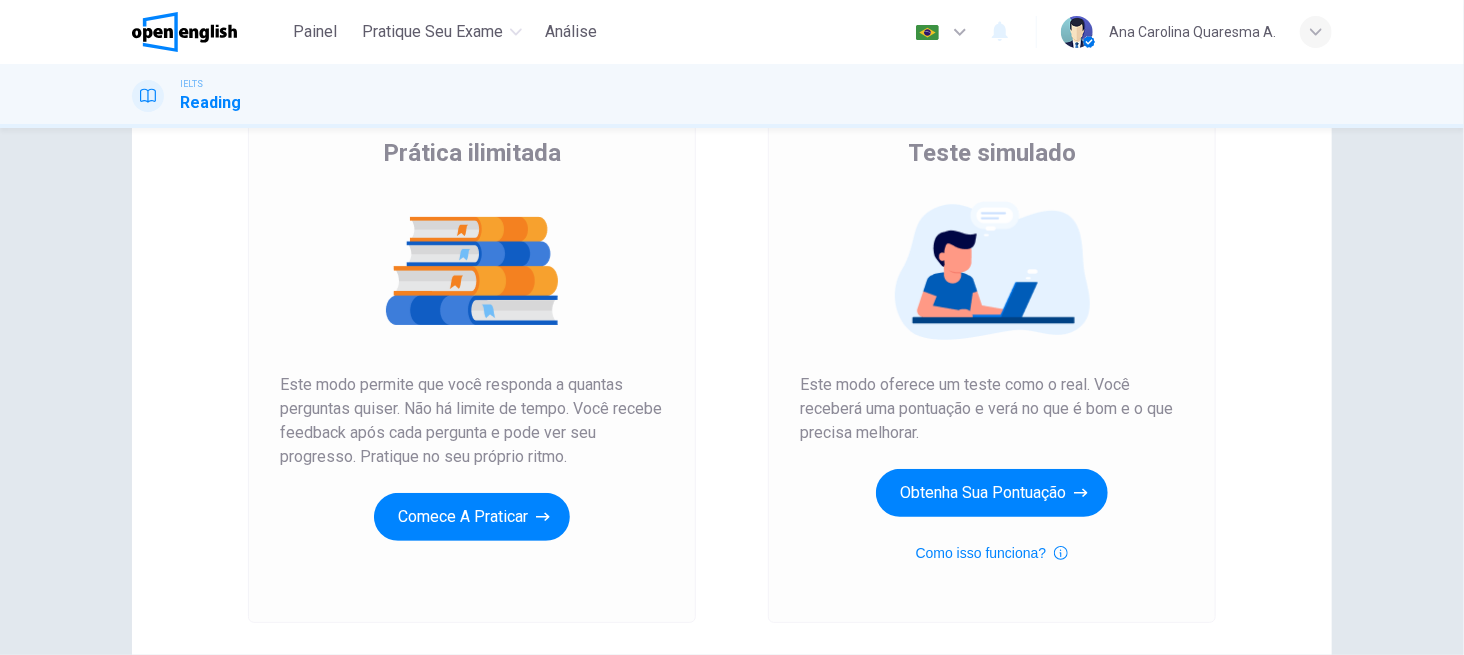 scroll, scrollTop: 213, scrollLeft: 0, axis: vertical 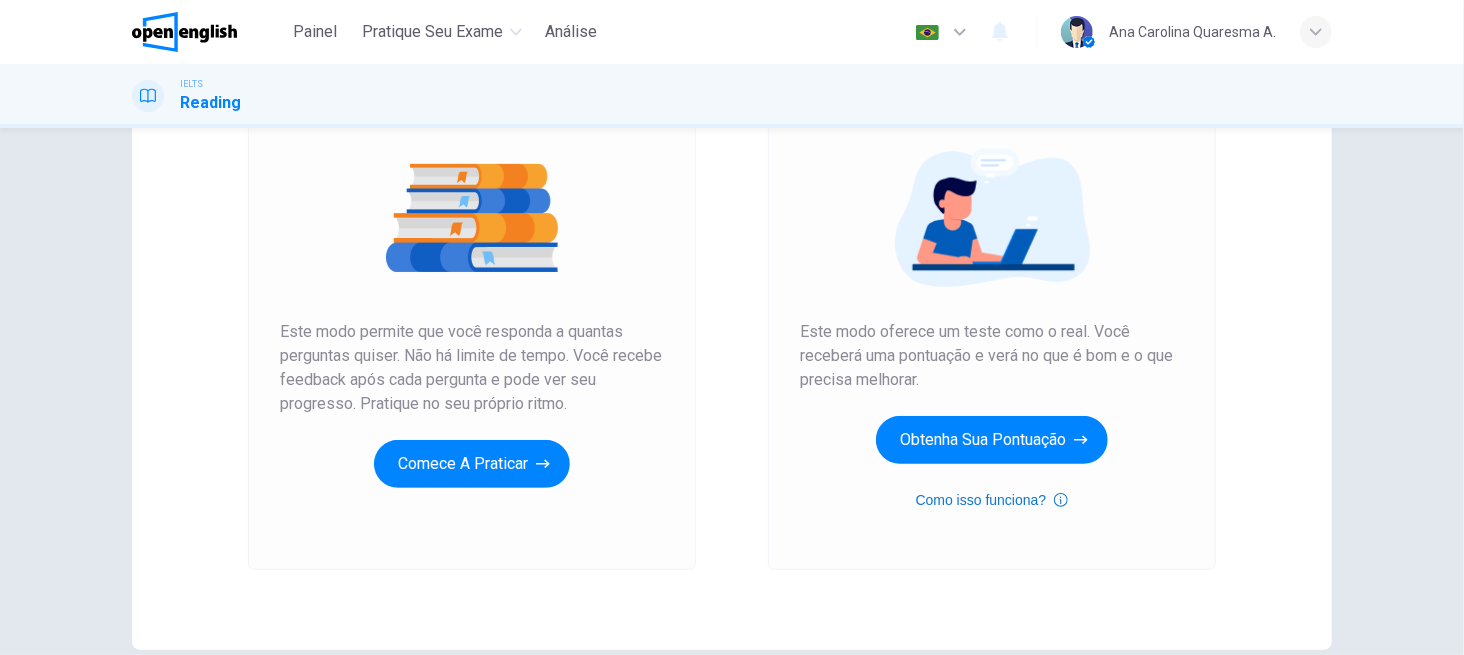 click 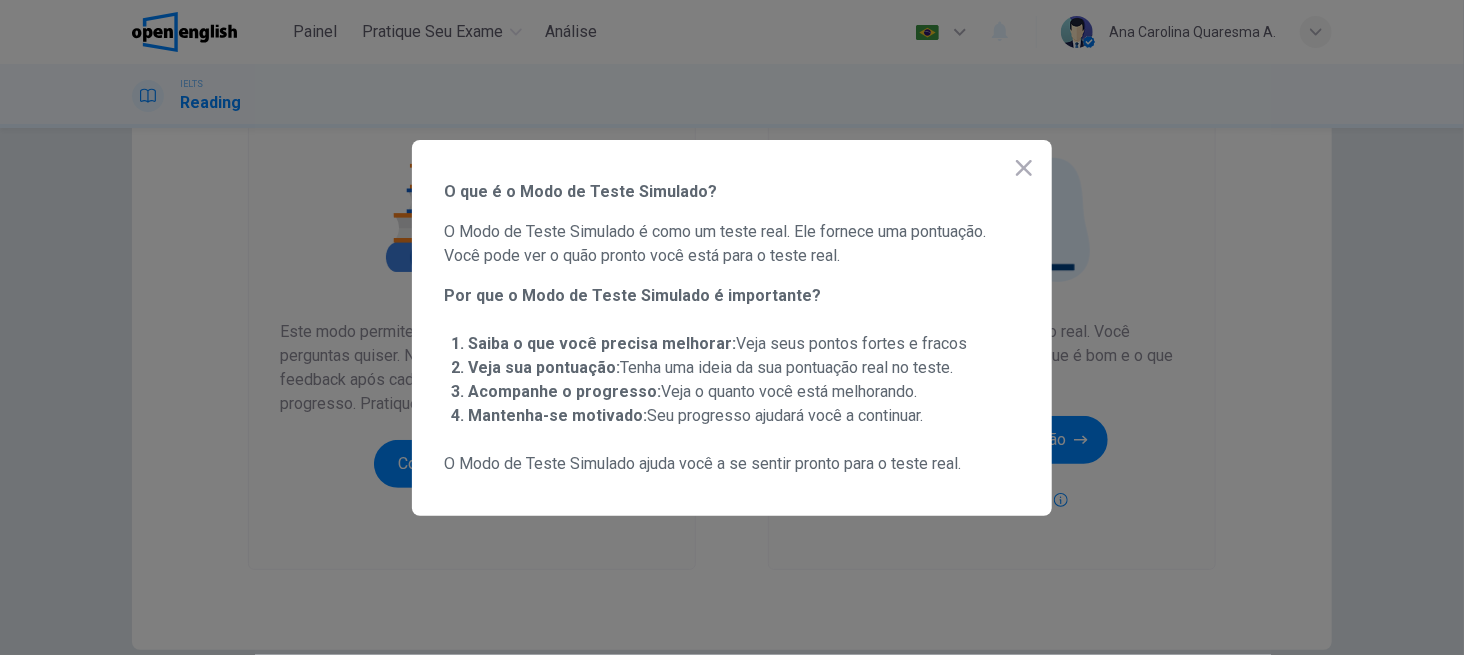 click at bounding box center [732, 327] 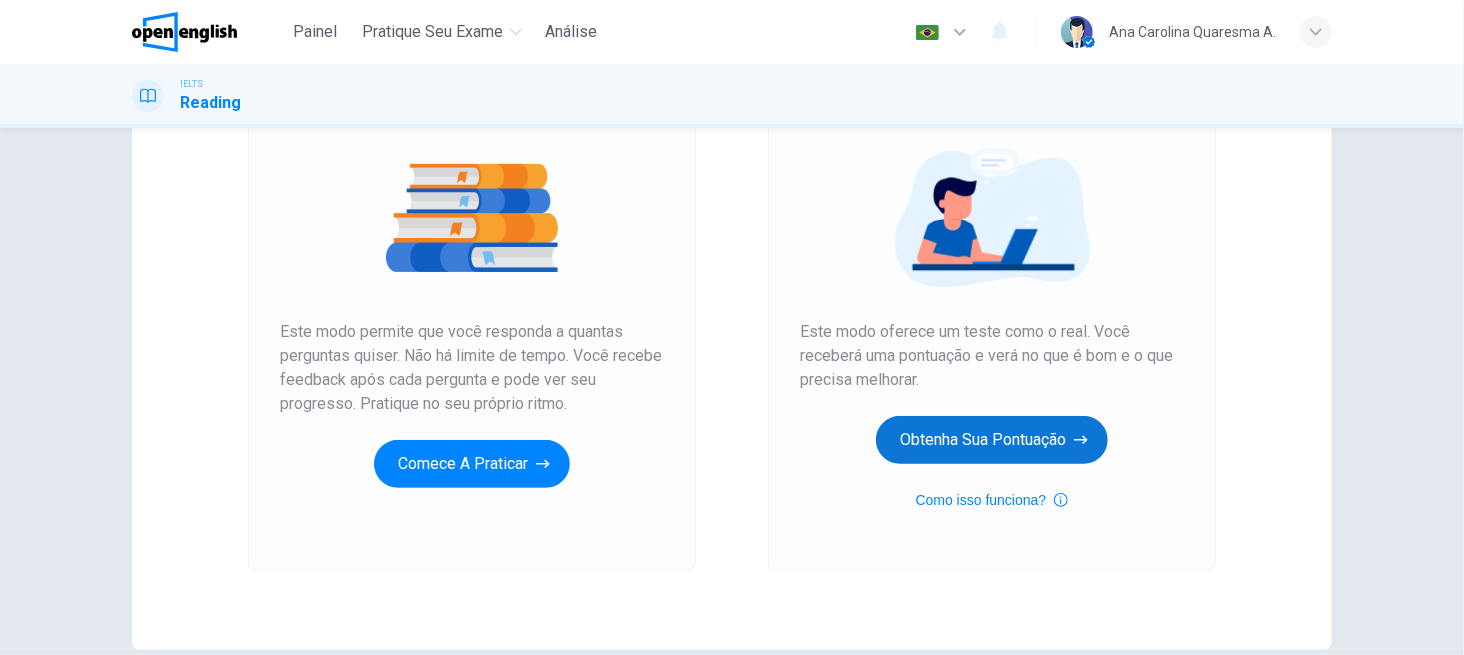 click on "Obtenha sua pontuação" at bounding box center (992, 440) 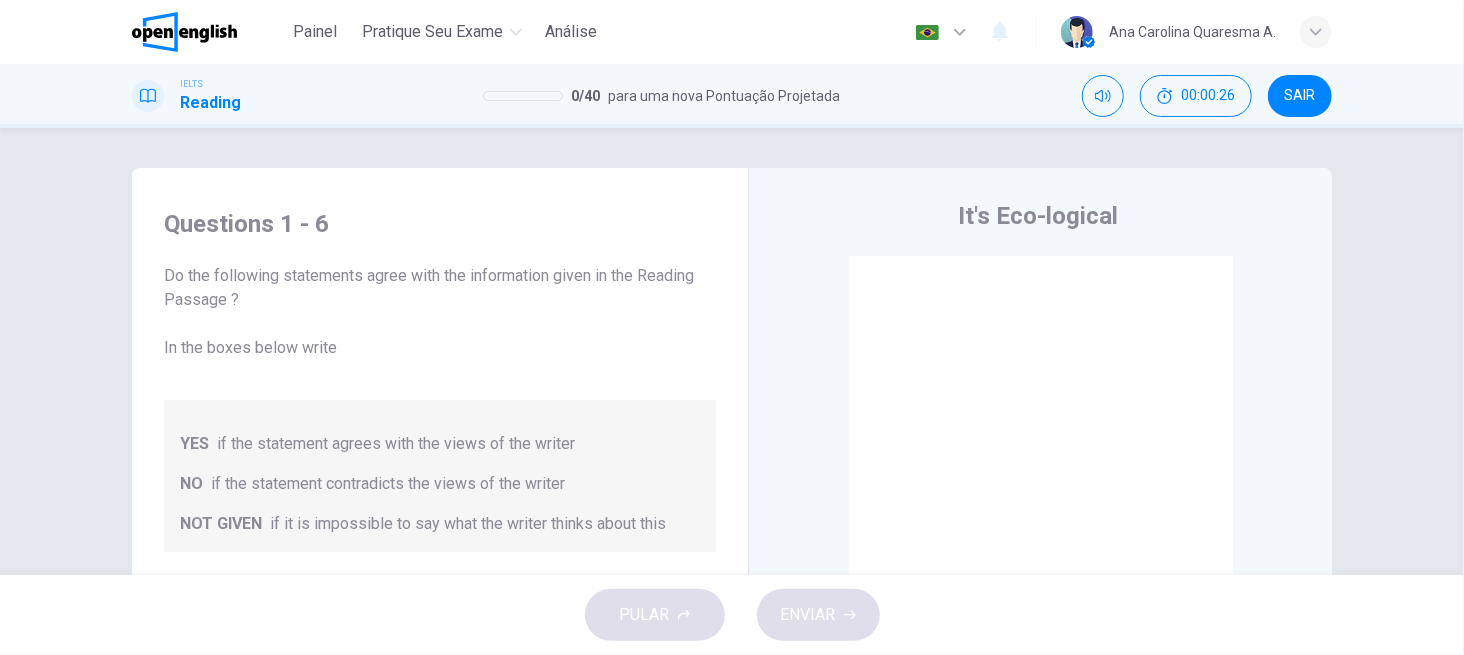 scroll, scrollTop: 106, scrollLeft: 0, axis: vertical 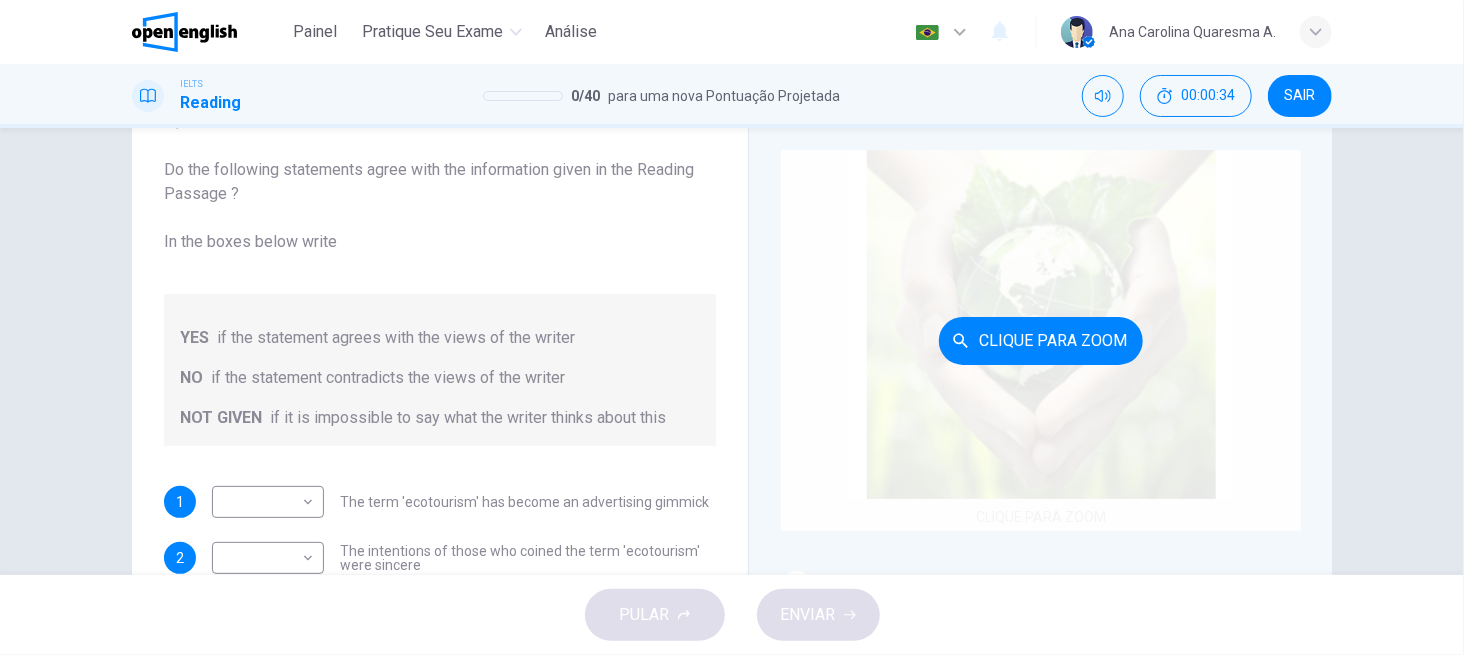 drag, startPoint x: 1462, startPoint y: 0, endPoint x: 783, endPoint y: 272, distance: 731.45404 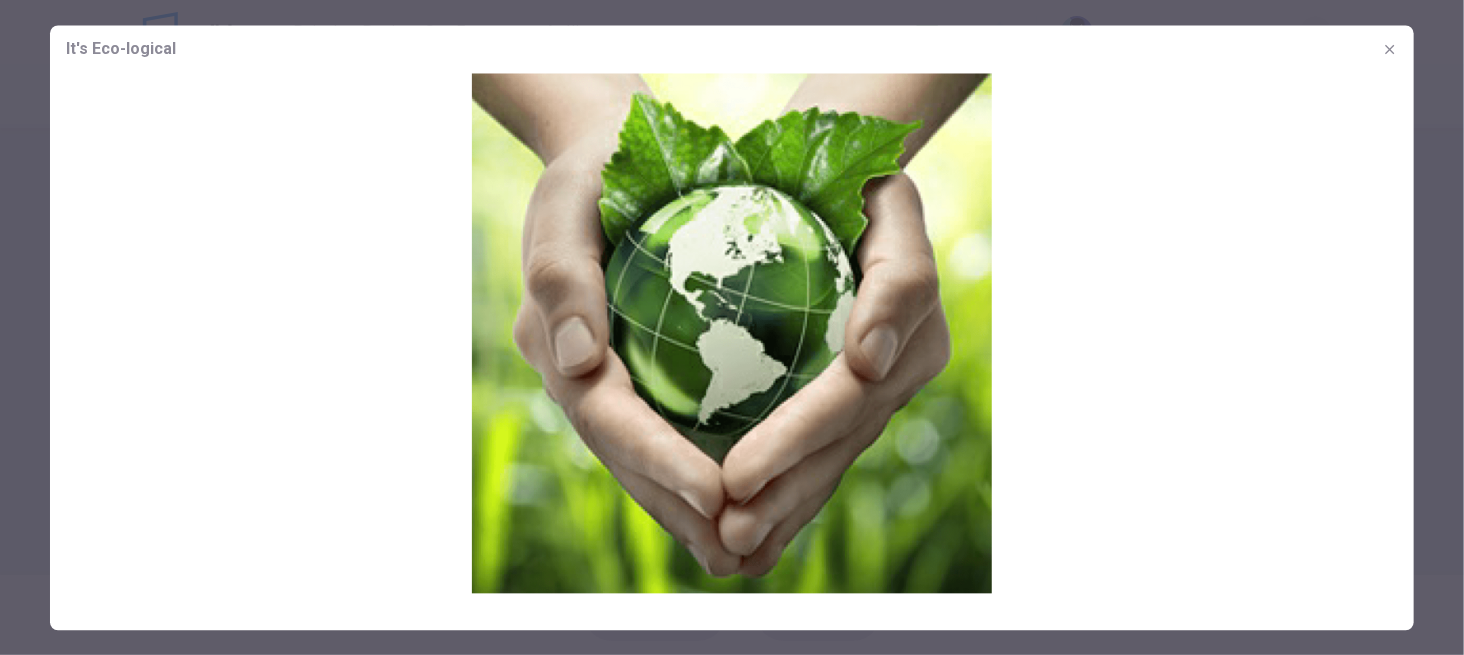 click 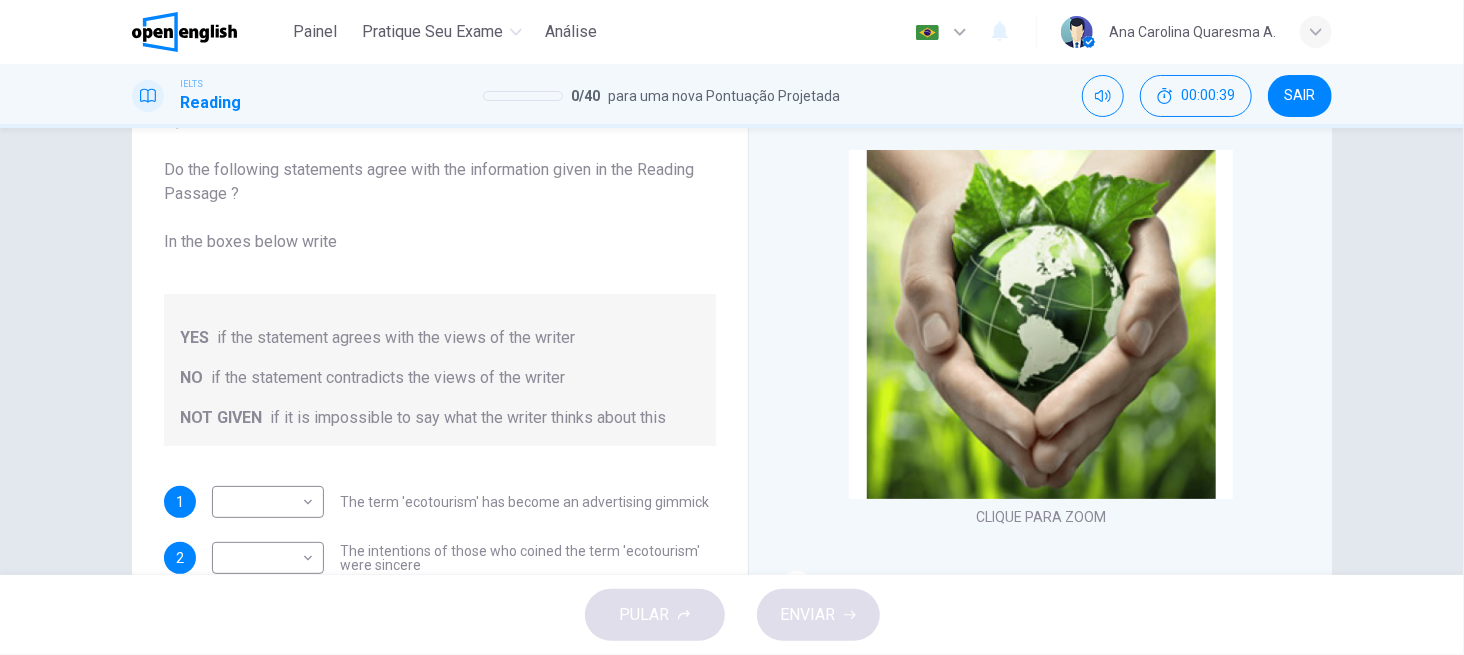 click on "Questions 1 - 6 Do the following statements agree with the information given in the Reading Passage ?
In the boxes below write YES if the statement agrees with the views of the writer NO if the statement contradicts the views of the writer NOT GIVEN if it is impossible to say what the writer thinks about this 1 ​ ​ The term 'ecotourism' has become an advertising gimmick 2 ​ ​ The intentions of those who coined the term 'ecotourism' were sincere 3 ​ ​ Ecotourism is growing at a faster rate than any other type of travel 4 ​ ​ It is surprising that so many tour organisations decided to become involved in ecotourism 5 ​ ​ Tourists have learnt to make investigations about tour operators before using them 6 ​ ​ Tourists have had bad experiences on ecotour holidays It's Eco-logical CLIQUE PARA ZOOM Clique para Zoom 1 Planning an eco-friendly holiday can be a minefield for the well meaning traveller, says Steve Watkins. But help is now at hand. 2 3 4 5 6 7 8" at bounding box center (732, 351) 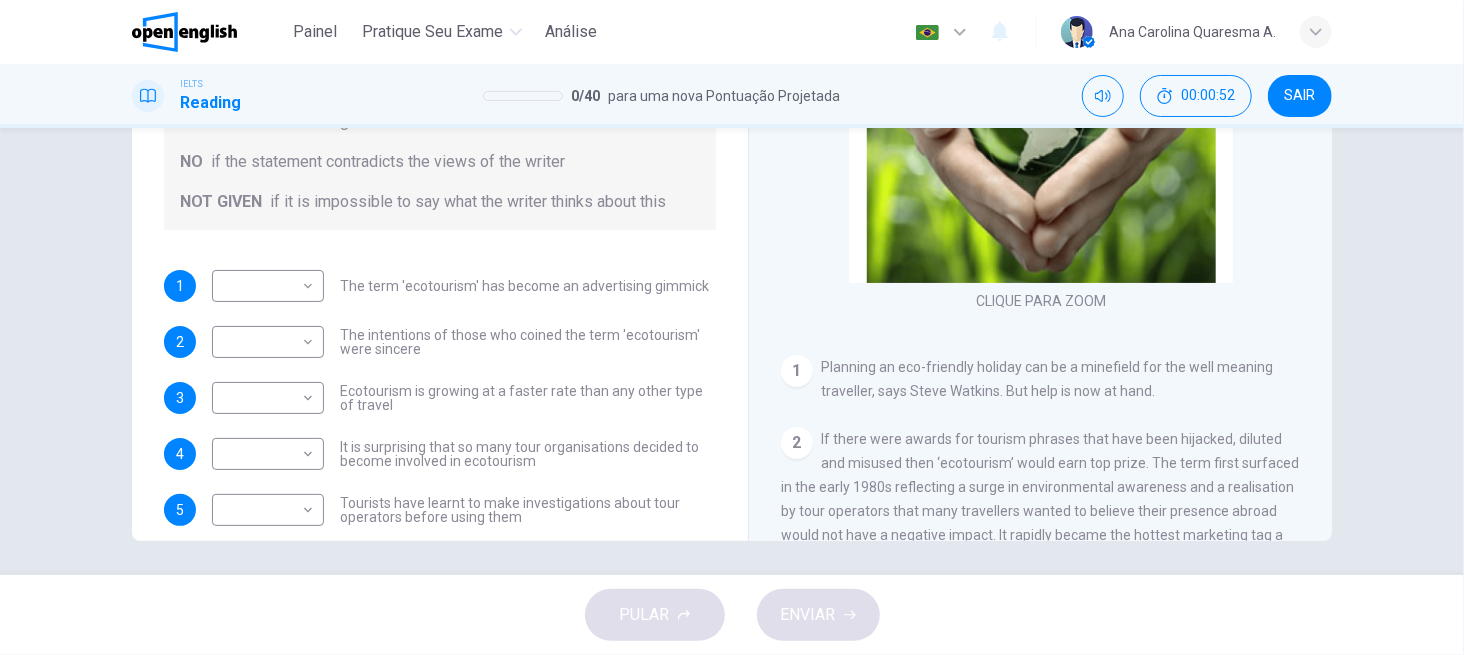 scroll, scrollTop: 327, scrollLeft: 0, axis: vertical 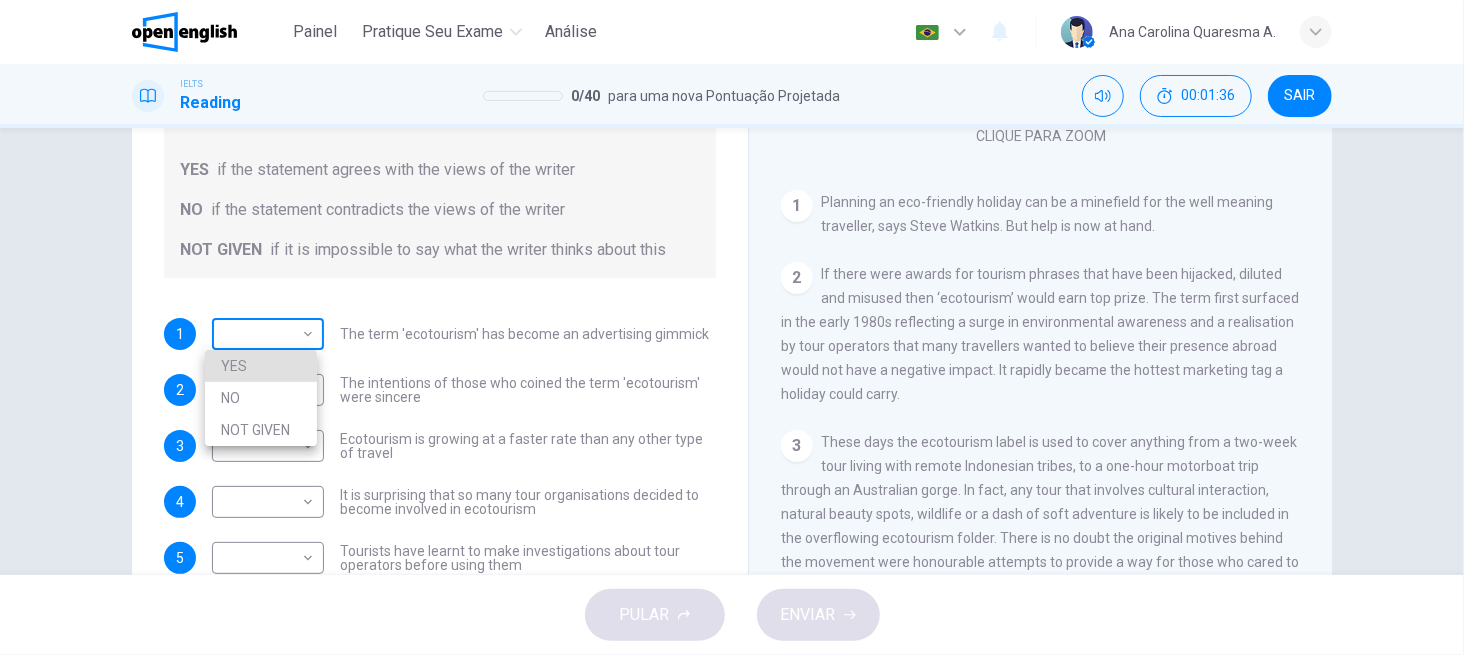 click on "Este site usa cookies, conforme explicado em nossa  Política de Privacidade . Se você concorda com o uso de cookies, clique no botão Aceitar e continue navegando em nosso site.   Política de Privacidade Aceitar This site uses cookies, as explained in our  Privacy Policy . If you agree to the use of cookies, please click the Accept button and continue to browse our site.   Privacy Policy Accept Painel Pratique seu exame Análise Português ** ​ [NAME] A. IELTS Reading 0 / 40 para uma nova Pontuação Projetada 00:01:36 SAIR Questions 1 - 6 Do the following statements agree with the information given in the Reading Passage ?
In the boxes below write YES if the statement agrees with the views of the writer NO if the statement contradicts the views of the writer NOT GIVEN if it is impossible to say what the writer thinks about this 1 ​ ​ The term 'ecotourism' has become an advertising gimmick 2 ​ ​ The intentions of those who coined the term 'ecotourism' were sincere 3 ​ ​ 4 ​" at bounding box center (732, 327) 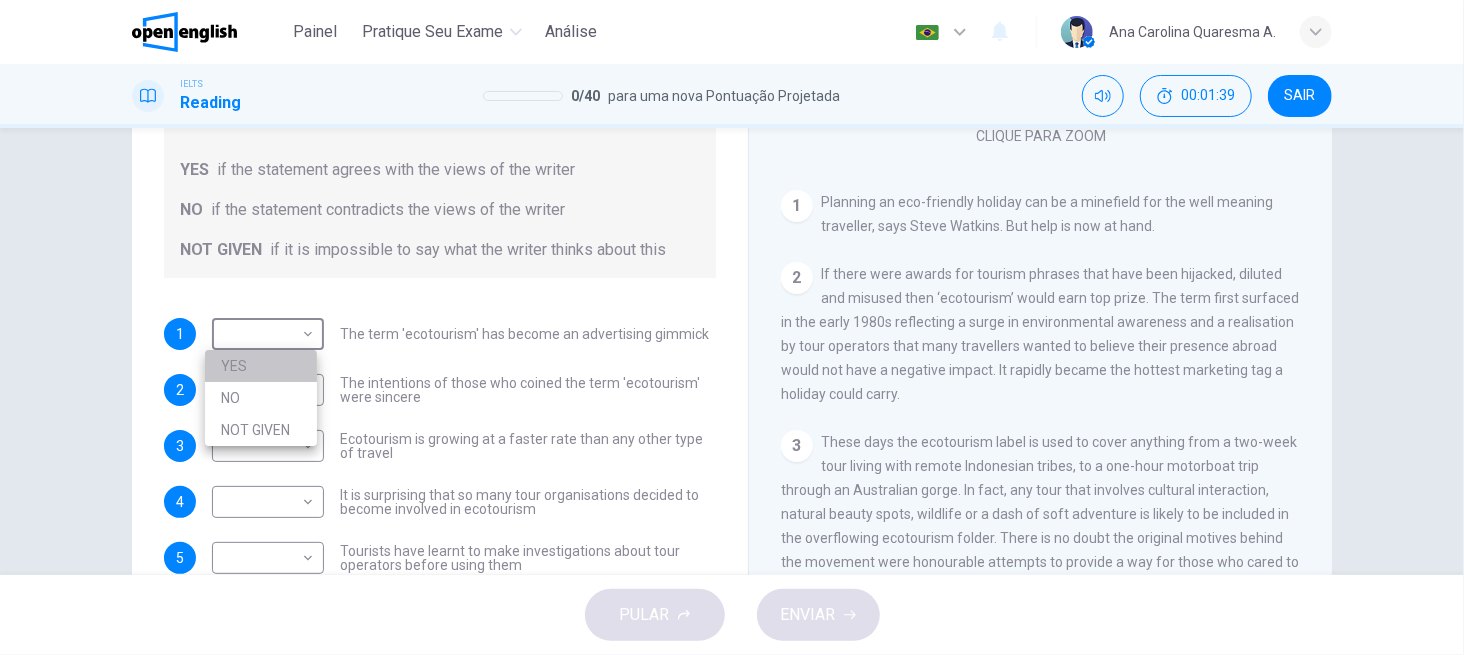 click on "YES" at bounding box center [261, 366] 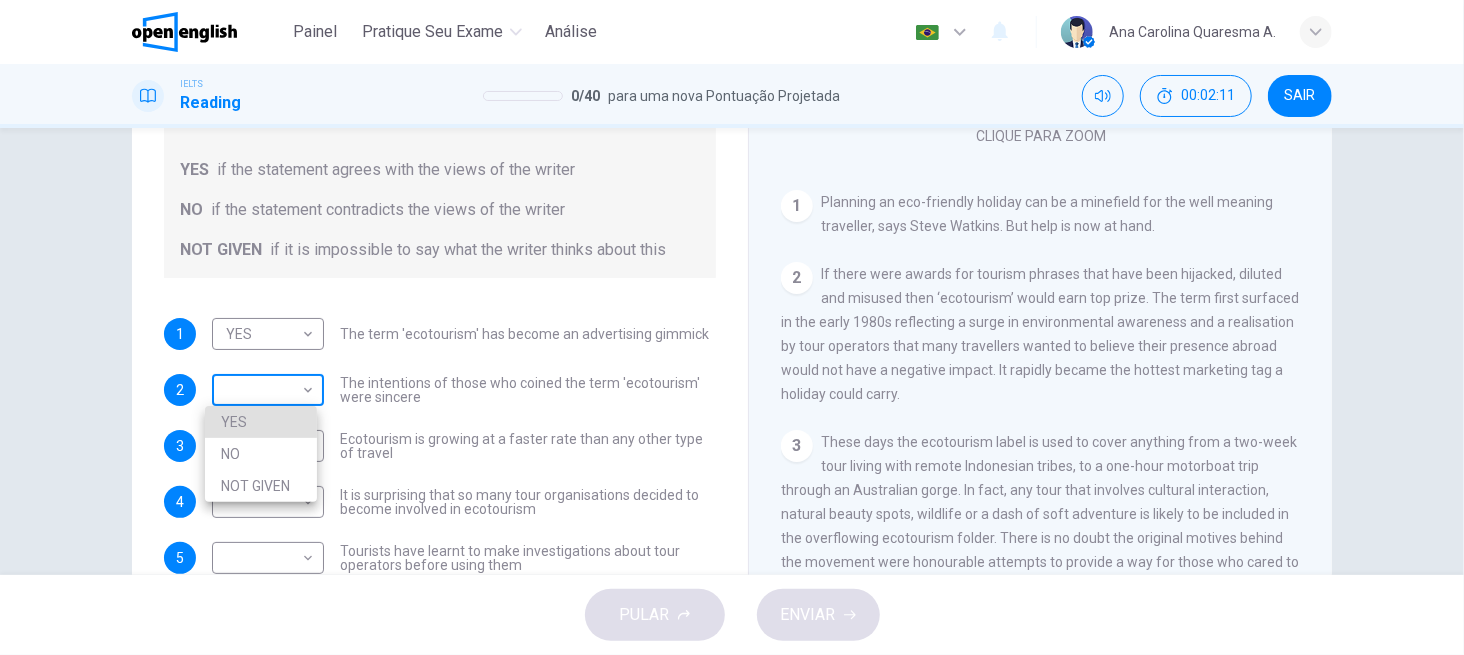 click on "Este site usa cookies, conforme explicado em nossa  Política de Privacidade . Se você concorda com o uso de cookies, clique no botão Aceitar e continue navegando em nosso site.   Política de Privacidade Aceitar This site uses cookies, as explained in our  Privacy Policy . If you agree to the use of cookies, please click the Accept button and continue to browse our site.   Privacy Policy Accept Painel Pratique seu exame Análise Português ** ​ [FIRST] [LAST] A. IELTS Reading 0 / 40 para uma nova Pontuação Projetada 00:02:11 SAIR Questions 1 - 6 Do the following statements agree with the information given in the Reading Passage ?
In the boxes below write YES if the statement agrees with the views of the writer NO if the statement contradicts the views of the writer NOT GIVEN if it is impossible to say what the writer thinks about this 1 YES *** ​ The term 'ecotourism' has become an advertising gimmick 2 ​ ​ The intentions of those who coined the term 'ecotourism' were sincere 3 ​ ​ 4" at bounding box center (732, 327) 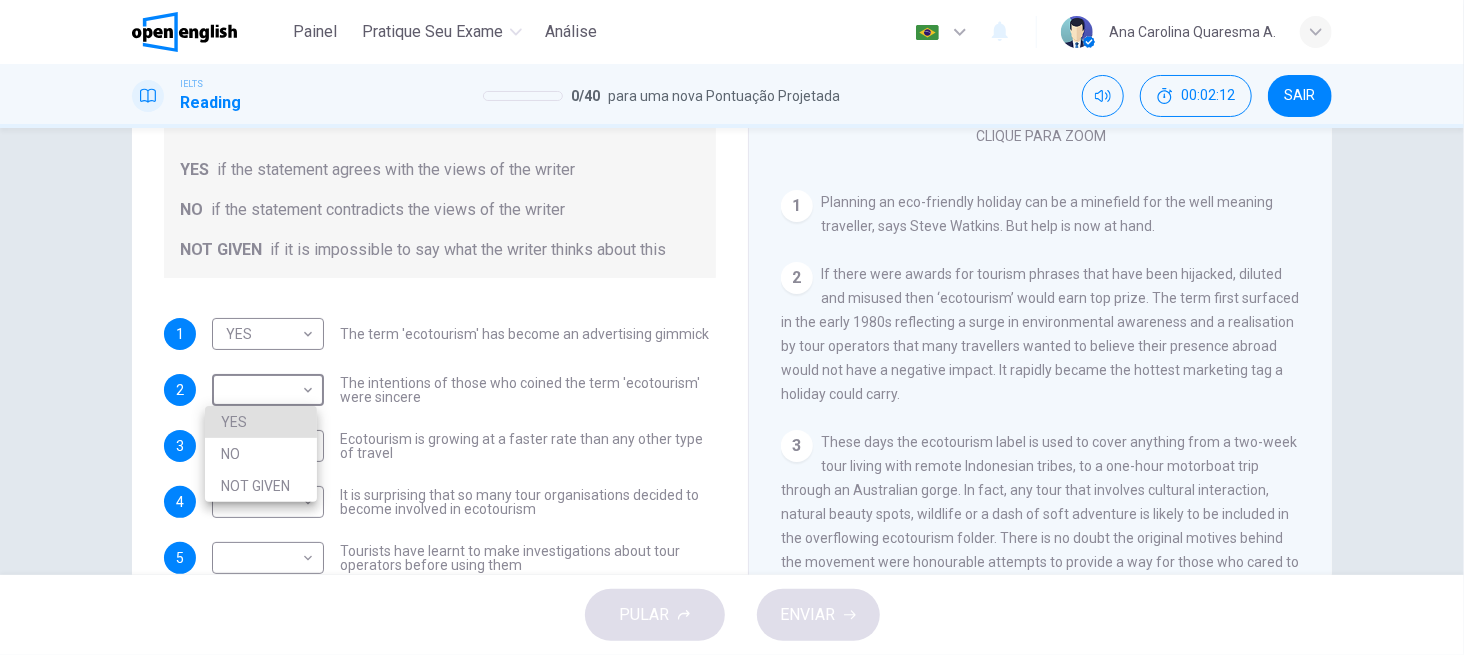 click on "NO" at bounding box center (261, 454) 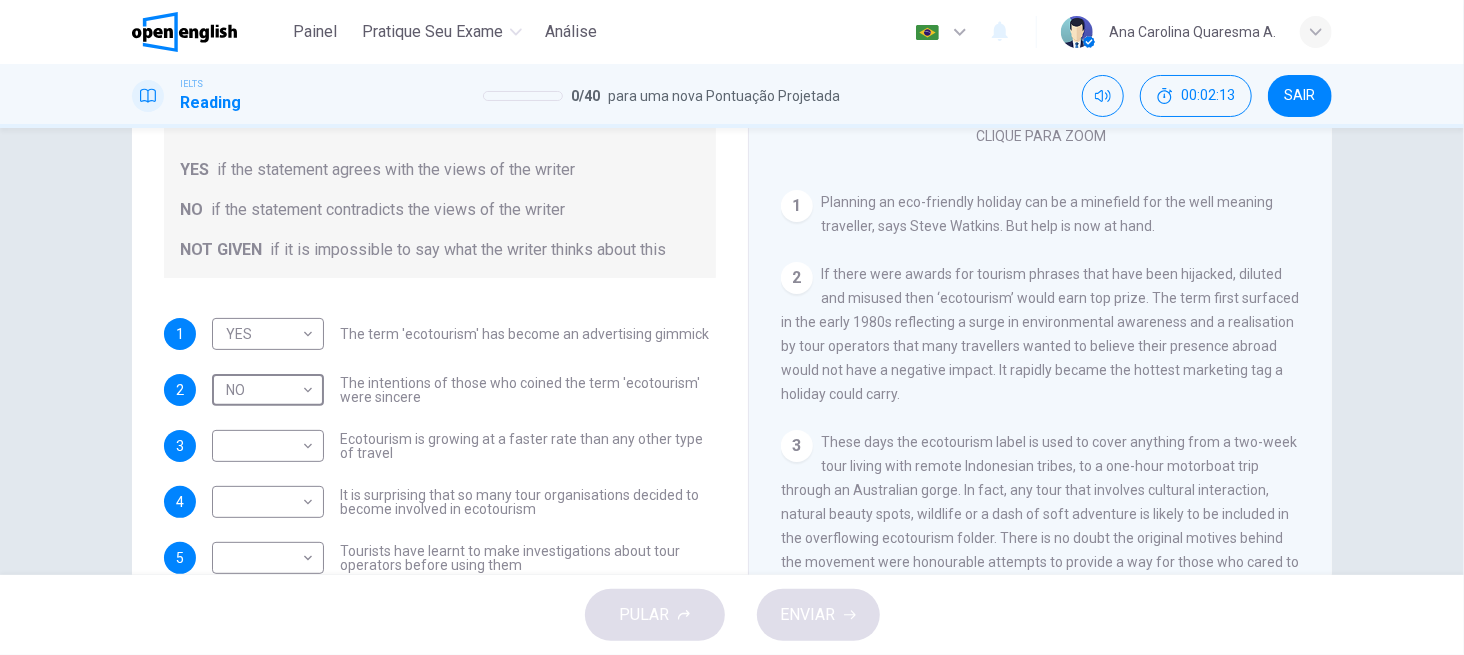 type on "**" 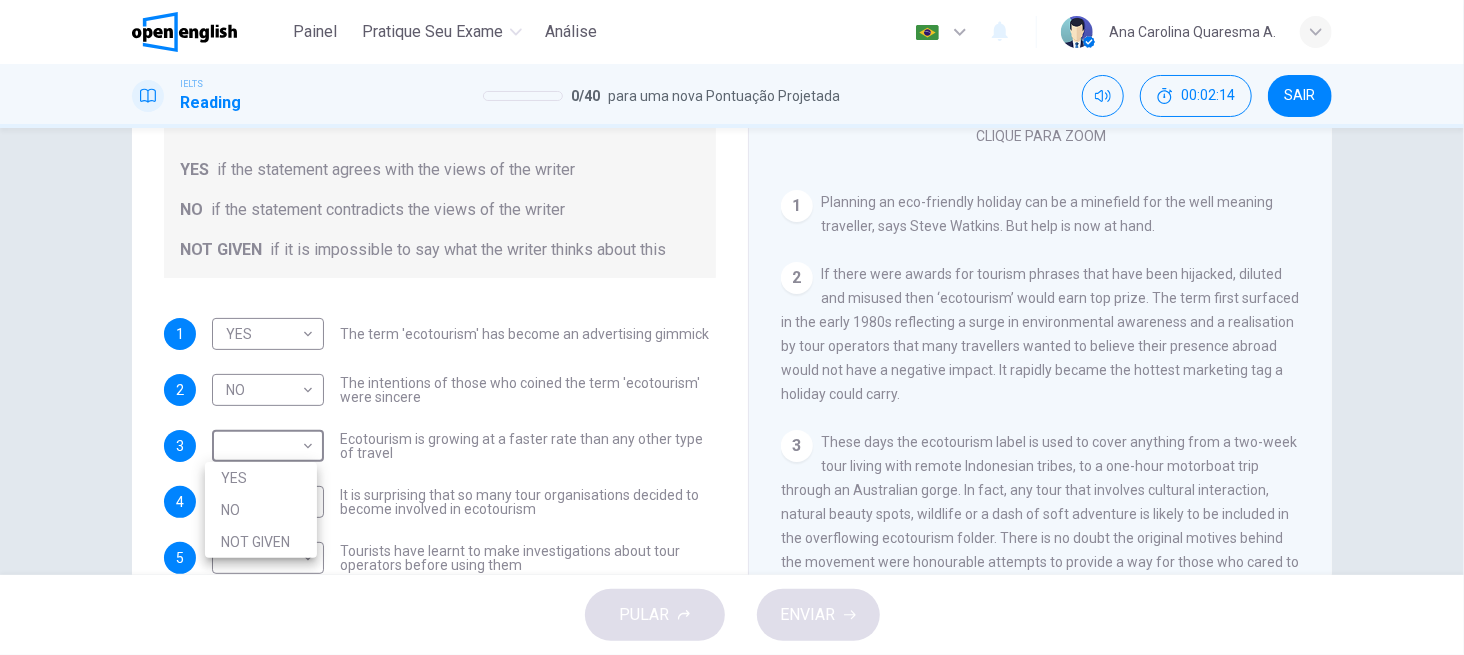 click on "00:57:50" at bounding box center (732, 327) 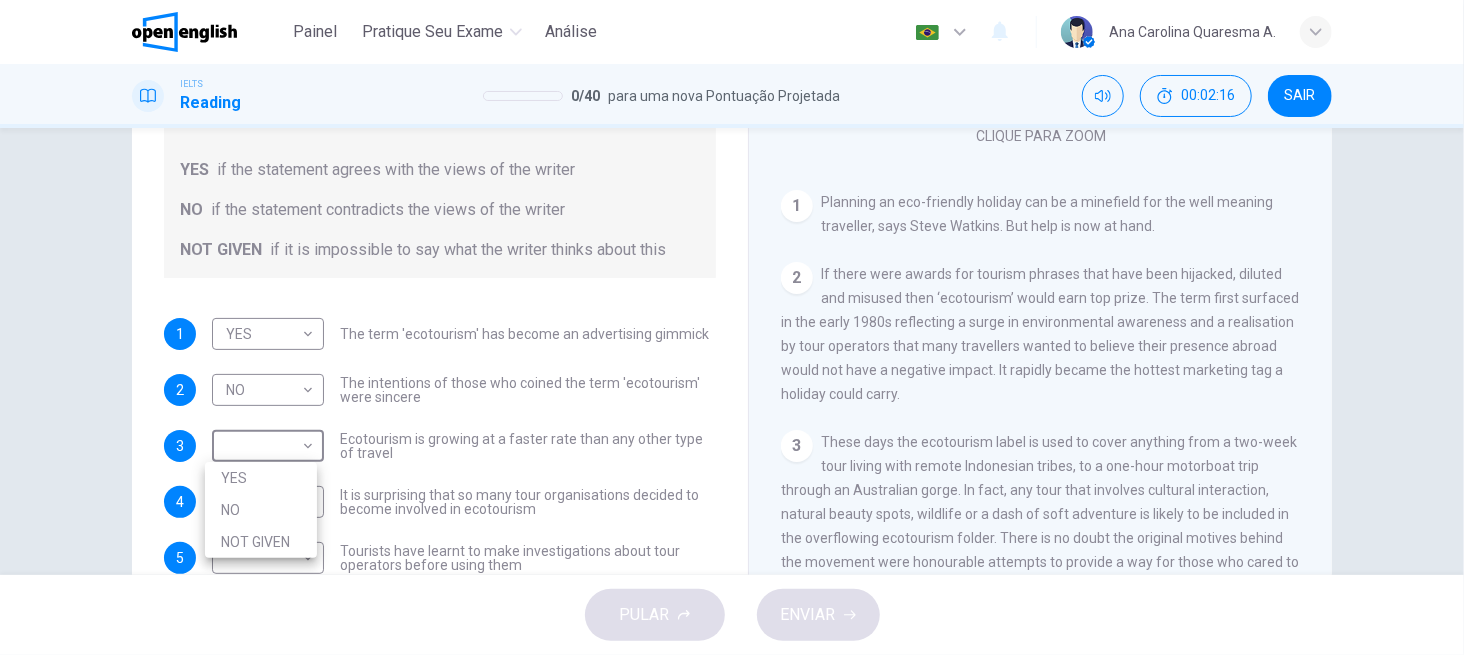 click at bounding box center (732, 327) 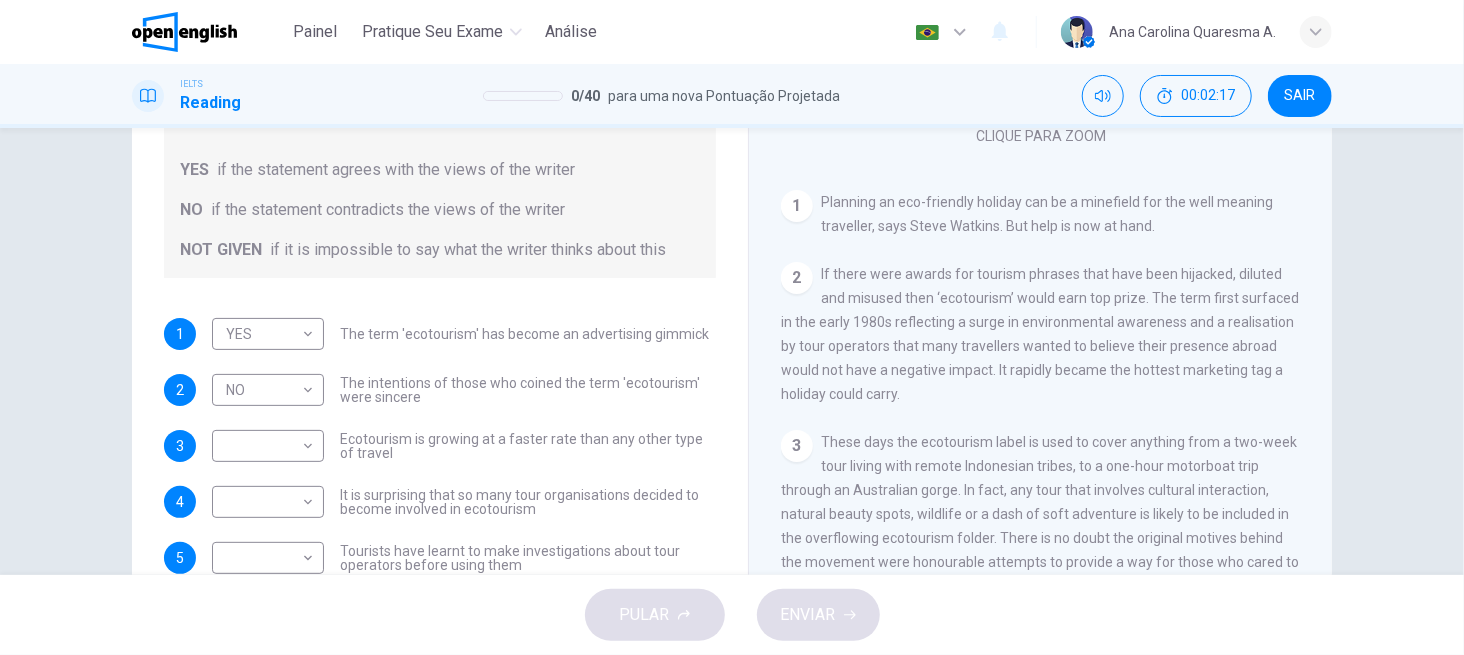 click on "The intentions of those who coined the term 'ecotourism' were sincere" at bounding box center [528, 390] 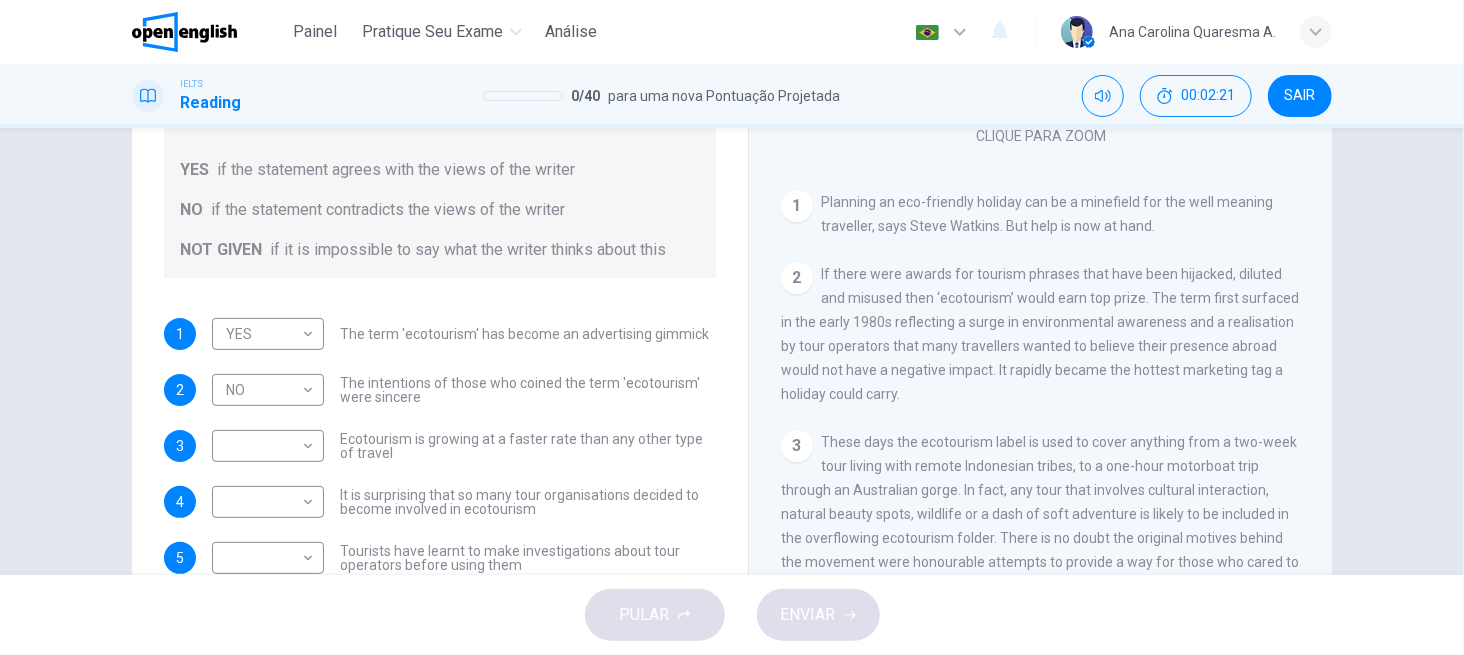click on "Questions 1 - 6 Do the following statements agree with the information given in the Reading Passage ?
In the boxes below write YES if the statement agrees with the views of the writer NO if the statement contradicts the views of the writer NOT GIVEN if it is impossible to say what the writer thinks about this 1 YES *** ​ The term 'ecotourism' has become an advertising gimmick 2 NO ** ​ The intentions of those who coined the term 'ecotourism' were sincere 3 ​ ​ Ecotourism is growing at a faster rate than any other type of travel 4 ​ ​ It is surprising that so many tour organisations decided to become involved in ecotourism 5 ​ ​ Tourists have learnt to make investigations about tour operators before using them 6 ​ ​ Tourists have had bad experiences on ecotour holidays It's Eco-logical CLIQUE PARA ZOOM Clique para Zoom 1 Planning an eco-friendly holiday can be a minefield for the well meaning traveller, says [NAME]. But help is now at hand. 2 3 4 5 6 7 8" at bounding box center [732, 241] 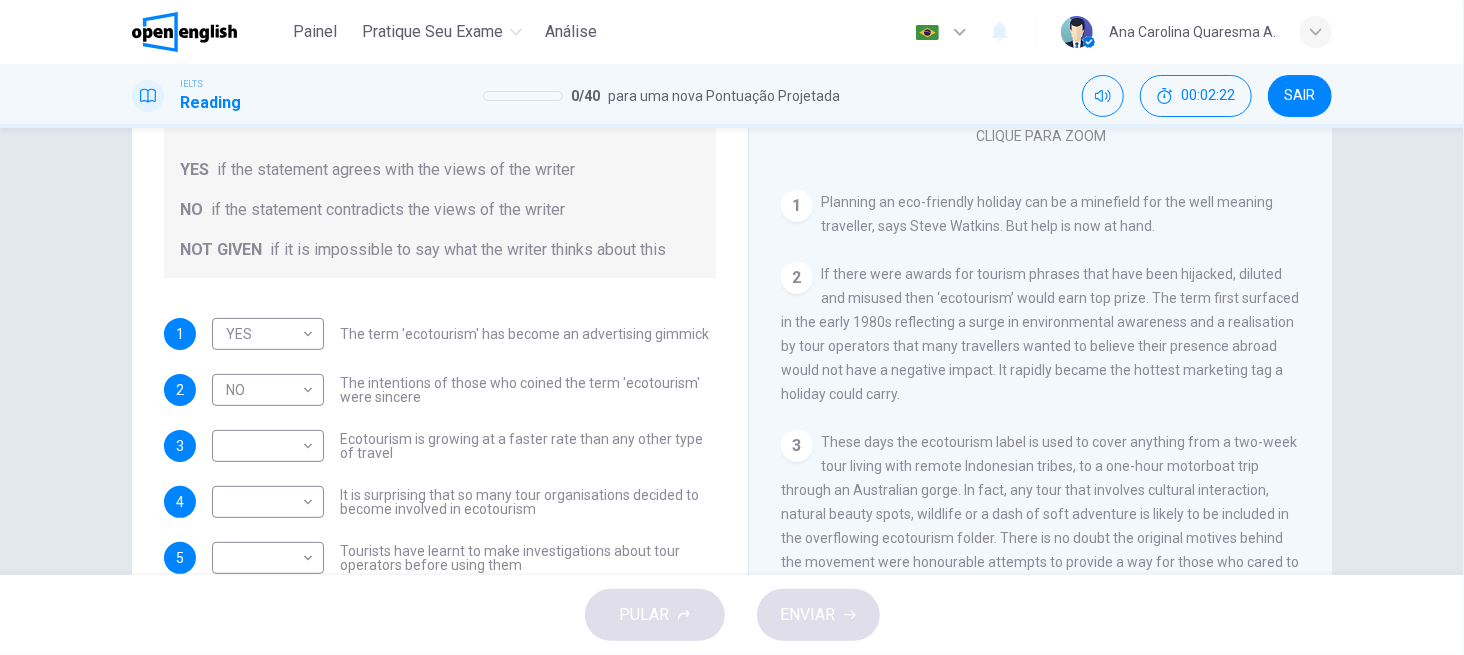 scroll, scrollTop: 327, scrollLeft: 0, axis: vertical 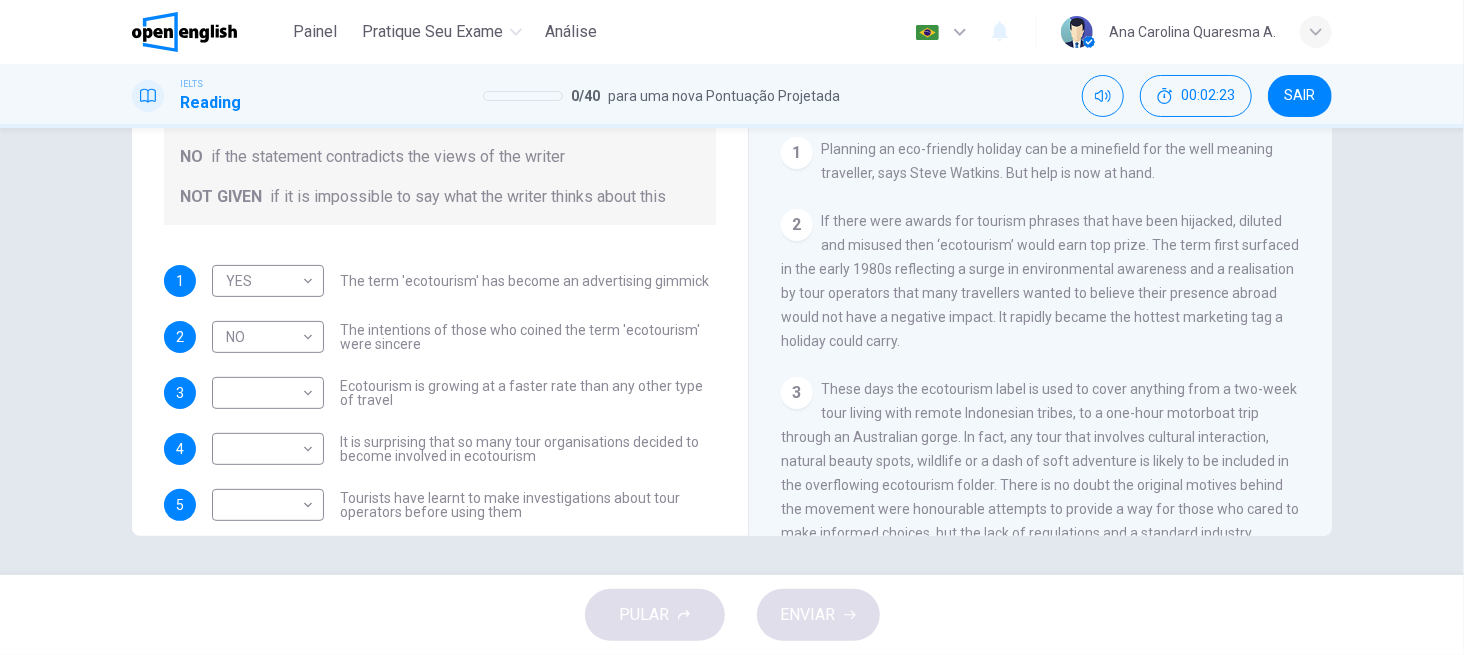 click on "Questions 1 - 6 Do the following statements agree with the information given in the Reading Passage ?
In the boxes below write YES if the statement agrees with the views of the writer NO if the statement contradicts the views of the writer NOT GIVEN if it is impossible to say what the writer thinks about this 1 YES *** ​ The term 'ecotourism' has become an advertising gimmick 2 NO ** ​ The intentions of those who coined the term 'ecotourism' were sincere 3 ​ ​ Ecotourism is growing at a faster rate than any other type of travel 4 ​ ​ It is surprising that so many tour organisations decided to become involved in ecotourism 5 ​ ​ Tourists have learnt to make investigations about tour operators before using them 6 ​ ​ Tourists have had bad experiences on ecotour holidays It's Eco-logical CLIQUE PARA ZOOM Clique para Zoom 1 Planning an eco-friendly holiday can be a minefield for the well meaning traveller, says [NAME]. But help is now at hand. 2 3 4 5 6 7 8" at bounding box center [732, 188] 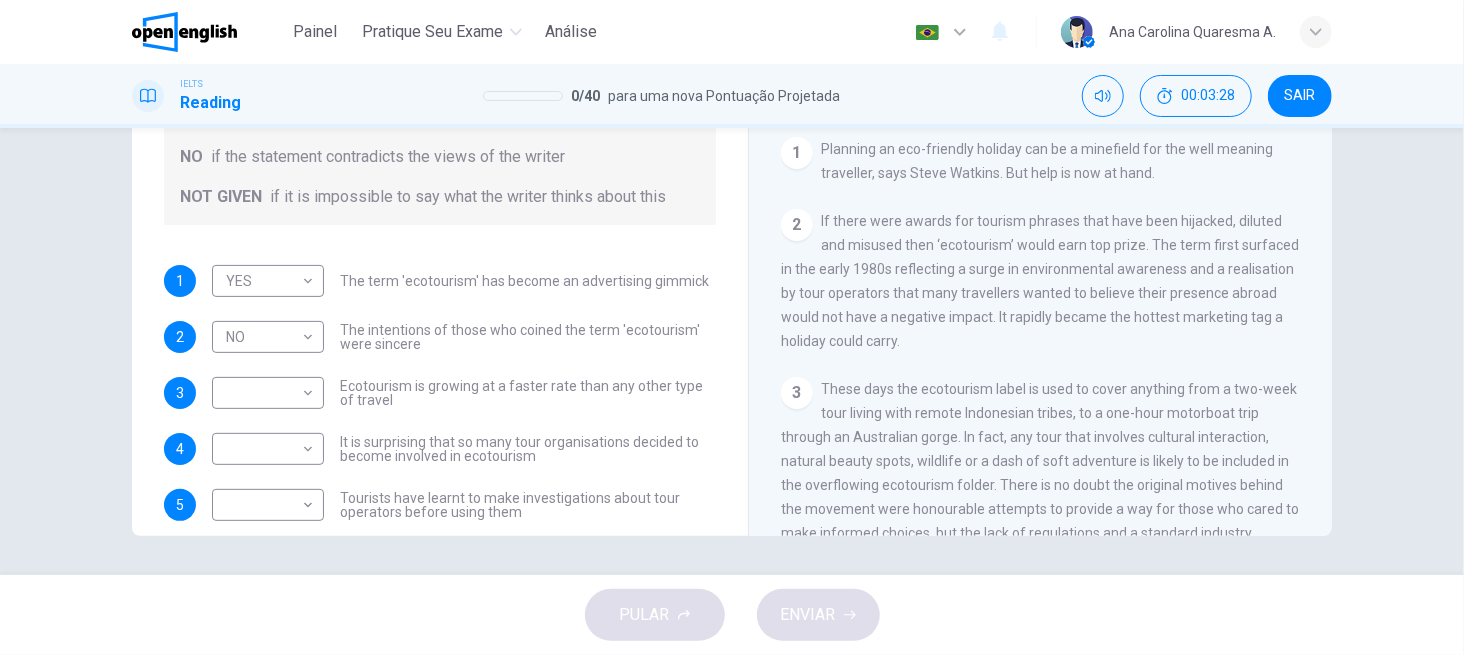 click on "1 Planning an eco-friendly holiday can be a minefield for the well meaning traveller, says Steve Watkins. But help is now at hand. 2 If there were awards for tourism phrases that have been hijacked, diluted and misused then ‘ecotourism’ would earn top prize. The term first surfaced in the early 1980s reflecting a surge in environmental awareness and a realisation by tour operators that many travellers wanted to believe their presence abroad would not have a negative impact. It rapidly became the hottest marketing tag a holiday could carry. 3 4 5 6 7 8" at bounding box center (1054, 232) 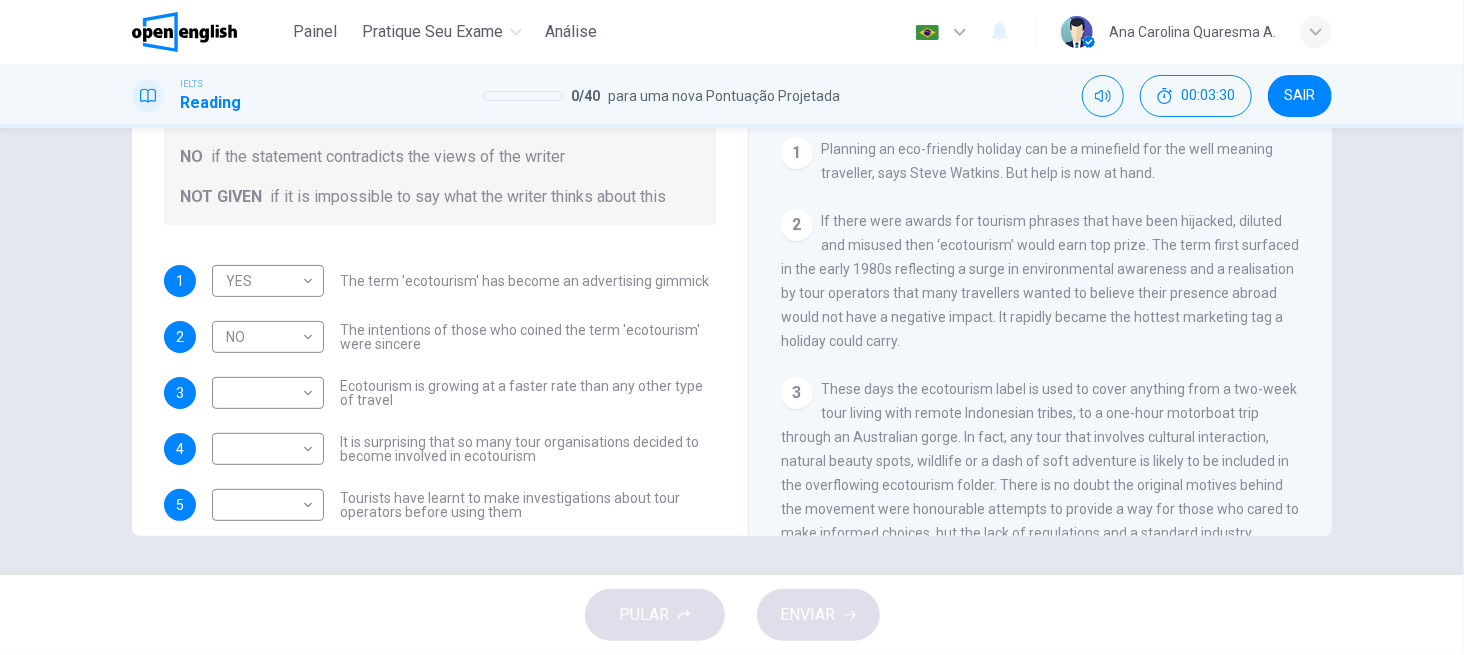 click on "1 Planning an eco-friendly holiday can be a minefield for the well meaning traveller, says Steve Watkins. But help is now at hand. 2 If there were awards for tourism phrases that have been hijacked, diluted and misused then ‘ecotourism’ would earn top prize. The term first surfaced in the early 1980s reflecting a surge in environmental awareness and a realisation by tour operators that many travellers wanted to believe their presence abroad would not have a negative impact. It rapidly became the hottest marketing tag a holiday could carry. 3 4 5 6 7 8" at bounding box center (1054, 232) 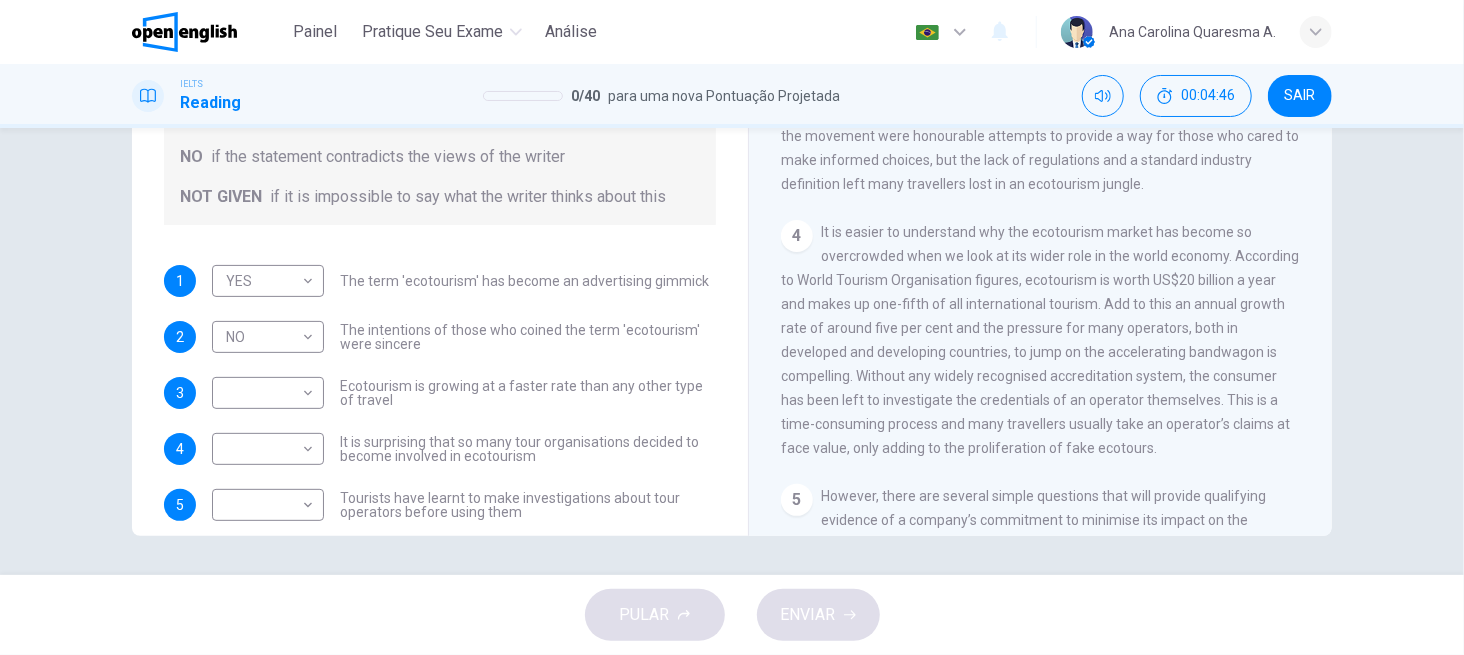 scroll, scrollTop: 640, scrollLeft: 0, axis: vertical 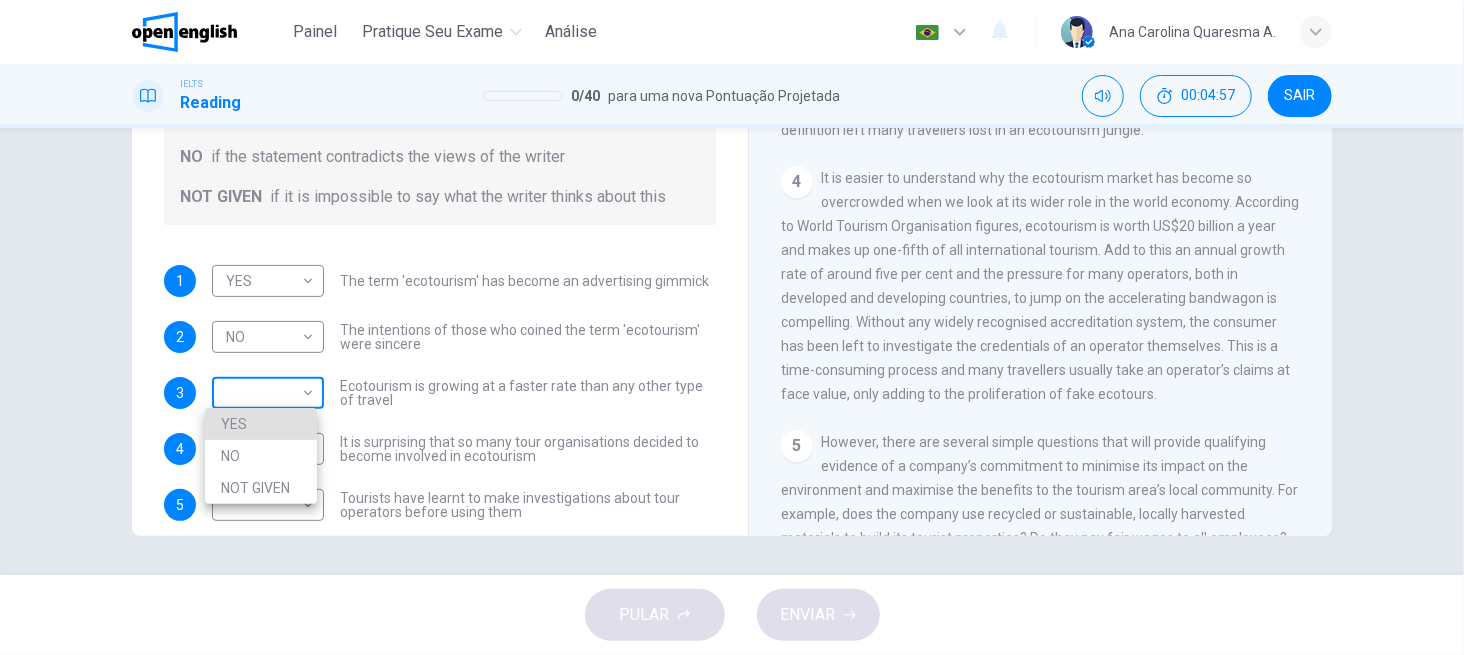 click on "Este site usa cookies, conforme explicado em nossa  Política de Privacidade . Se você concorda com o uso de cookies, clique no botão Aceitar e continue navegando em nosso site.   Política de Privacidade Aceitar This site uses cookies, as explained in our  Privacy Policy . If you agree to the use of cookies, please click the Accept button and continue to browse our site.   Privacy Policy Accept Painel Pratique seu exame Análise Português ** ​ [FIRST] [LAST] A. IELTS Reading 0 / 40 para uma nova Pontuação Projetada 00:04:57 SAIR Questions 1 - 6 Do the following statements agree with the information given in the Reading Passage ?
In the boxes below write YES if the statement agrees with the views of the writer NO if the statement contradicts the views of the writer NOT GIVEN if it is impossible to say what the writer thinks about this 1 YES *** ​ The term 'ecotourism' has become an advertising gimmick 2 NO ** ​ The intentions of those who coined the term 'ecotourism' were sincere 3 ​ ​" at bounding box center [732, 327] 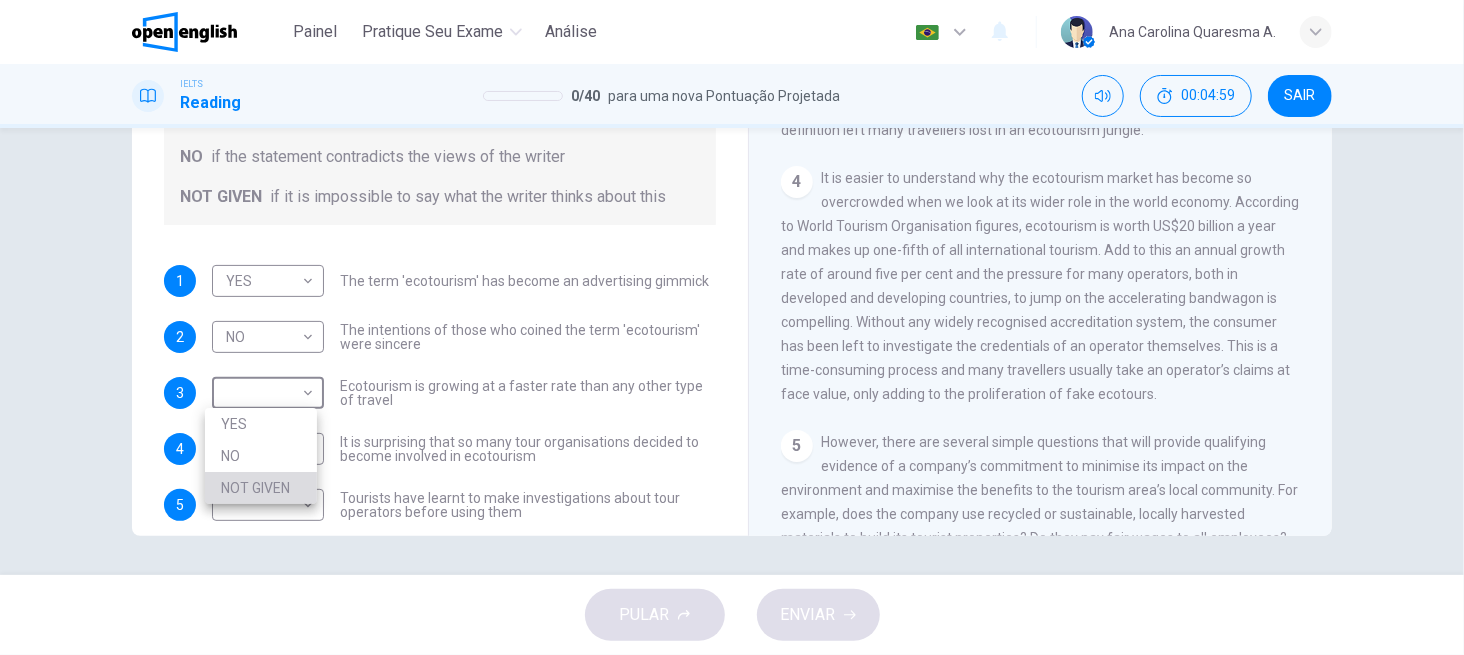 click on "NOT GIVEN" at bounding box center (261, 488) 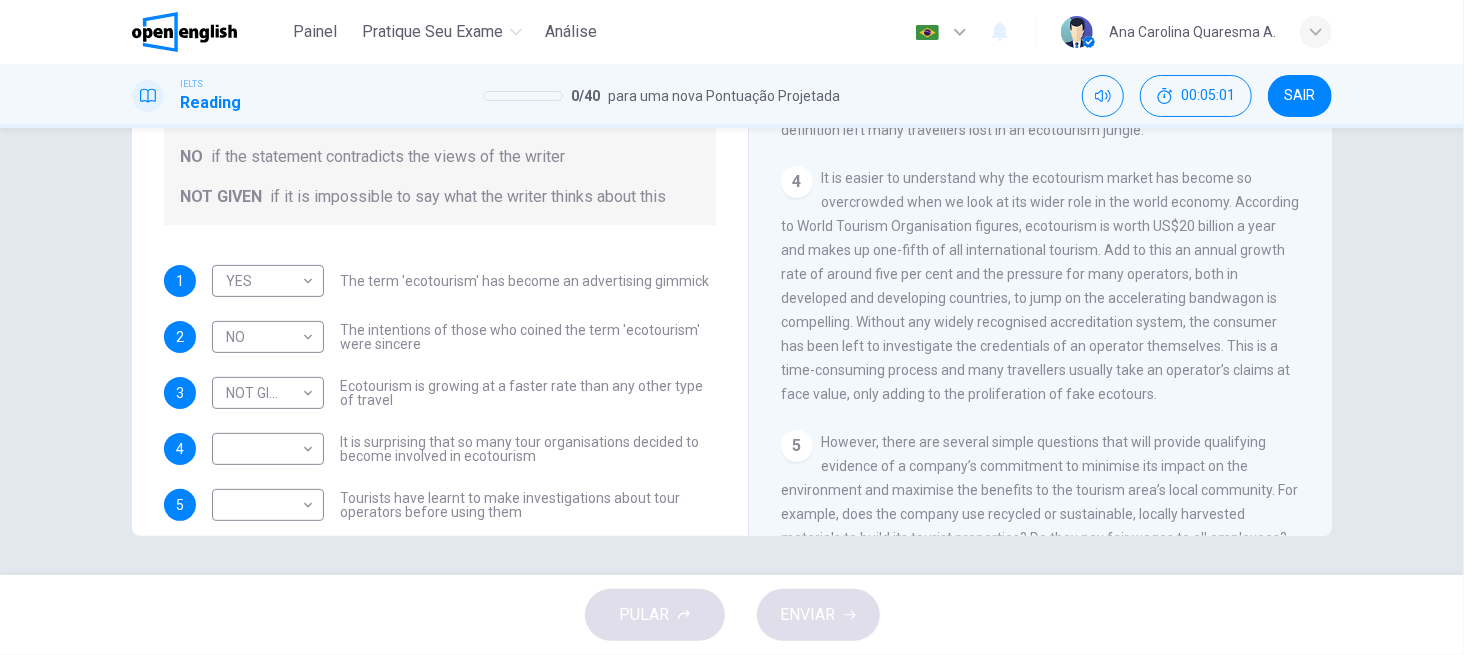 click on "1 YES *** ​ The term 'ecotourism' has become an advertising gimmick 2 NO ** ​ The intentions of those who coined the term 'ecotourism' were sincere 3 NOT GIVEN ********* ​ Ecotourism is growing at a faster rate than any other type of travel 4 ​ ​ It is surprising that so many tour organisations decided to become involved in ecotourism 5 ​ ​ Tourists have learnt to make investigations about tour operators before using them 6 ​ ​ Tourists have had bad experiences on ecotour holidays" at bounding box center [440, 421] 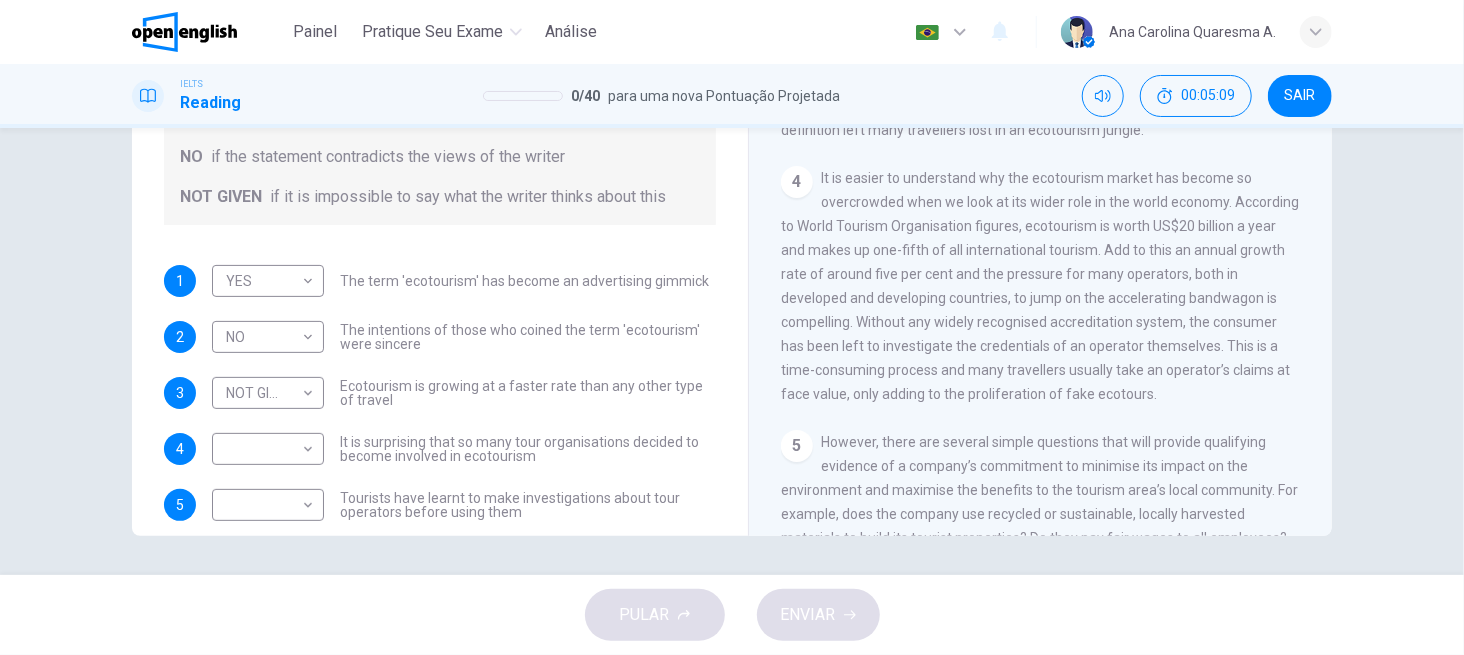 scroll, scrollTop: 53, scrollLeft: 0, axis: vertical 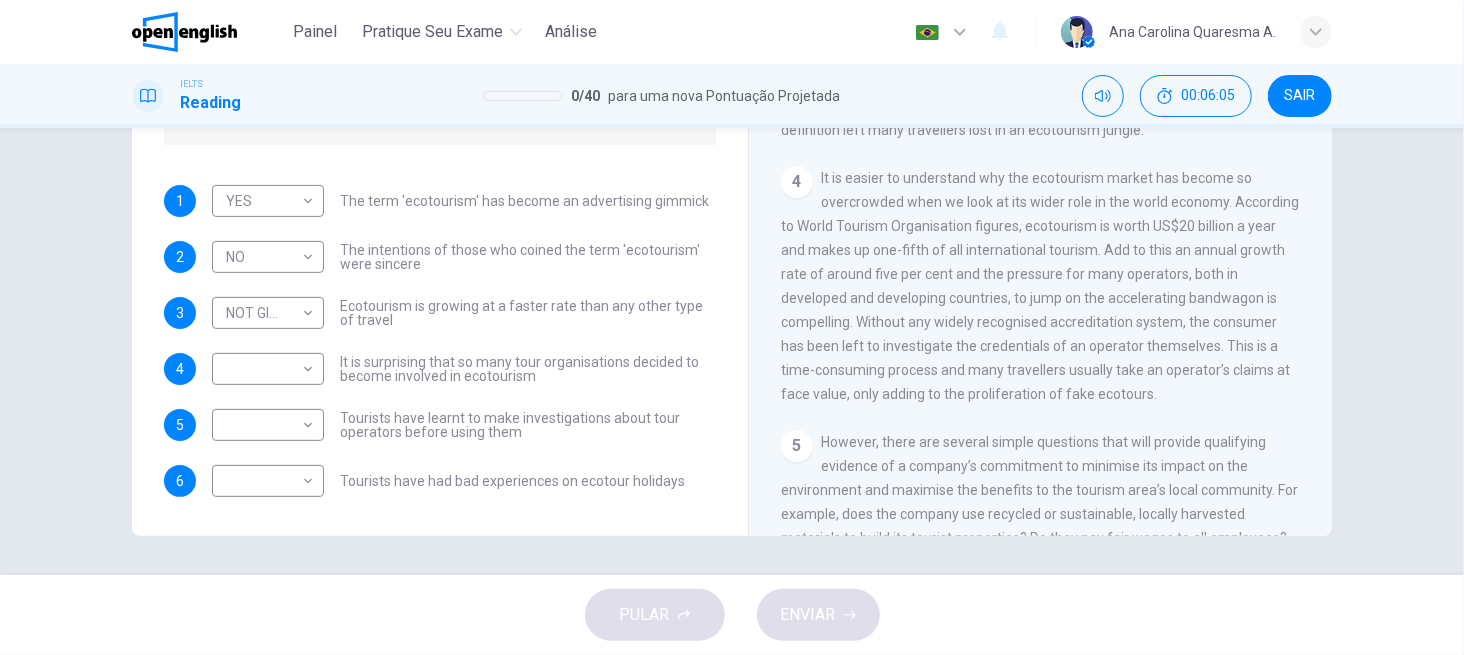 click on "4 It is easier to understand why the ecotourism market has become so overcrowded when we look at its wider role in the world economy. According to World Tourism Organisation figures, ecotourism is worth US$20 billion a year and makes up one-fifth of all international tourism. Add to this an annual growth rate of around five per cent and the pressure for many operators, both in developed and developing countries, to jump on the accelerating bandwagon is compelling. Without any widely recognised accreditation system, the consumer has been left to investigate the credentials of an operator themselves. This is a time-consuming process and many travellers usually take an operator’s claims at face value, only adding to the proliferation of fake ecotours." at bounding box center (1041, 286) 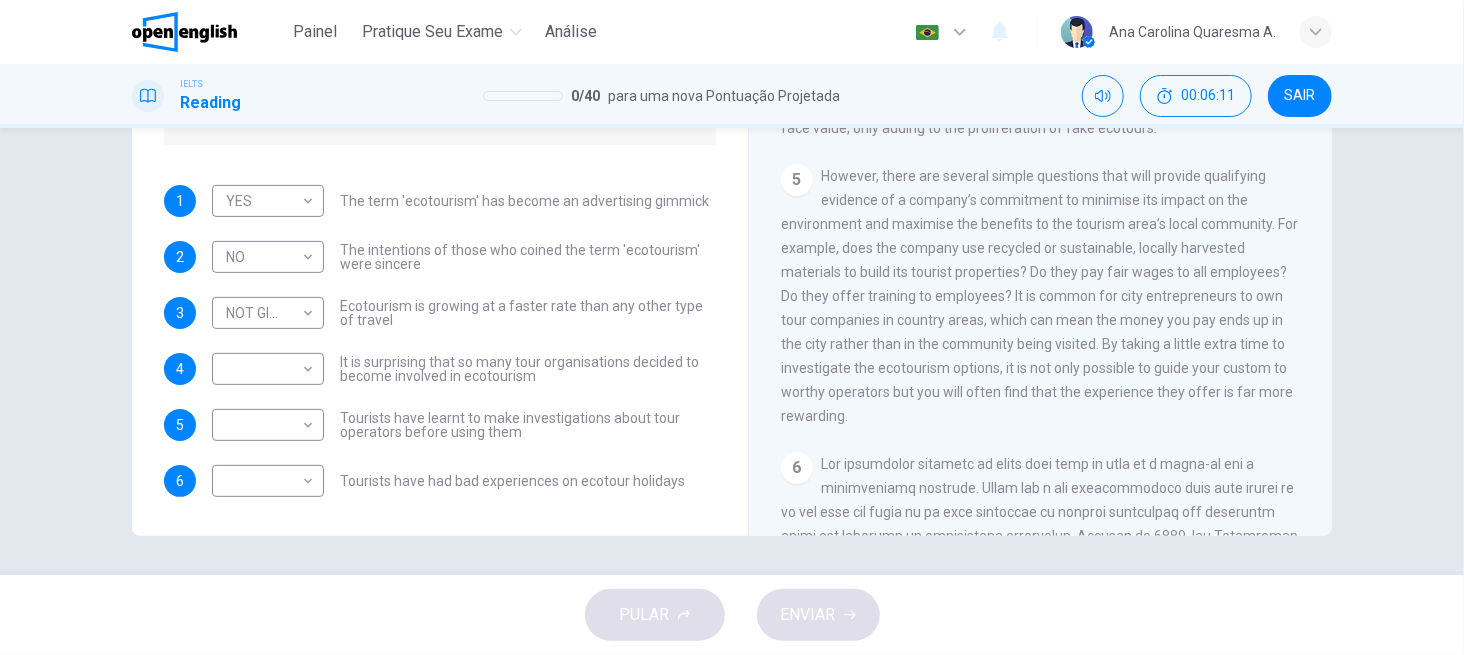 scroll, scrollTop: 960, scrollLeft: 0, axis: vertical 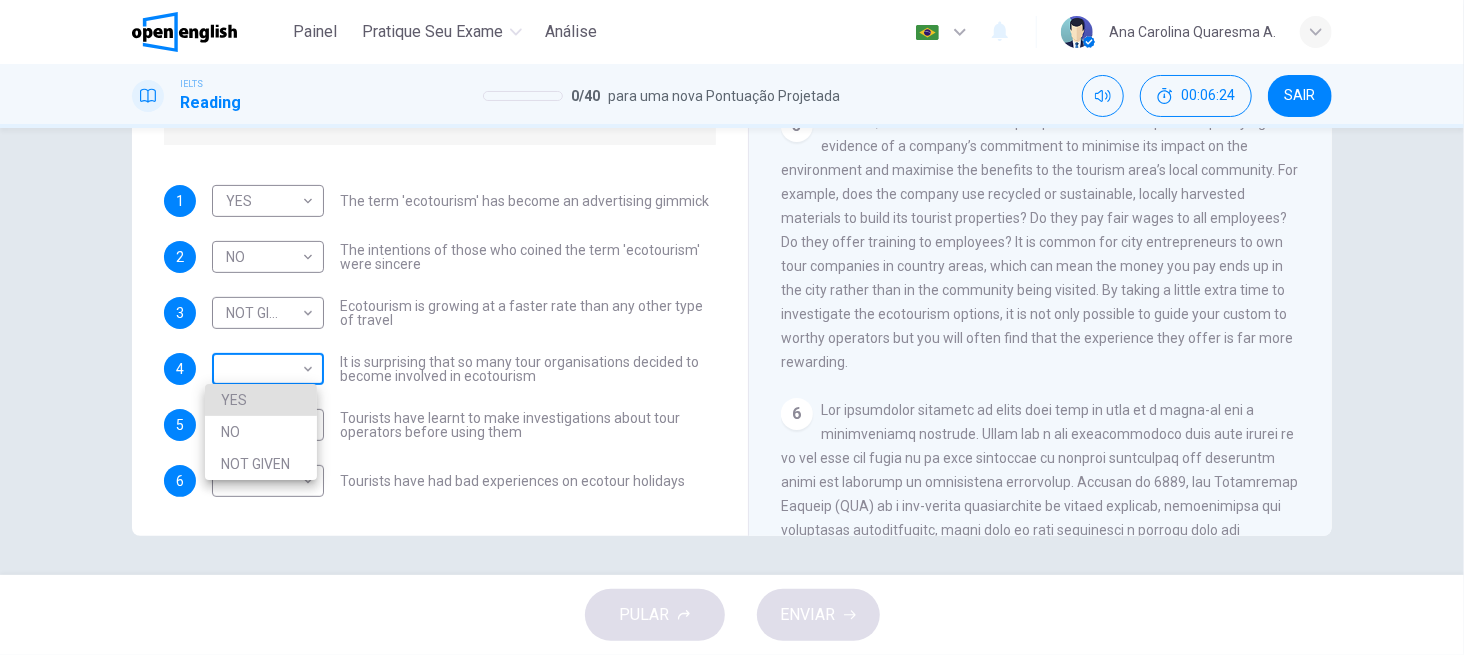 click on "00:56:57
Painel Pratique seu exame Análise Português ** ​ Ana Carolina Quaresma A. IELTS Reading 0 / 40 para uma nova Pontuação Projetada 00:06:24 SAIR Questions 1 - 6 Do the following statements agree with the information given in the Reading Passage ?
In the boxes below write YES if the statement agrees with the views of the writer NO if the statement contradicts the views of the writer NOT GIVEN if it is impossible to say what the writer thinks about this 1 YES *** ​ The term 'ecotourism' has become an advertising gimmick 2 NO ** ​ The intentions of those who coined the term 'ecotourism' were sincere 3 ​ 4 5" at bounding box center (732, 327) 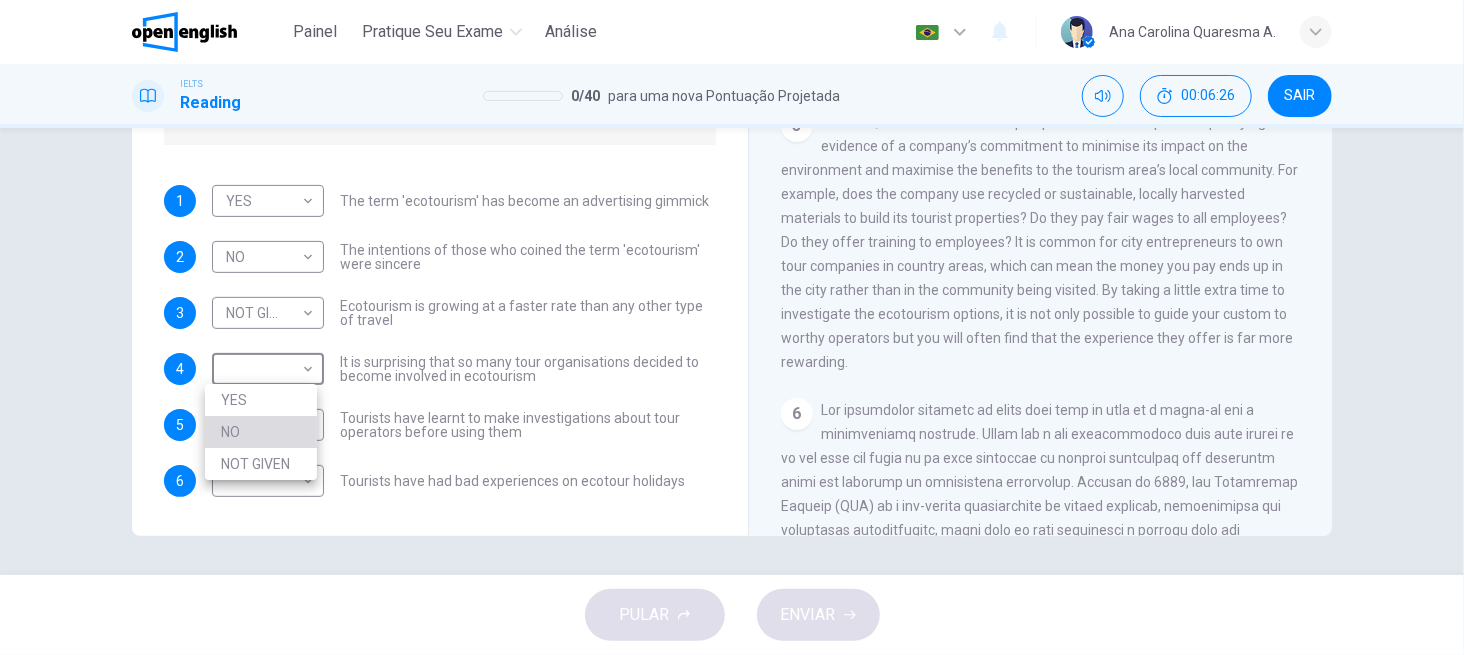 click on "NO" at bounding box center [261, 432] 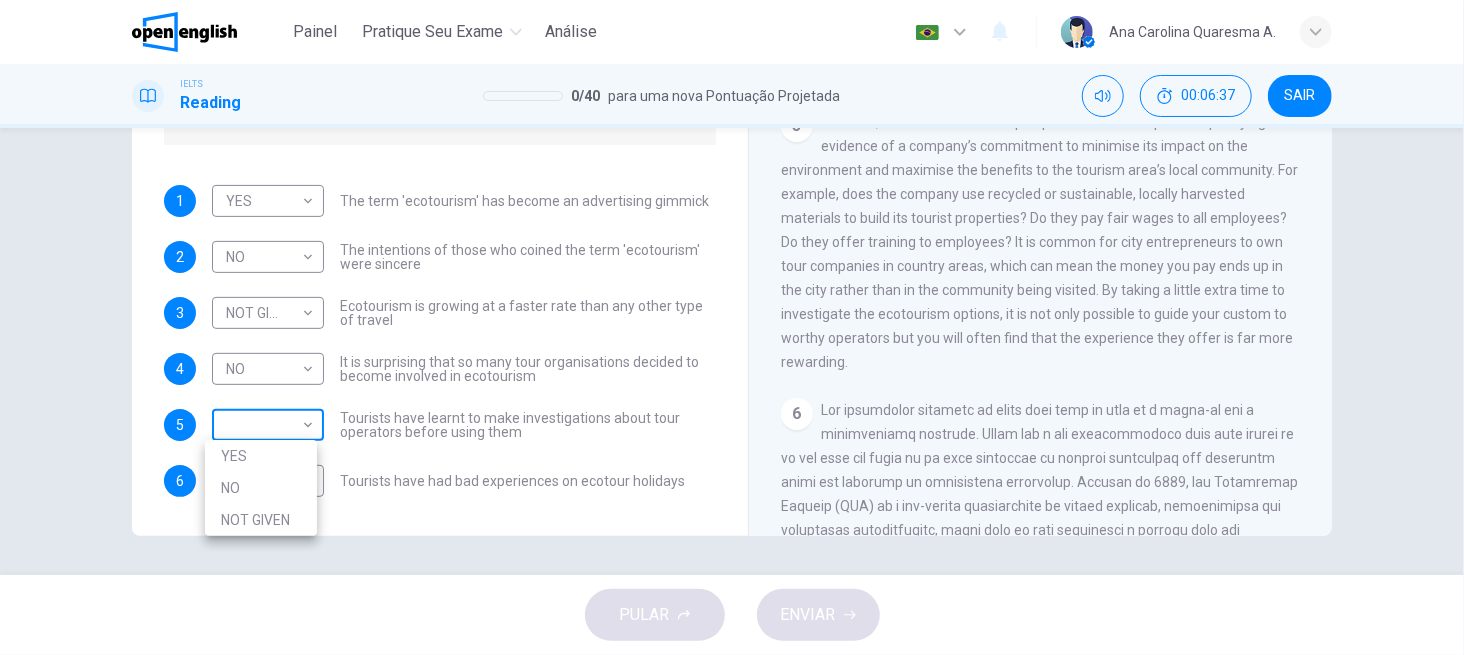 click on "Este site usa cookies, conforme explicado em nossa  Política de Privacidade . Se você concorda com o uso de cookies, clique no botão Aceitar e continue navegando em nosso site.   Política de Privacidade Aceitar This site uses cookies, as explained in our  Privacy Policy . If you agree to the use of cookies, please click the Accept button and continue to browse our site.   Privacy Policy Accept Painel Pratique seu exame Análise Português ** ​ [FIRST] [LAST] A. IELTS Reading 0 / 40 para uma nova Pontuação Projetada 00:06:37 SAIR Questions 1 - 6 Do the following statements agree with the information given in the Reading Passage ?
In the boxes below write YES if the statement agrees with the views of the writer NO if the statement contradicts the views of the writer NOT GIVEN if it is impossible to say what the writer thinks about this 1 YES *** ​ The term 'ecotourism' has become an advertising gimmick 2 NO ** ​ The intentions of those who coined the term 'ecotourism' were sincere 3 ​ 4 5" at bounding box center (732, 327) 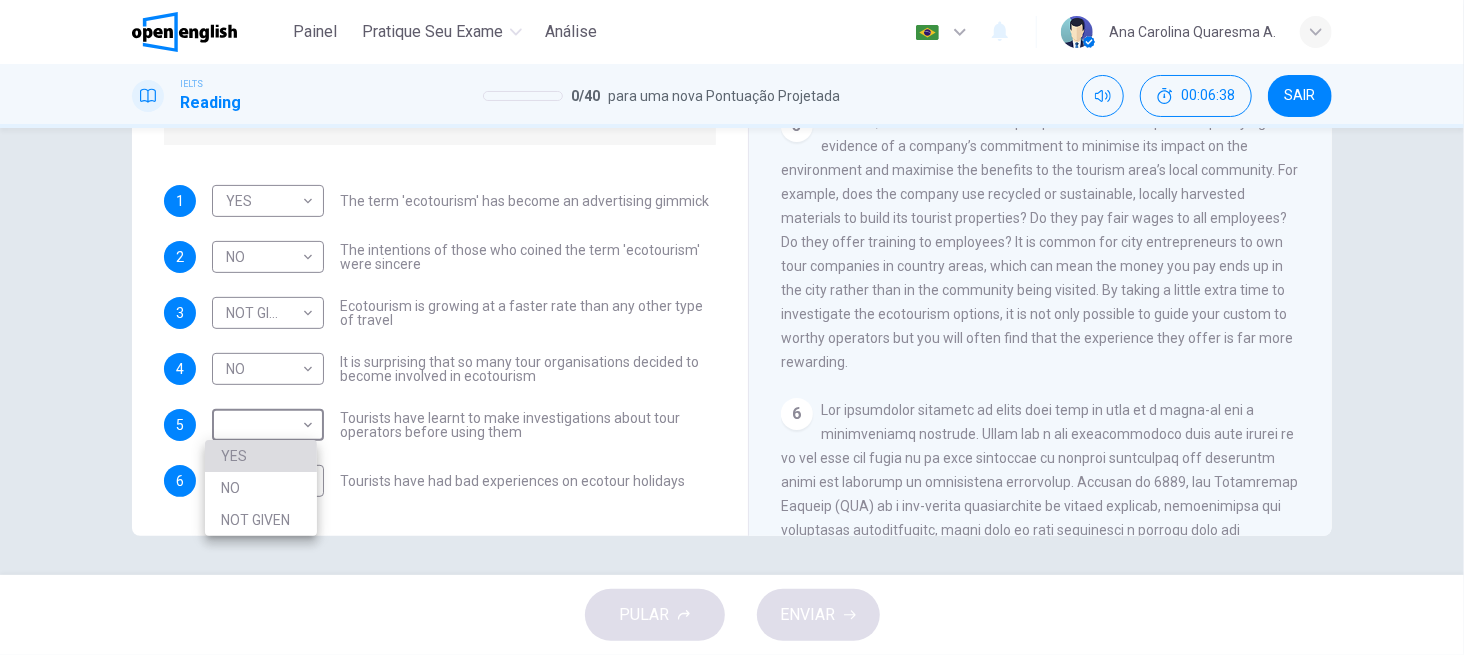 click on "YES" at bounding box center [261, 456] 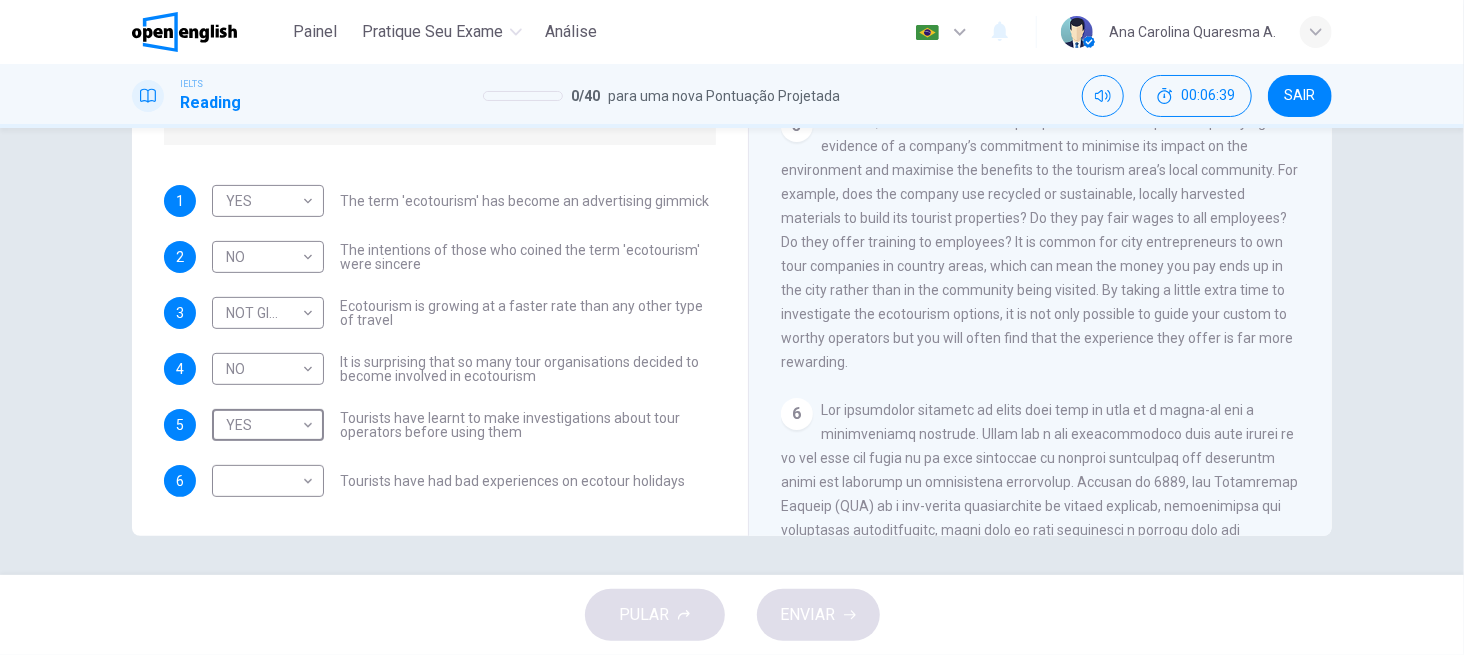 click on "However, there are several simple questions that will provide qualifying evidence of a company’s commitment to minimise its impact on the environment and maximise the benefits to the tourism area’s local community. For example, does the company use recycled or sustainable, locally harvested materials to build its tourist properties? Do they pay fair wages to all employees? Do they offer training to employees? It is common for city entrepreneurs to own tour companies in country areas, which can mean the money you pay ends up in the city rather than in the community being visited. By taking a little extra time to investigate the ecotourism options, it is not only possible to guide your custom to worthy operators but you will often find that the experience they offer is far more rewarding." at bounding box center (1039, 242) 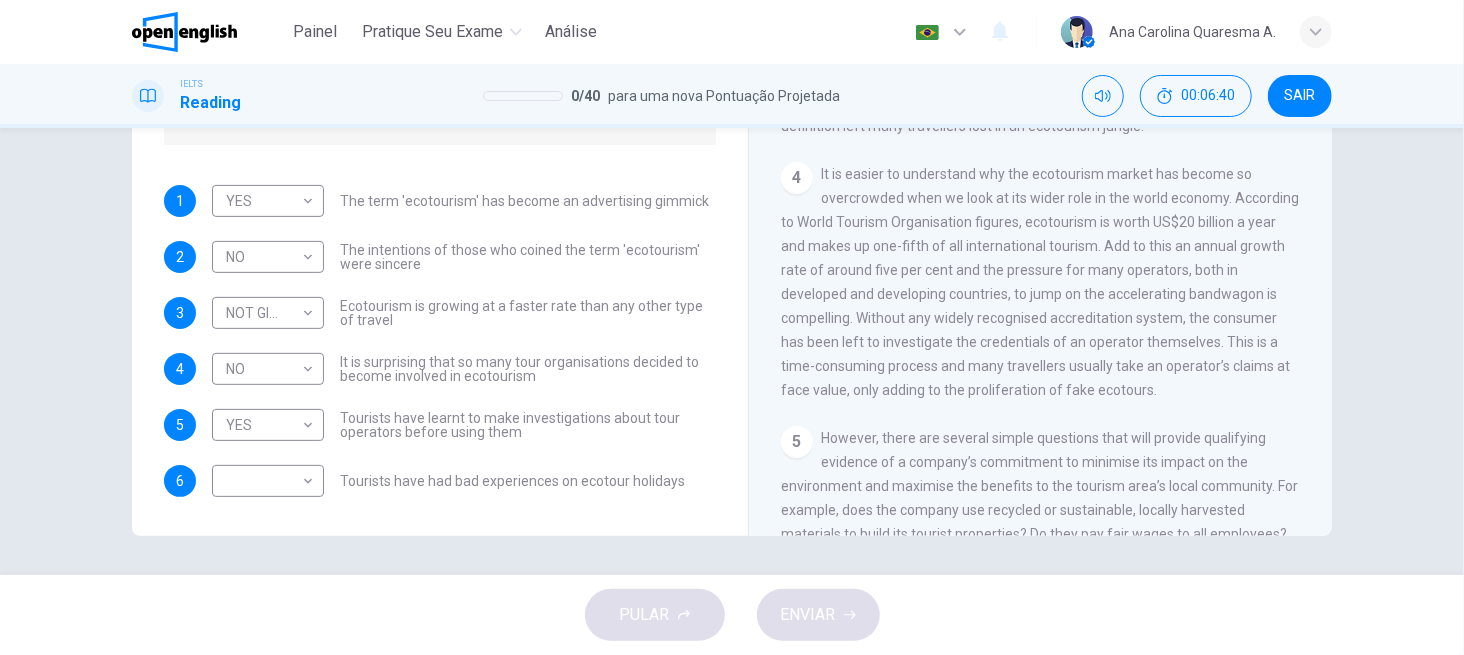 scroll, scrollTop: 640, scrollLeft: 0, axis: vertical 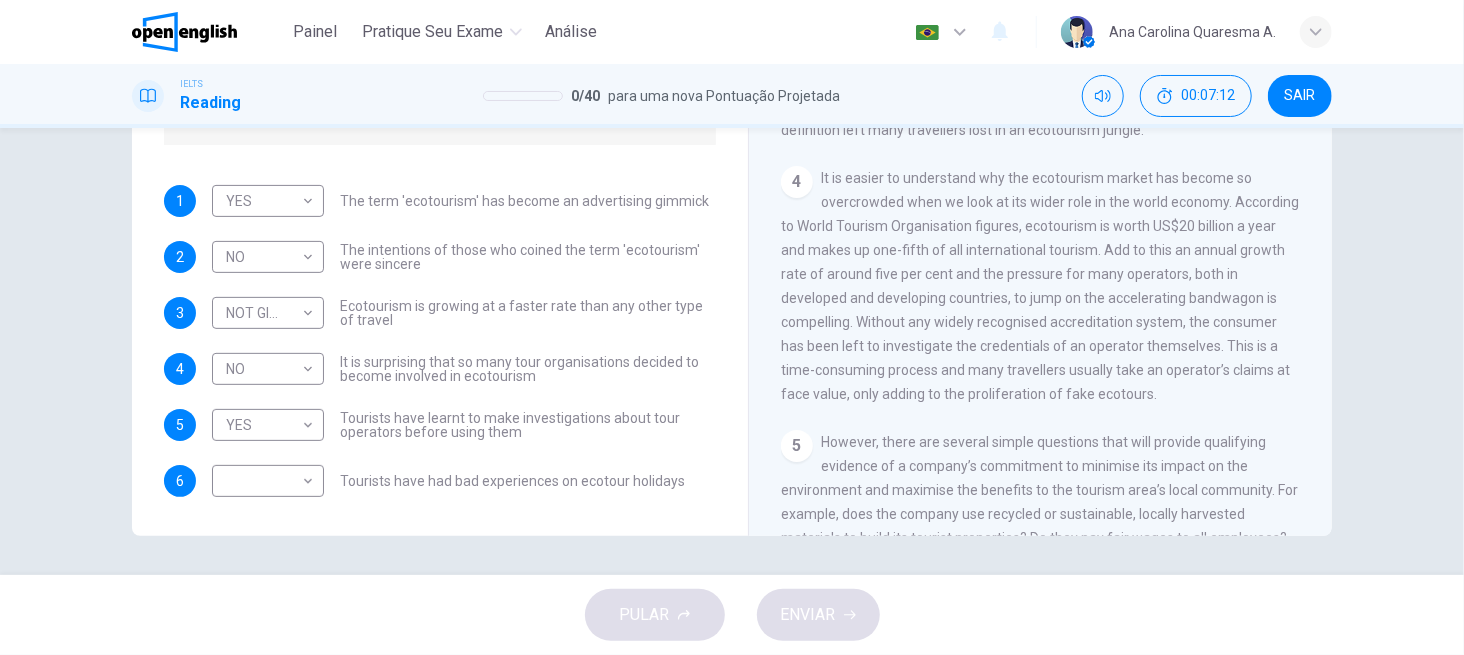 click on "4 It is easier to understand why the ecotourism market has become so overcrowded when we look at its wider role in the world economy. According to World Tourism Organisation figures, ecotourism is worth US$20 billion a year and makes up one-fifth of all international tourism. Add to this an annual growth rate of around five per cent and the pressure for many operators, both in developed and developing countries, to jump on the accelerating bandwagon is compelling. Without any widely recognised accreditation system, the consumer has been left to investigate the credentials of an operator themselves. This is a time-consuming process and many travellers usually take an operator’s claims at face value, only adding to the proliferation of fake ecotours." at bounding box center (1041, 286) 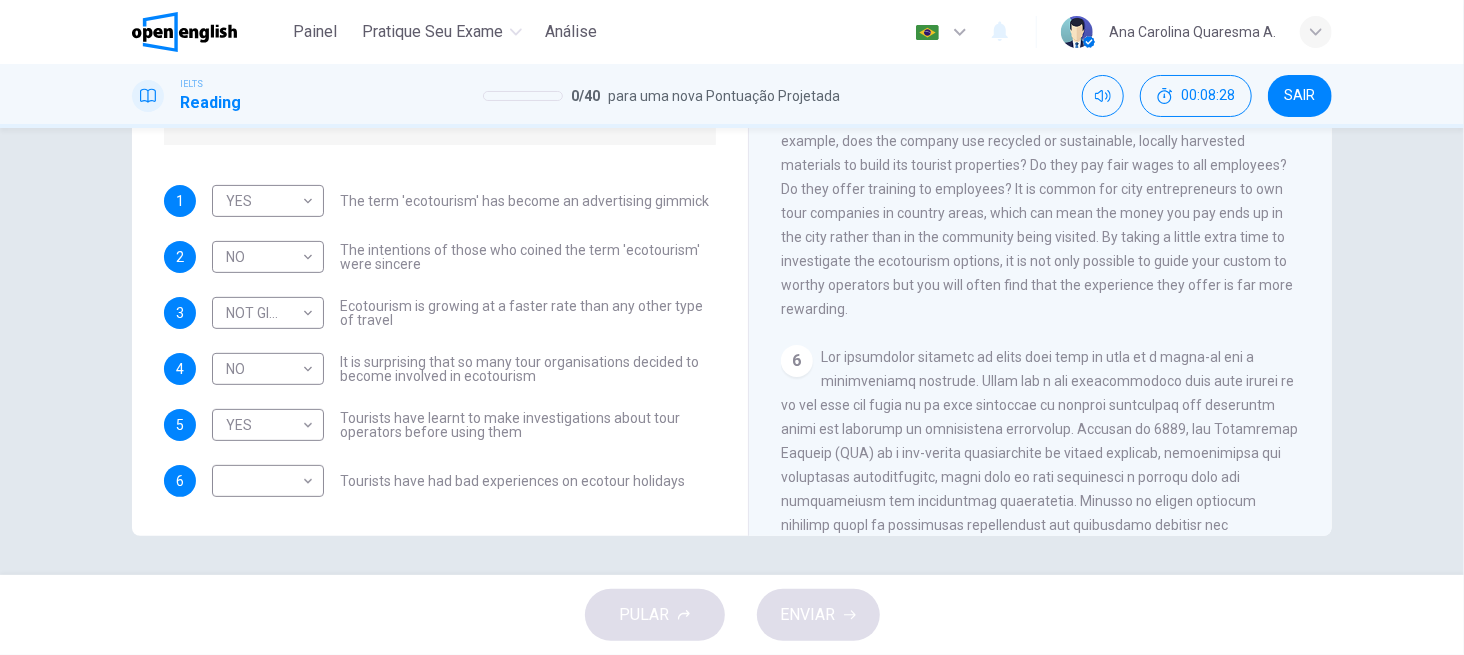 scroll, scrollTop: 960, scrollLeft: 0, axis: vertical 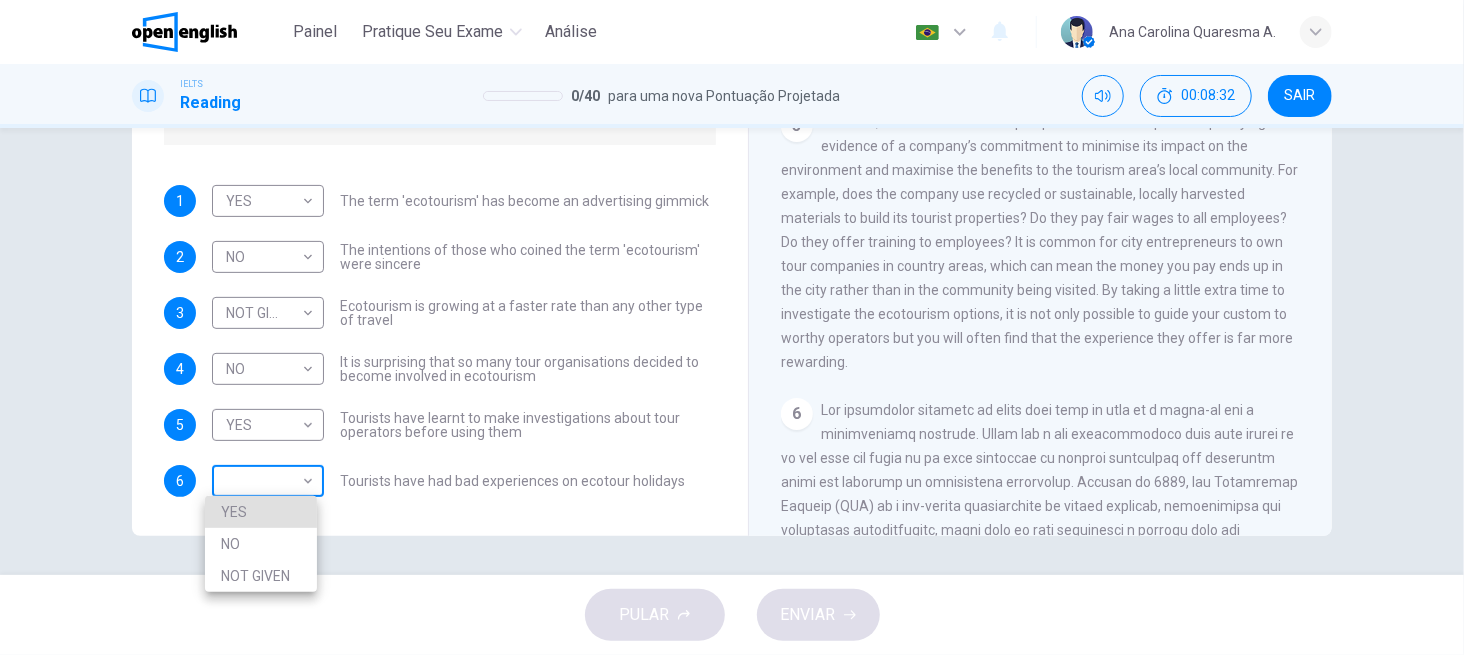 click on "Este site usa cookies, conforme explicado em nossa  Política de Privacidade . Se você concorda com o uso de cookies, clique no botão Aceitar e continue navegando em nosso site.   Política de Privacidade Aceitar This site uses cookies, as explained in our  Privacy Policy . If you agree to the use of cookies, please click the Accept button and continue to browse our site.   Privacy Policy Accept Painel Pratique seu exame Análise Português ** ​ [FIRST] [LAST] A. IELTS Reading 0 / 40 para uma nova Pontuação Projetada 00:08:32 SAIR Questions 1 - 6 Do the following statements agree with the information given in the Reading Passage ?
In the boxes below write YES if the statement agrees with the views of the writer NO if the statement contradicts the views of the writer NOT GIVEN if it is impossible to say what the writer thinks about this 1 YES *** ​ The term 'ecotourism' has become an advertising gimmick 2 NO ** ​ The intentions of those who coined the term 'ecotourism' were sincere 3 ​ 4 5" at bounding box center [732, 327] 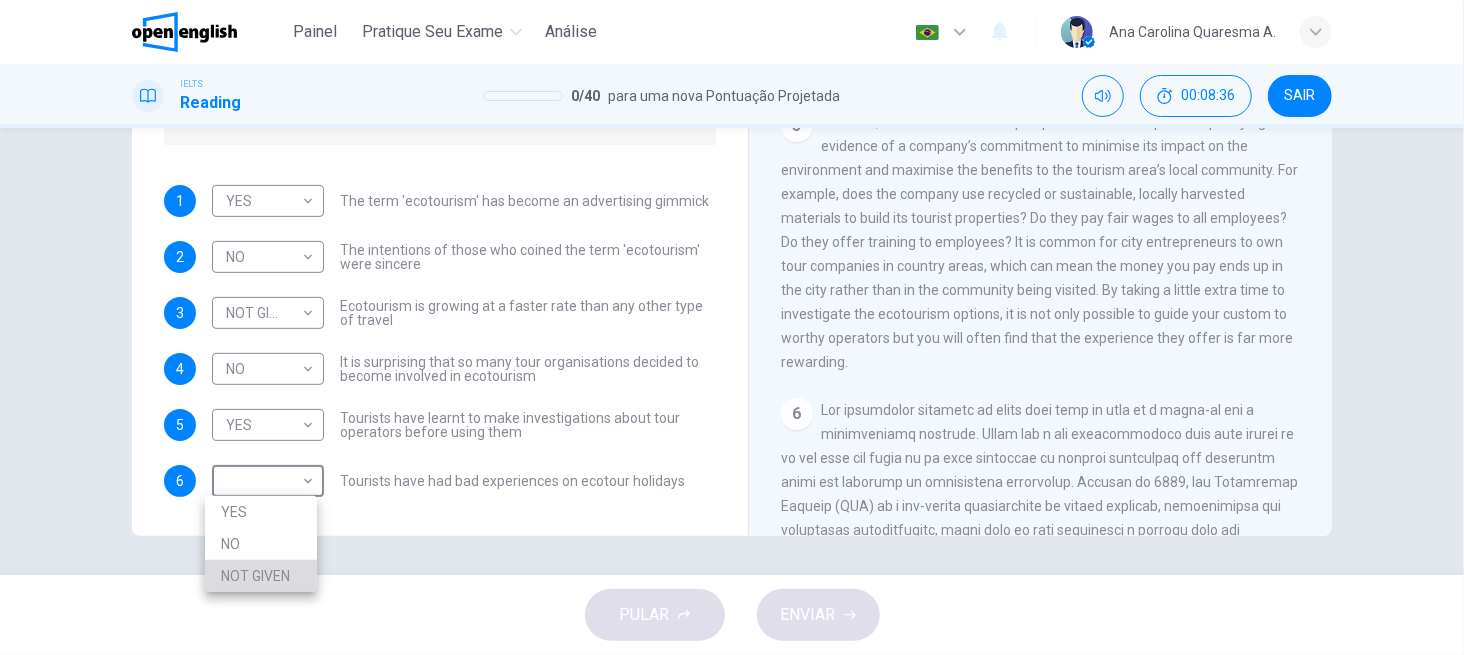 click on "NOT GIVEN" at bounding box center (261, 576) 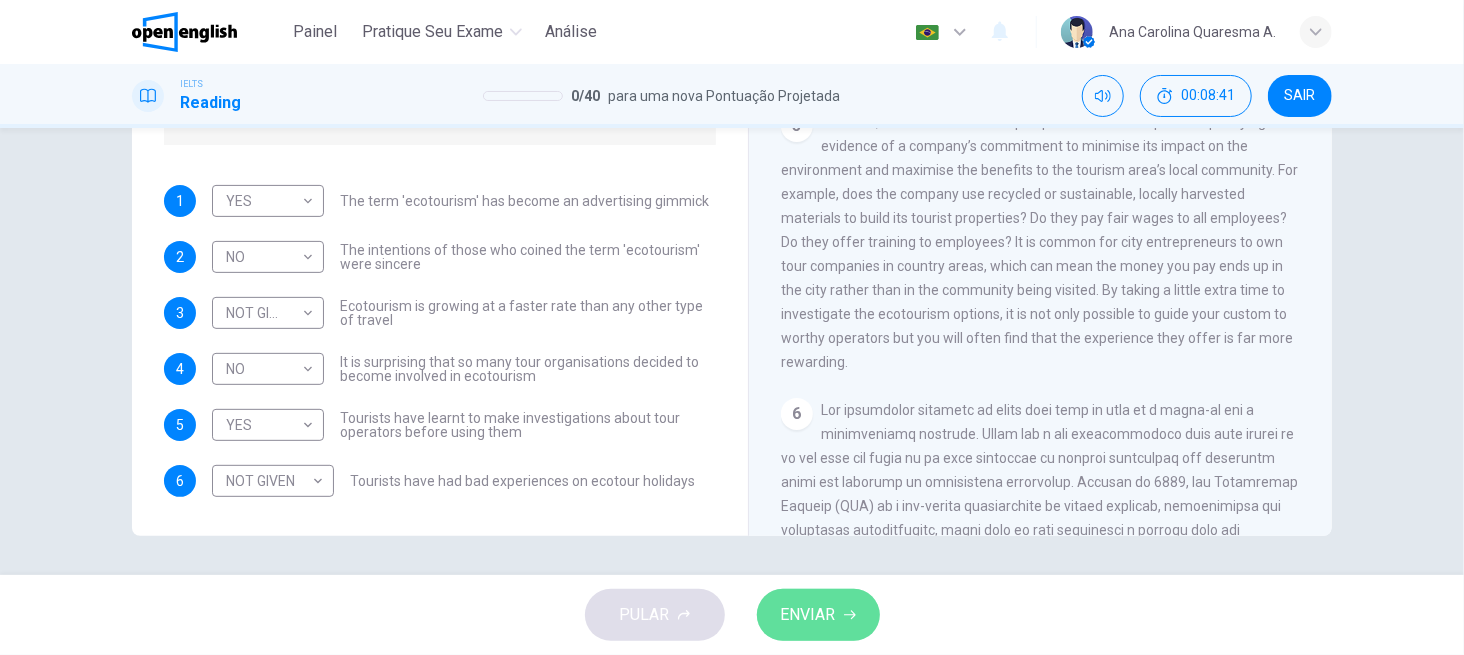 click on "ENVIAR" at bounding box center (808, 615) 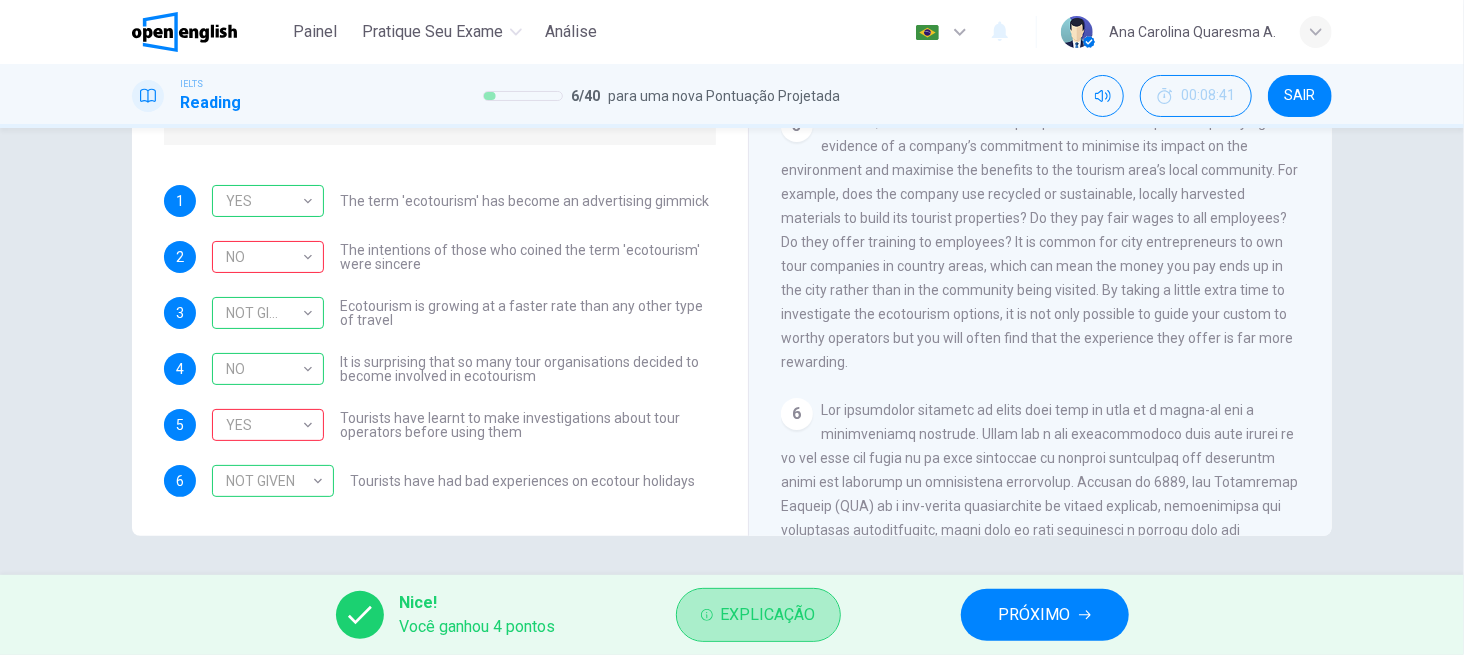 click on "Explicação" at bounding box center (758, 615) 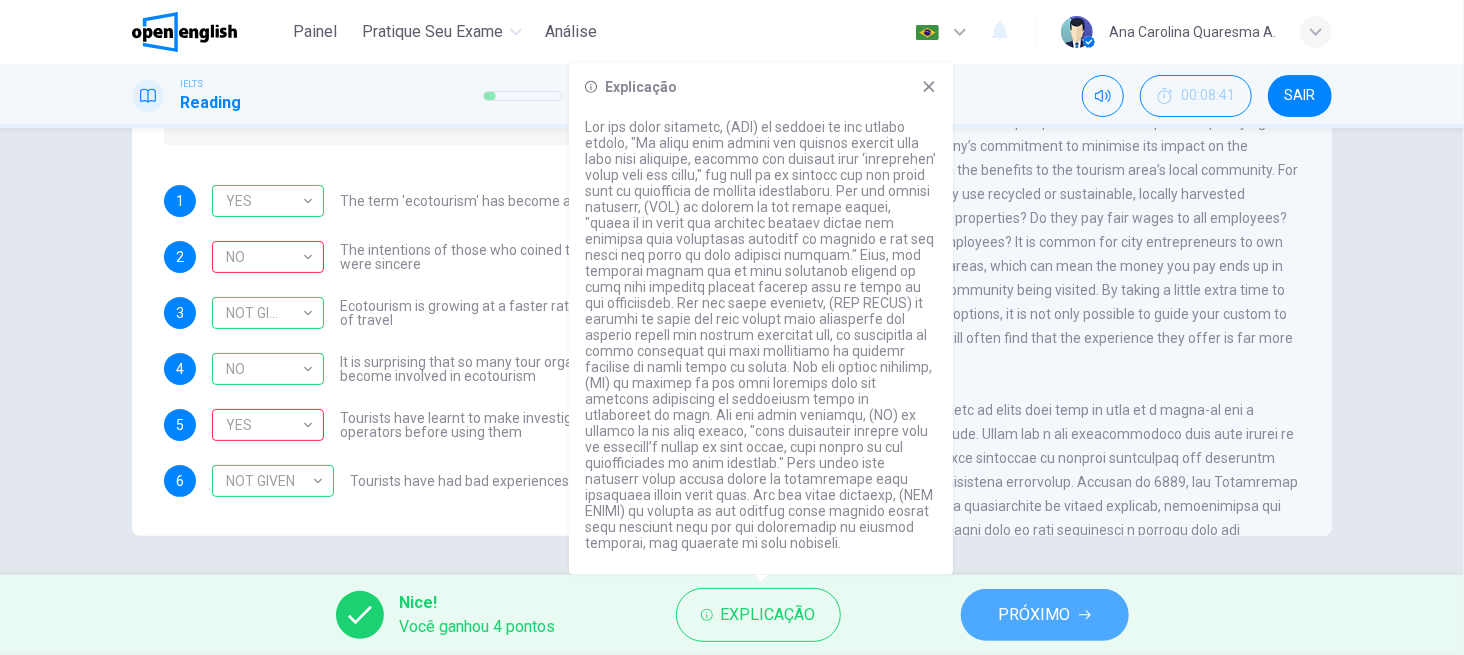 click on "PRÓXIMO" at bounding box center (1035, 615) 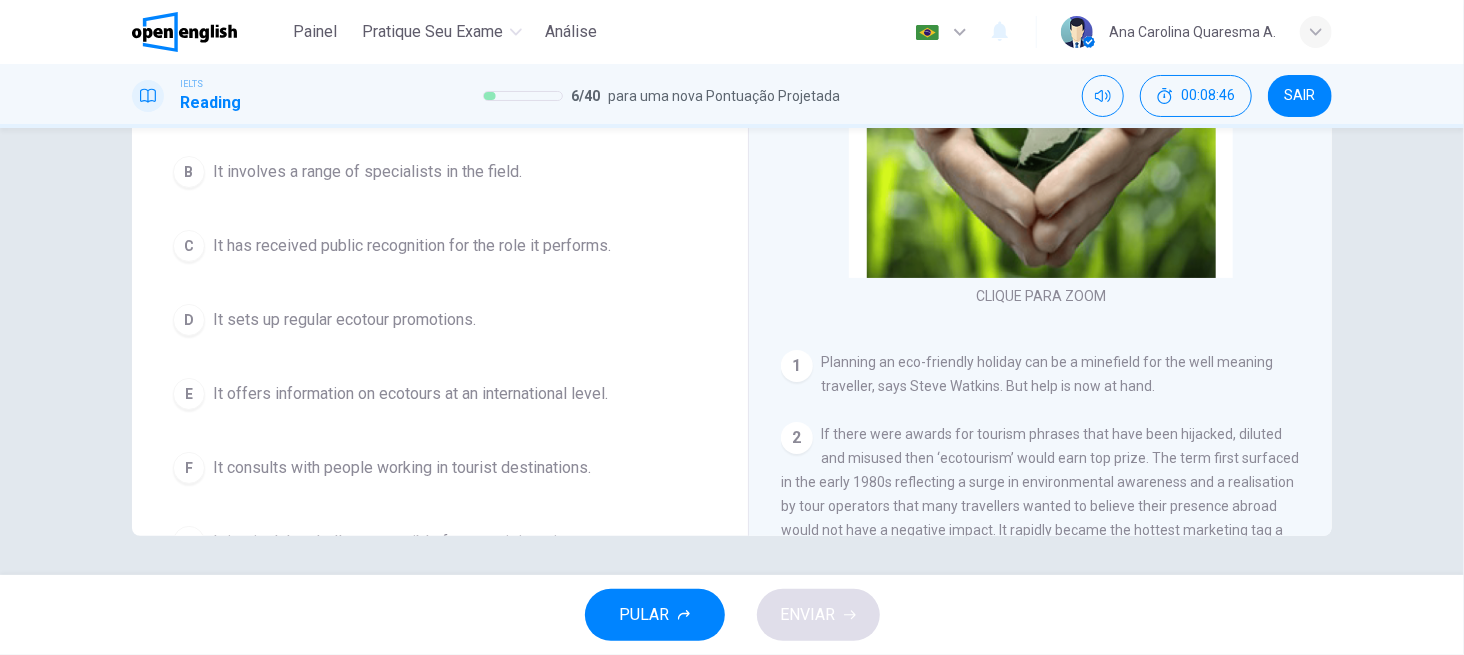 click on "Question 7 According to the information given in the reading passage, which  THREE  of the following are true of the Ecotourism Society (TES)?
Select  THREE  options from the choice  A-G  below.  A It has monitored the growth in ecotourism. B It involves a range of specialists in the field. C It has received public recognition for the role it performs. D It sets up regular ecotour promotions. E It offers information on ecotours at an international level. F It consults with people working in tourist destinations. G It is singlehandedly responsible for organising trips. It's Eco-logical CLIQUE PARA ZOOM Clique para Zoom 1 Planning an eco-friendly holiday can be a minefield for the well meaning traveller, says Steve Watkins. But help is now at hand. 2 3 4 5 6 7 8" at bounding box center [732, 188] 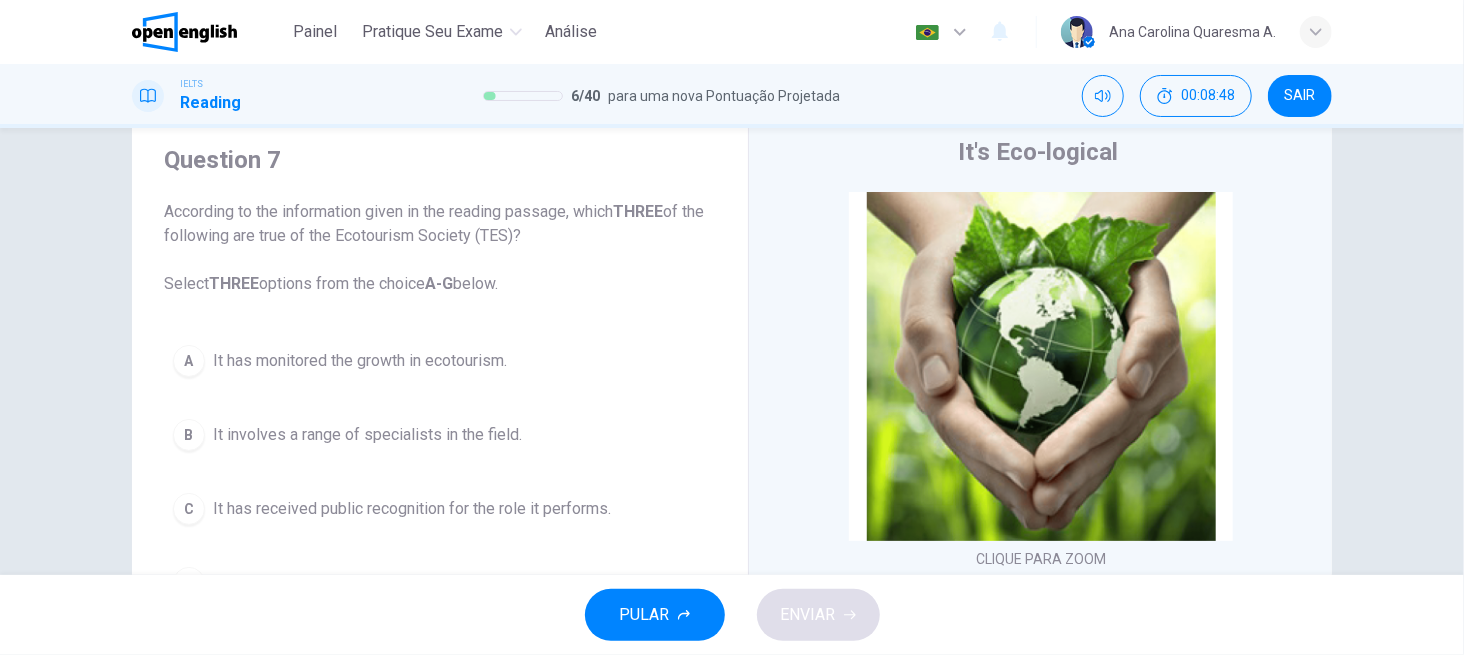 scroll, scrollTop: 60, scrollLeft: 0, axis: vertical 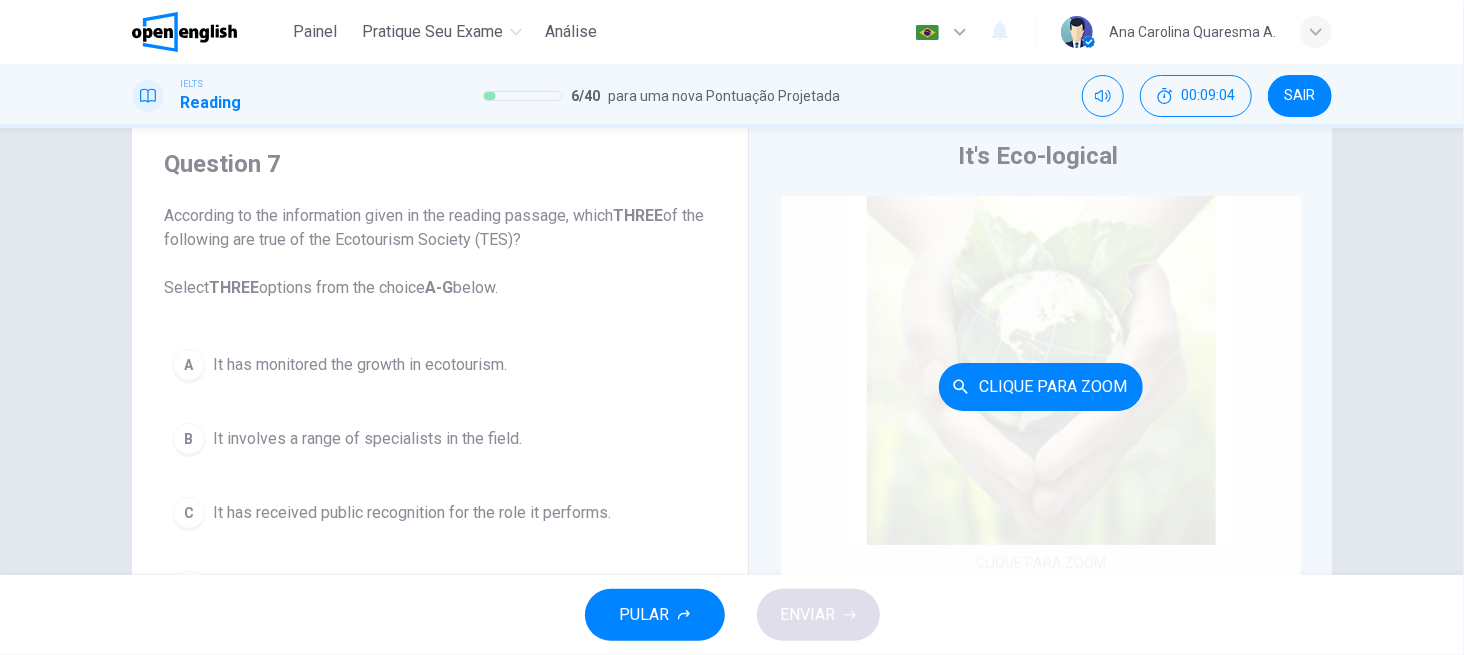 click on "Clique para Zoom" at bounding box center [1041, 386] 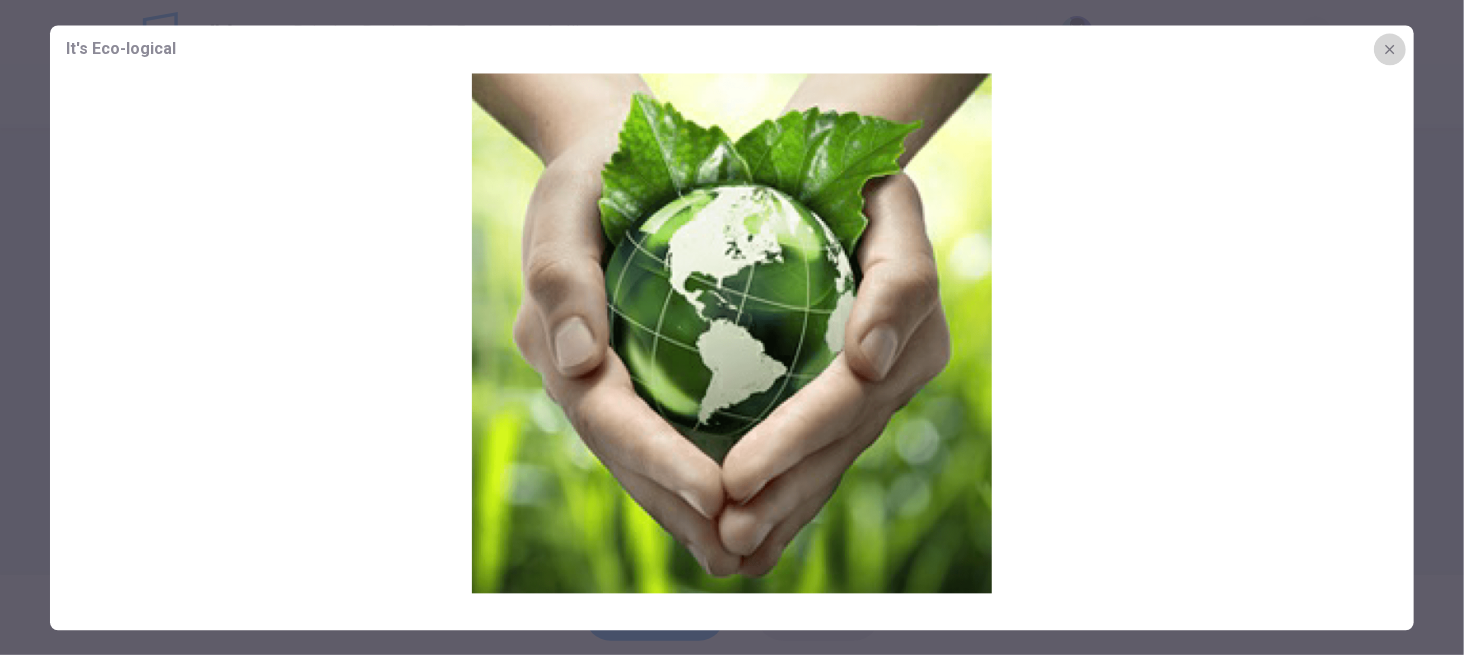 click at bounding box center [1390, 49] 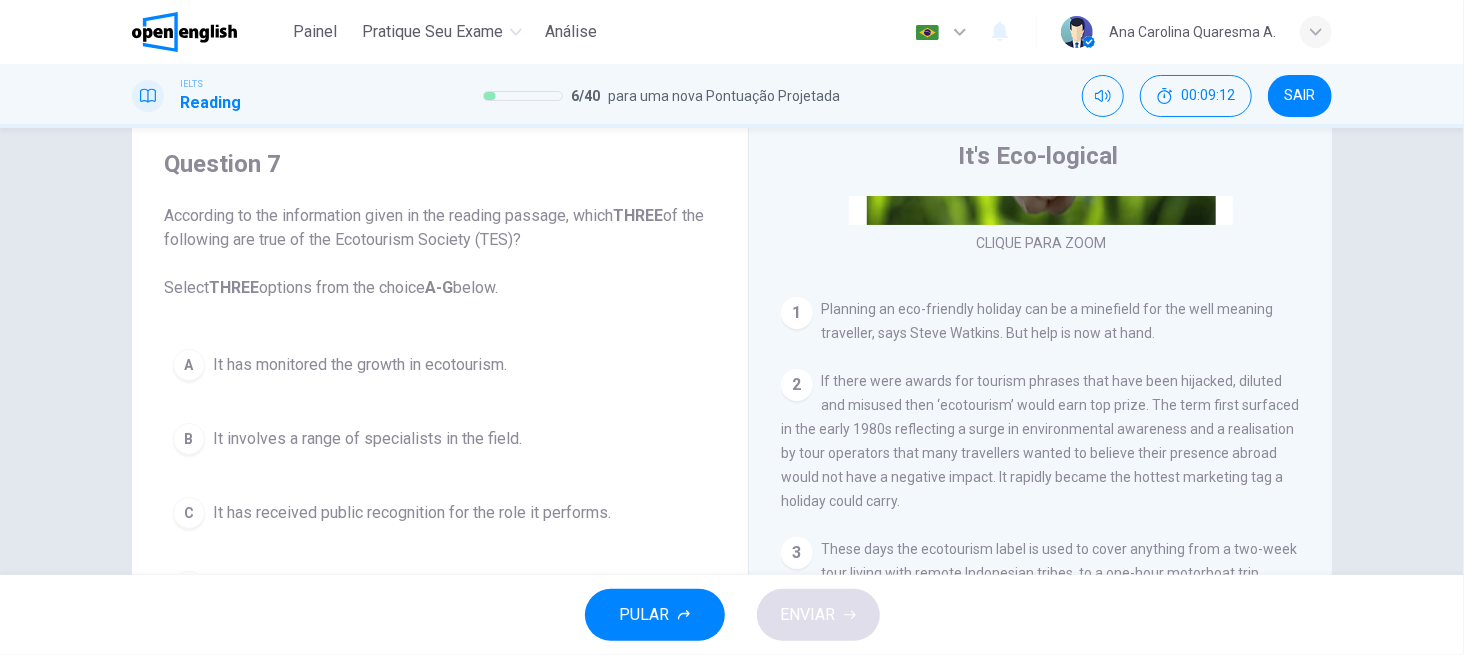 scroll, scrollTop: 373, scrollLeft: 0, axis: vertical 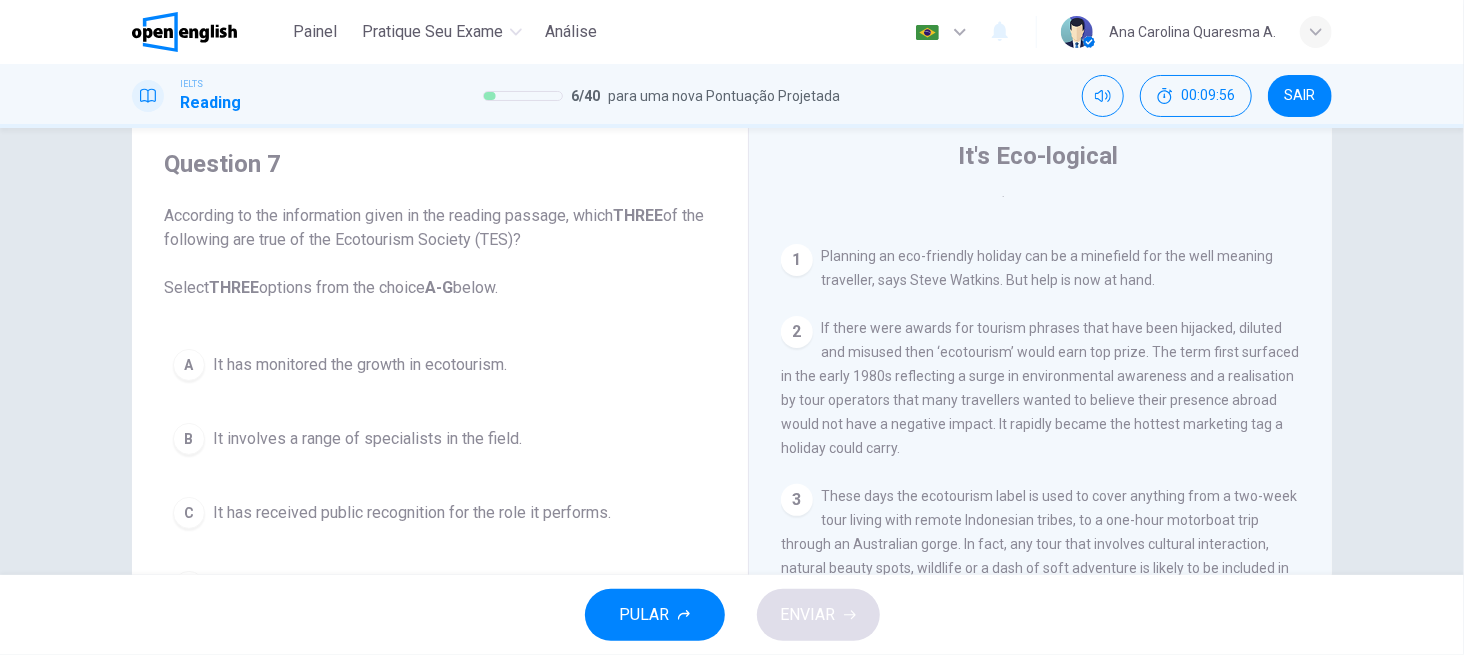 click on "If there were awards for tourism phrases that have been hijacked, diluted and misused then ‘ecotourism’ would earn top prize. The term first surfaced in the early 1980s reflecting a surge in environmental awareness and a realisation by tour operators that many travellers wanted to believe their presence abroad would not have a negative impact. It rapidly became the hottest marketing tag a holiday could carry." at bounding box center [1040, 388] 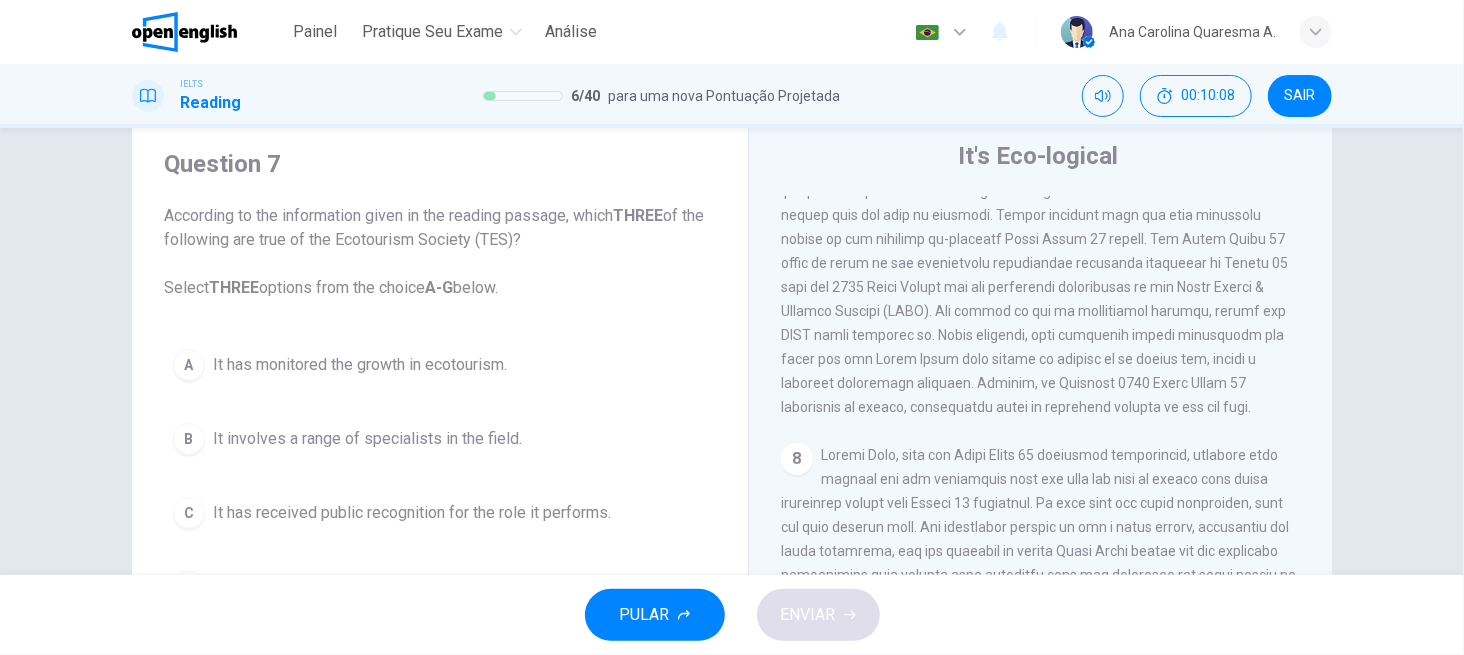 scroll, scrollTop: 2124, scrollLeft: 0, axis: vertical 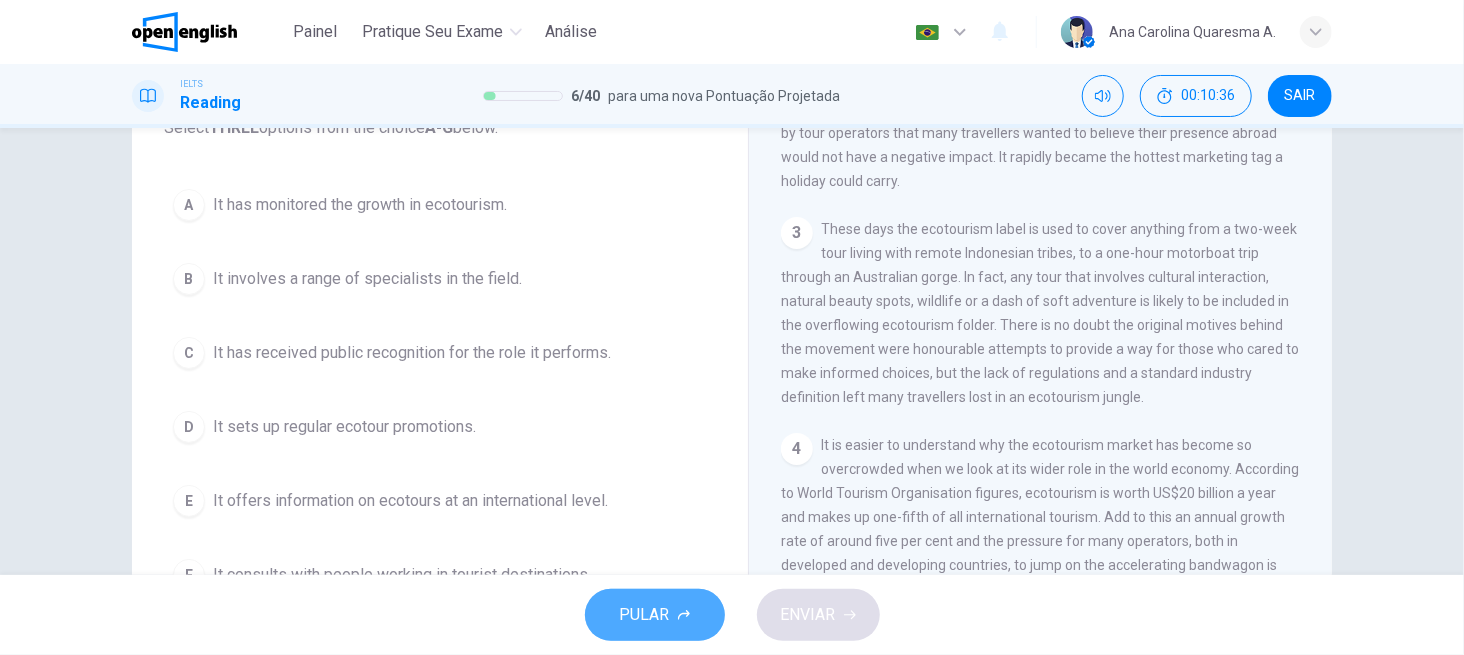 click on "PULAR" at bounding box center (655, 615) 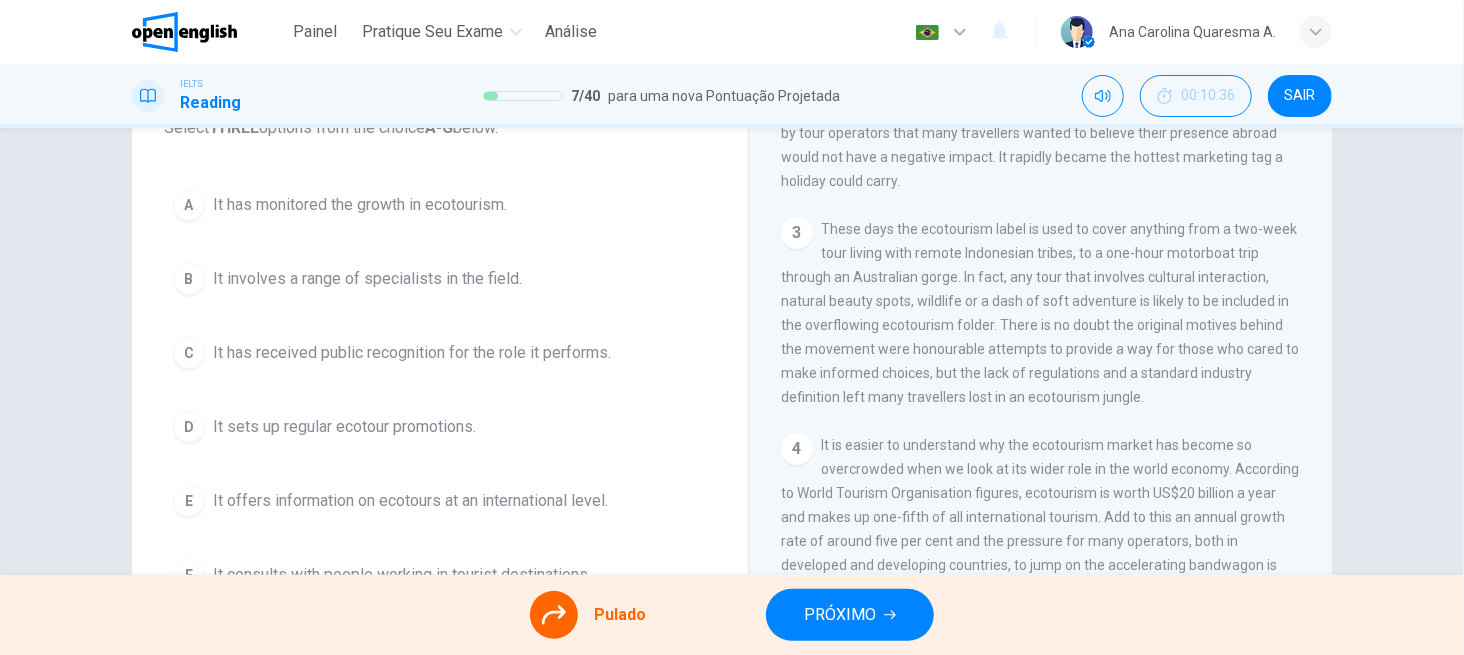 click at bounding box center [554, 615] 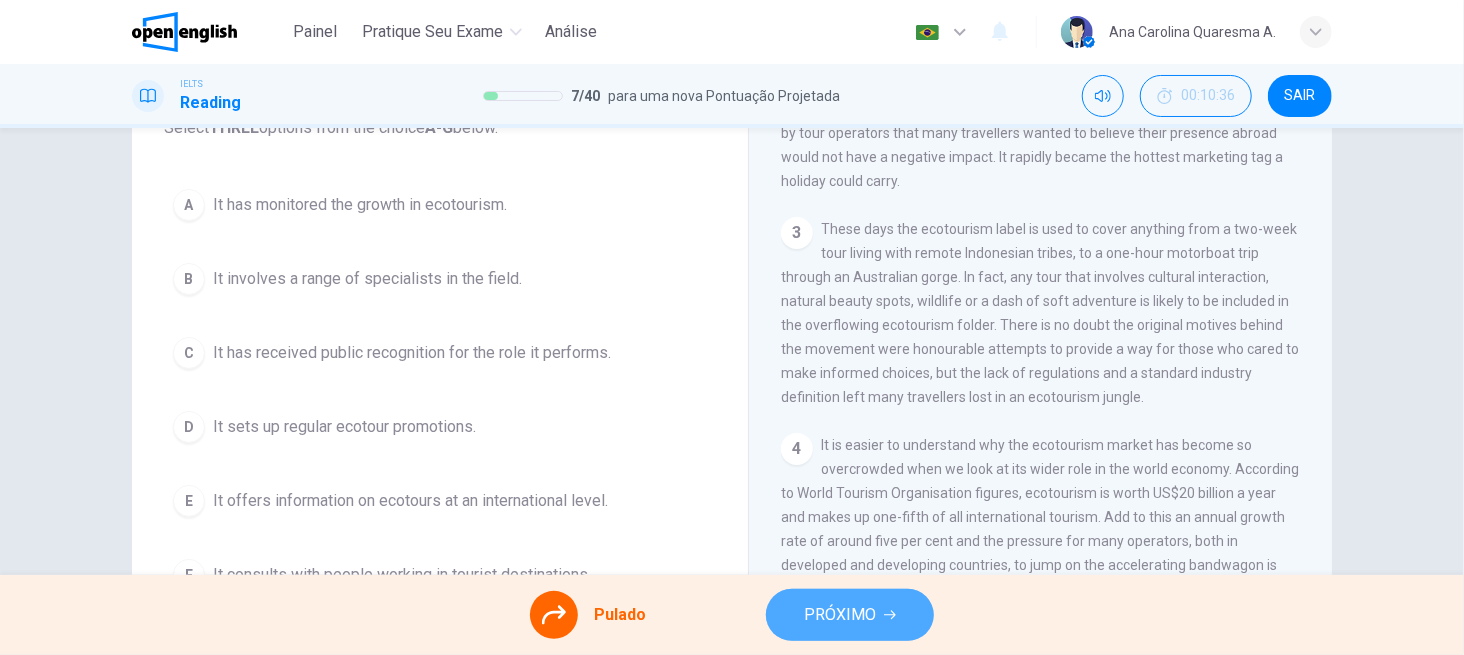 click on "PRÓXIMO" at bounding box center (850, 615) 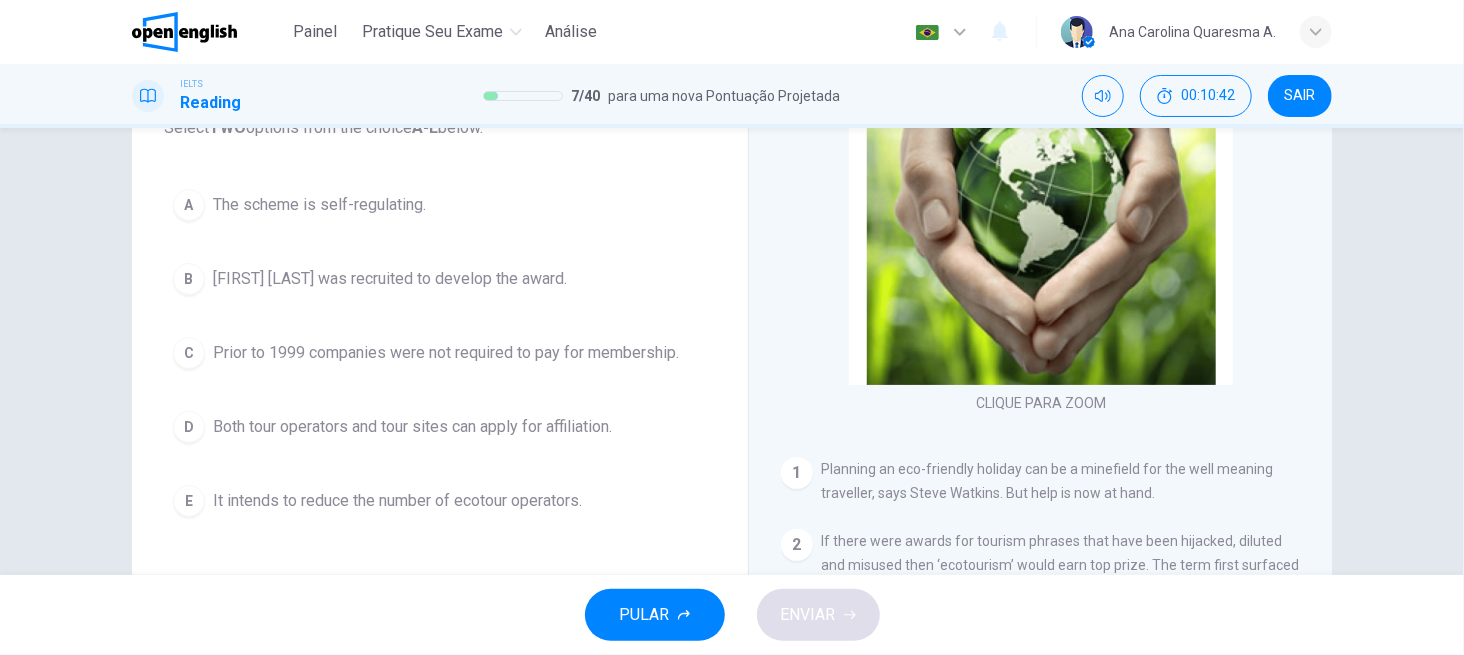 click on "It's Eco-logical CLIQUE PARA ZOOM Clique para Zoom 1 Planning an eco-friendly holiday can be a minefield for the well meaning traveller, says Steve Watkins. But help is now at hand. 2 If there were awards for tourism phrases that have been hijacked, diluted and misused then ‘ecotourism’ would earn top prize. The term first surfaced in the early 1980s reflecting a surge in environmental awareness and a realisation by tour operators that many travellers wanted to believe their presence abroad would not have a negative impact. It rapidly became the hottest marketing tag a holiday could carry. 3 4 5 6 7 8" at bounding box center (1040, 311) 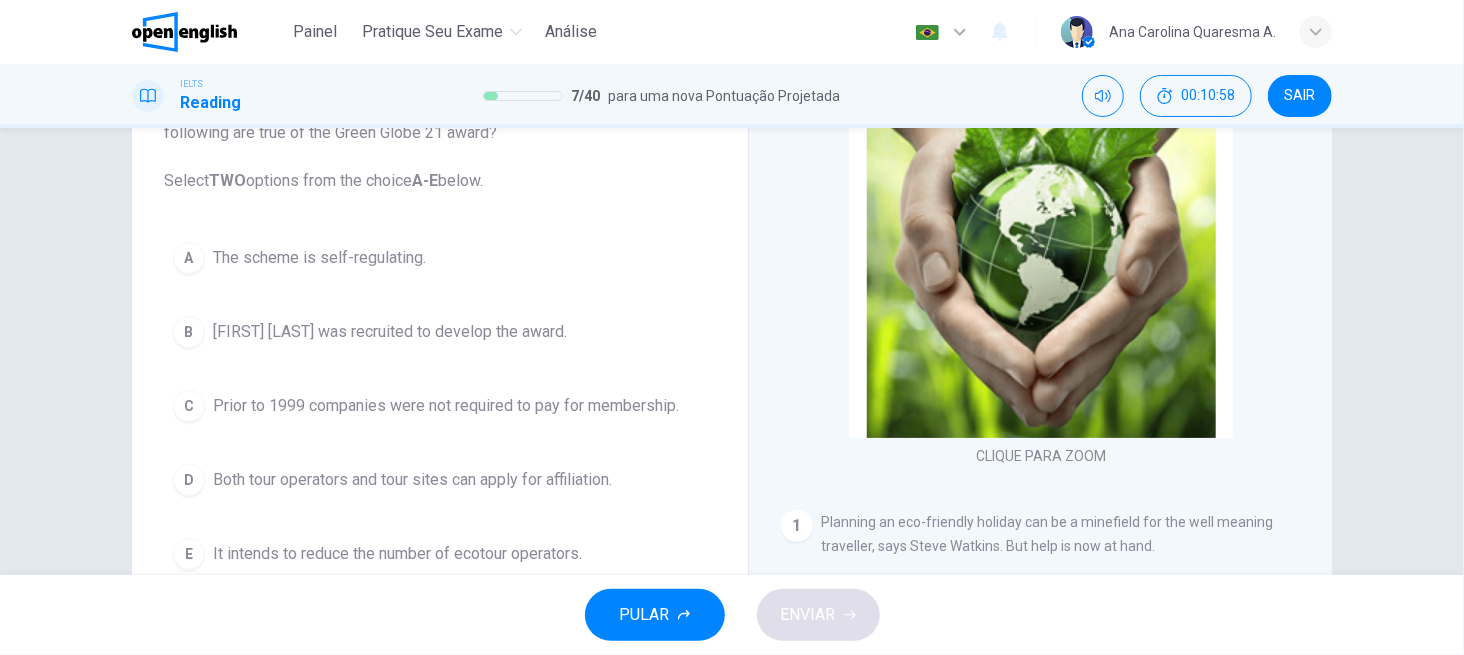 scroll, scrollTop: 220, scrollLeft: 0, axis: vertical 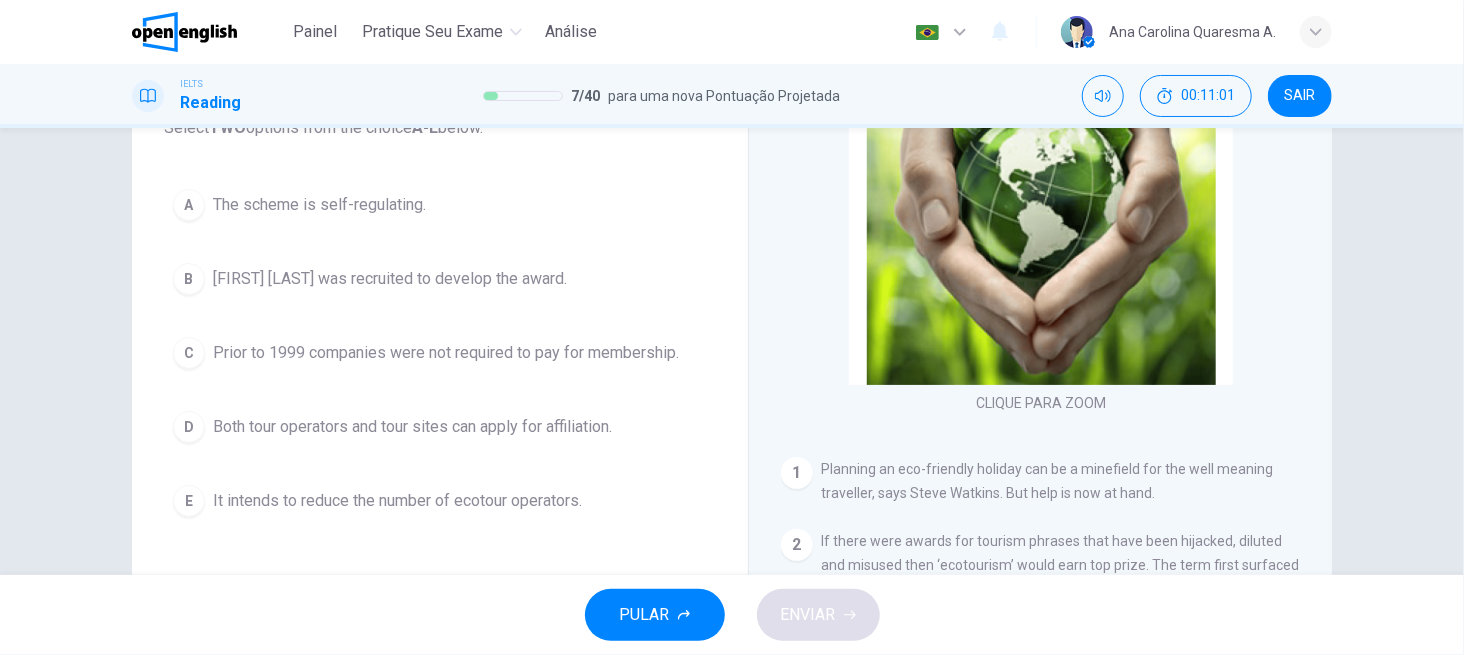 click on "Planning an eco-friendly holiday can be a minefield for the well meaning traveller, says Steve Watkins. But help is now at hand." at bounding box center [1047, 481] 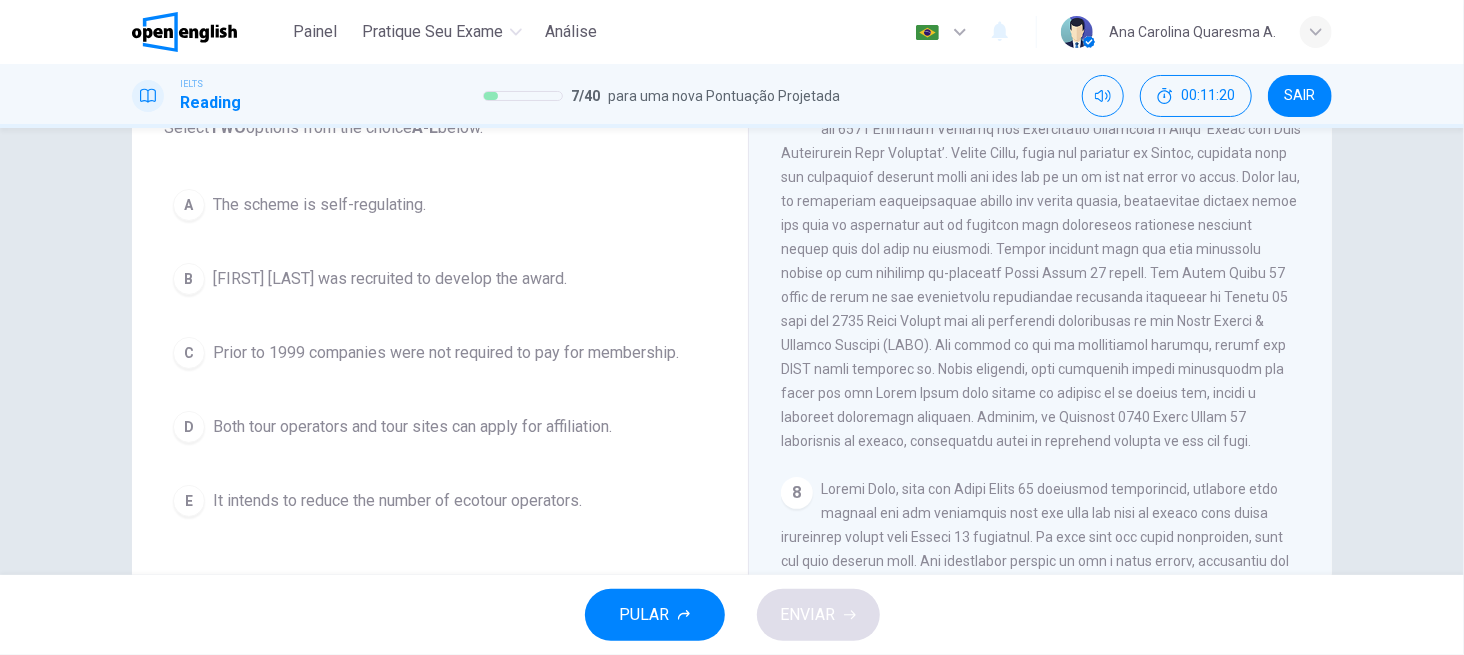 scroll, scrollTop: 1760, scrollLeft: 0, axis: vertical 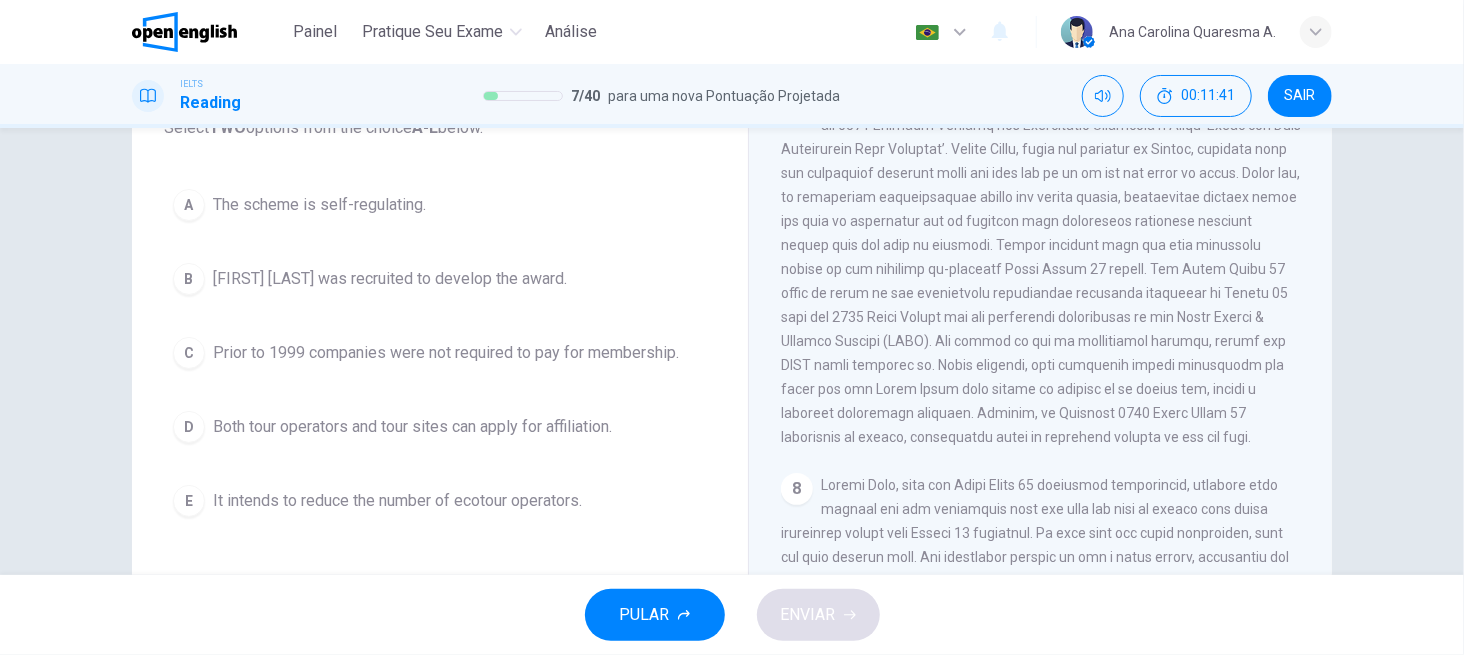 click on "Question 8 According to the information given in the reading passage, which  TWO  of the following are true of the Green Globe 21 award?
Select  TWO  options from the choice  A-E  below.  A The scheme is self-regulating. B Amanda Marks was recruited to develop the award. C Prior to 1999 companies were not required to pay for membership. D Both tour operators and tour sites can apply for affiliation. E It intends to reduce the number of ecotour operators." at bounding box center (440, 257) 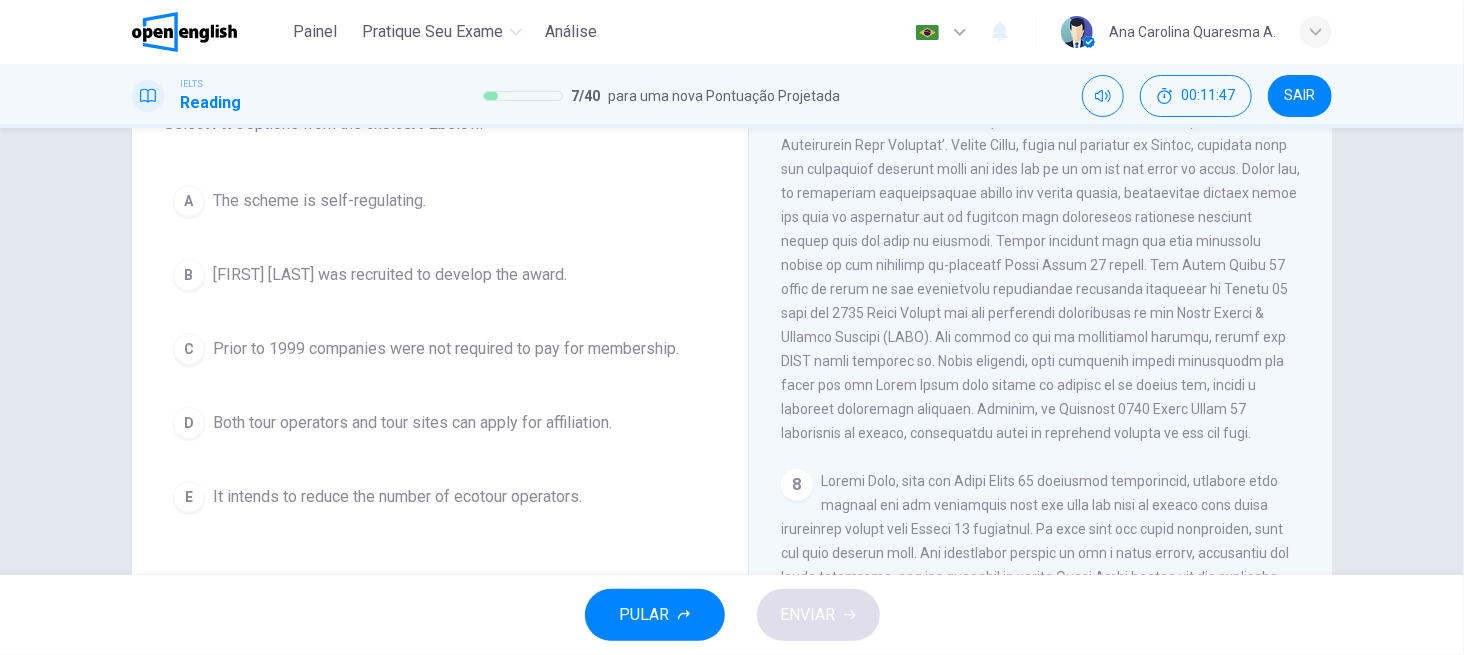 scroll, scrollTop: 220, scrollLeft: 0, axis: vertical 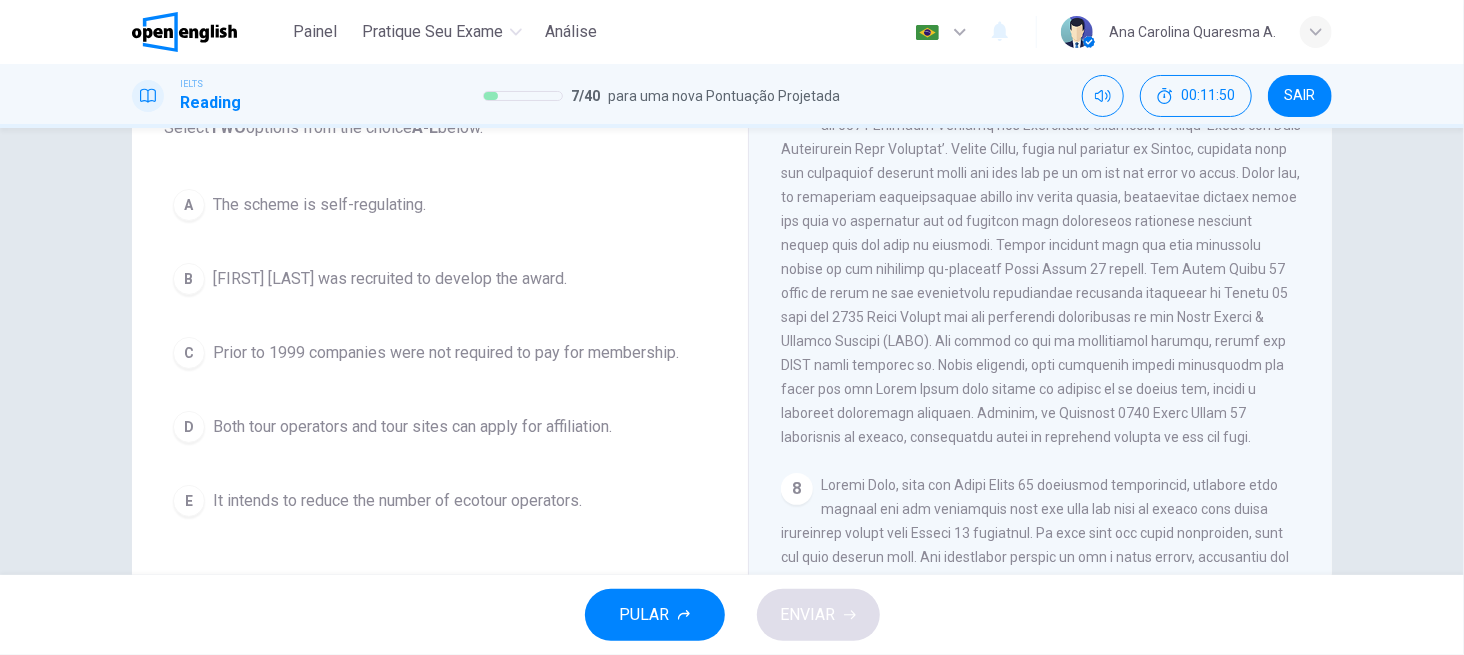 click on "7" at bounding box center (1041, 269) 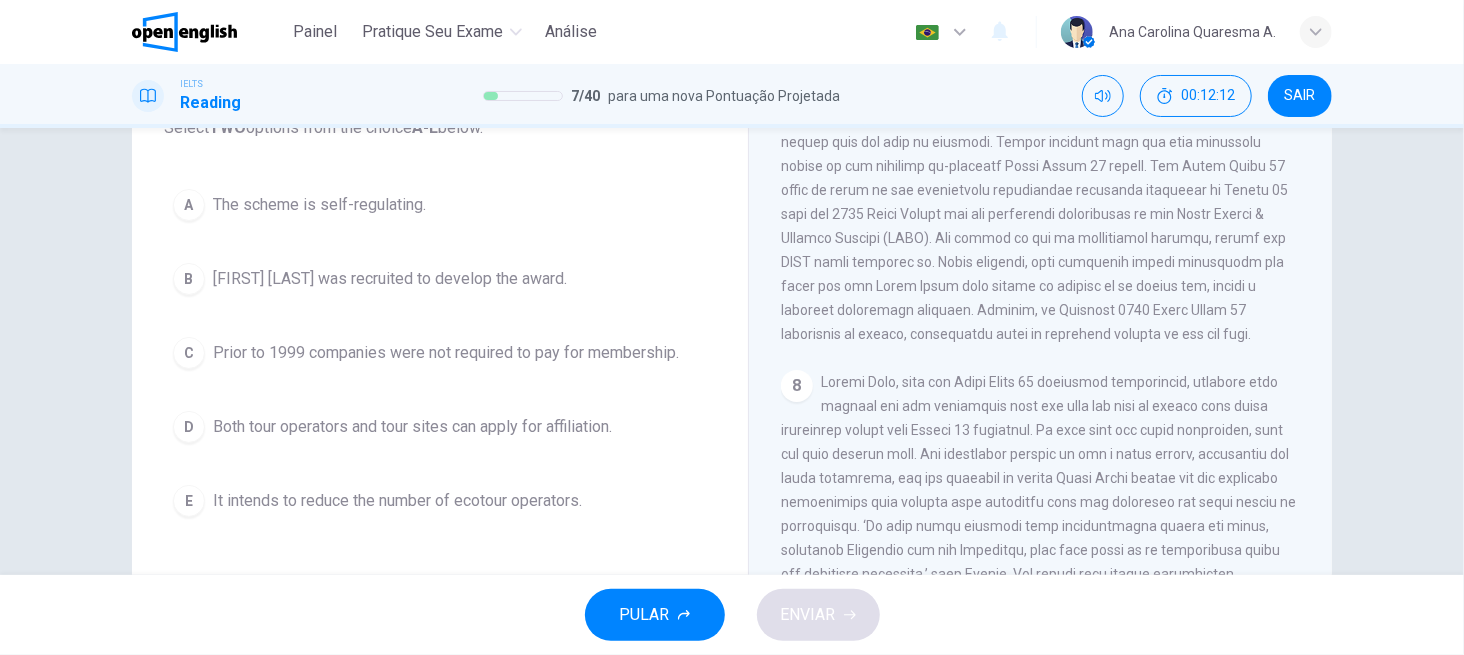 scroll, scrollTop: 1866, scrollLeft: 0, axis: vertical 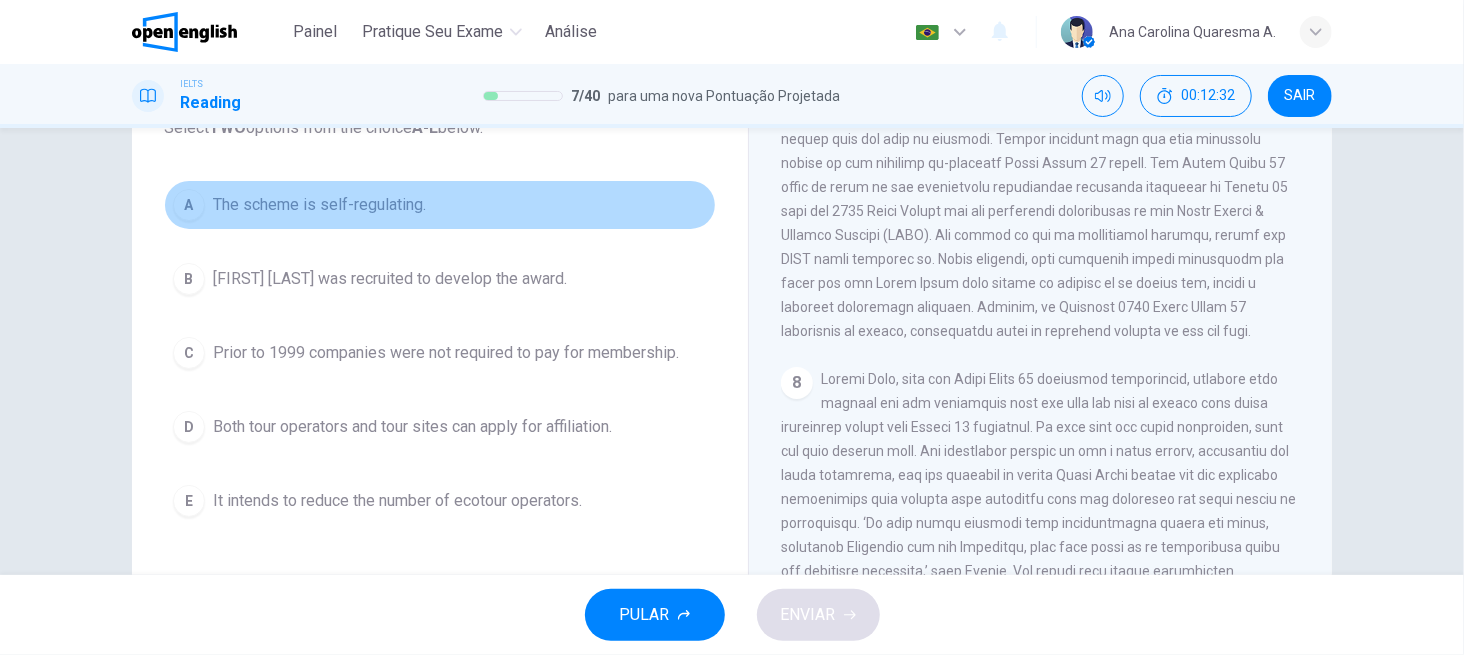 click on "The scheme is self-regulating." at bounding box center [319, 205] 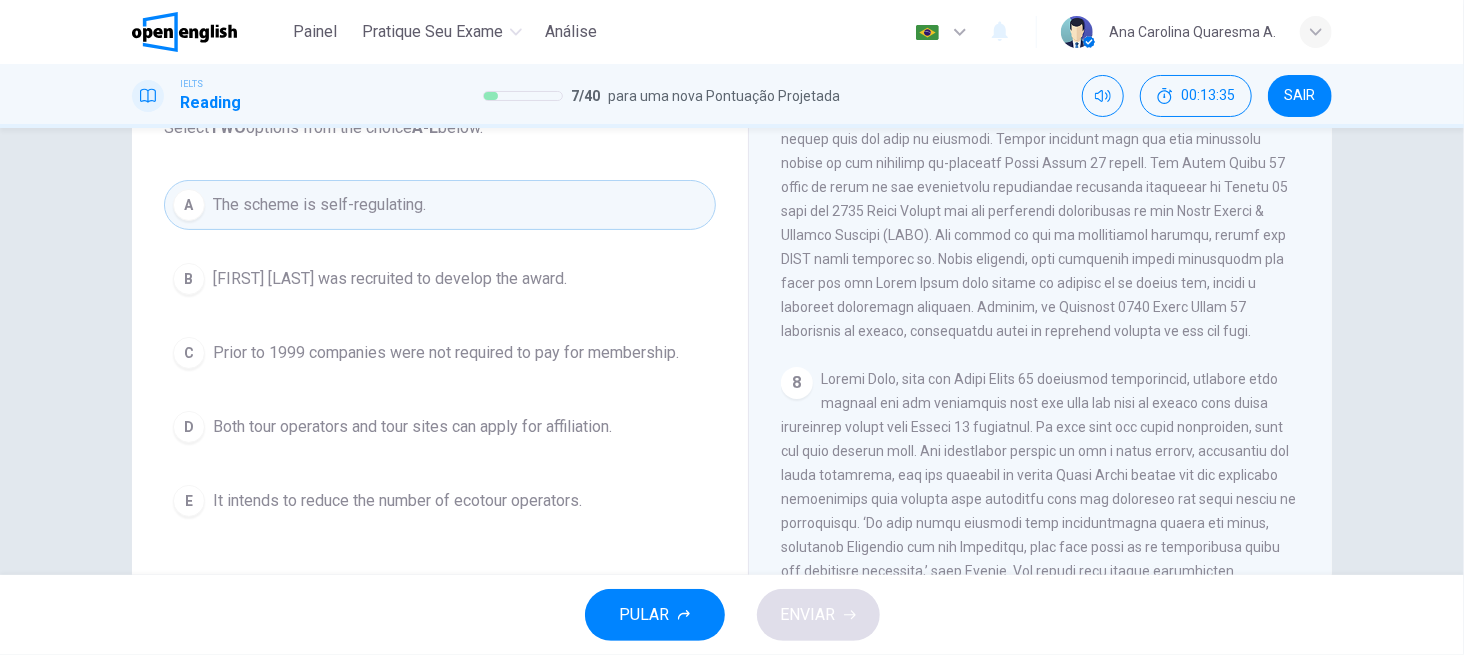 click on "7" at bounding box center (1041, 163) 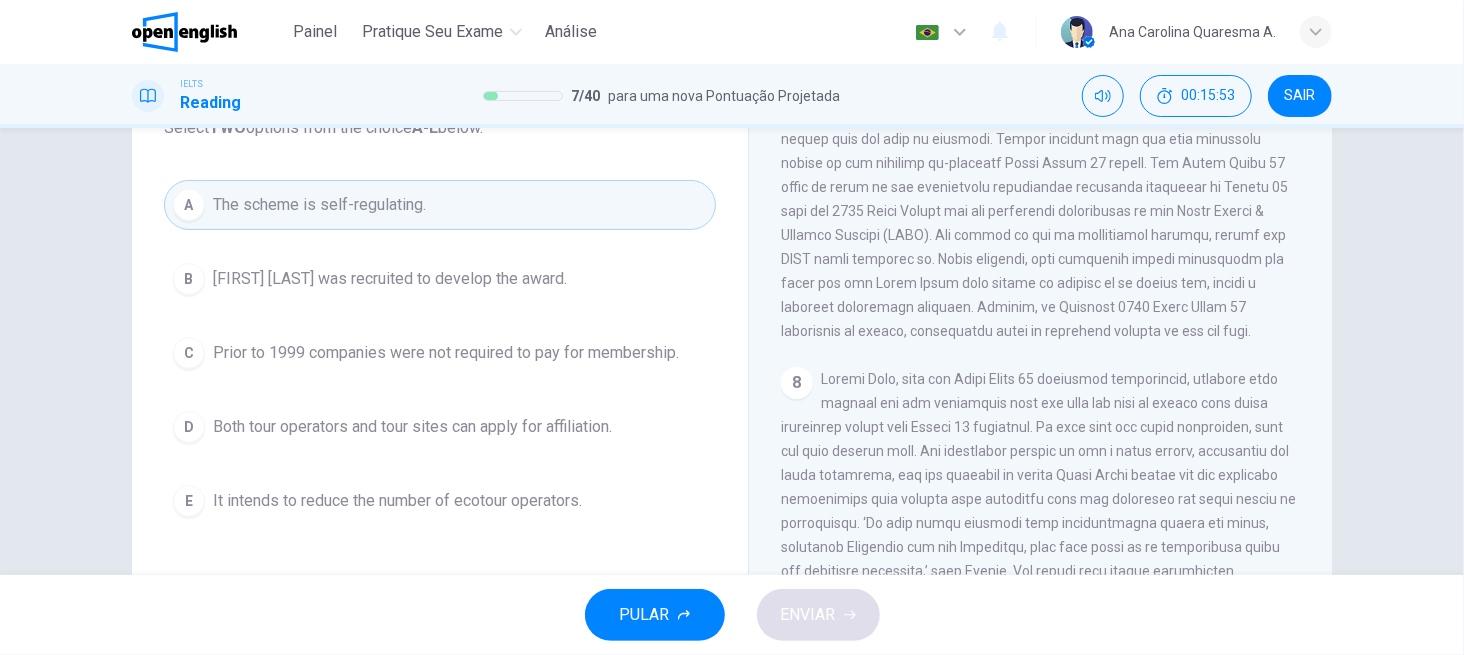 click at bounding box center [1041, 163] 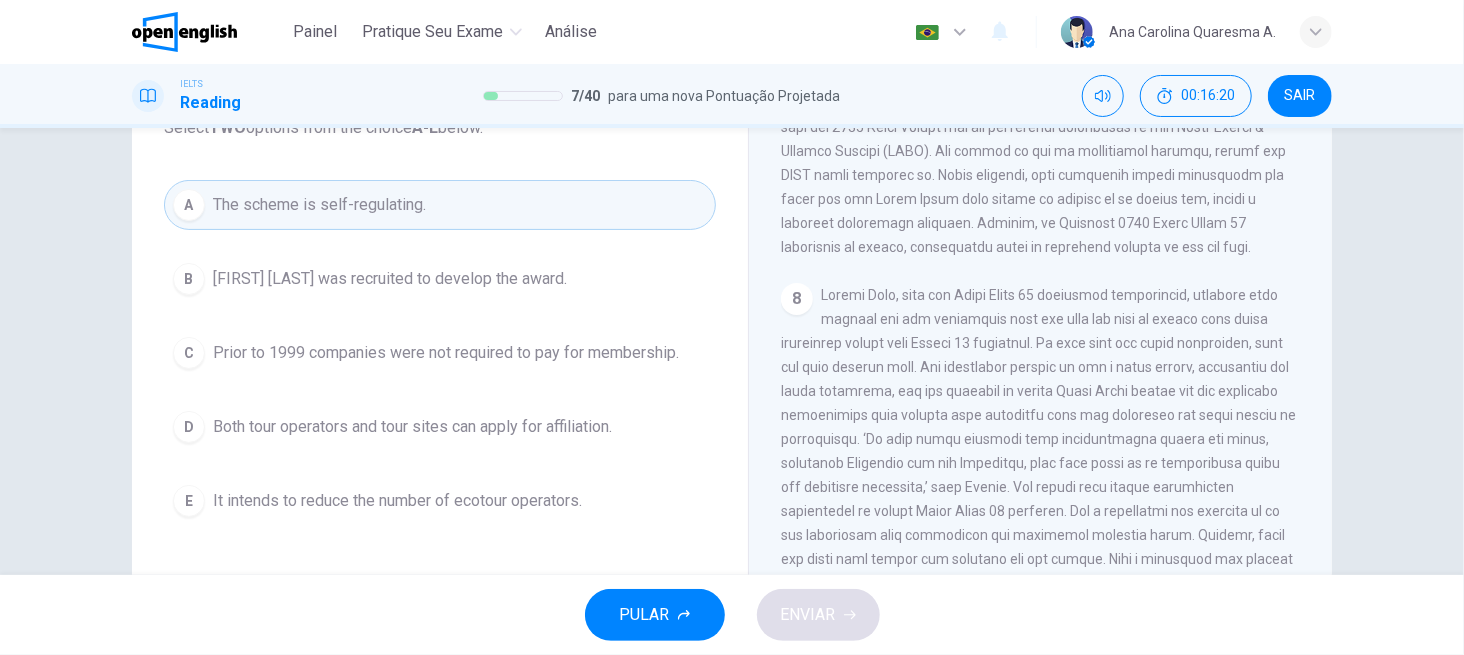 scroll, scrollTop: 2124, scrollLeft: 0, axis: vertical 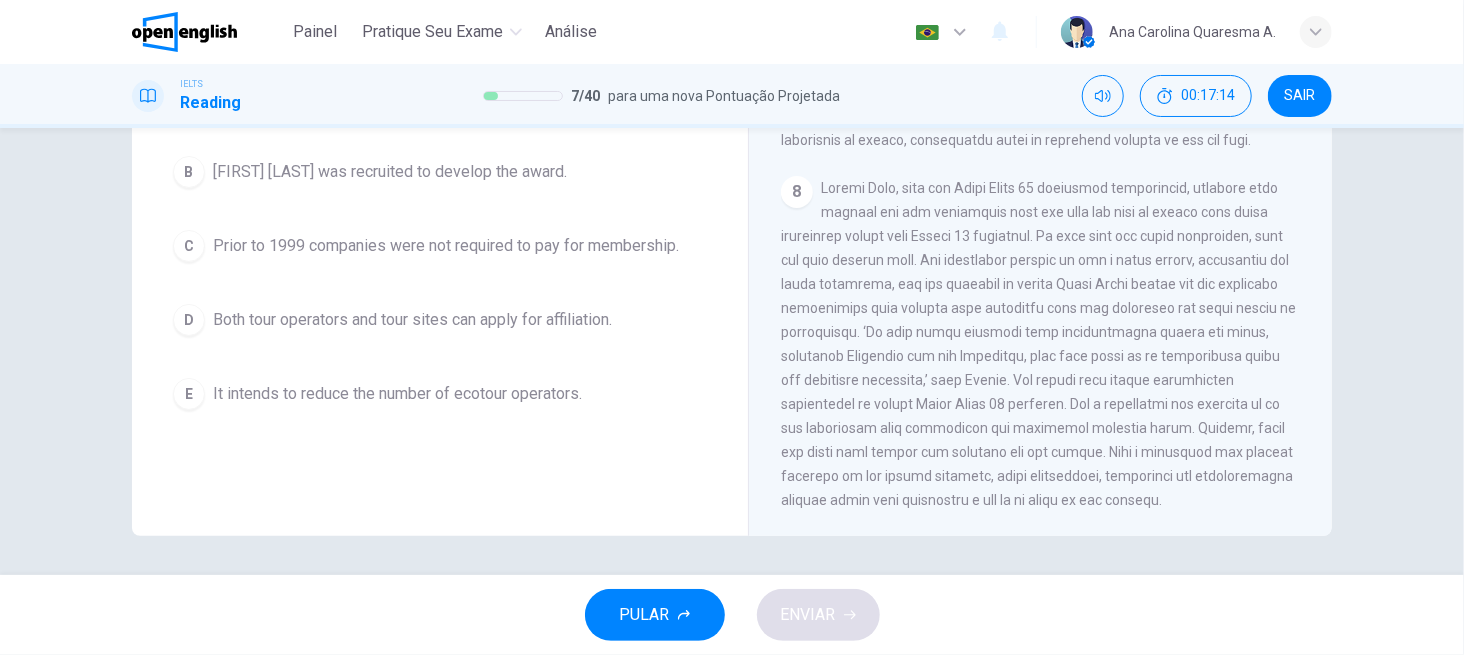 click on "8" at bounding box center [1041, 344] 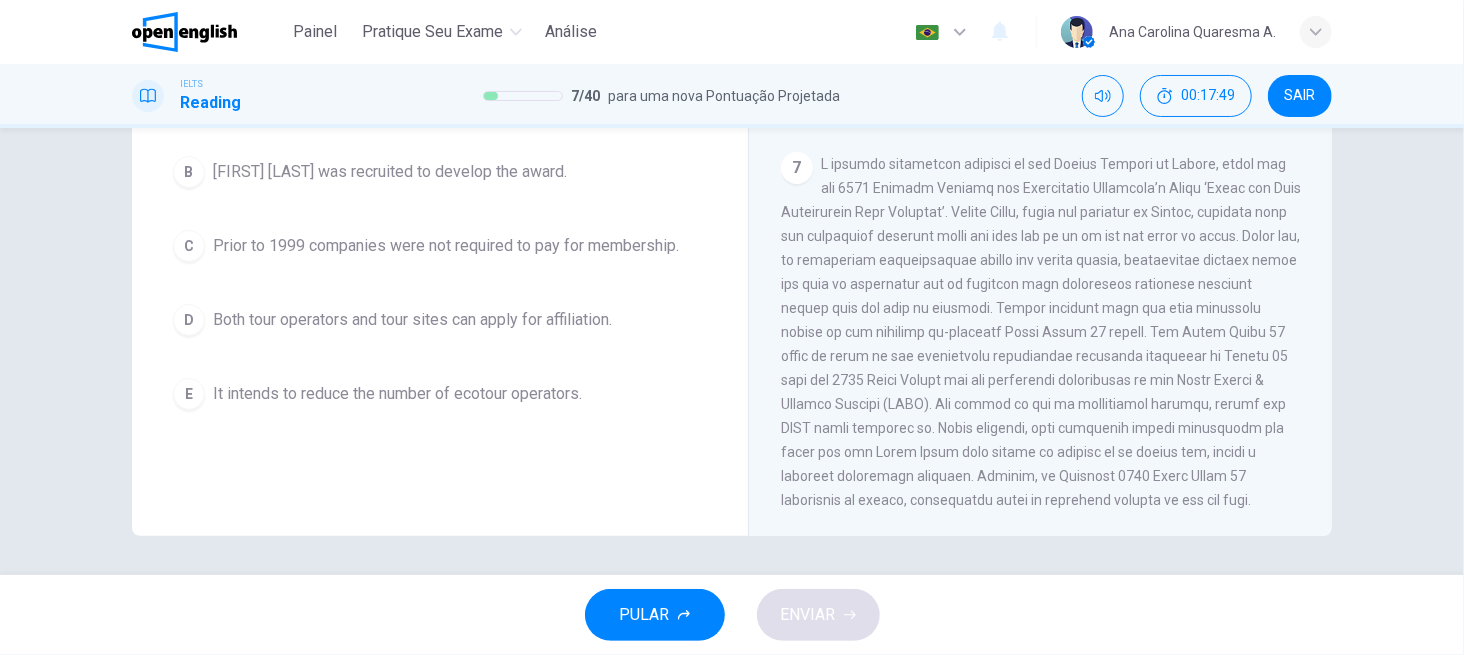 scroll, scrollTop: 1644, scrollLeft: 0, axis: vertical 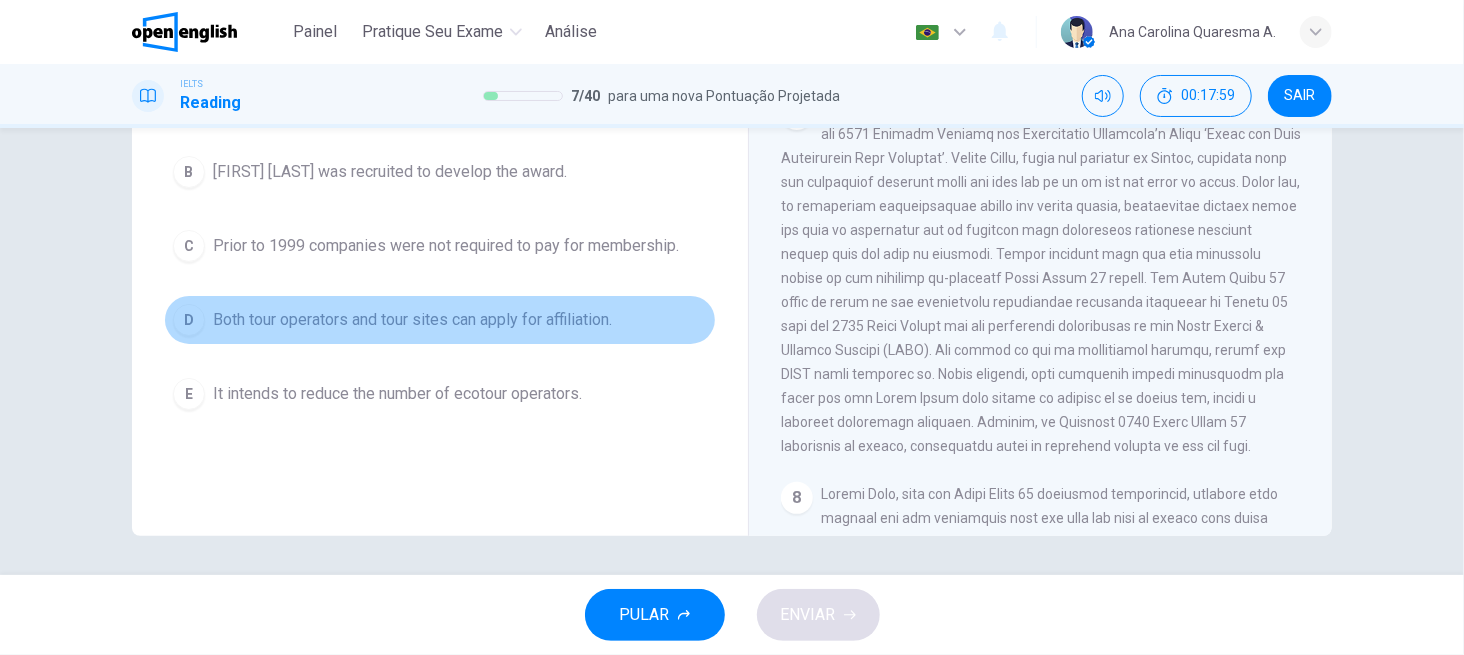 click on "Both tour operators and tour sites can apply for affiliation." at bounding box center (412, 320) 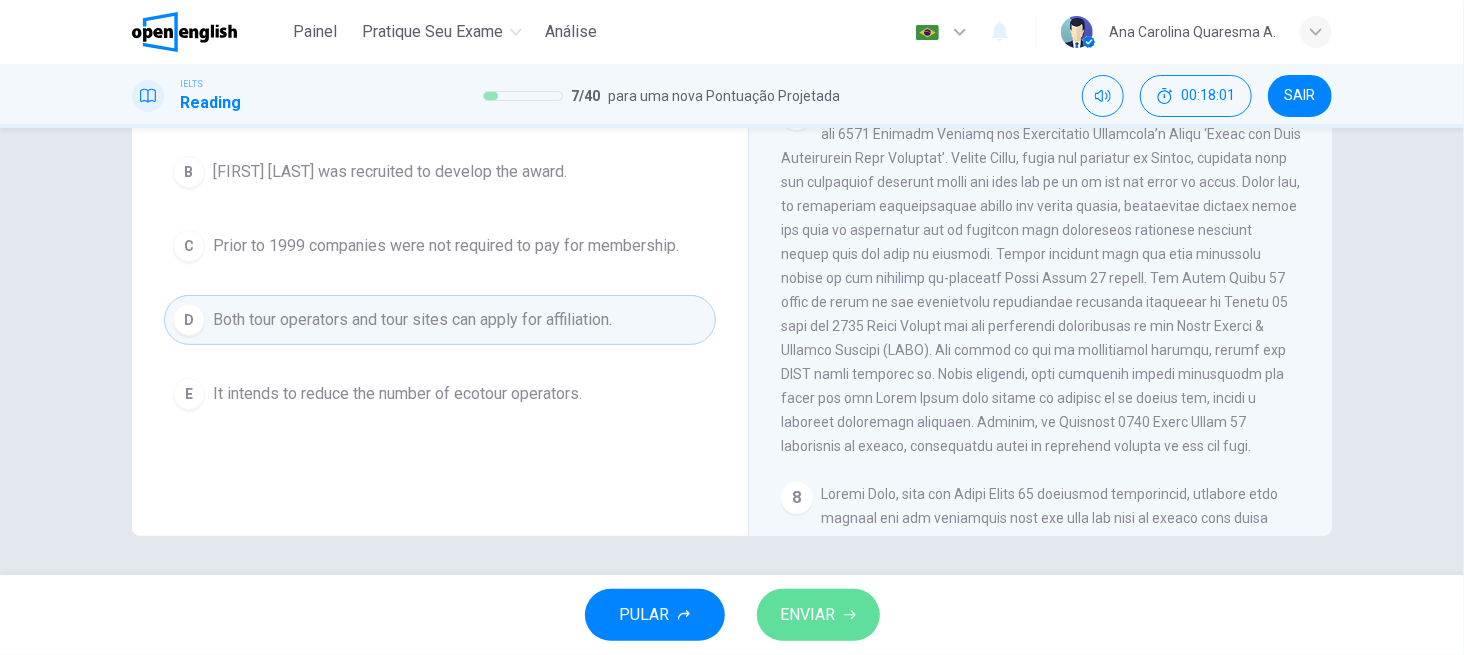 click on "ENVIAR" at bounding box center (808, 615) 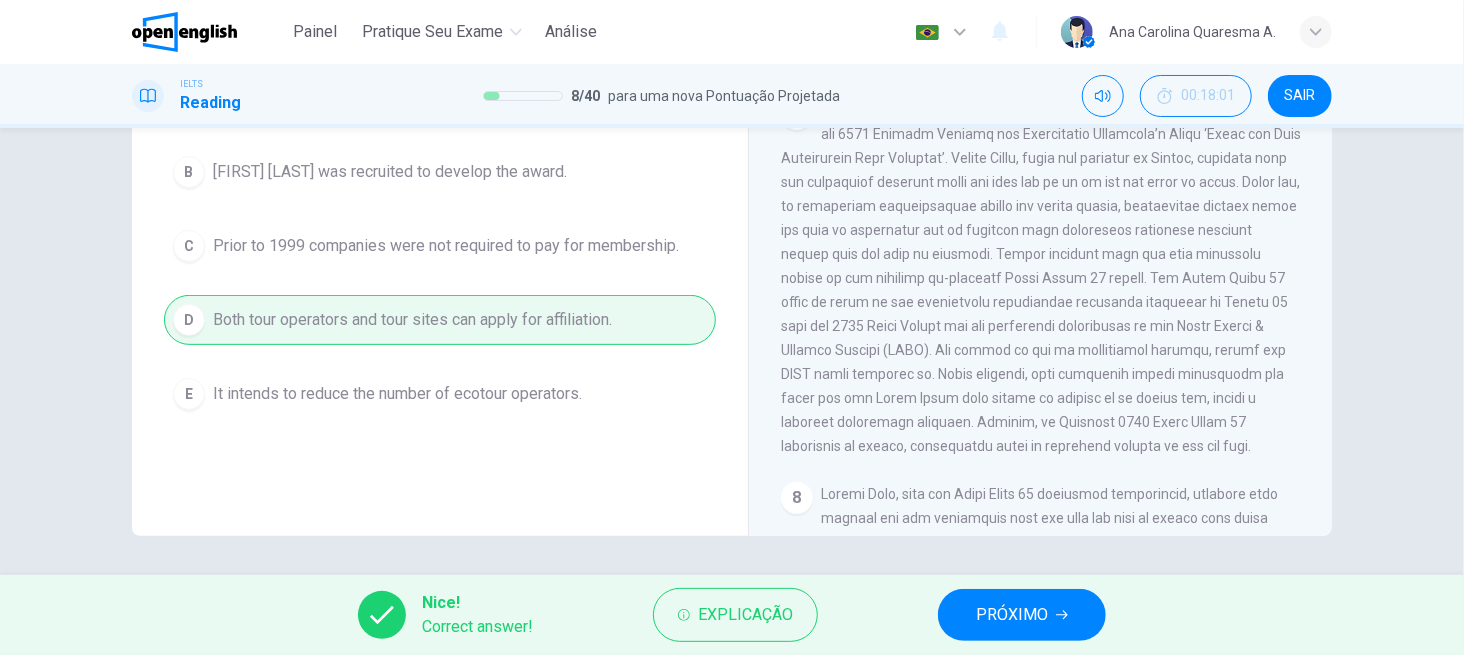 click on "Question 8 According to the information given in the reading passage, which  TWO  of the following are true of the Green Globe 21 award?
Select  TWO  options from the choice  A-E  below.  A The scheme is self-regulating. B Amanda Marks was recruited to develop the award. C Prior to 1999 companies were not required to pay for membership. D Both tour operators and tour sites can apply for affiliation. E It intends to reduce the number of ecotour operators." at bounding box center [440, 198] 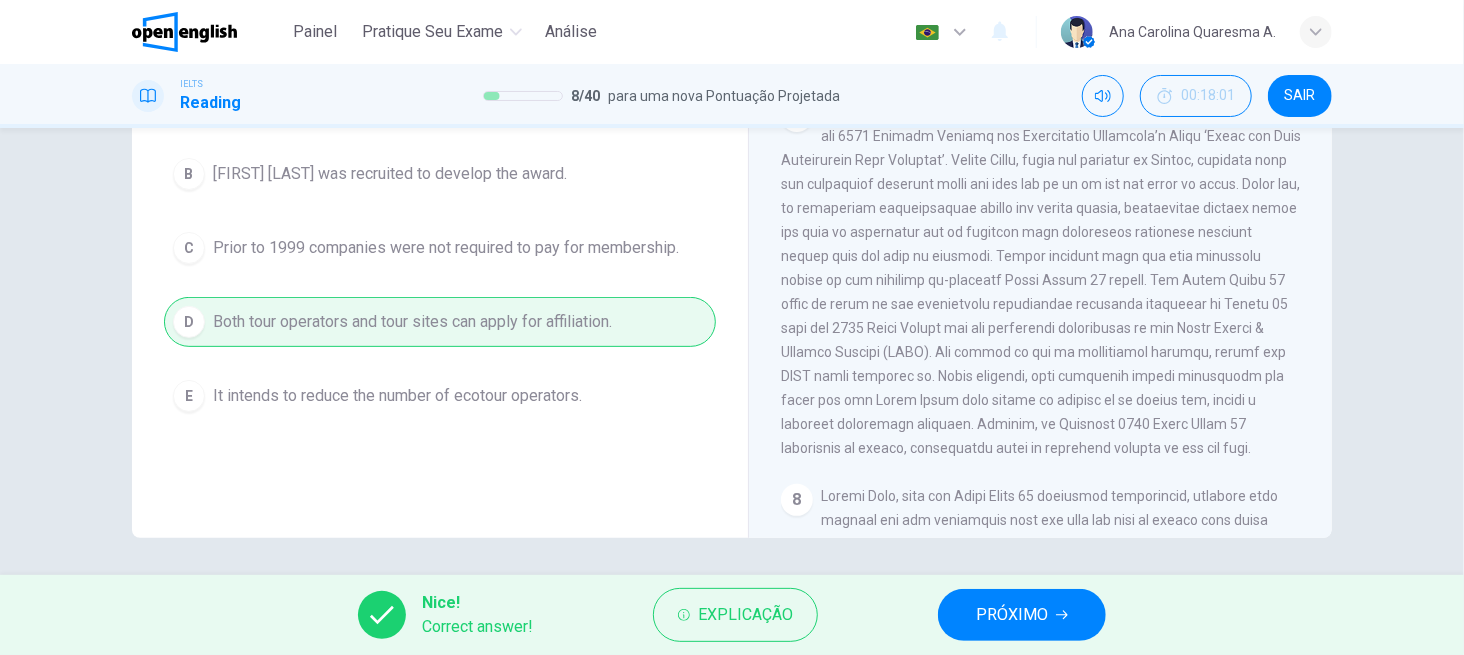 scroll, scrollTop: 327, scrollLeft: 0, axis: vertical 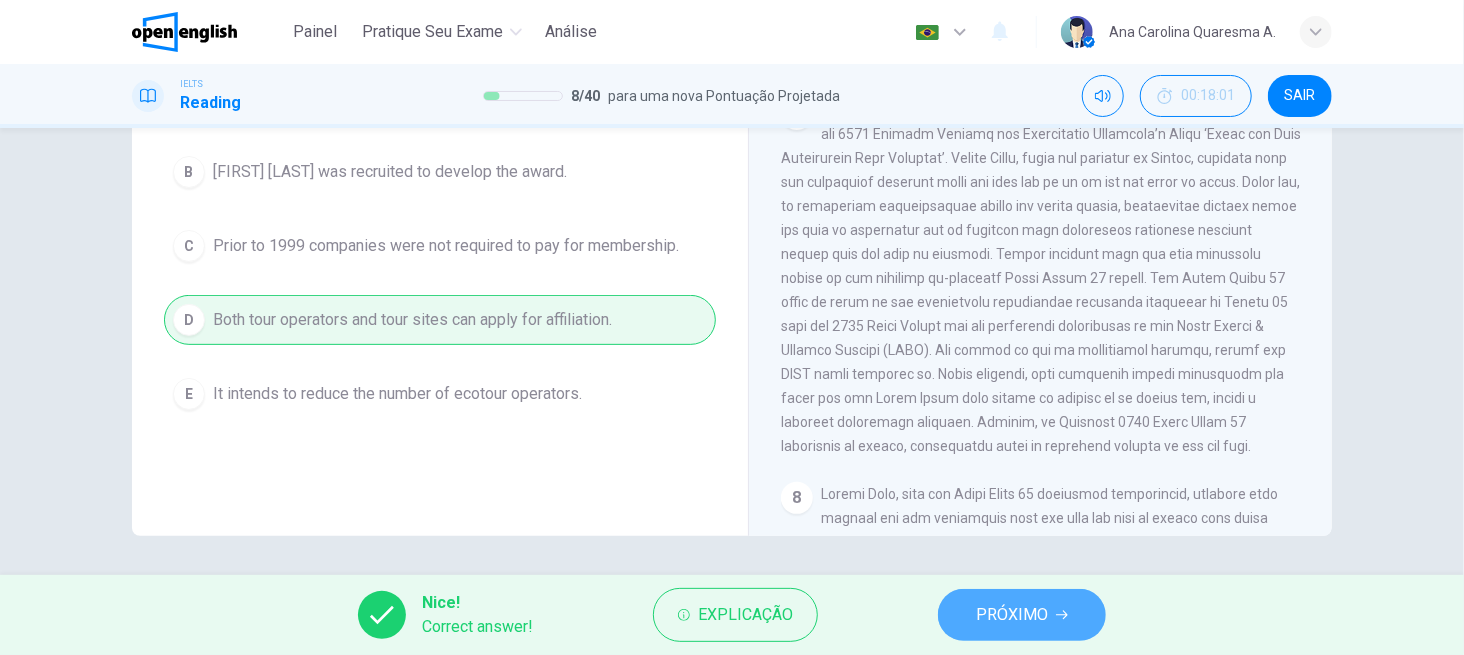 click on "PRÓXIMO" at bounding box center (1012, 615) 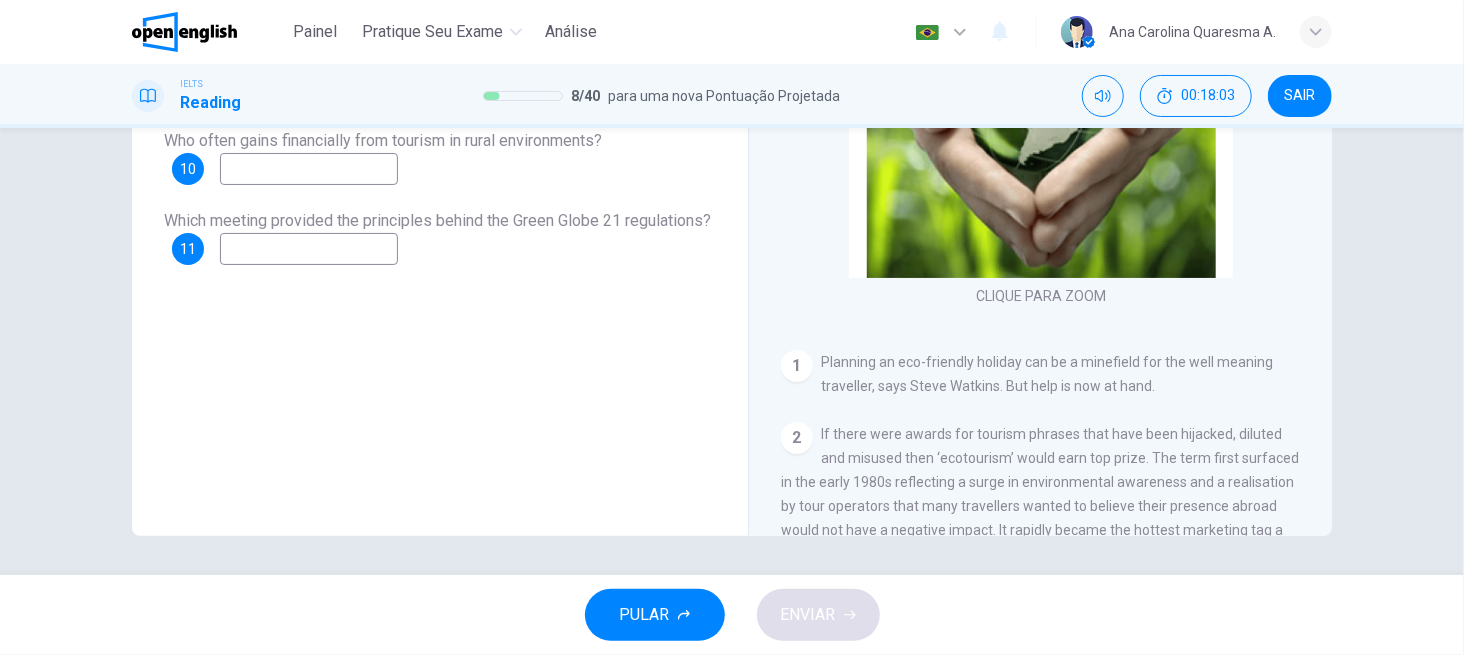 click on "Questions 9 - 11 Using  NO MORE THAN THREE WORDS , answer the following questions.
Write your answers in the boxes below.  Which body provides information on global tourist numbers?  9 Who often gains financially from tourism in rural environments?  10 Which meeting provided the principles behind the Green Globe 21 regulations?  11" at bounding box center [440, 198] 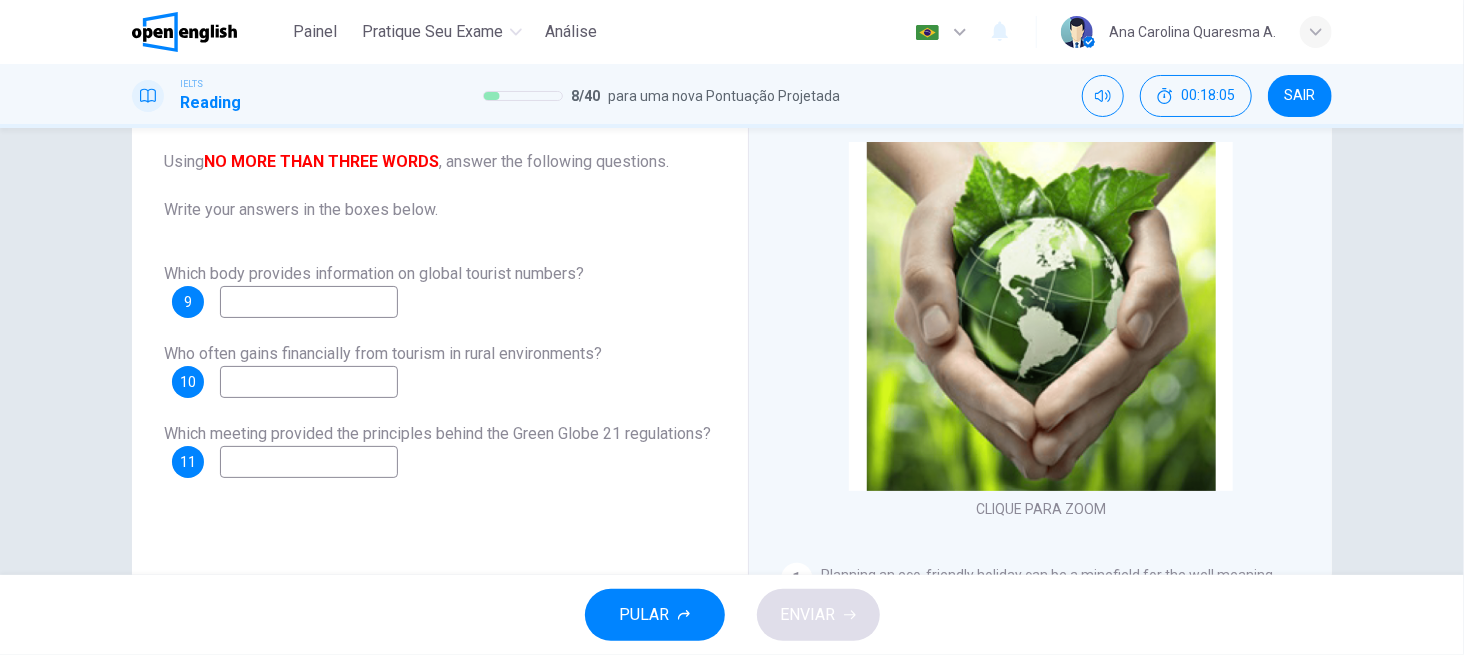 scroll, scrollTop: 60, scrollLeft: 0, axis: vertical 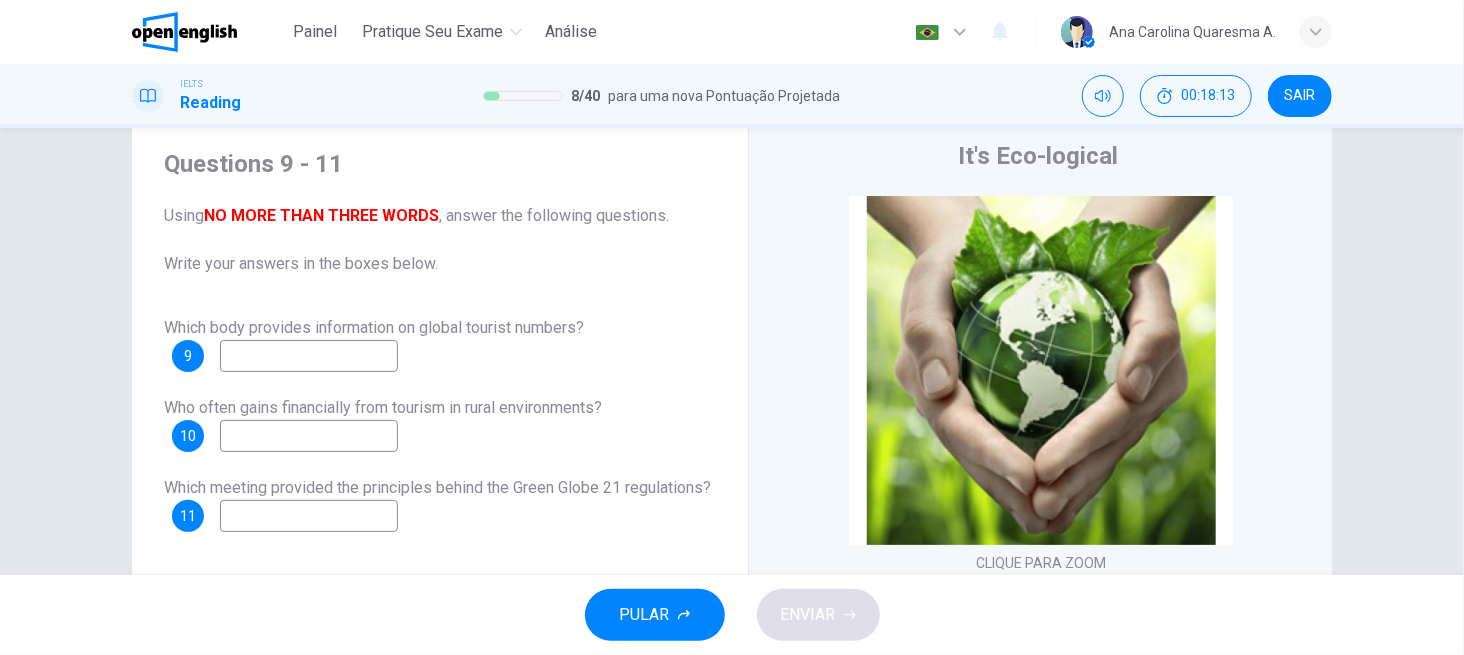 click on "Questions 9 - 11 Using  NO MORE THAN THREE WORDS , answer the following questions.
Write your answers in the boxes below.  Which body provides information on global tourist numbers?  9 Who often gains financially from tourism in rural environments?  10 Which meeting provided the principles behind the Green Globe 21 regulations?  11 It's Eco-logical CLIQUE PARA ZOOM Clique para Zoom 1 Planning an eco-friendly holiday can be a minefield for the well meaning traveller, says Steve Watkins. But help is now at hand. 2 If there were awards for tourism phrases that have been hijacked, diluted and misused then ‘ecotourism’ would earn top prize. The term first surfaced in the early 1980s reflecting a surge in environmental awareness and a realisation by tour operators that many travellers wanted to believe their presence abroad would not have a negative impact. It rapidly became the hottest marketing tag a holiday could carry. 3 4 5 6 7 8" at bounding box center [732, 455] 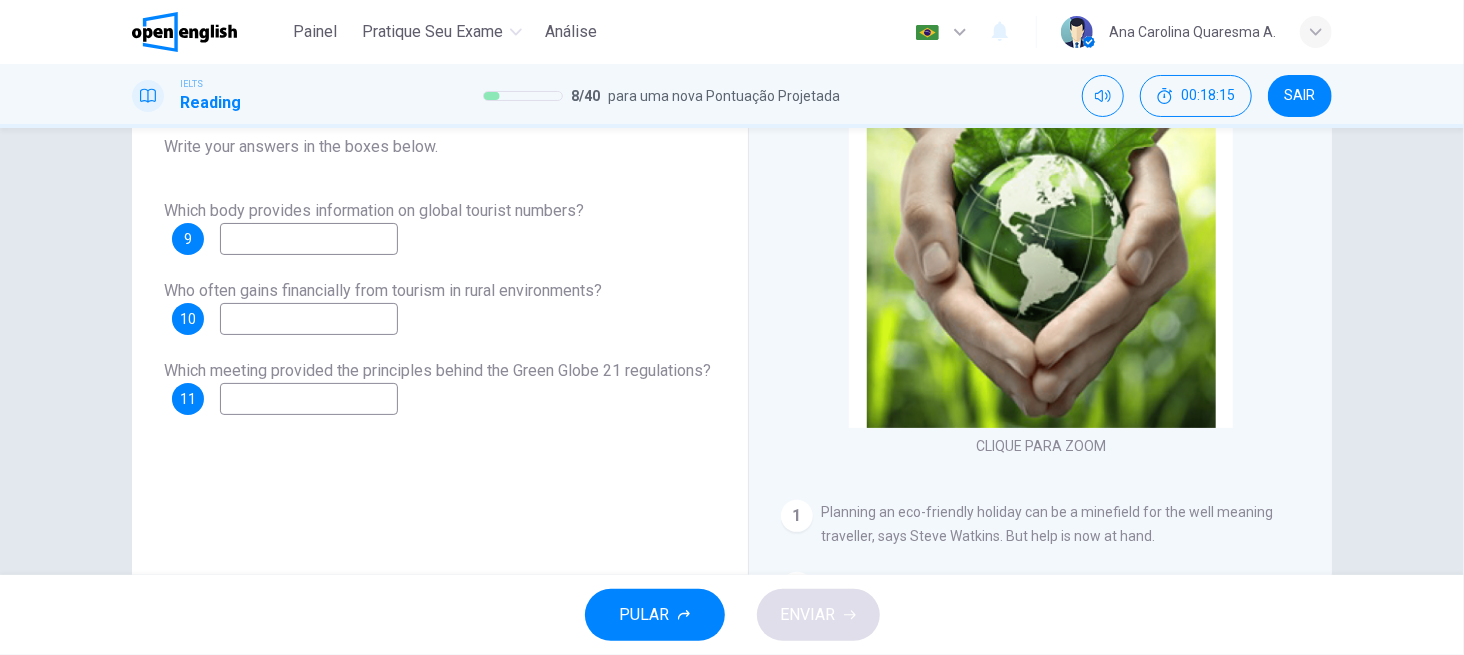 scroll, scrollTop: 220, scrollLeft: 0, axis: vertical 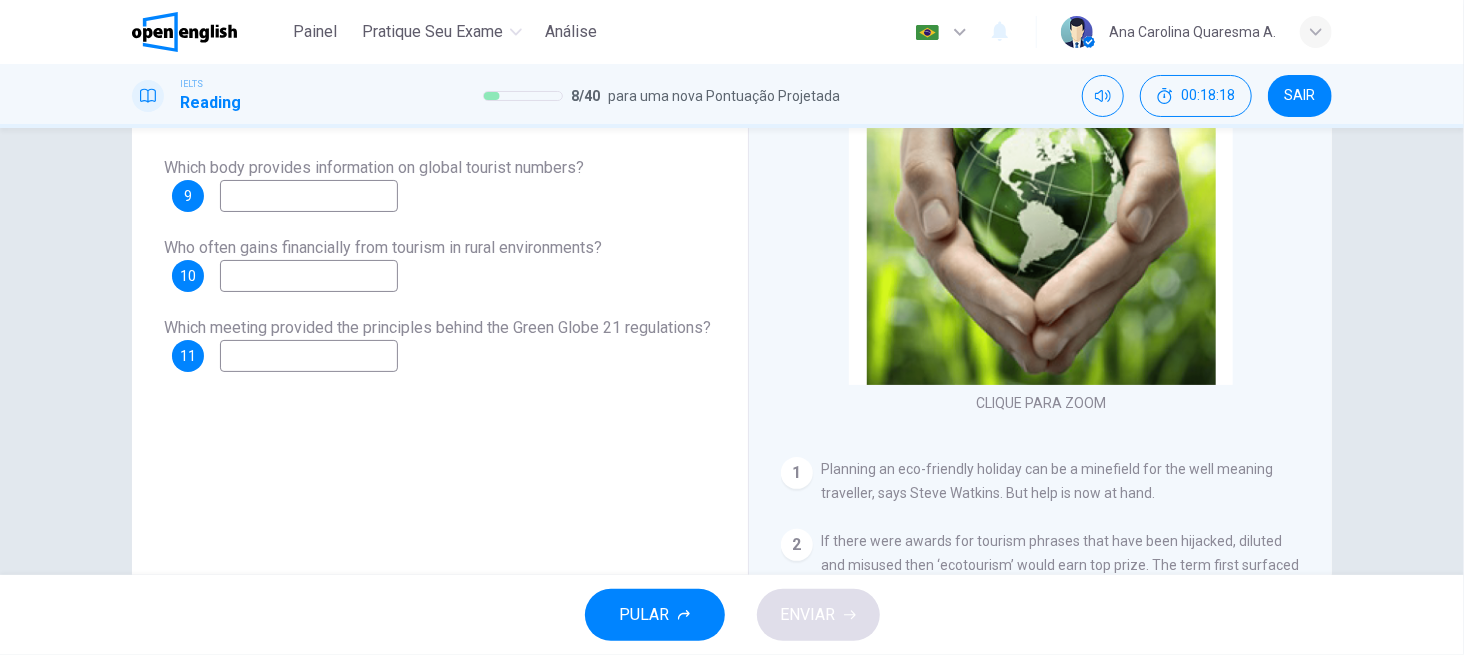 click on "If there were awards for tourism phrases that have been hijacked, diluted and misused then ‘ecotourism’ would earn top prize. The term first surfaced in the early 1980s reflecting a surge in environmental awareness and a realisation by tour operators that many travellers wanted to believe their presence abroad would not have a negative impact. It rapidly became the hottest marketing tag a holiday could carry." at bounding box center (1040, 601) 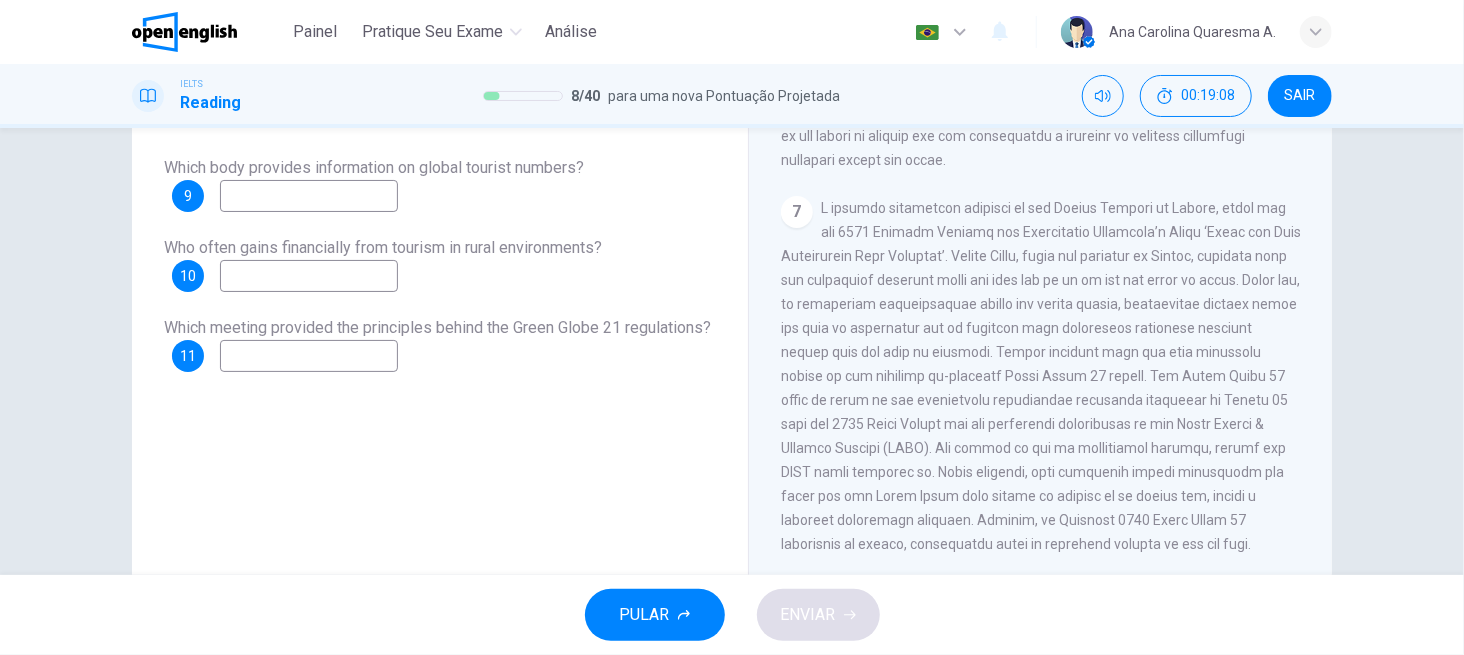 scroll, scrollTop: 1706, scrollLeft: 0, axis: vertical 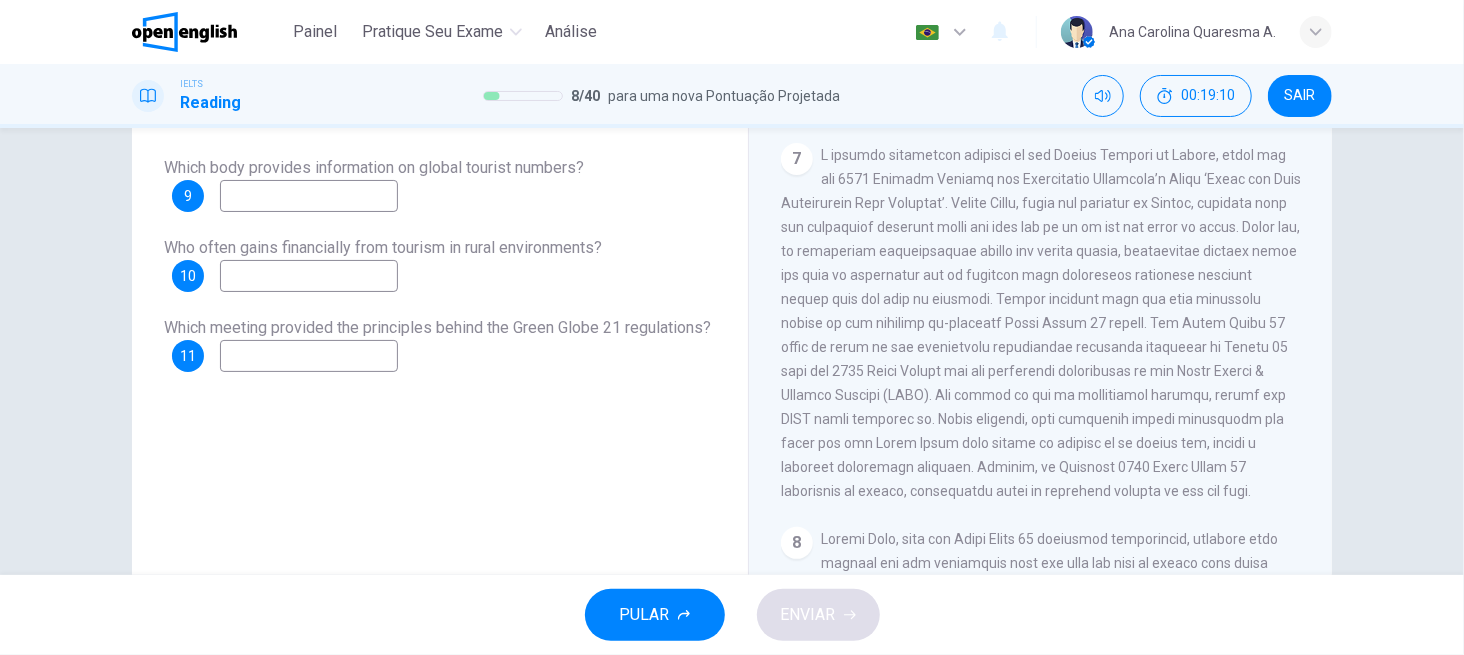 click at bounding box center (309, 356) 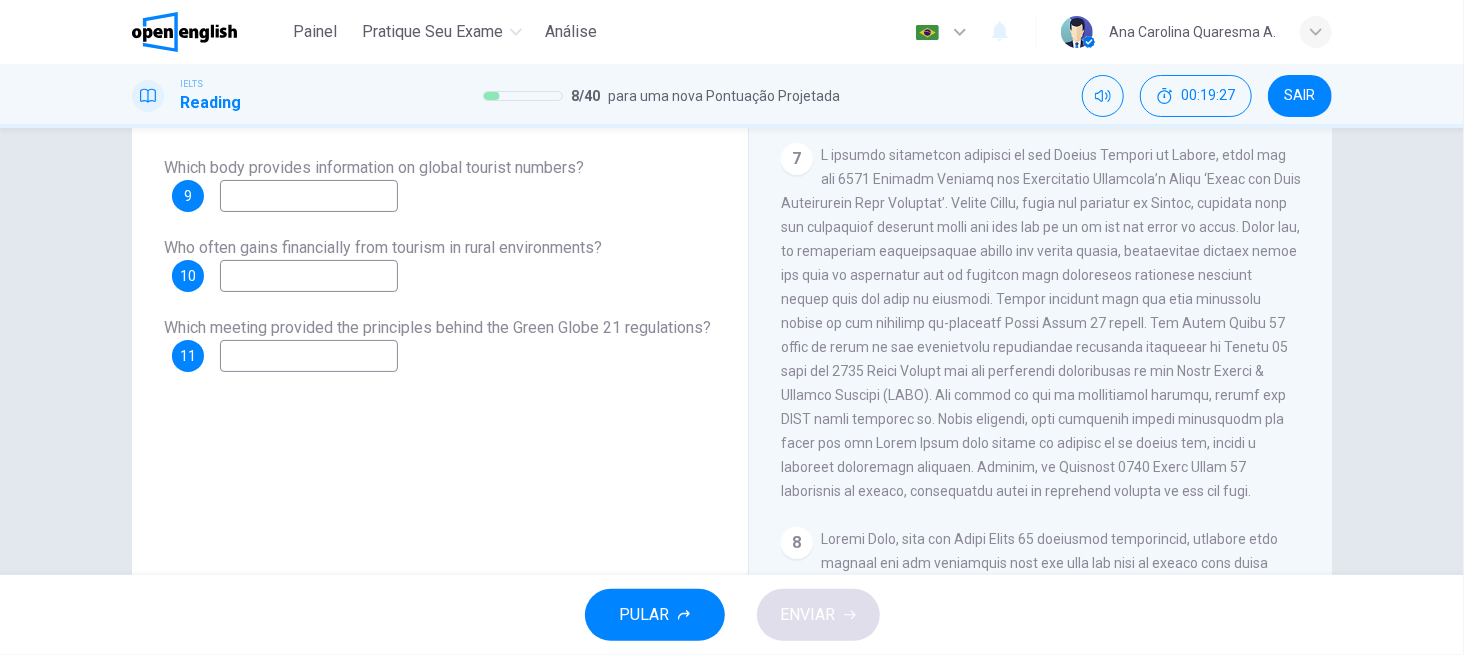 click on "Who often gains financially from tourism in rural environments?  10" at bounding box center [440, 264] 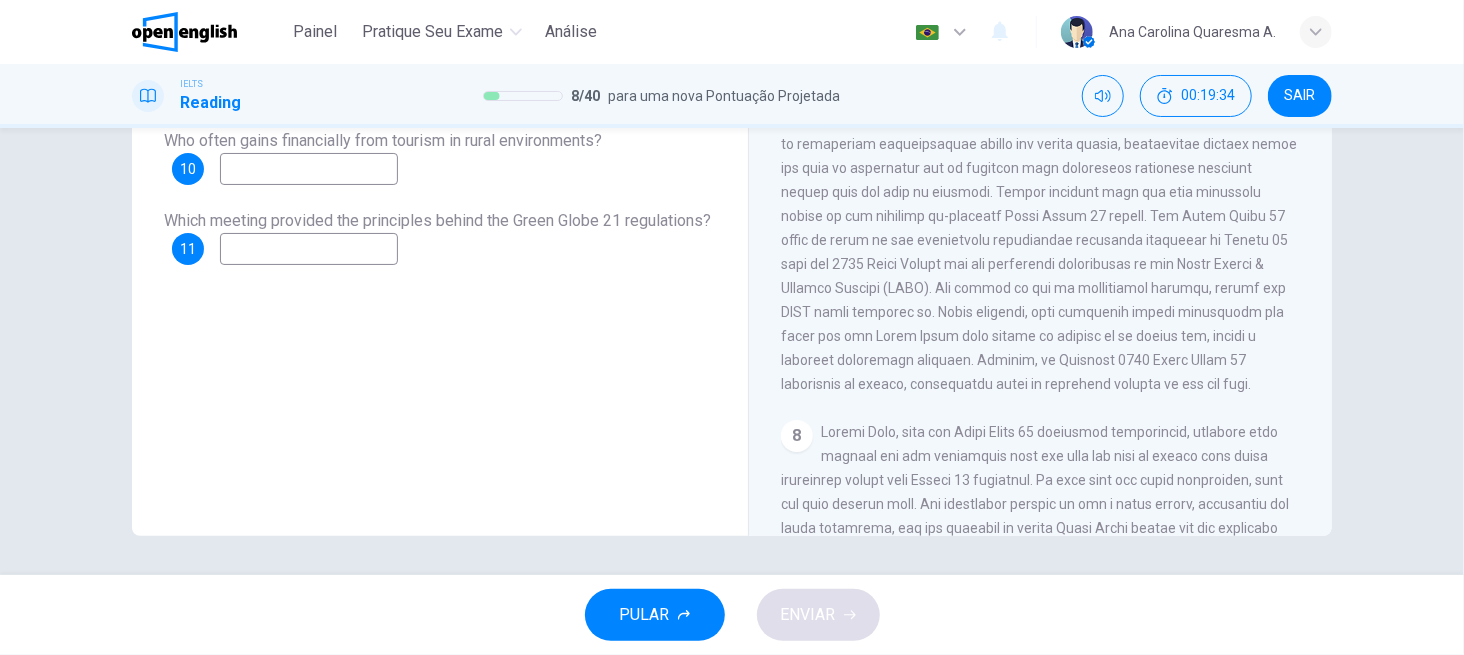 scroll, scrollTop: 274, scrollLeft: 0, axis: vertical 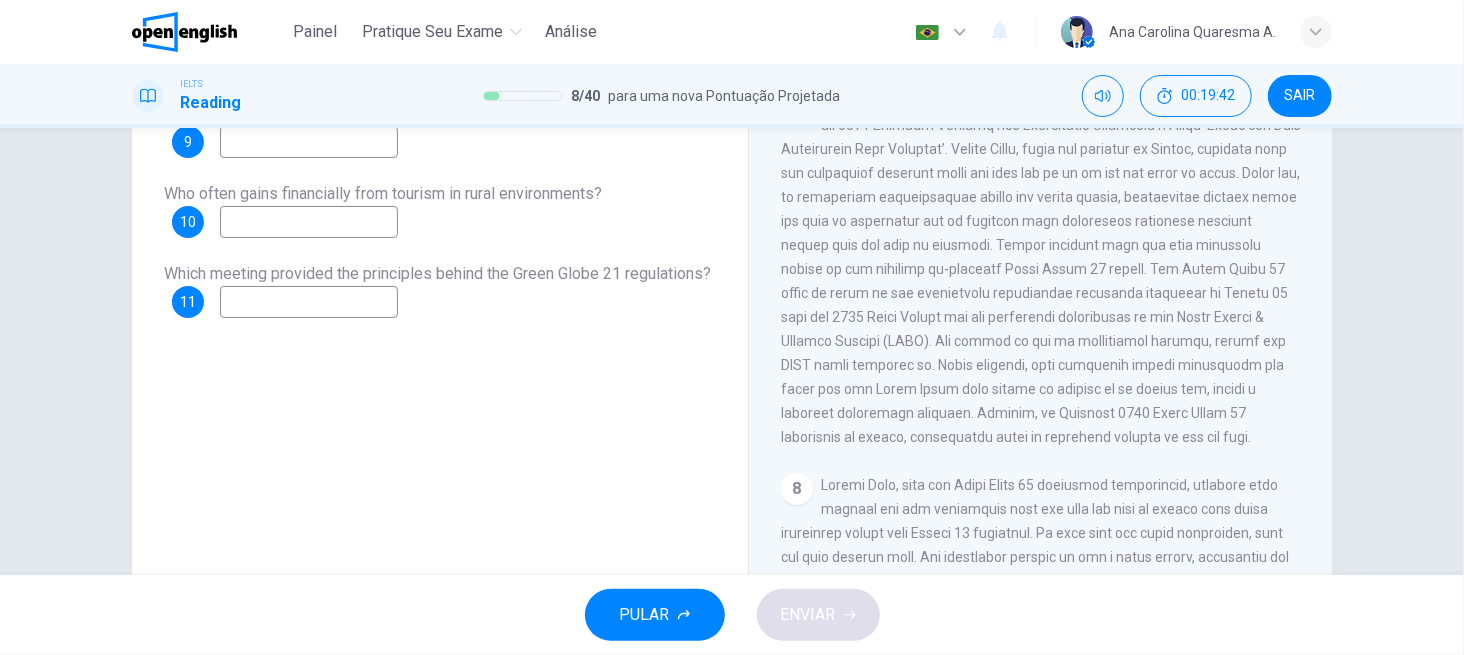 click at bounding box center [309, 302] 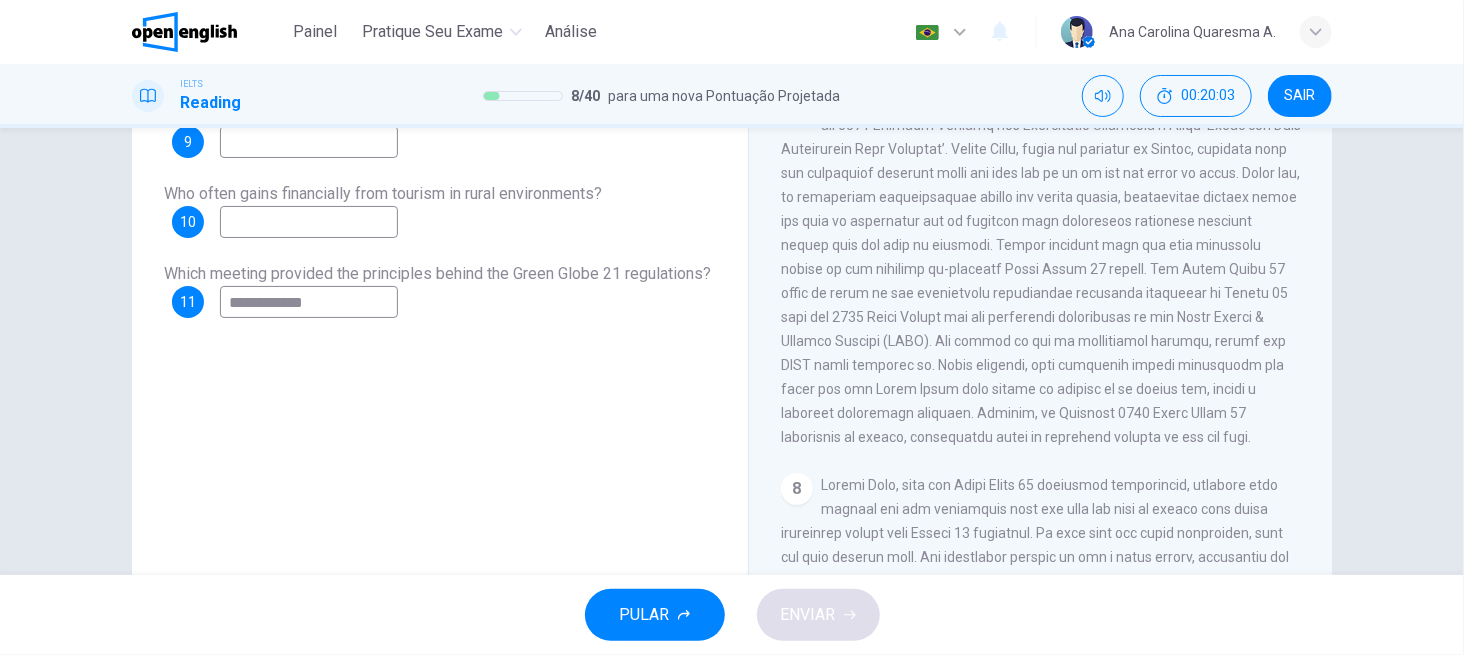 type on "**********" 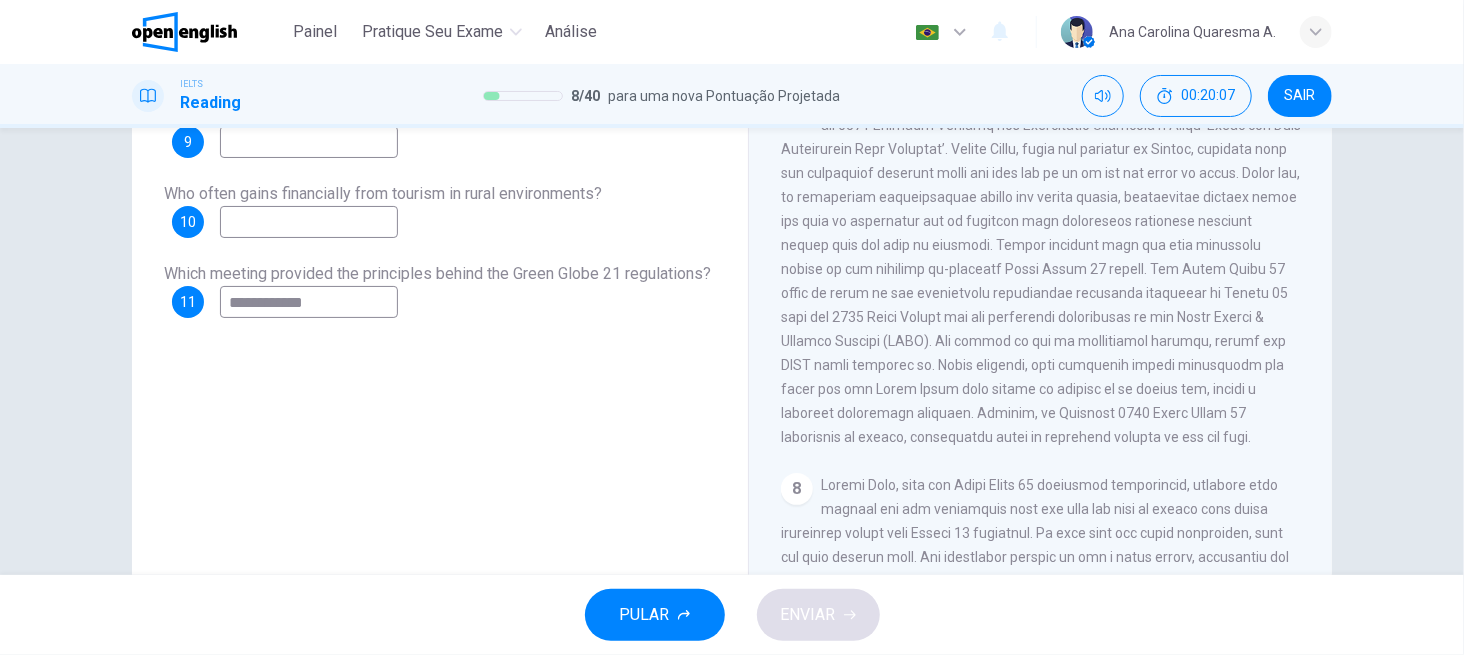 click at bounding box center (1041, 269) 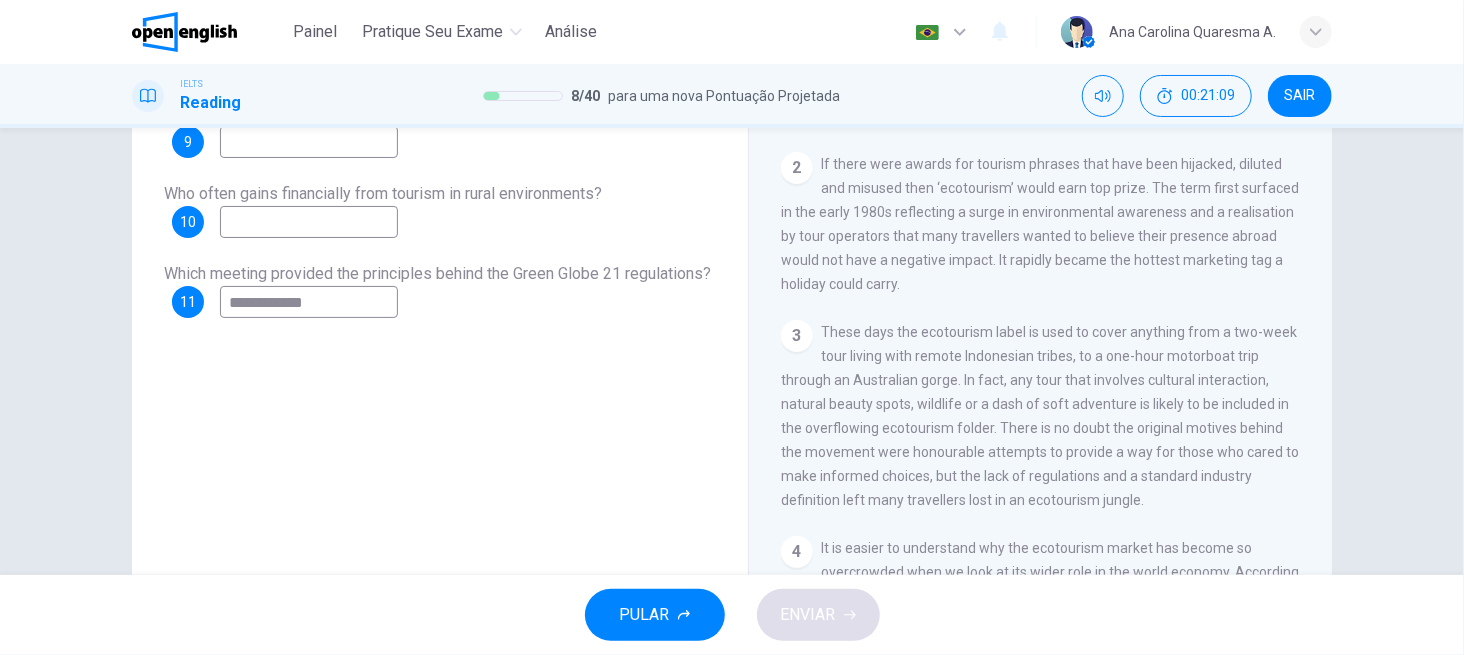 scroll, scrollTop: 320, scrollLeft: 0, axis: vertical 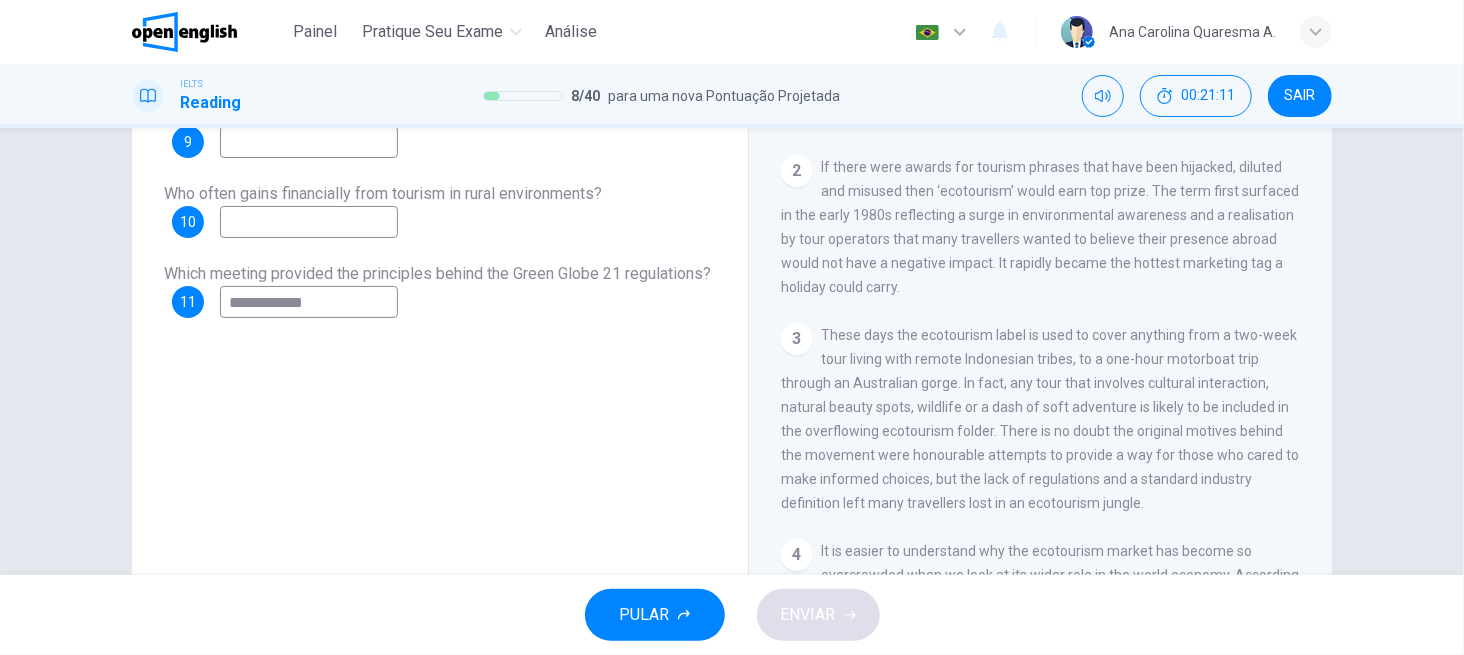 click on "**********" at bounding box center (440, 251) 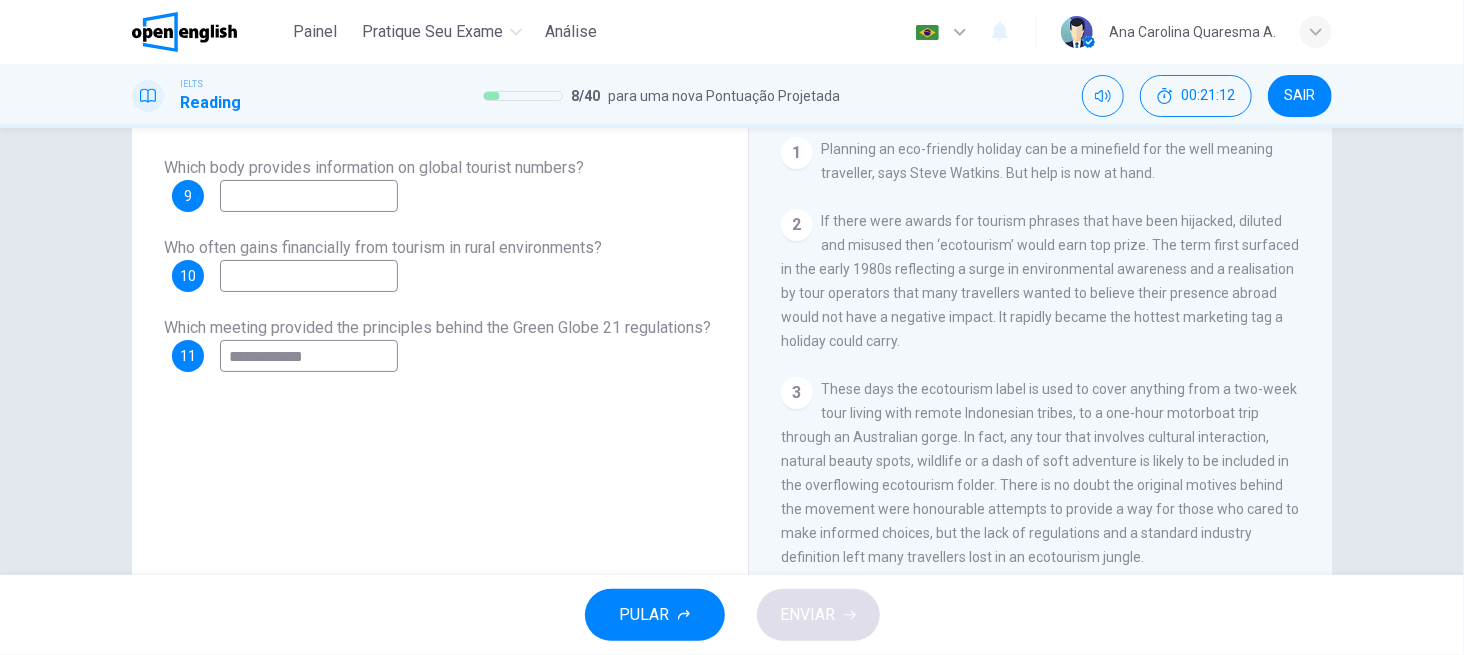 scroll, scrollTop: 167, scrollLeft: 0, axis: vertical 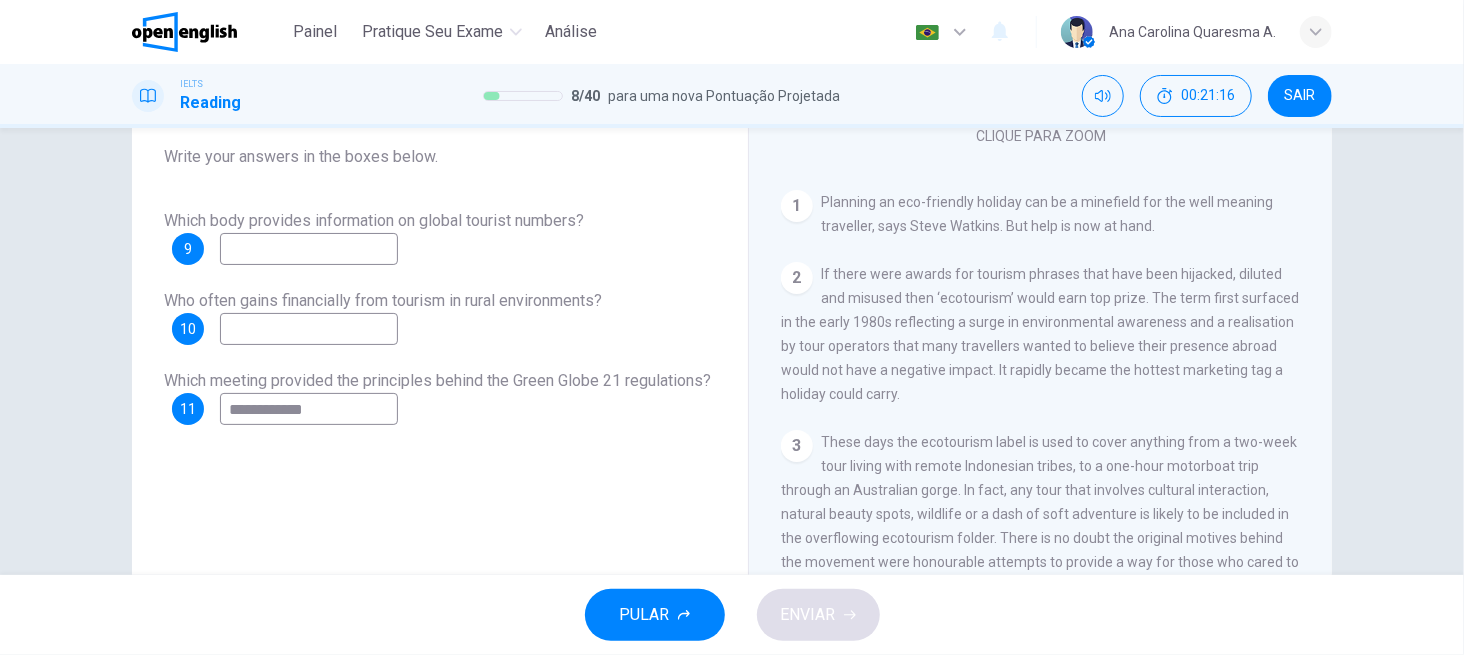 click on "2 If there were awards for tourism phrases that have been hijacked, diluted and misused then ‘ecotourism’ would earn top prize. The term first surfaced in the early 1980s reflecting a surge in environmental awareness and a realisation by tour operators that many travellers wanted to believe their presence abroad would not have a negative impact. It rapidly became the hottest marketing tag a holiday could carry." at bounding box center (1041, 334) 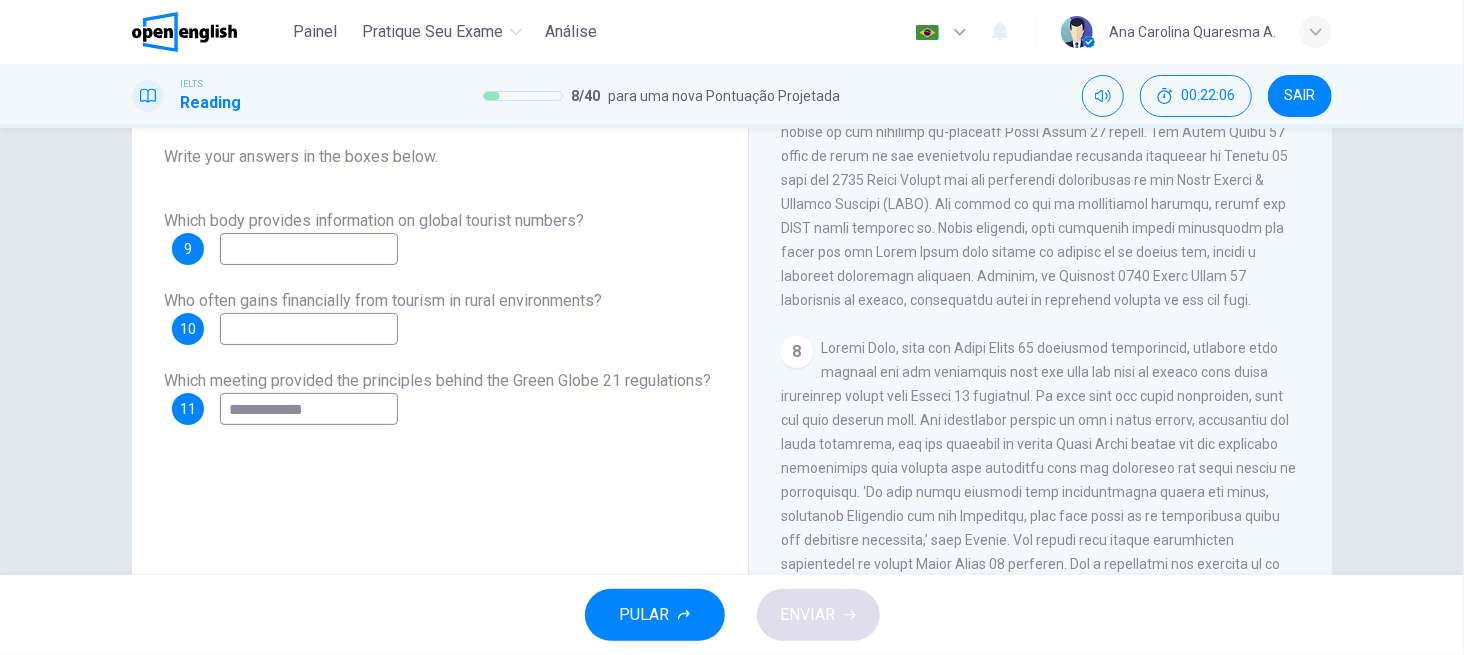 scroll, scrollTop: 2124, scrollLeft: 0, axis: vertical 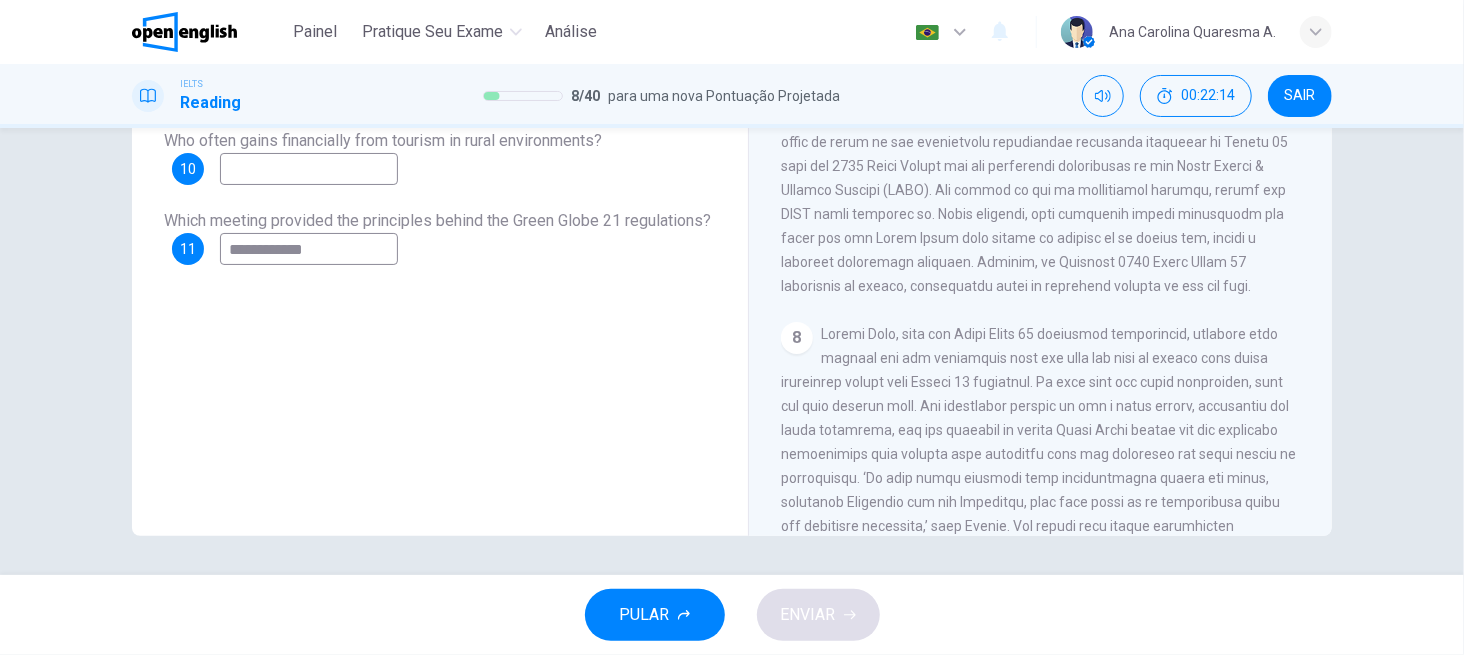 click on "**********" at bounding box center [440, 198] 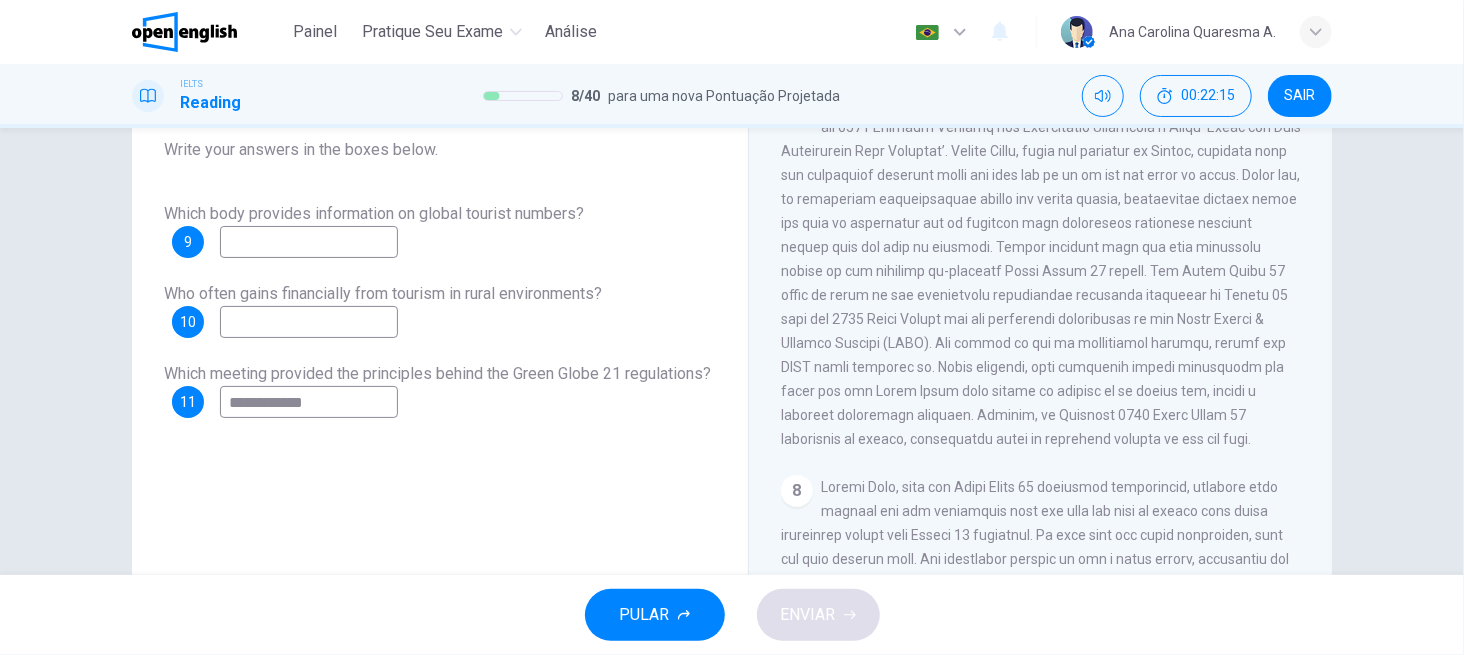 scroll, scrollTop: 167, scrollLeft: 0, axis: vertical 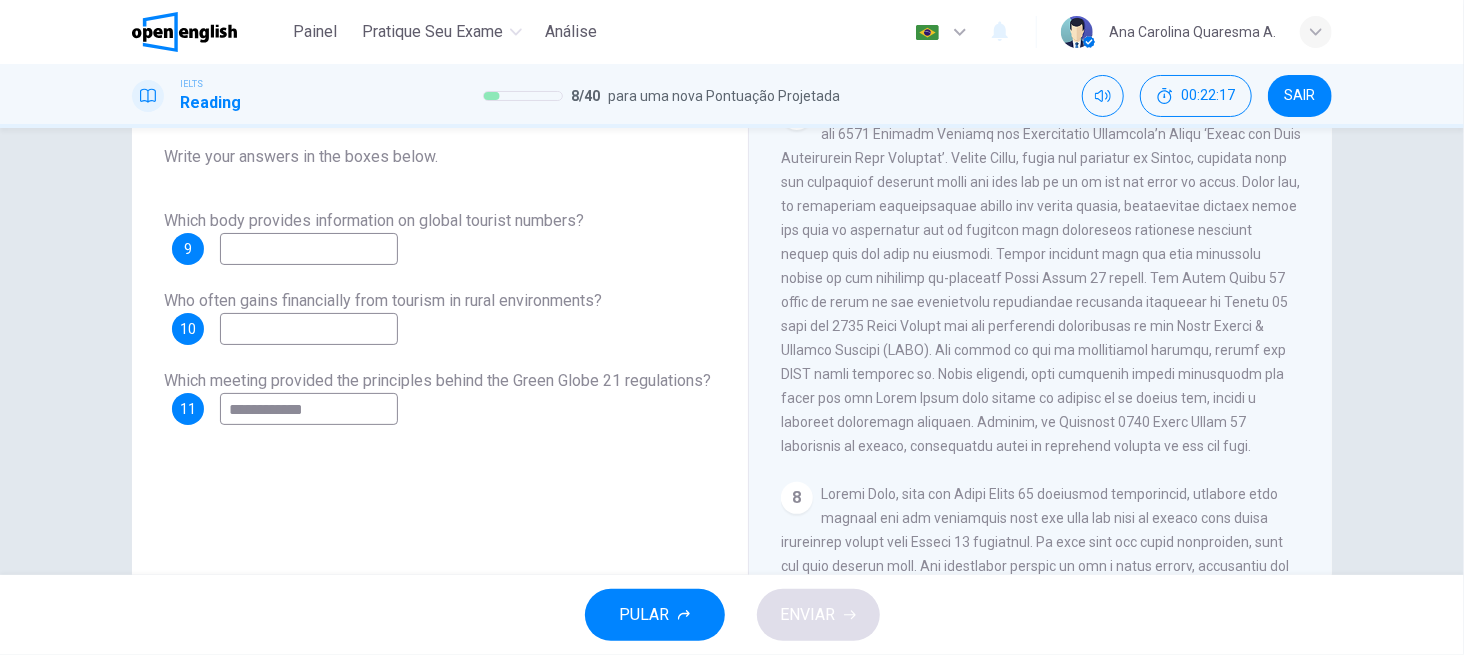 click at bounding box center [1041, 278] 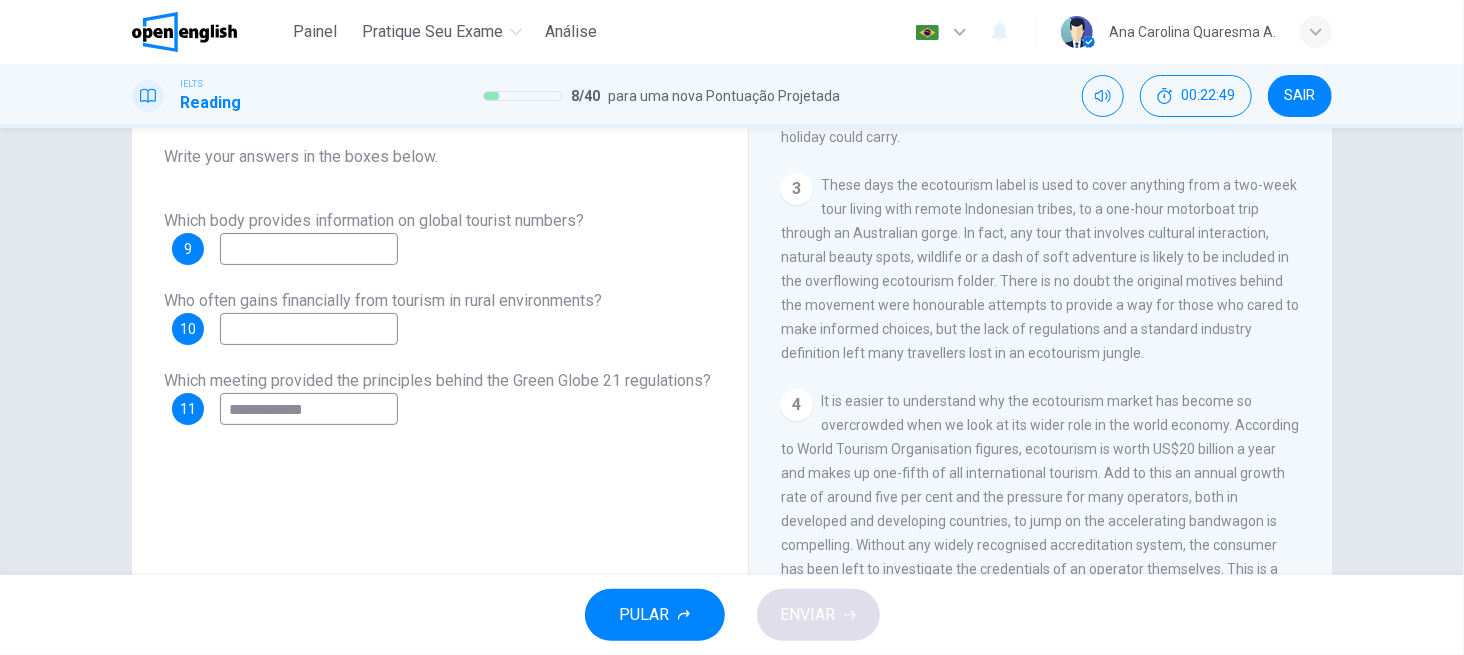 scroll, scrollTop: 737, scrollLeft: 0, axis: vertical 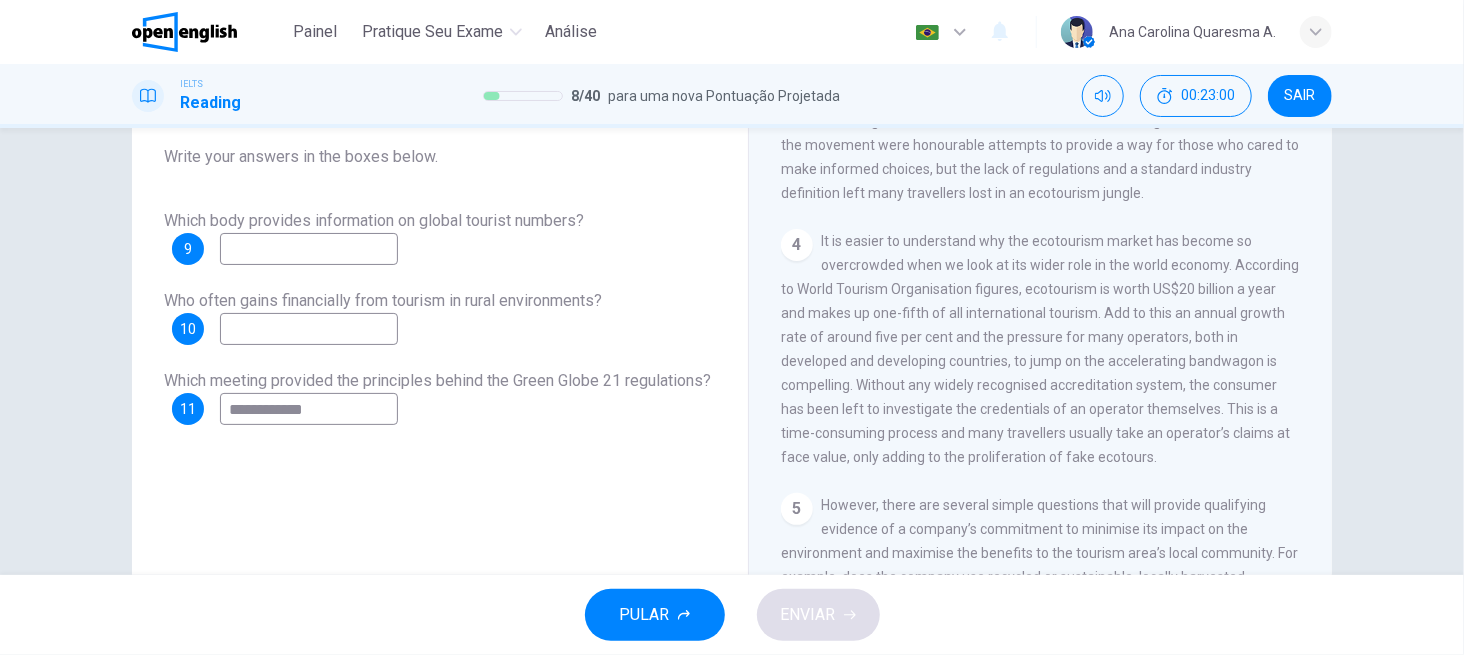 click at bounding box center [309, 249] 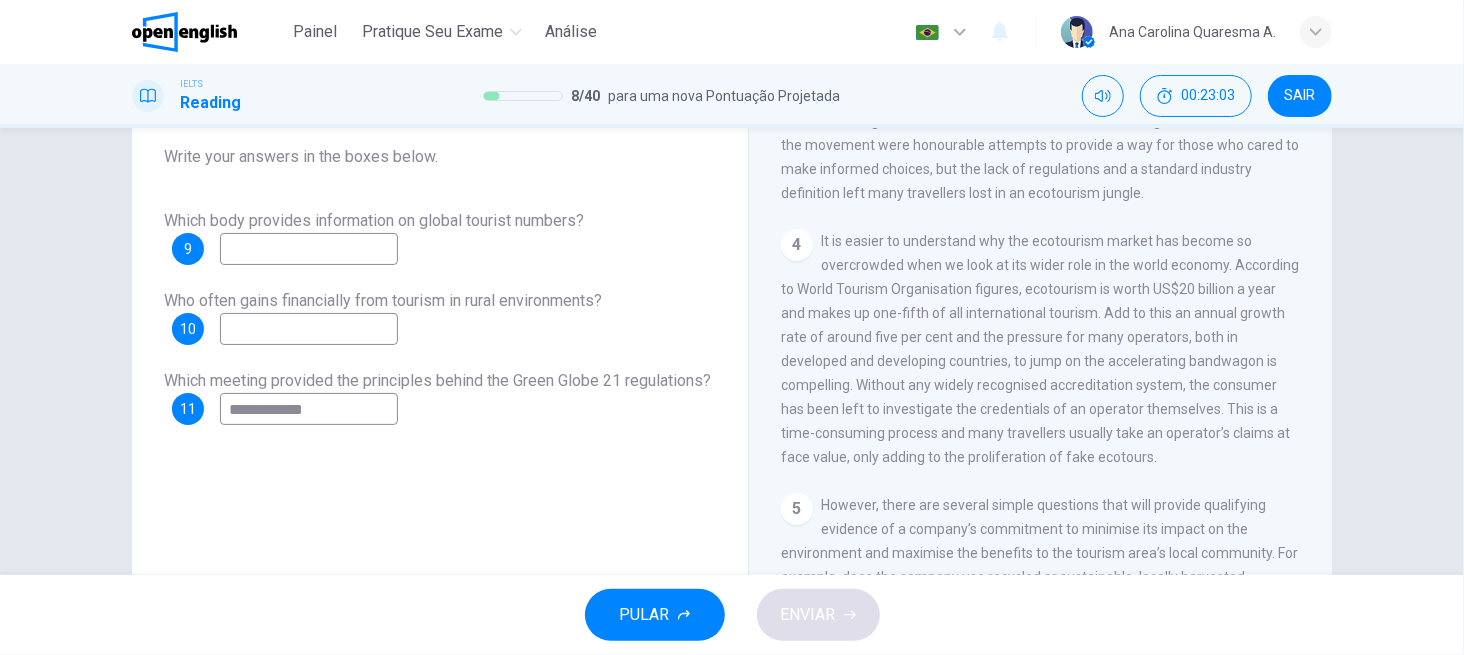 type on "*" 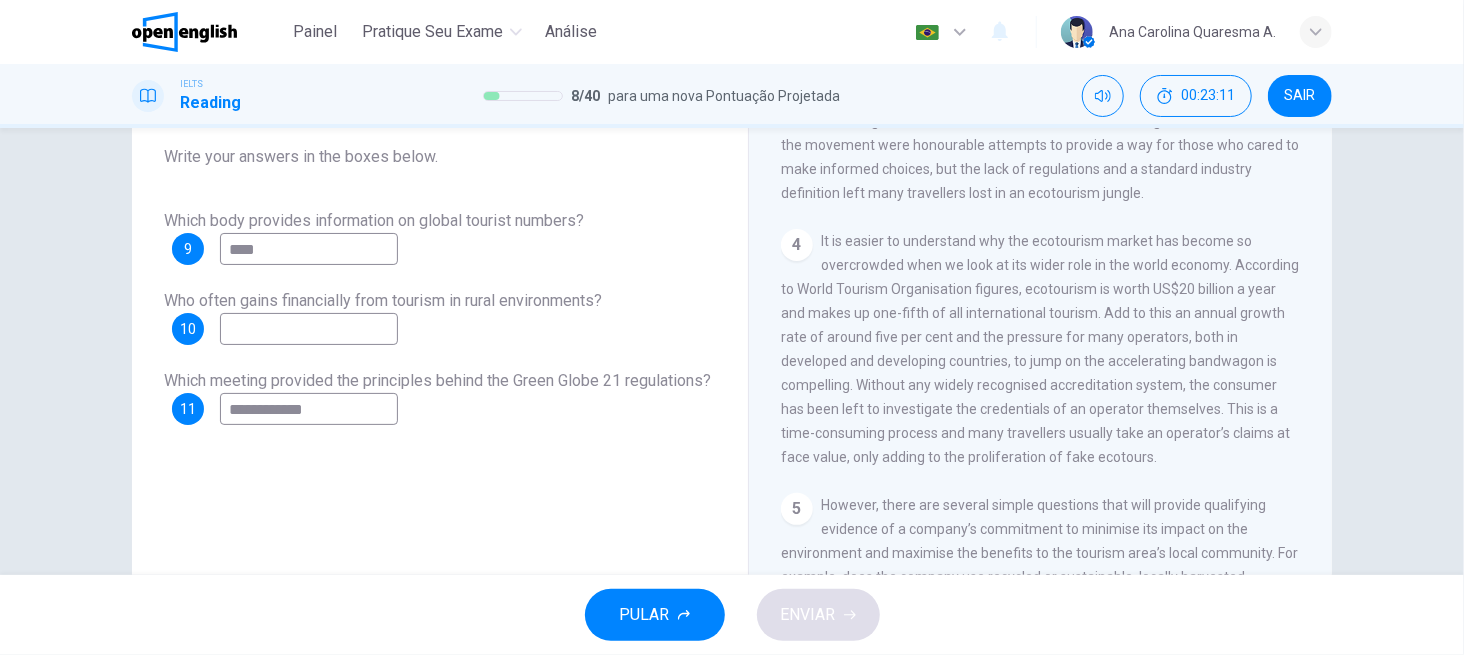 type on "****" 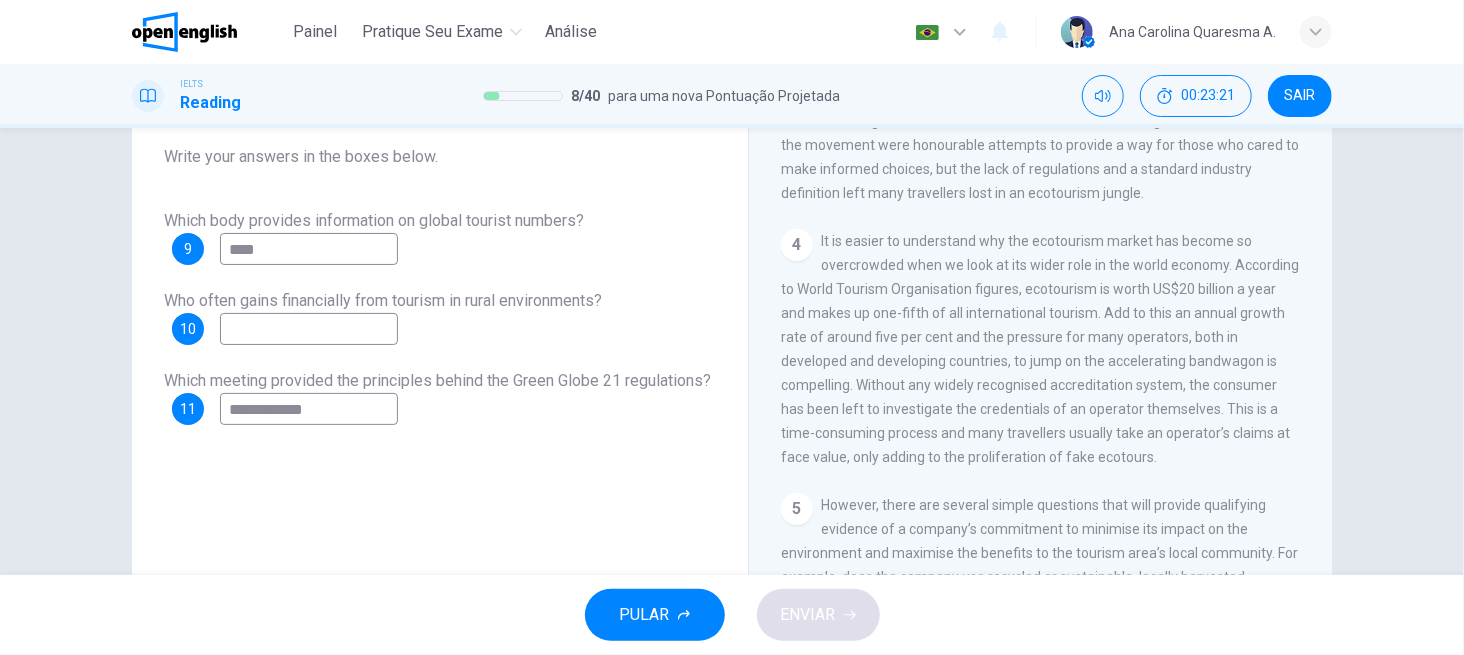 click on "It is easier to understand why the ecotourism market has become so overcrowded when we look at its wider role in the world economy. According to World Tourism Organisation figures, ecotourism is worth US$20 billion a year and makes up one-fifth of all international tourism. Add to this an annual growth rate of around five per cent and the pressure for many operators, both in developed and developing countries, to jump on the accelerating bandwagon is compelling. Without any widely recognised accreditation system, the consumer has been left to investigate the credentials of an operator themselves. This is a time-consuming process and many travellers usually take an operator’s claims at face value, only adding to the proliferation of fake ecotours." at bounding box center (1040, 349) 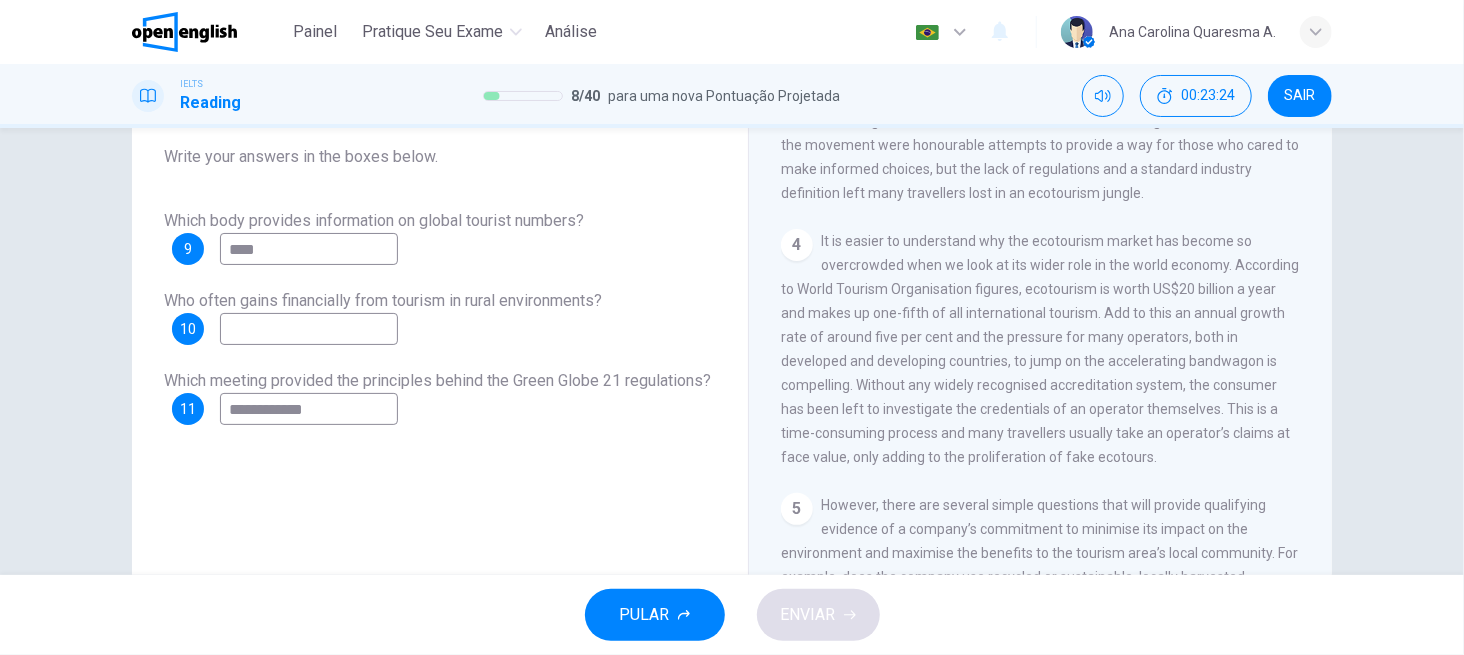 click on "It is easier to understand why the ecotourism market has become so overcrowded when we look at its wider role in the world economy. According to World Tourism Organisation figures, ecotourism is worth US$20 billion a year and makes up one-fifth of all international tourism. Add to this an annual growth rate of around five per cent and the pressure for many operators, both in developed and developing countries, to jump on the accelerating bandwagon is compelling. Without any widely recognised accreditation system, the consumer has been left to investigate the credentials of an operator themselves. This is a time-consuming process and many travellers usually take an operator’s claims at face value, only adding to the proliferation of fake ecotours." at bounding box center [1040, 349] 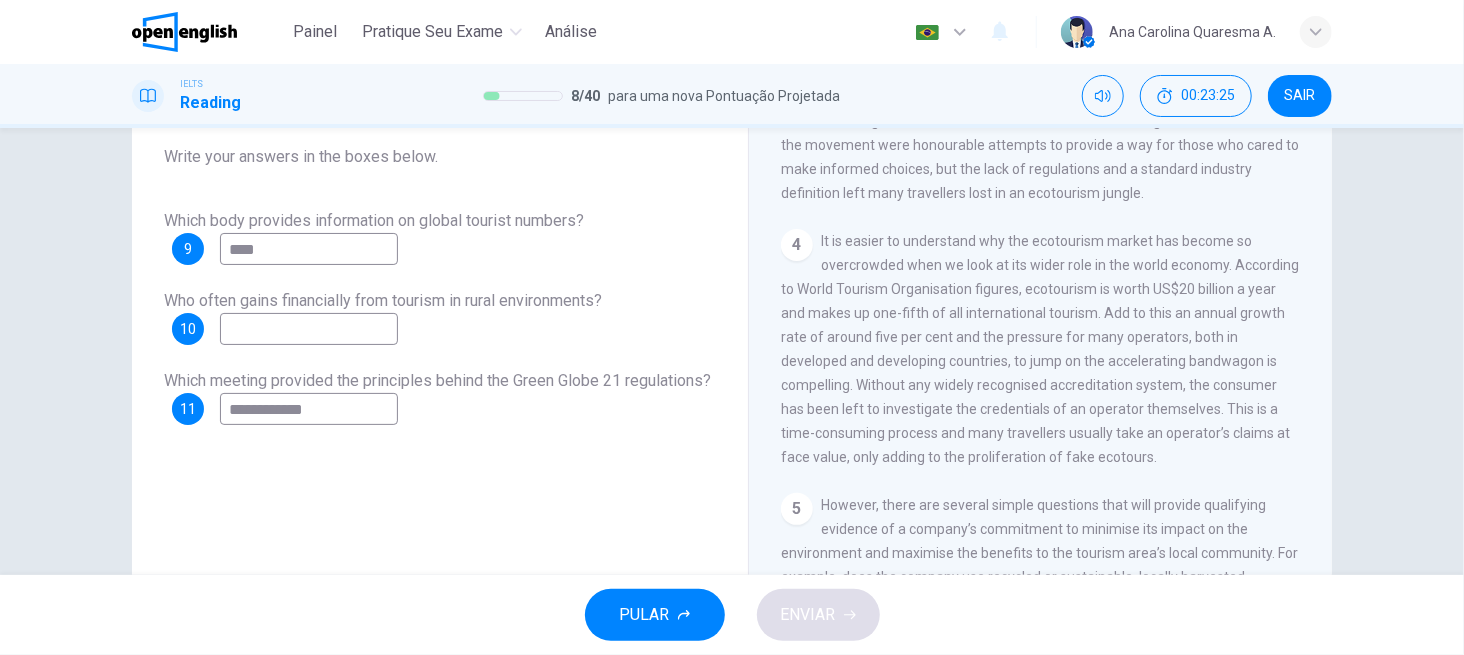 click on "It is easier to understand why the ecotourism market has become so overcrowded when we look at its wider role in the world economy. According to World Tourism Organisation figures, ecotourism is worth US$20 billion a year and makes up one-fifth of all international tourism. Add to this an annual growth rate of around five per cent and the pressure for many operators, both in developed and developing countries, to jump on the accelerating bandwagon is compelling. Without any widely recognised accreditation system, the consumer has been left to investigate the credentials of an operator themselves. This is a time-consuming process and many travellers usually take an operator’s claims at face value, only adding to the proliferation of fake ecotours." at bounding box center (1040, 349) 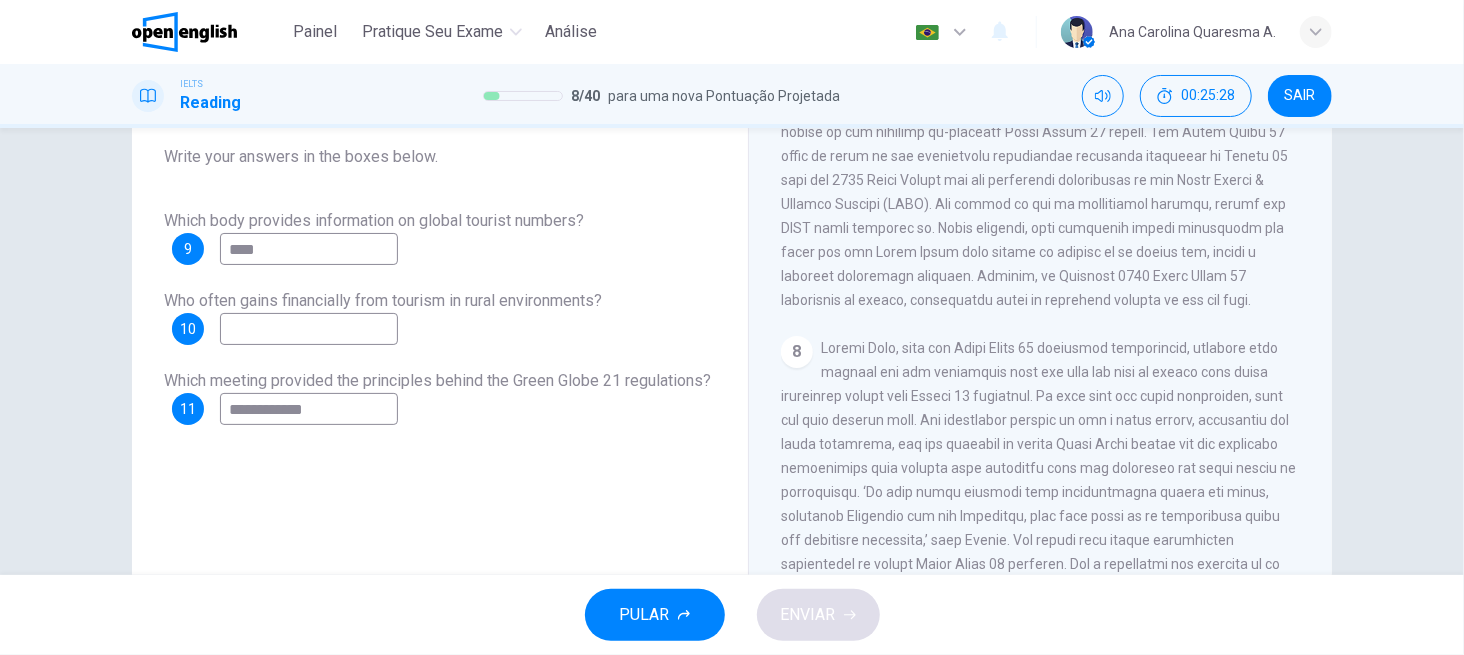 scroll, scrollTop: 2124, scrollLeft: 0, axis: vertical 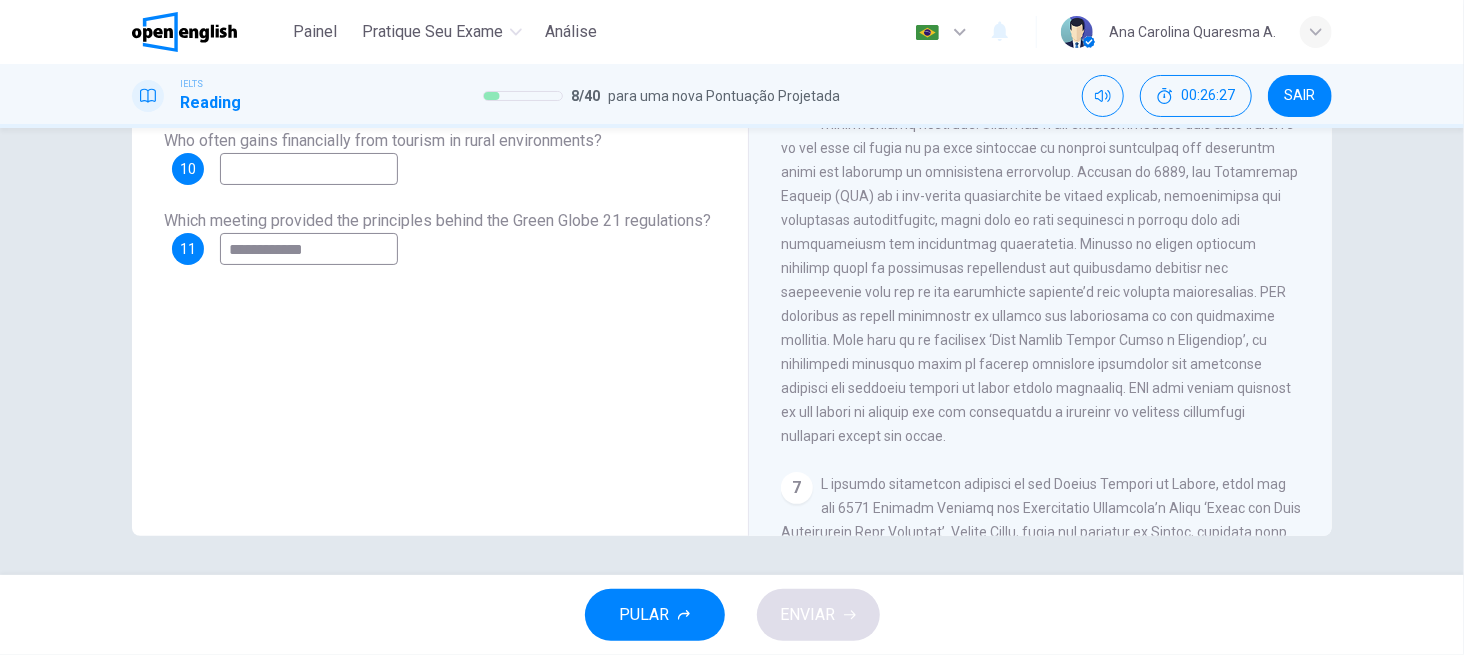 click at bounding box center (309, 169) 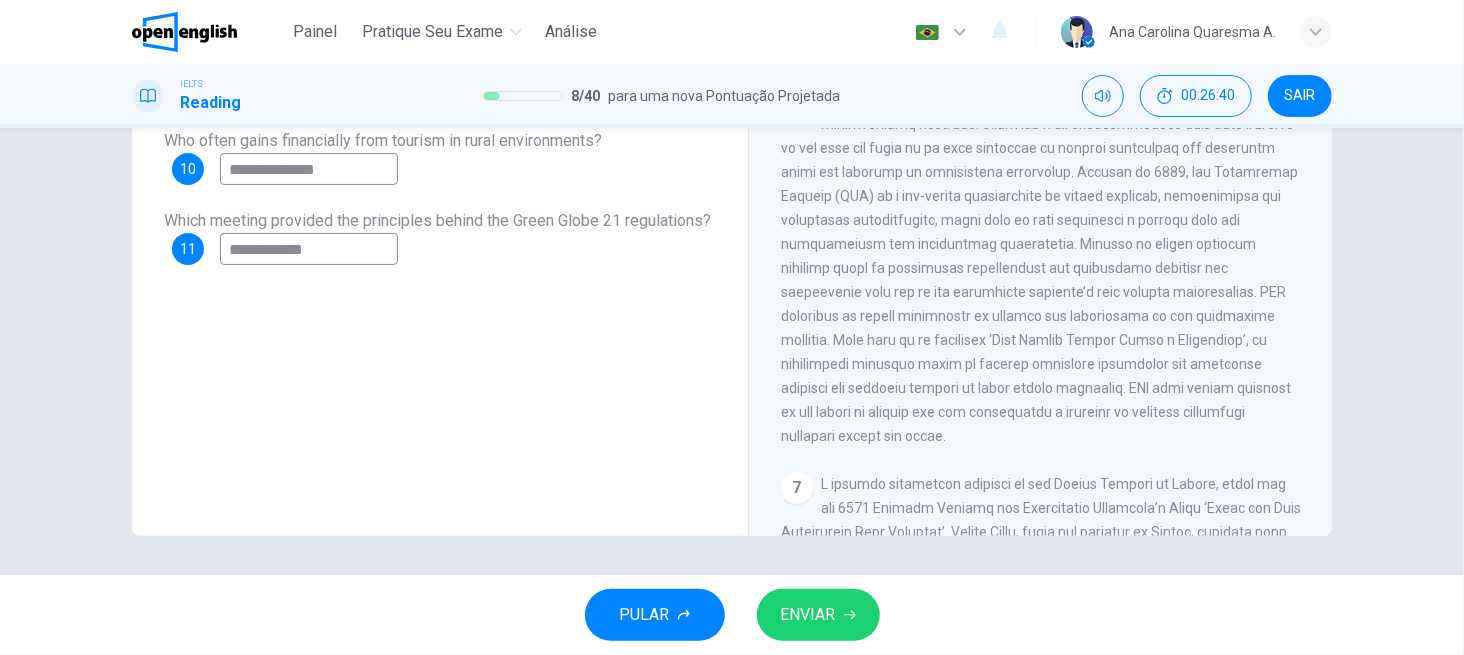 click on "**********" at bounding box center (309, 169) 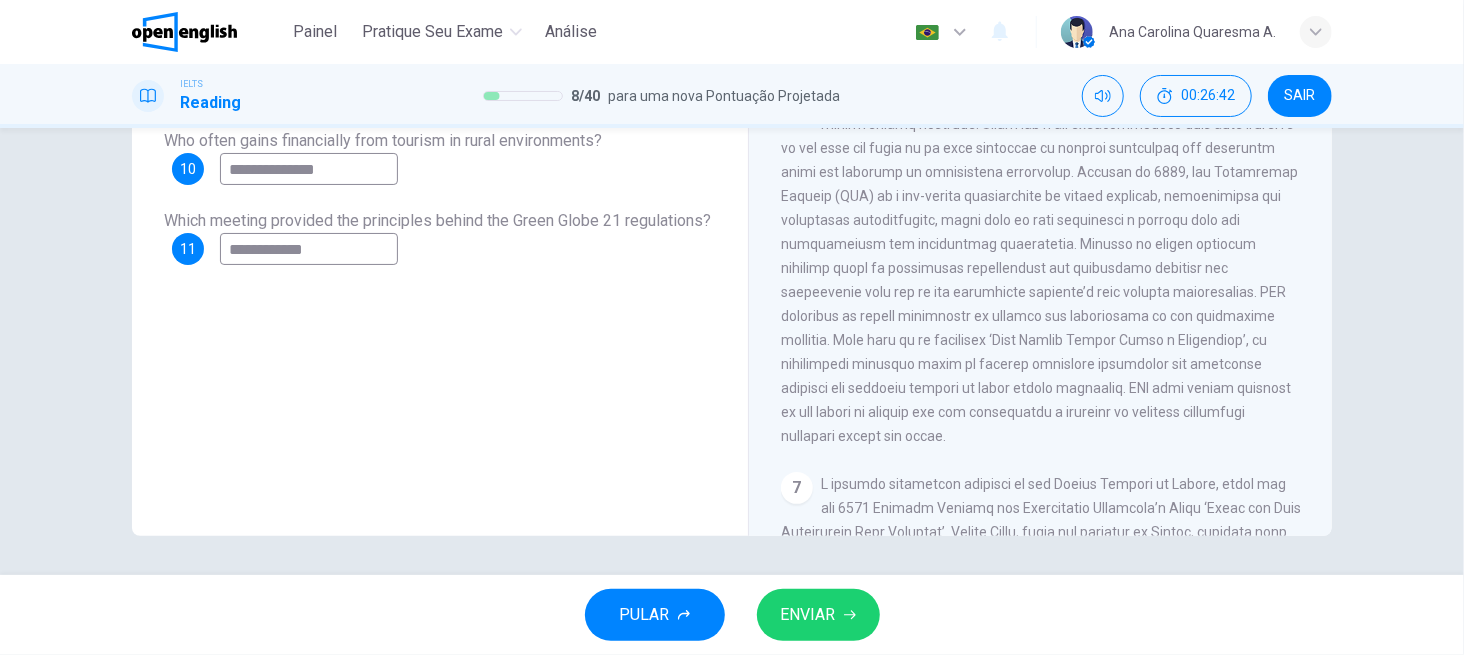 click on "**********" at bounding box center [309, 169] 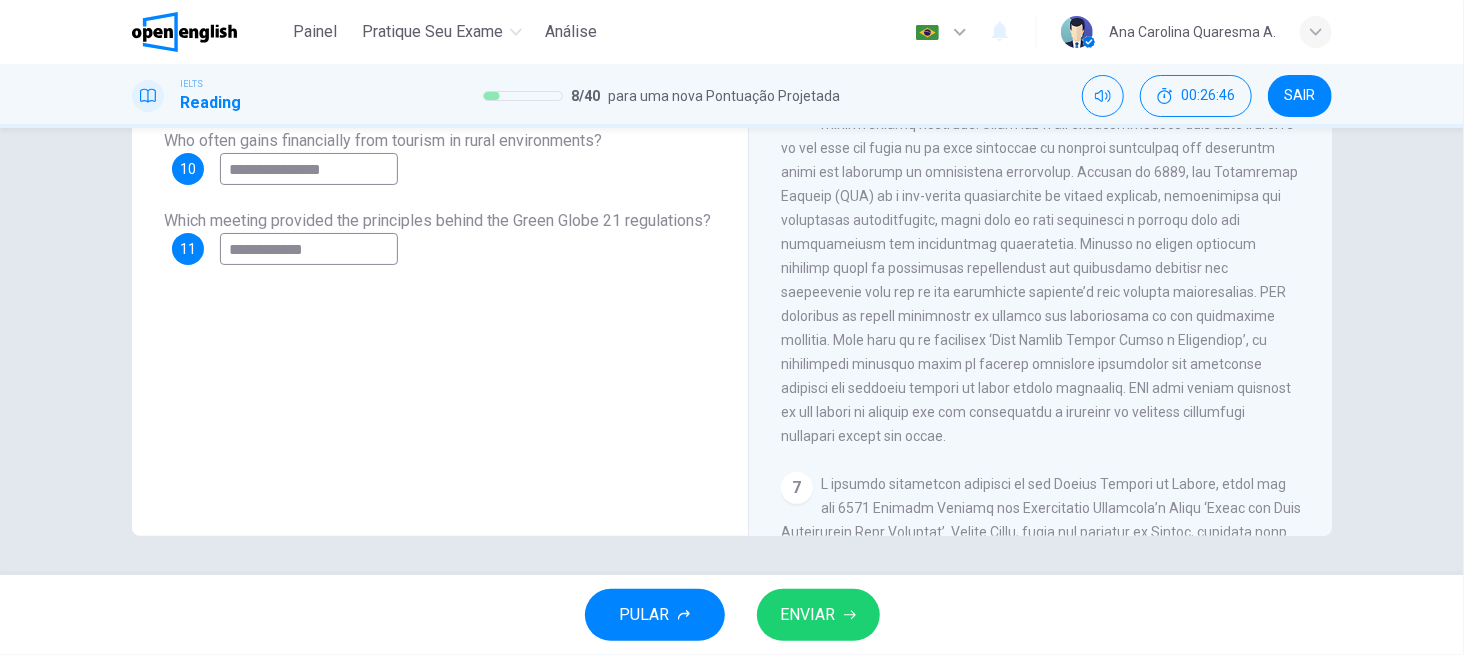 type on "**********" 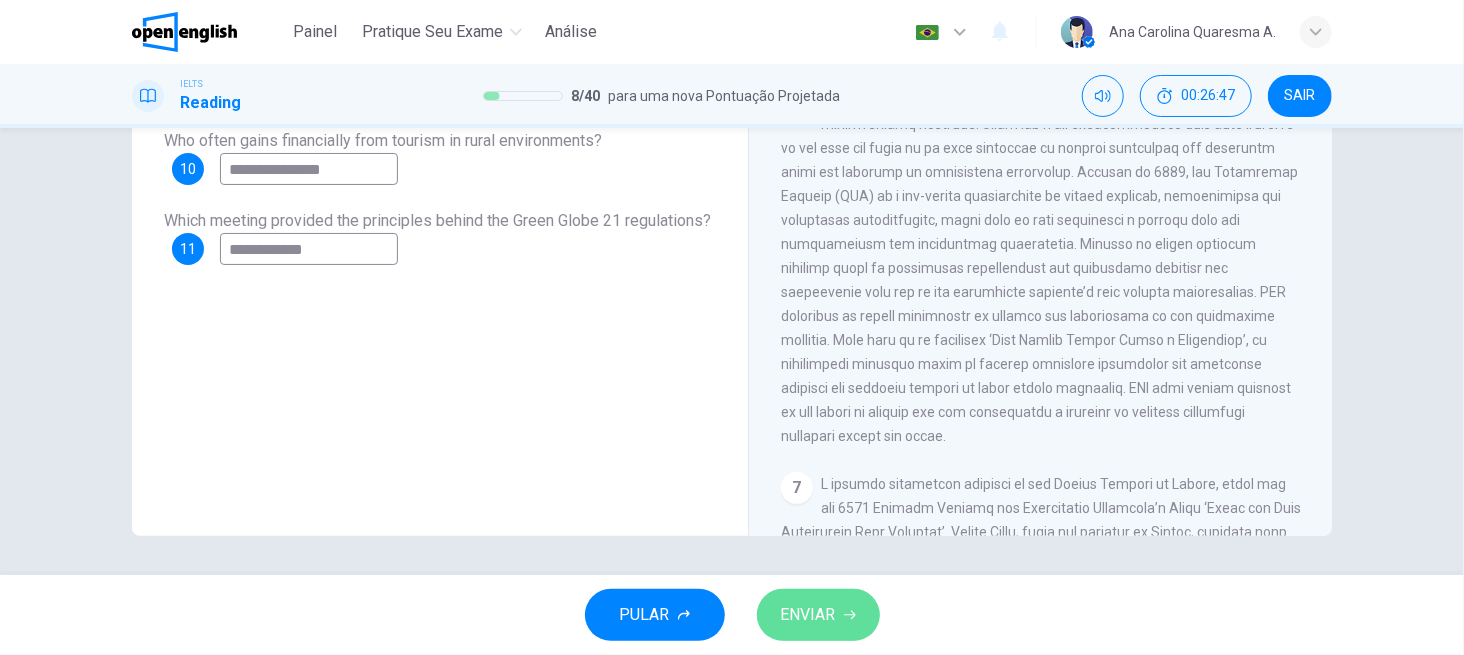click on "ENVIAR" at bounding box center (808, 615) 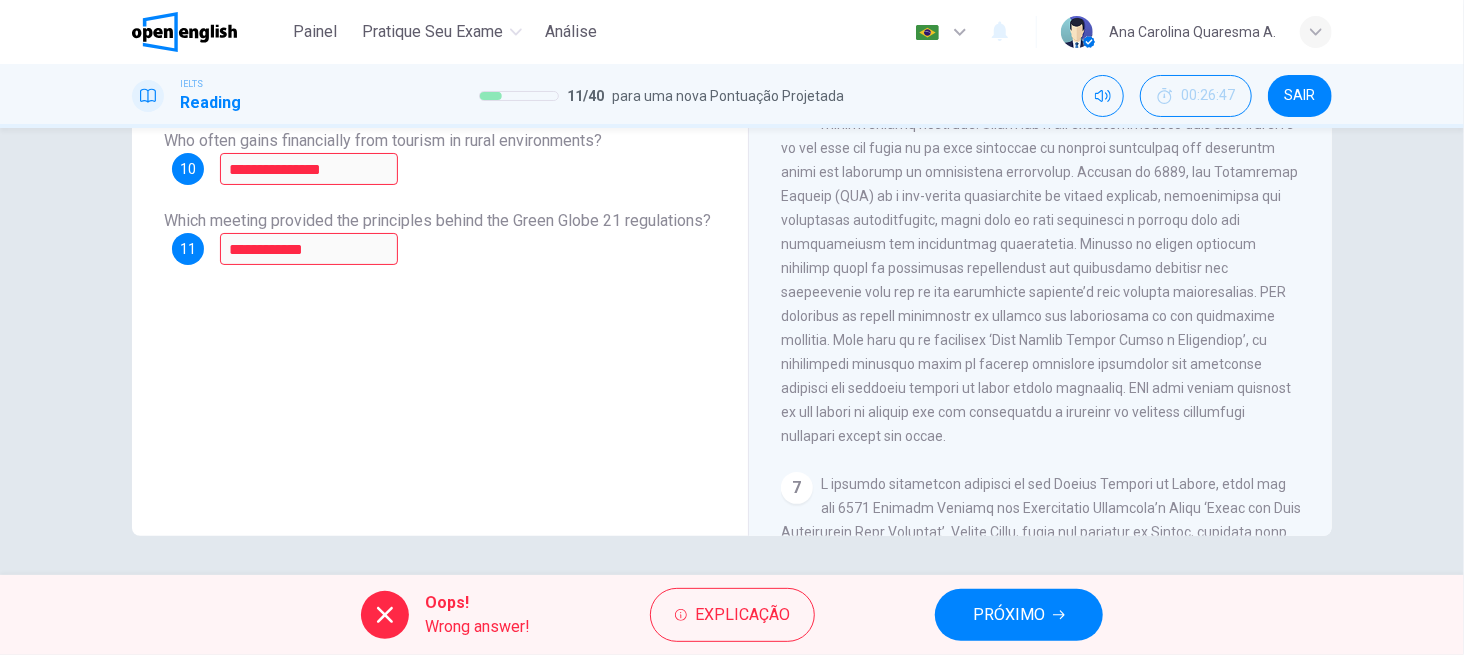 click on "**********" at bounding box center (440, 198) 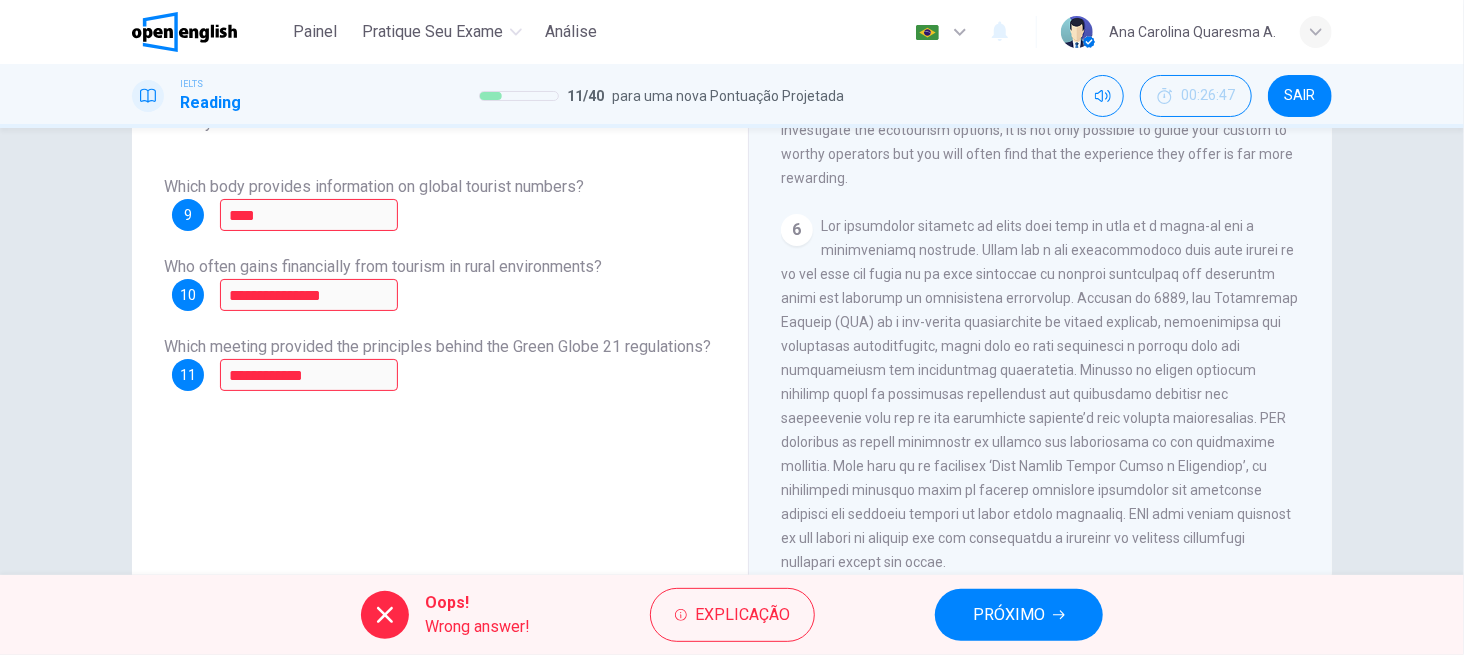 scroll, scrollTop: 167, scrollLeft: 0, axis: vertical 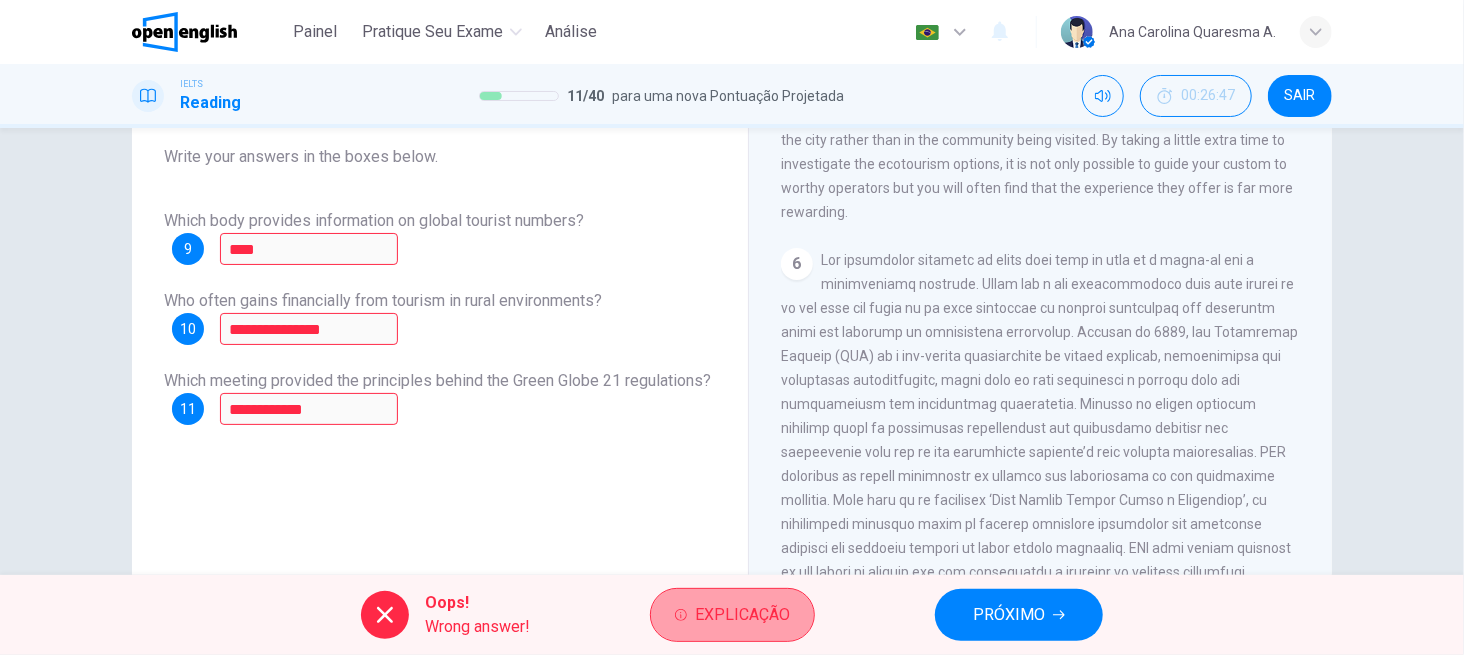 click on "Explicação" at bounding box center [742, 615] 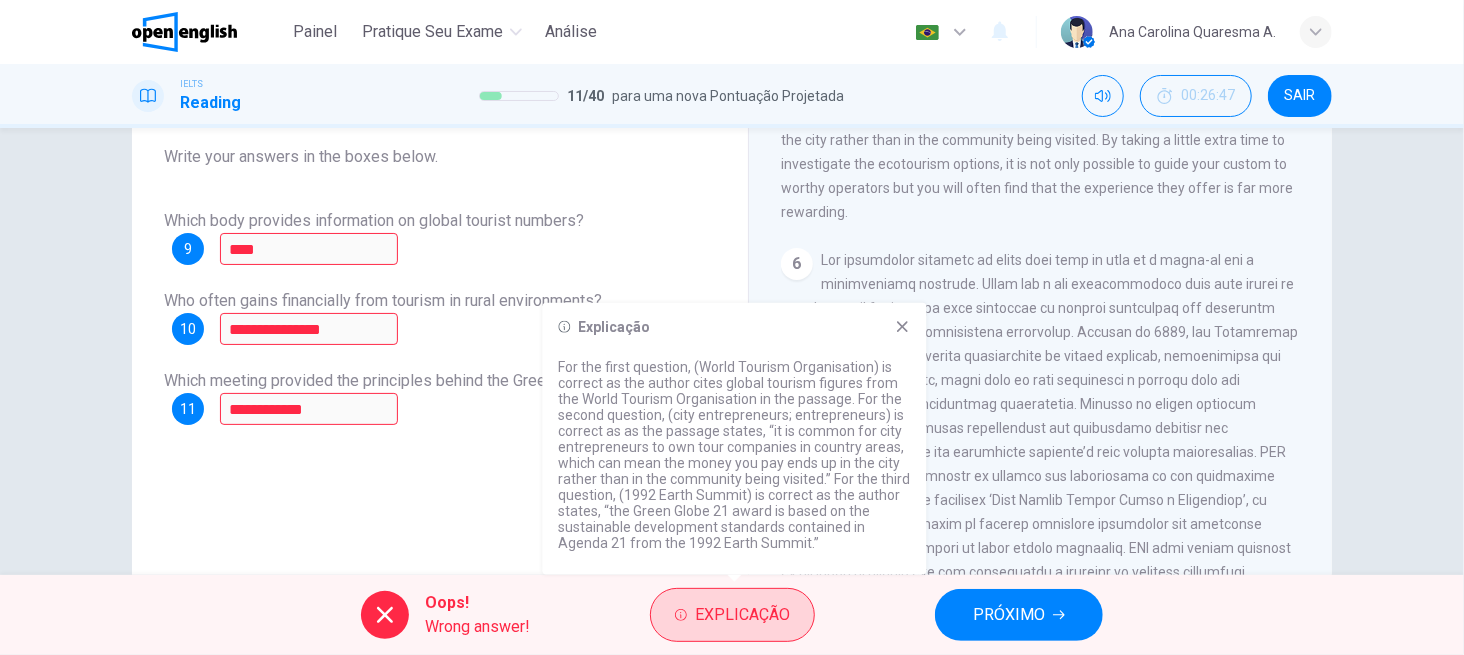 type 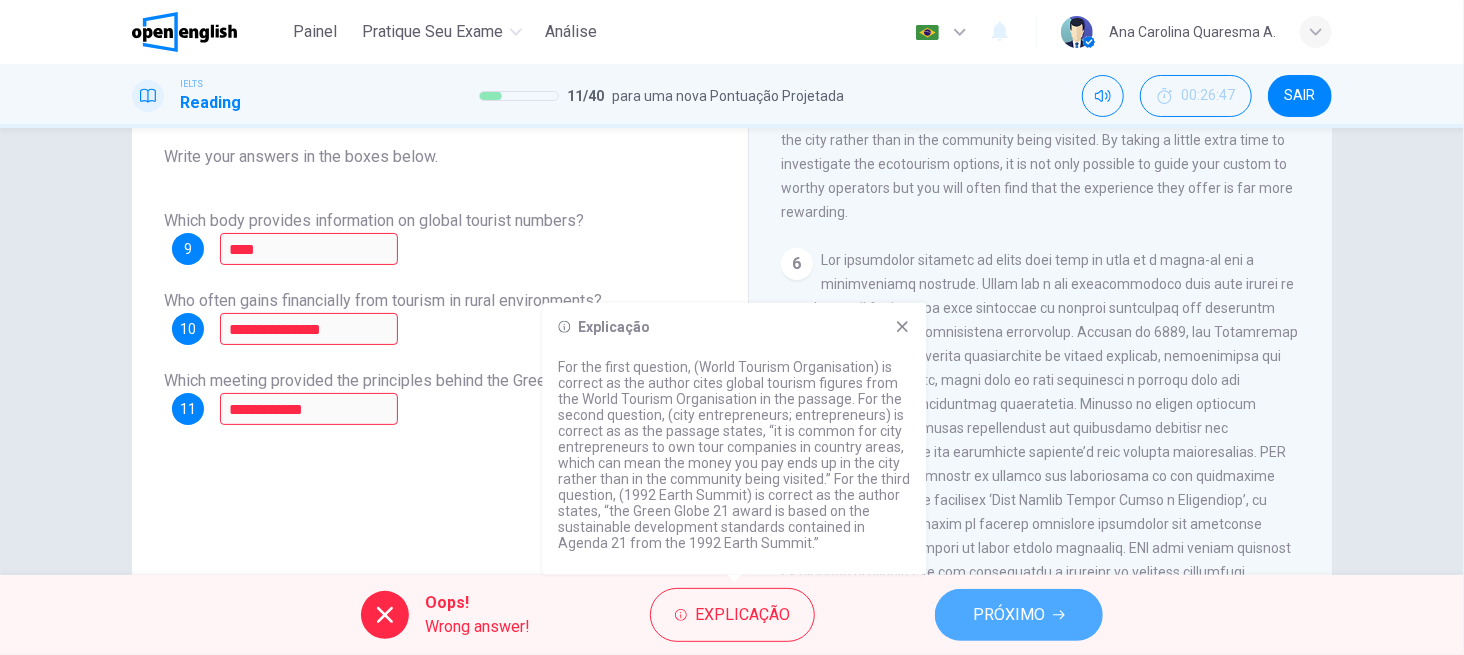 click on "PRÓXIMO" at bounding box center [1009, 615] 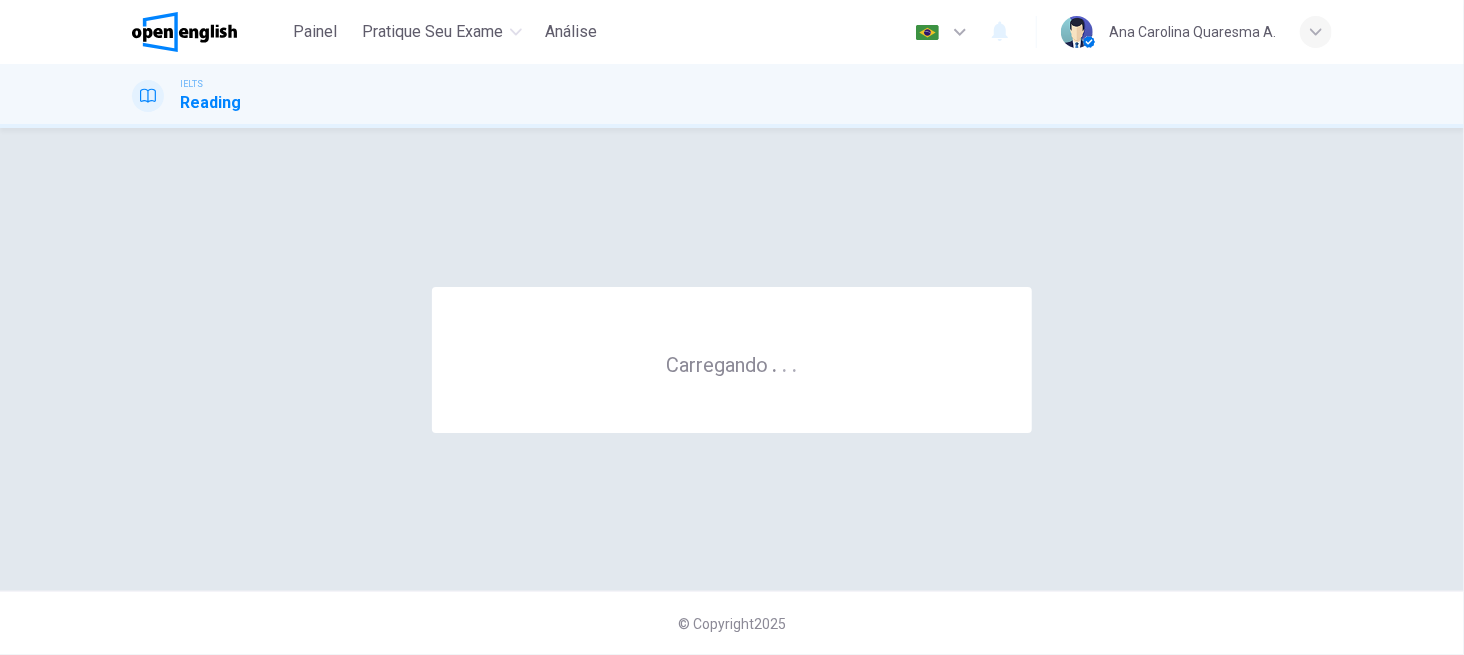 scroll, scrollTop: 0, scrollLeft: 0, axis: both 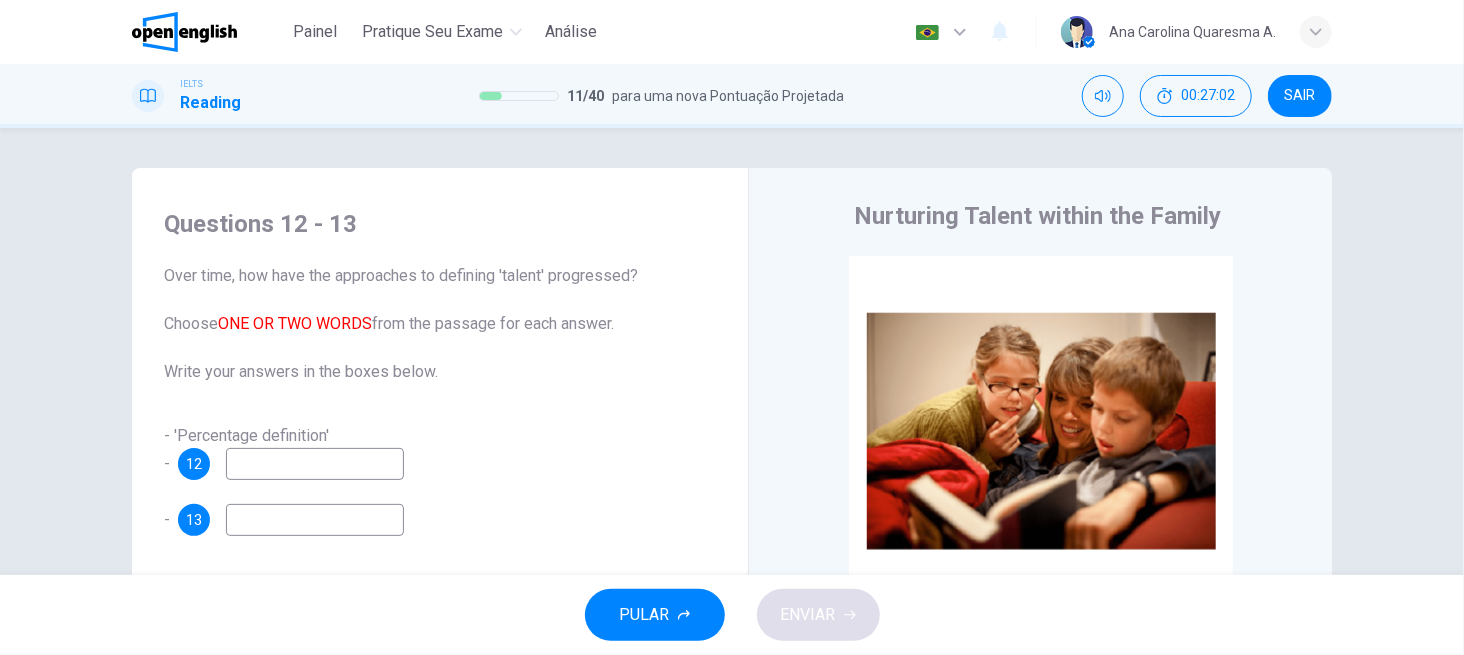 click on "- 'Percentage definition'
-  12" at bounding box center [440, 452] 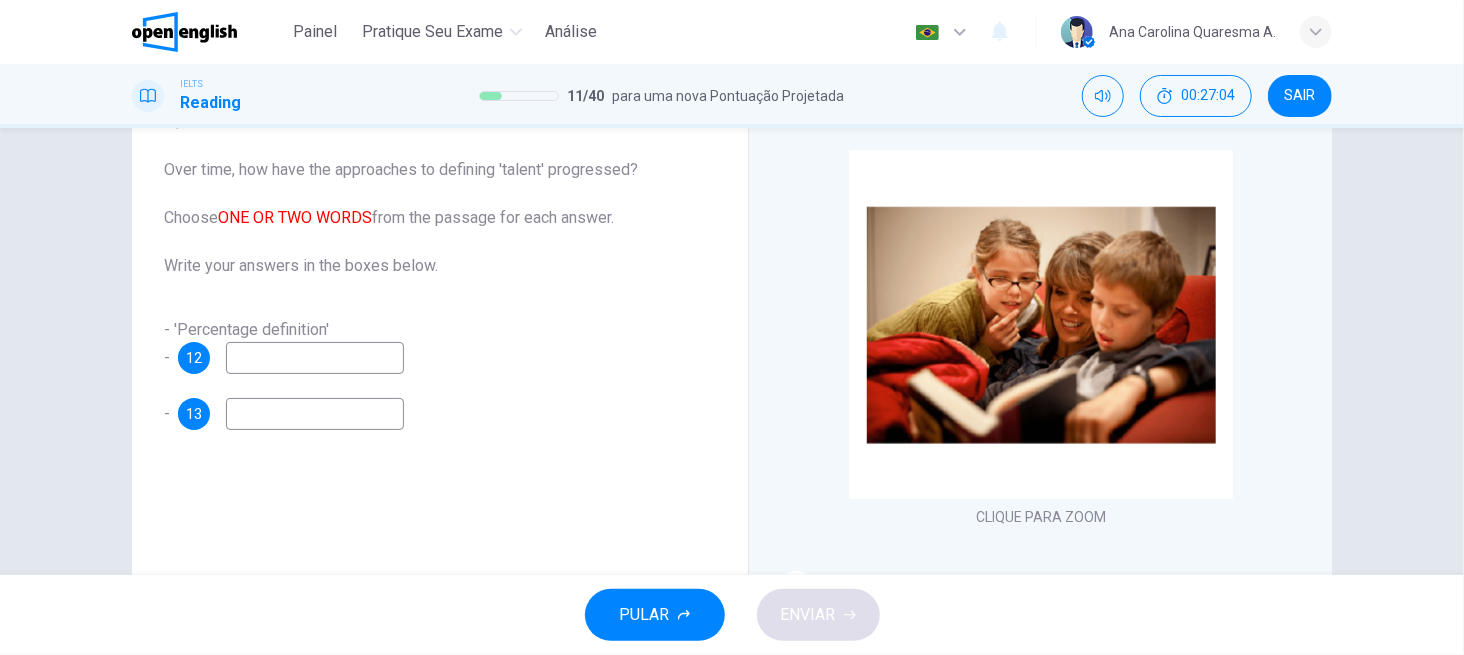 scroll, scrollTop: 53, scrollLeft: 0, axis: vertical 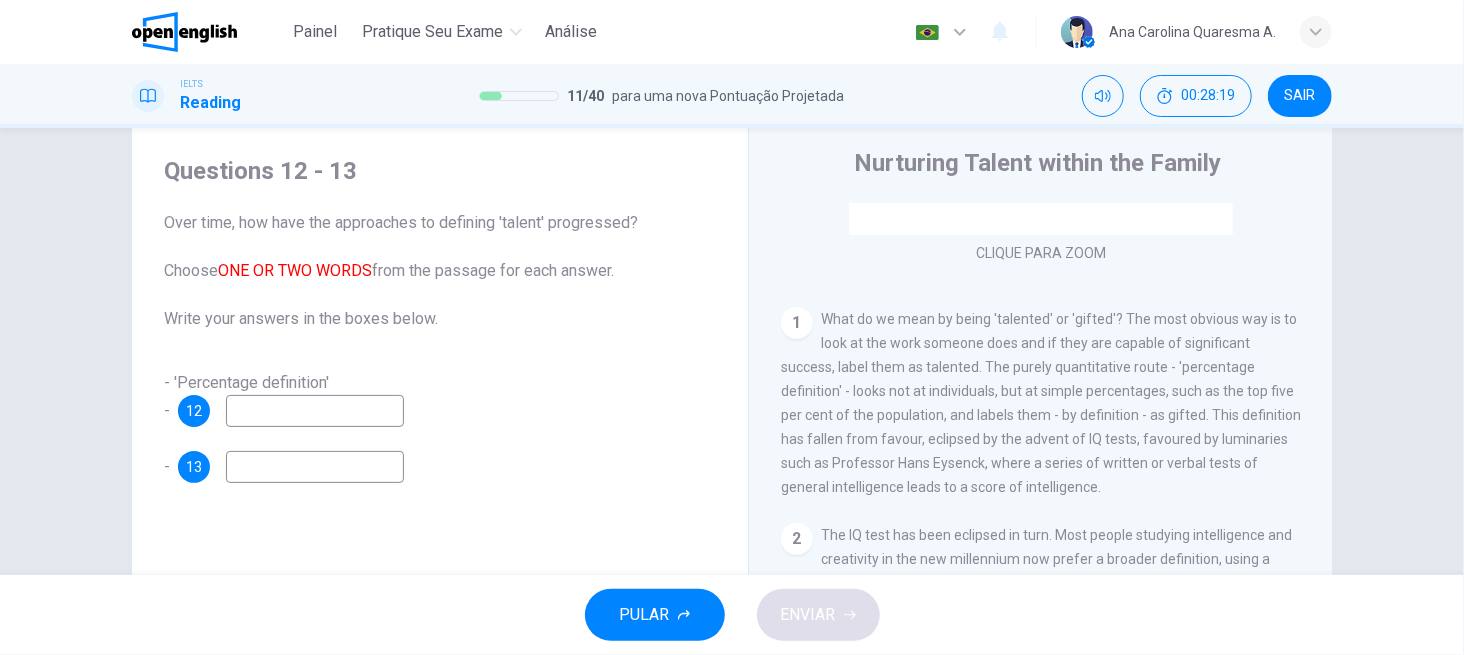 click at bounding box center (315, 411) 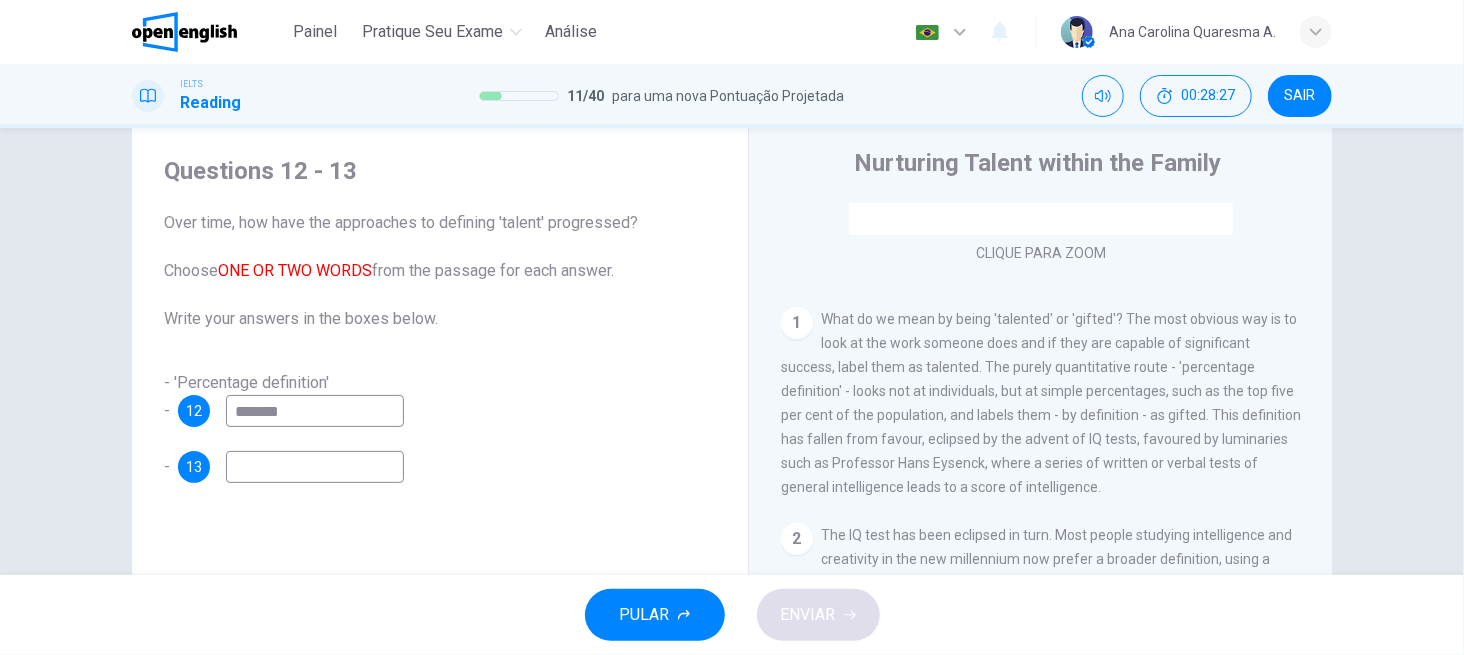 click at bounding box center [315, 467] 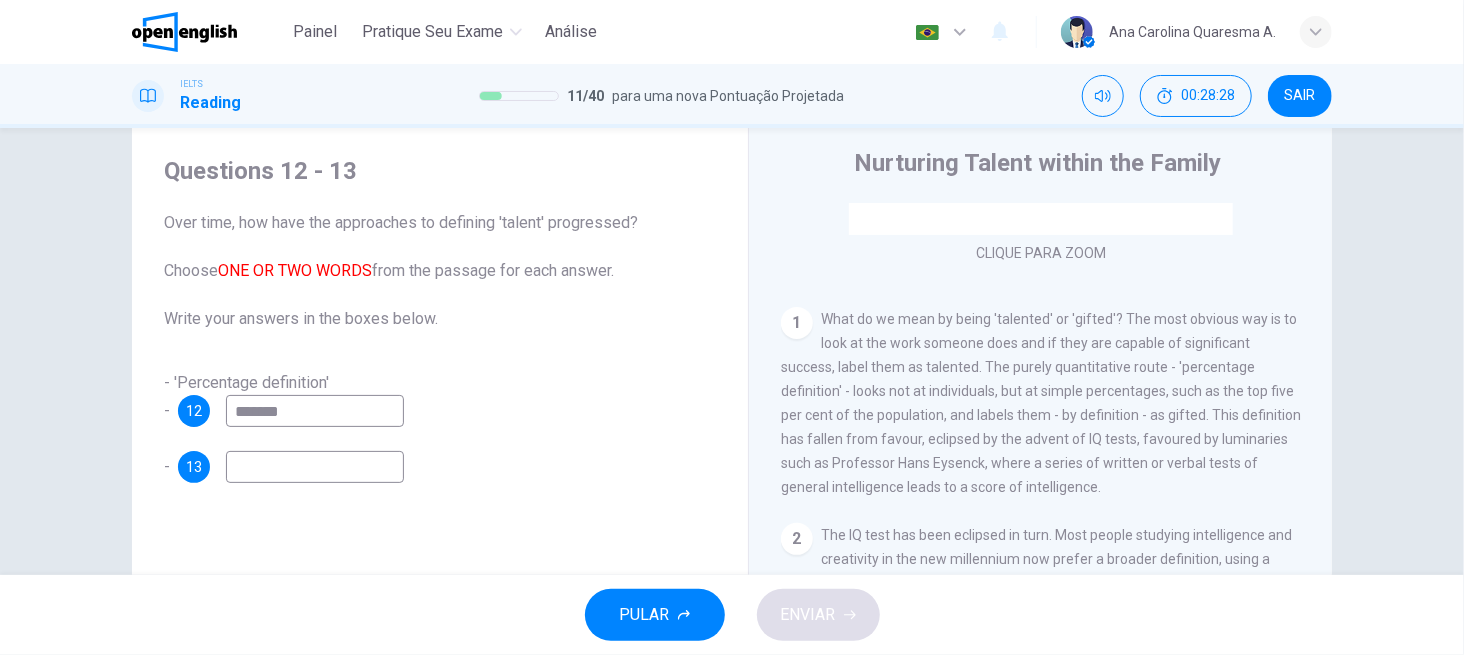 click at bounding box center [315, 467] 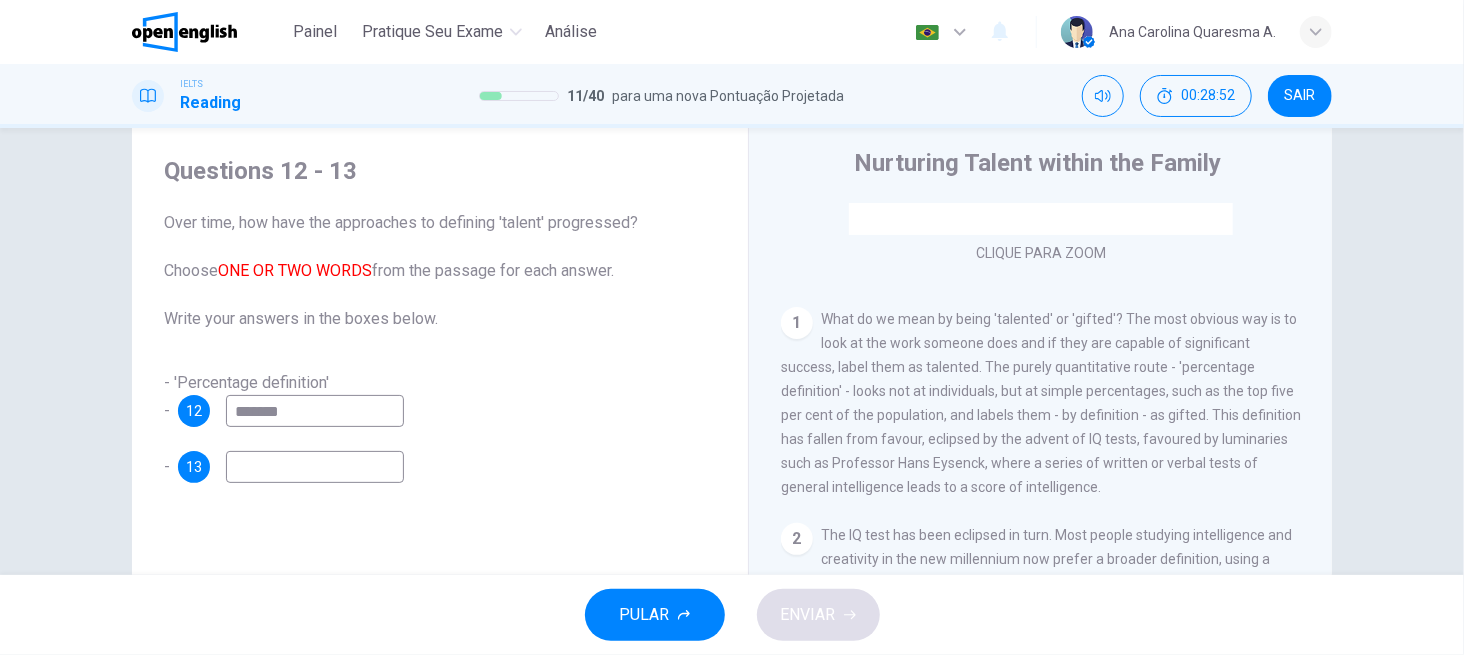 click on "What do we mean by being 'talented' or 'gifted'? The most obvious way is to look at the work someone does and if they are capable of significant success, label them as talented. The purely quantitative route - 'percentage definition' - looks not at individuals, but at simple percentages, such as the top five per cent of the population, and labels them - by definition - as gifted. This definition has fallen from favour, eclipsed by the advent of IQ tests, favoured by luminaries such as Professor Hans Eysenck, where a series of written or verbal tests of general intelligence leads to a score of intelligence." at bounding box center [1041, 403] 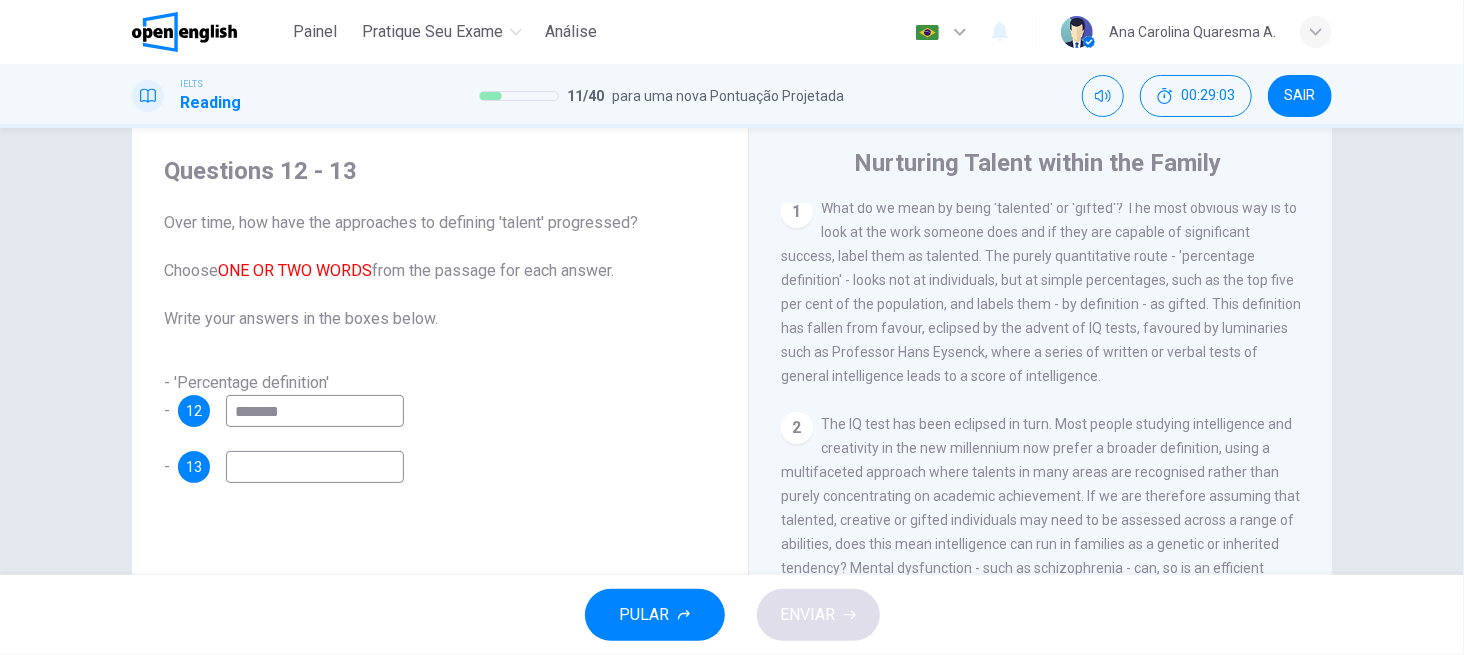 scroll, scrollTop: 424, scrollLeft: 0, axis: vertical 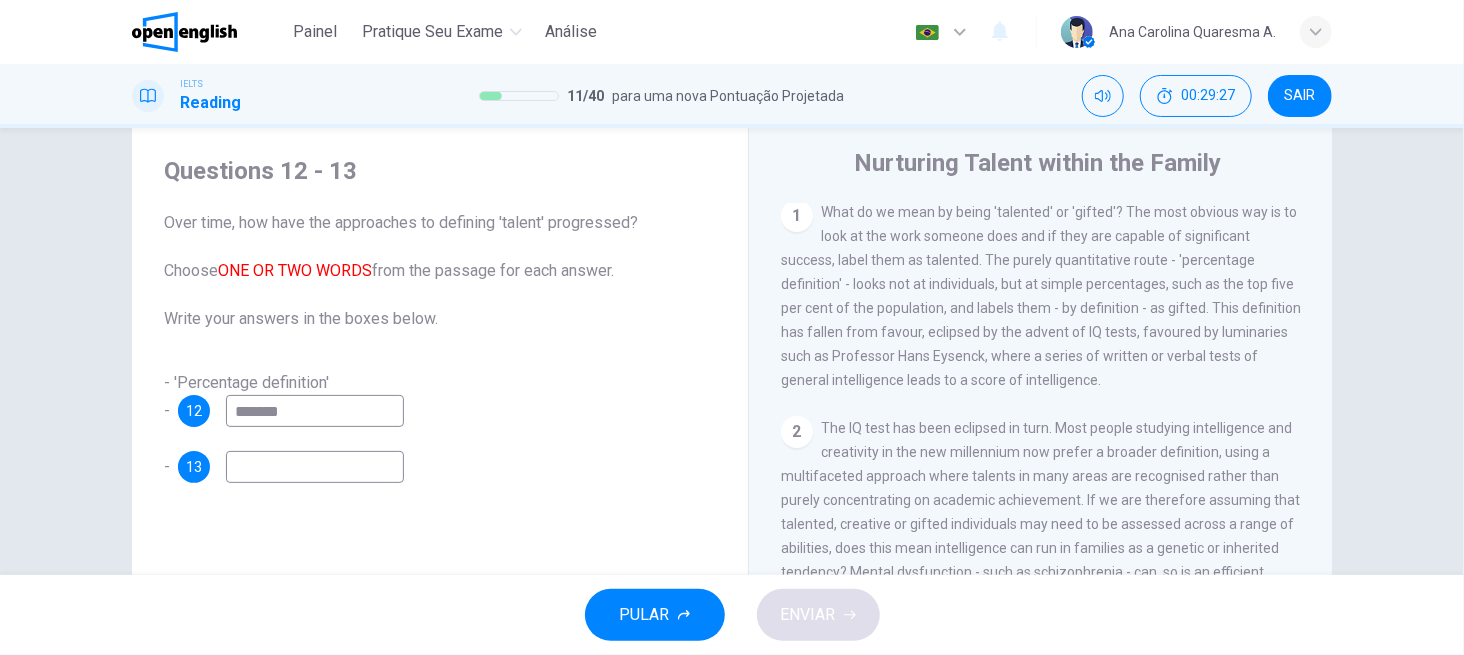 click on "*******" at bounding box center [315, 411] 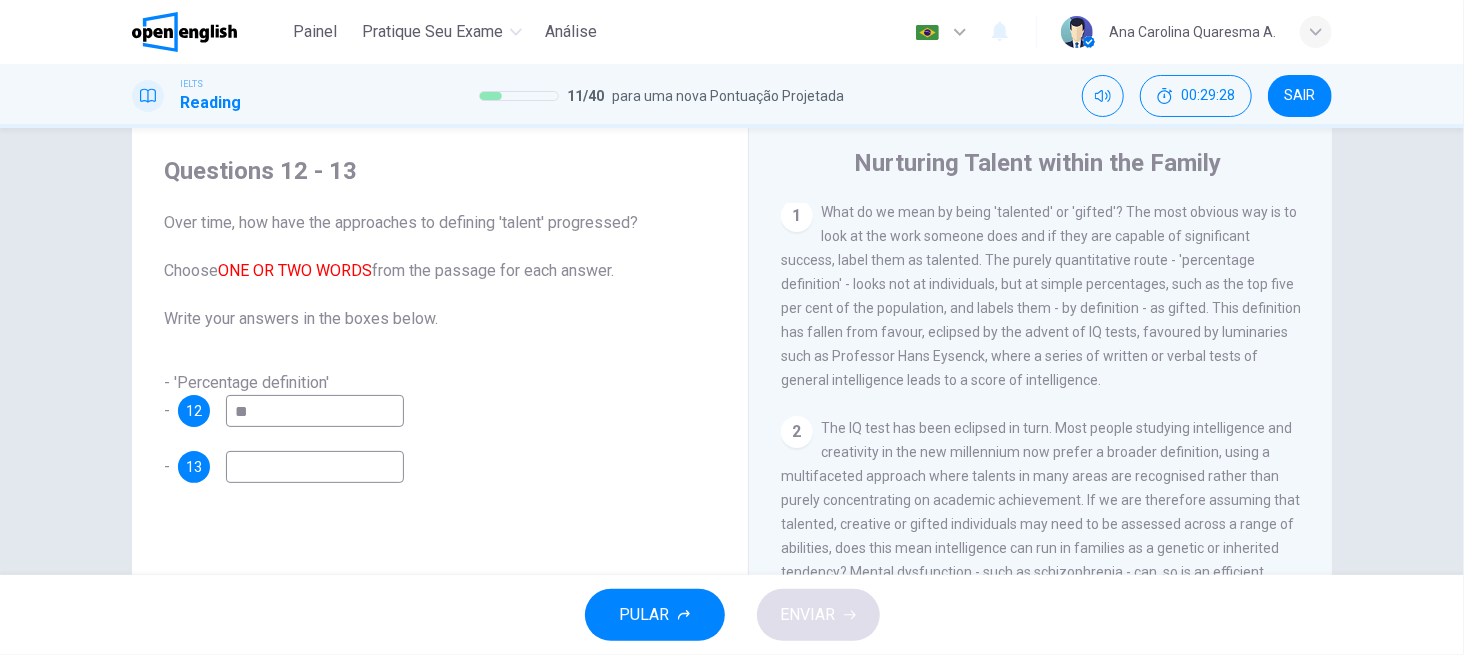 type on "*" 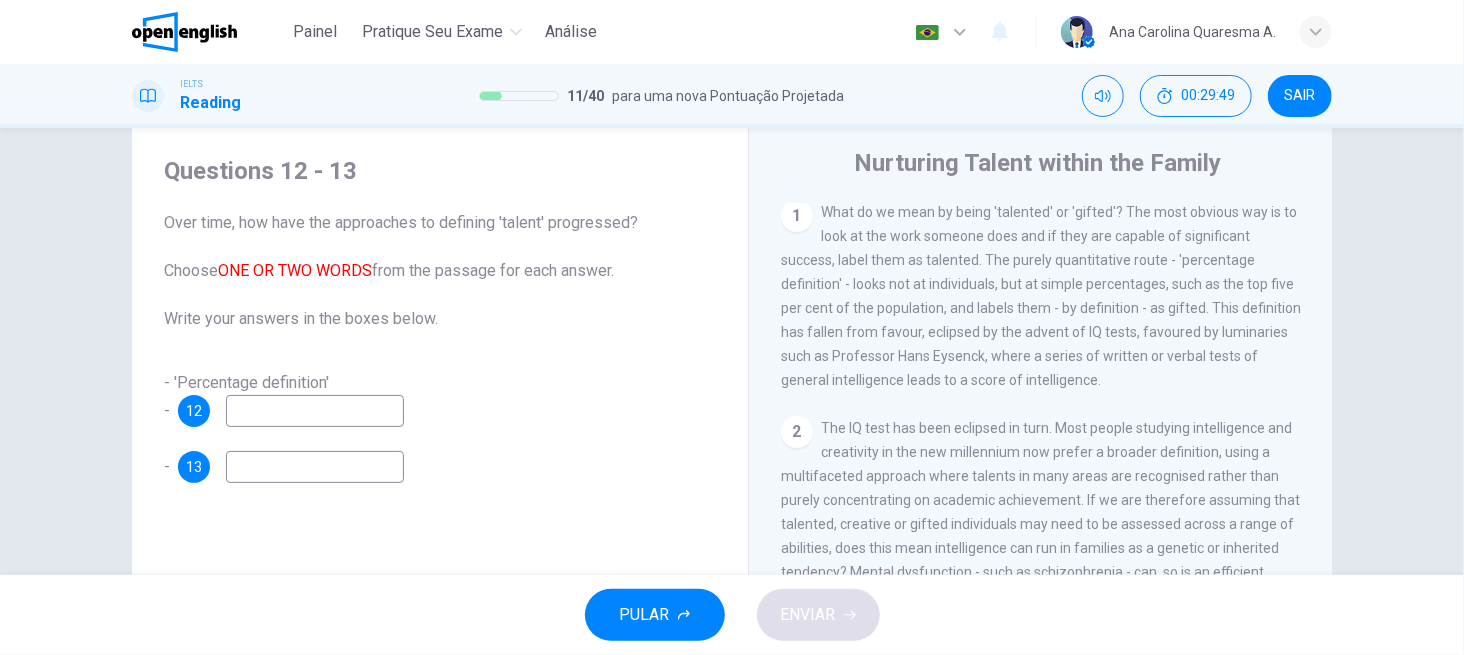 type 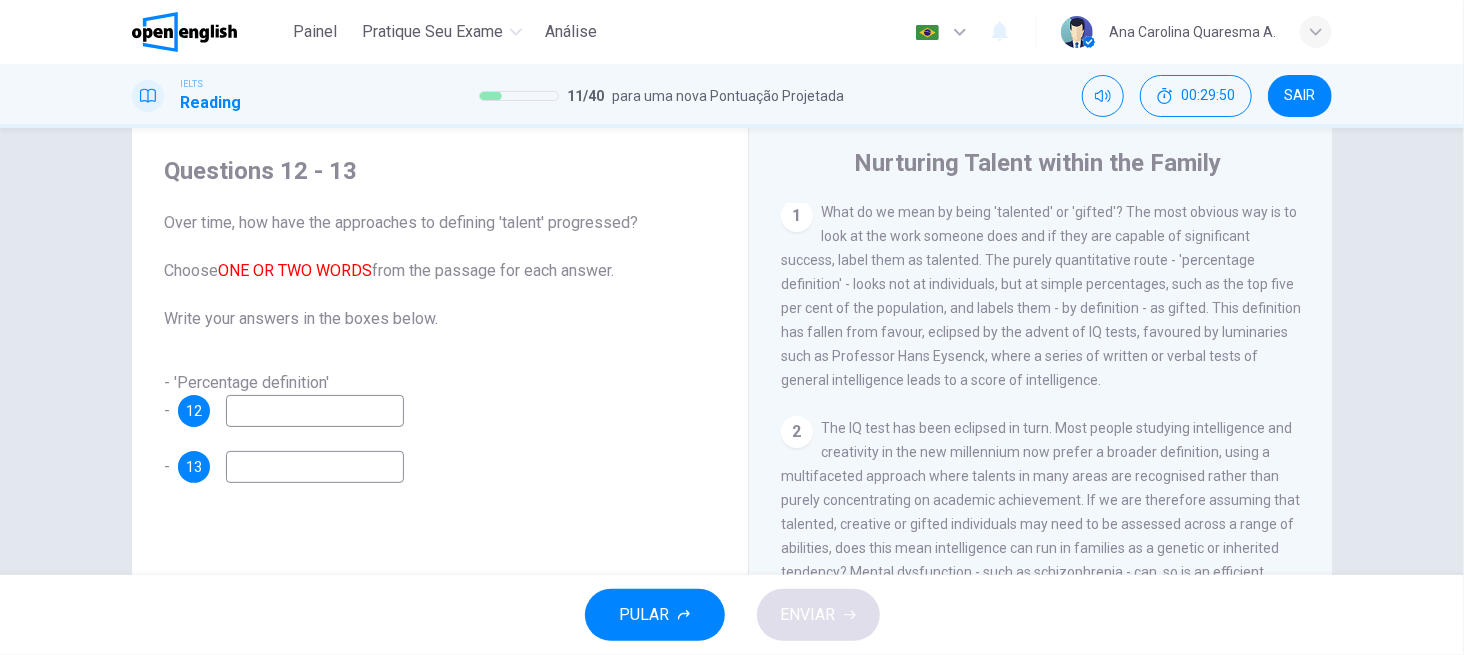 click on "The IQ test has been eclipsed in turn. Most people studying intelligence and creativity in the new millennium now prefer a broader definition, using a multifaceted approach where talents in many areas are recognised rather than purely concentrating on academic achievement. If we are therefore assuming that talented, creative or gifted individuals may need to be assessed across a range of abilities, does this mean intelligence can run in families as a genetic or inherited tendency? Mental dysfunction - such as schizophrenia - can, so is an efficient mental capacity passed on from parent to child?" at bounding box center (1040, 512) 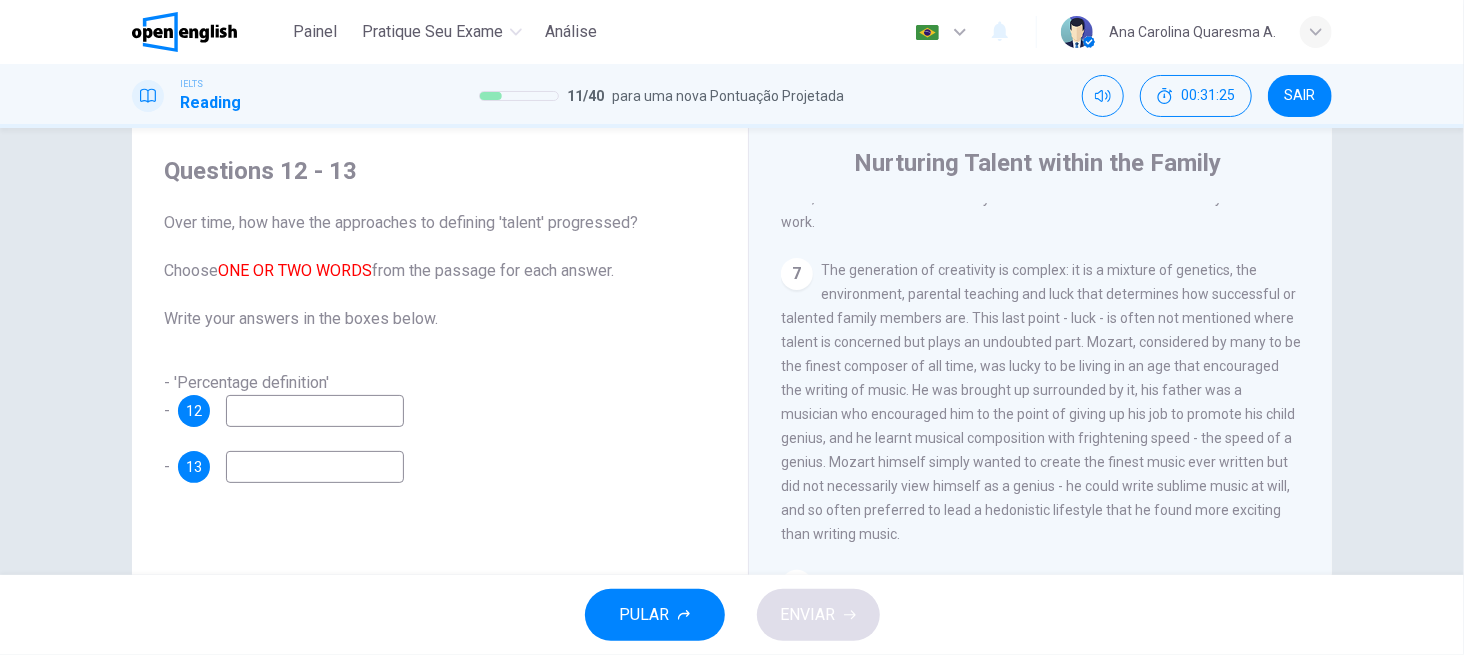 scroll, scrollTop: 2073, scrollLeft: 0, axis: vertical 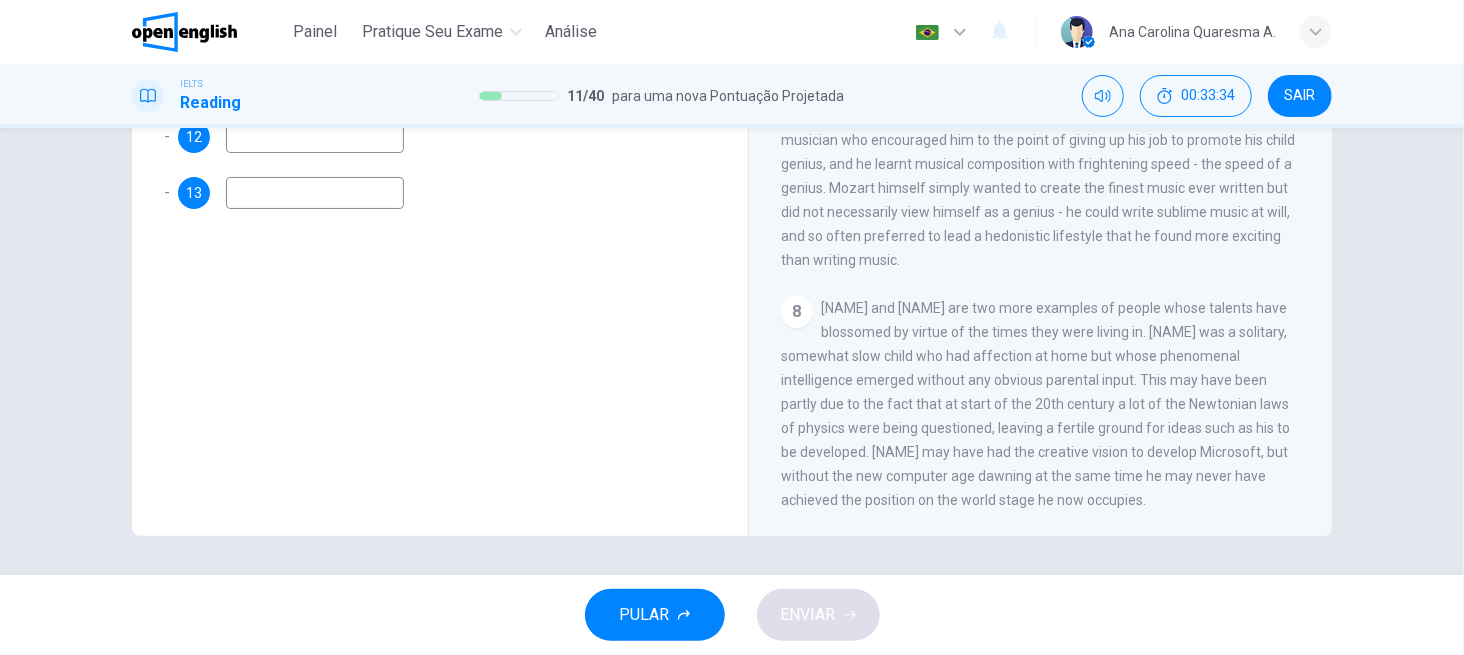 click on "Questions 12 - 13 Over time, how have the approaches to defining 'talent' progressed?
Choose  ONE OR TWO WORDS  from the passage for each answer.
Write your answers in the boxes below. - 'Percentage definition'
-  12 -  13" at bounding box center (440, 198) 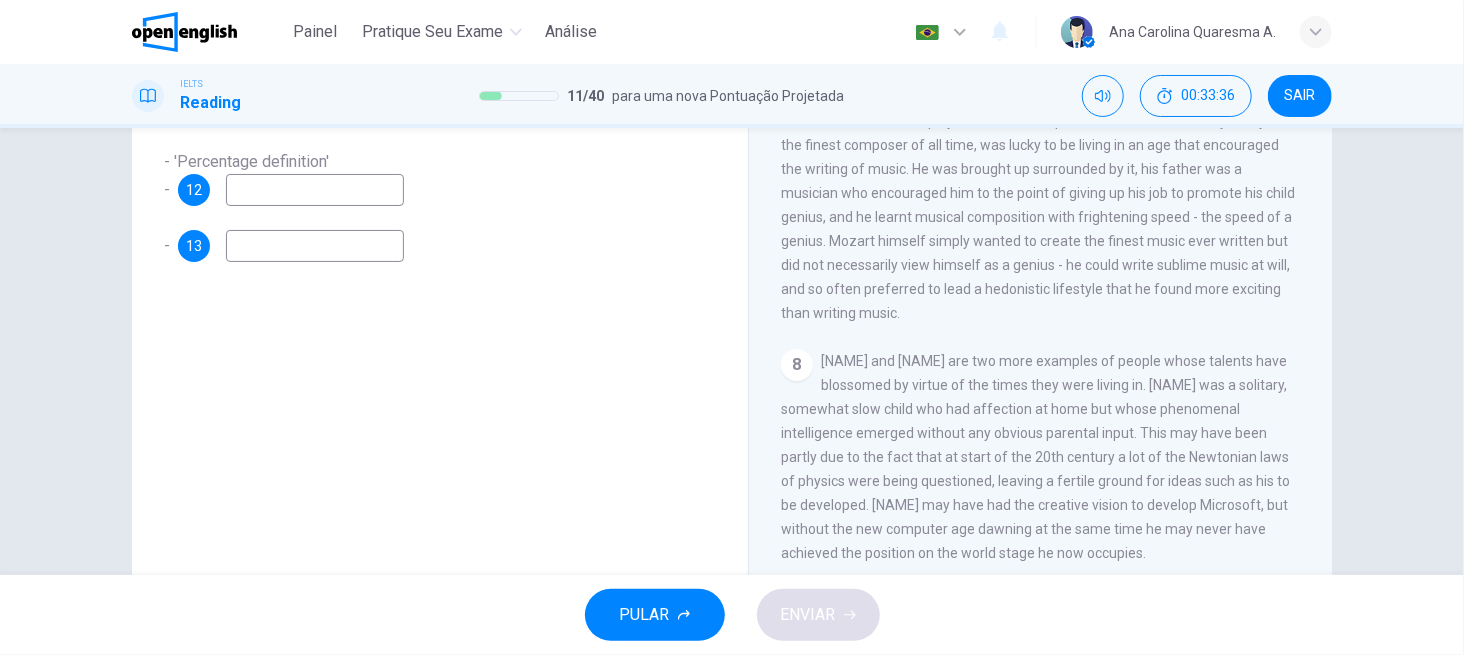 scroll, scrollTop: 327, scrollLeft: 0, axis: vertical 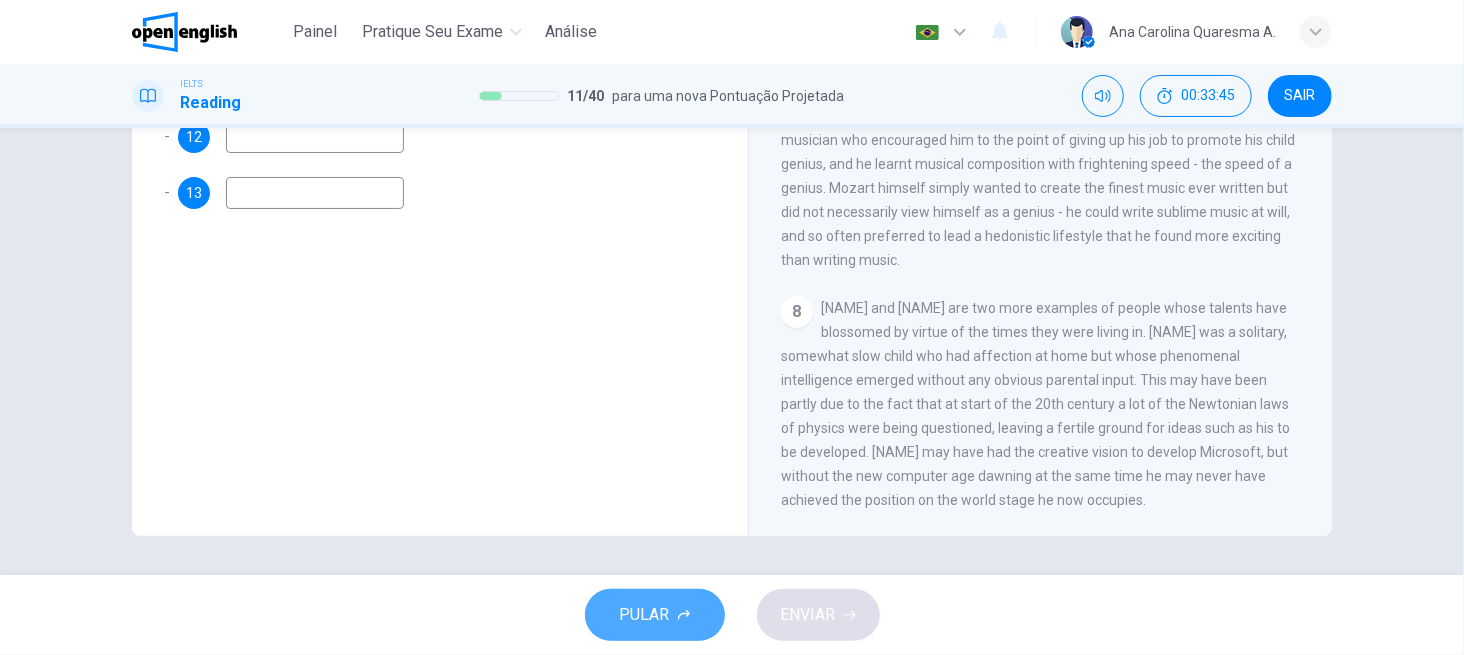 click on "PULAR" at bounding box center [655, 615] 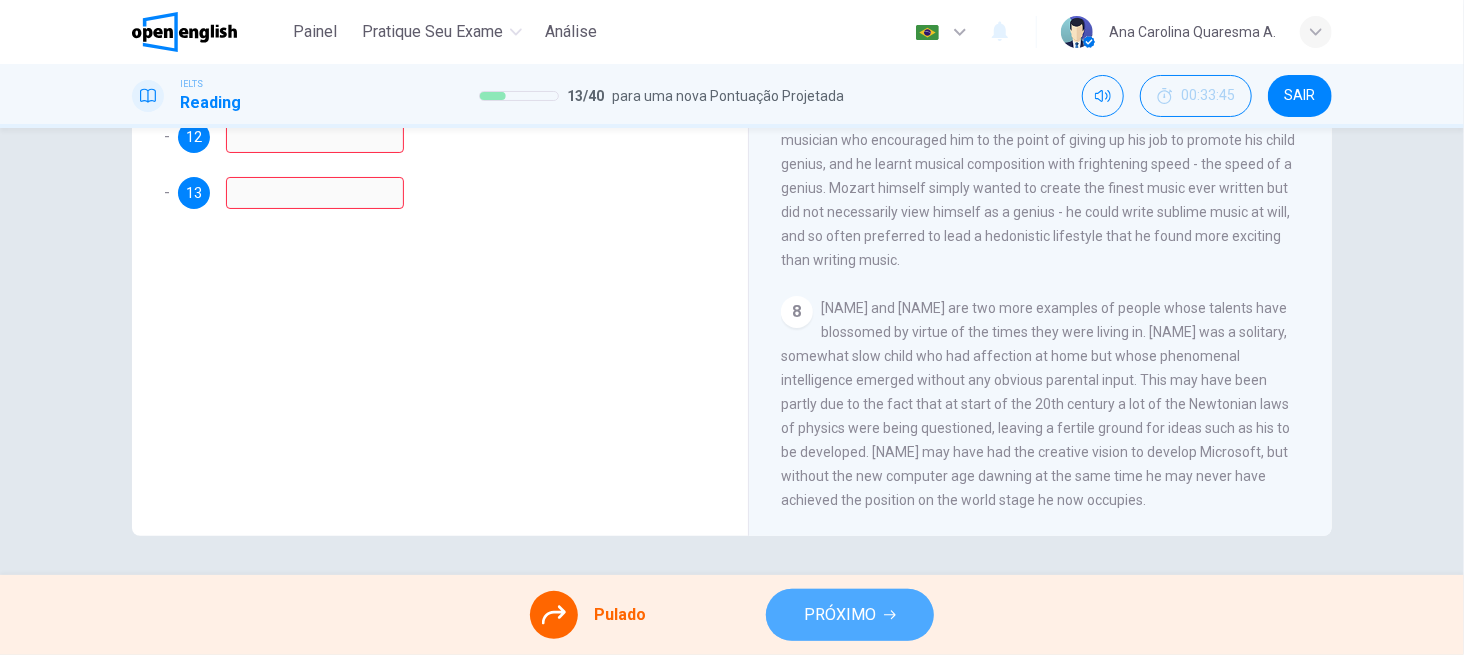 click on "PRÓXIMO" at bounding box center [840, 615] 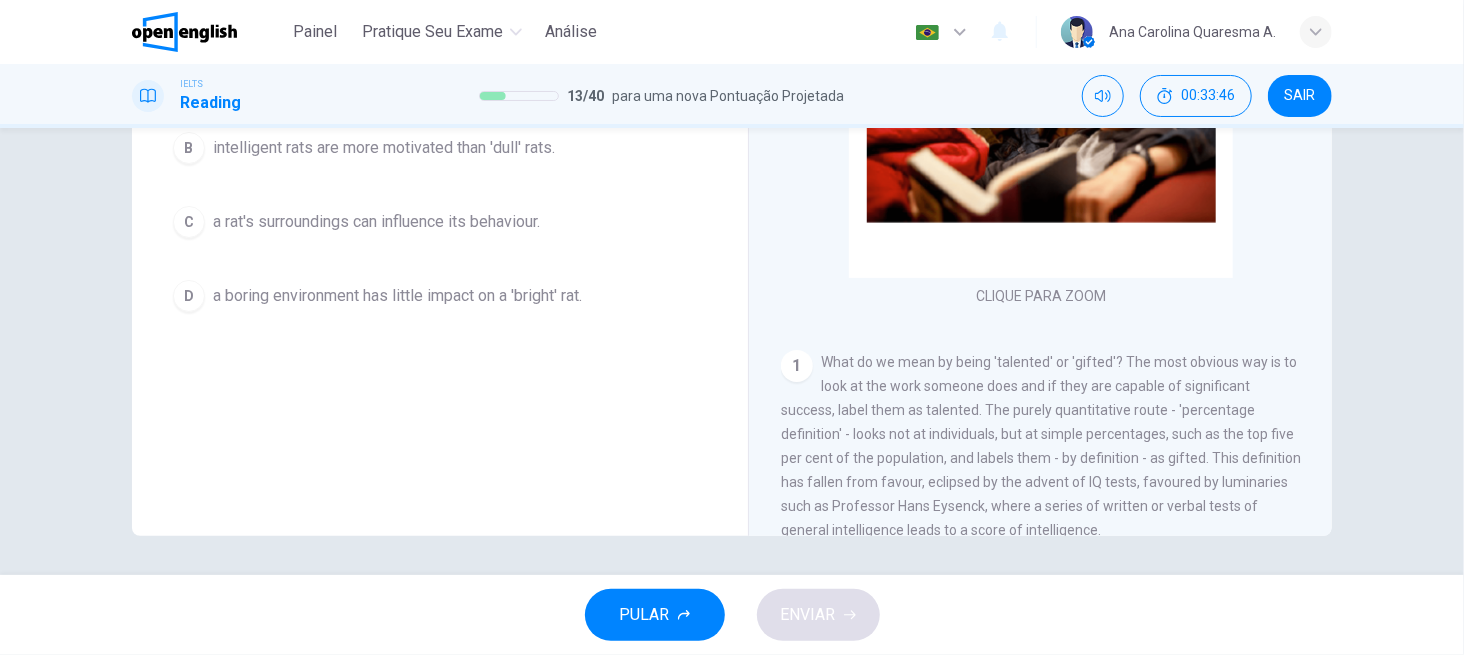 click on "Question 14 Choose the correct answer,  A ,  B ,  C  or  D .
The rat experiment was conducted to show that A certain species of rat are more intelligent than others. B intelligent rats are more motivated than 'dull' rats. C a rat's surroundings can influence its behaviour. D a boring environment has little impact on a 'bright' rat." at bounding box center [440, 198] 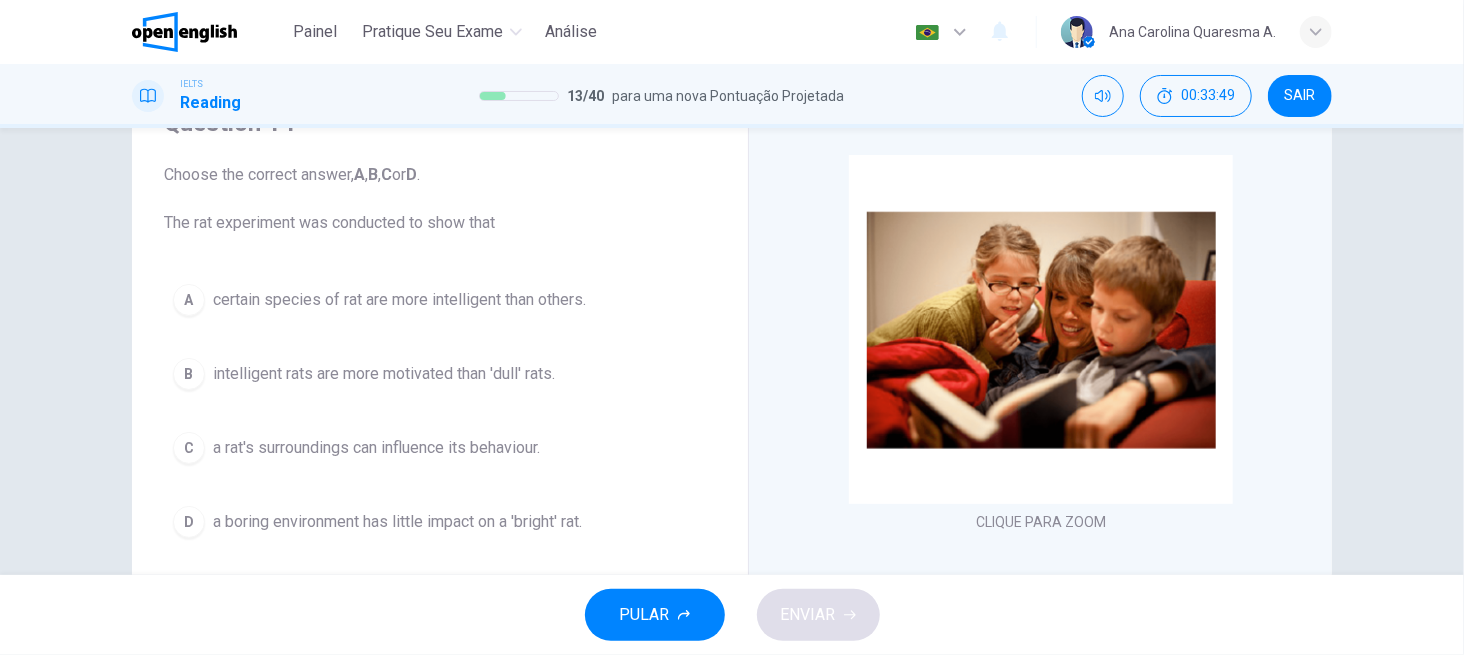 scroll, scrollTop: 106, scrollLeft: 0, axis: vertical 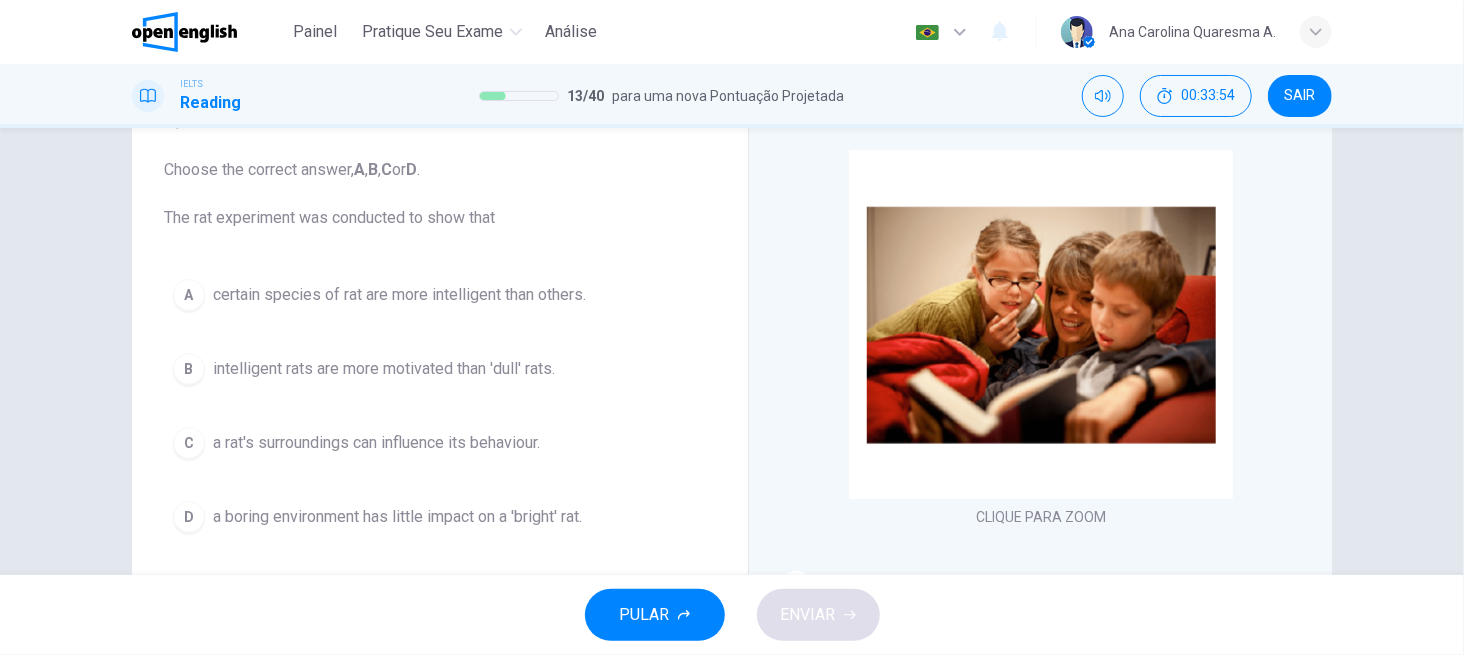 click on "CLIQUE PARA ZOOM Clique para Zoom 1 What do we mean by being 'talented' or 'gifted'? The most obvious way is to look at the work someone does and if they are capable of significant success, label them as talented. The purely quantitative route - 'percentage definition' - looks not at individuals, but at simple percentages, such as the top five per cent of the population, and labels them - by definition - as gifted. This definition has fallen from favour, eclipsed by the advent of IQ tests, favoured by luminaries such as Professor Hans Eysenck, where a series of written or verbal tests of general intelligence leads to a score of intelligence. 2 3 4 5 6 7 8" at bounding box center (1054, 453) 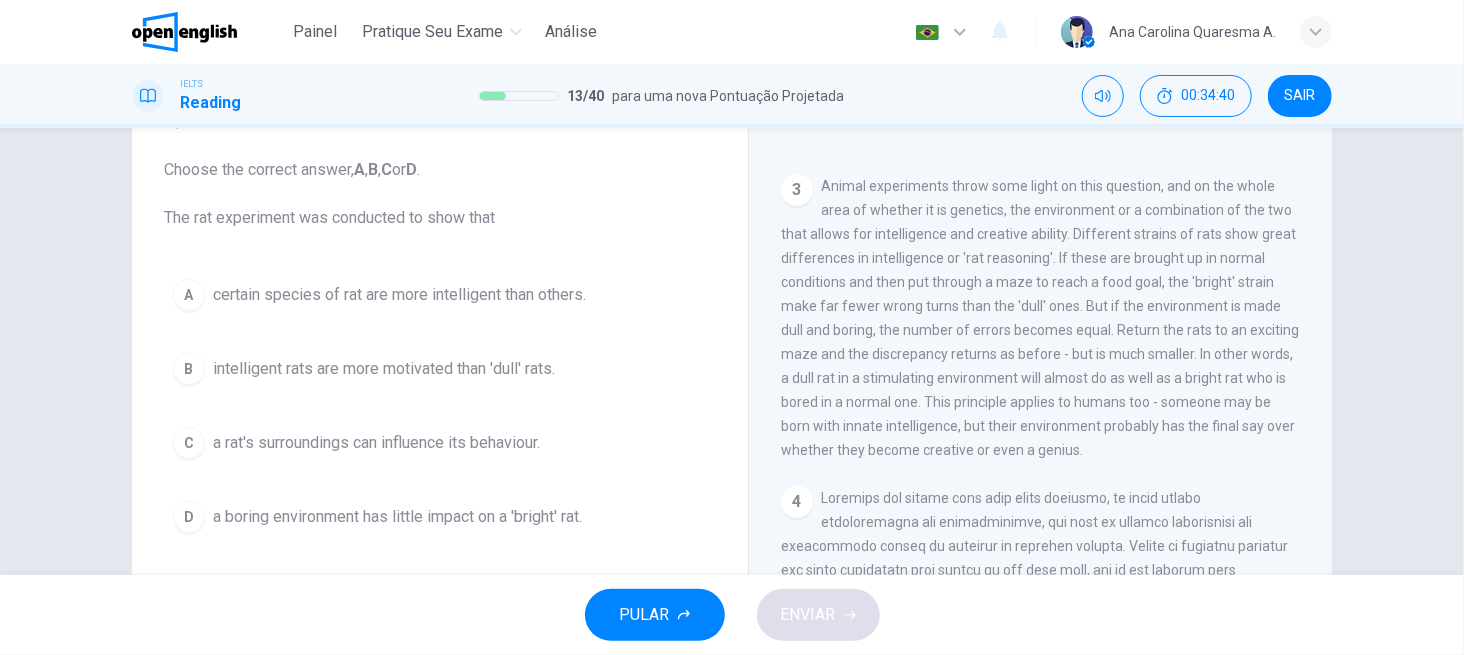 scroll, scrollTop: 853, scrollLeft: 0, axis: vertical 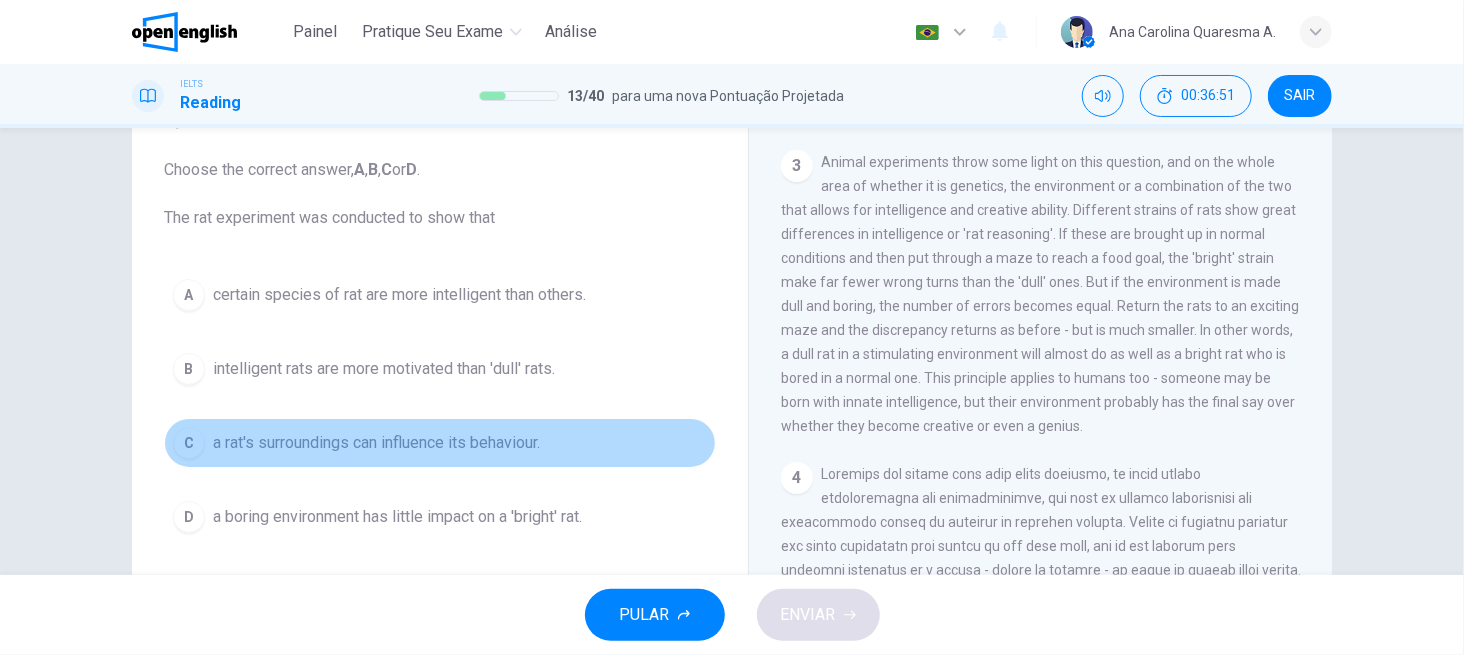 click on "a rat's surroundings can influence its behaviour." at bounding box center (376, 443) 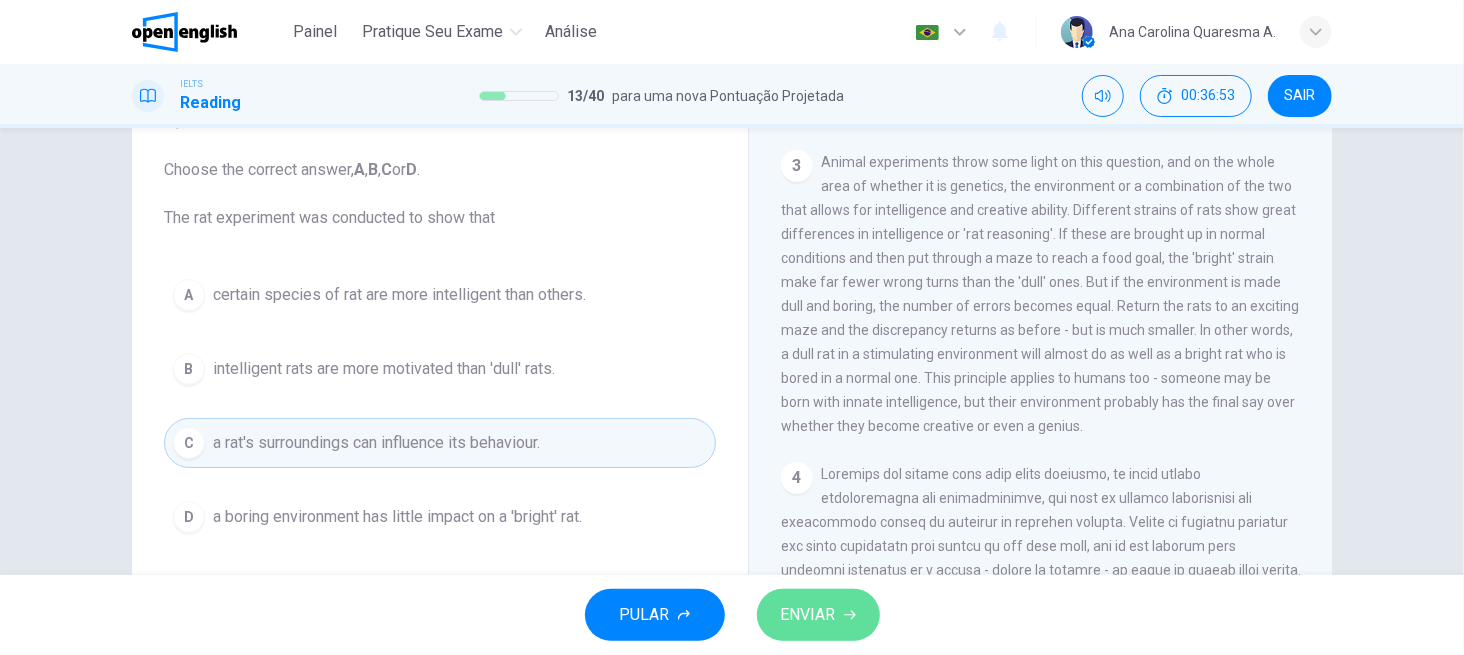 click on "ENVIAR" at bounding box center [808, 615] 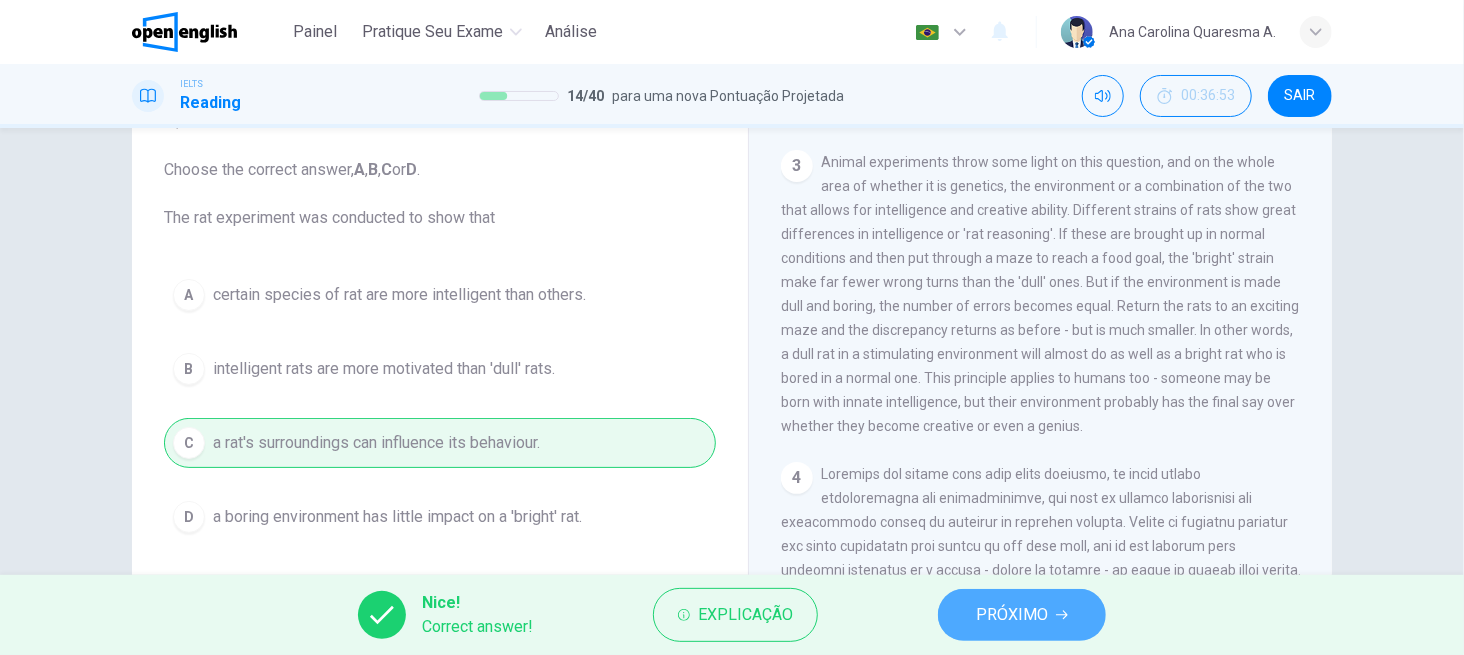 click on "PRÓXIMO" at bounding box center (1012, 615) 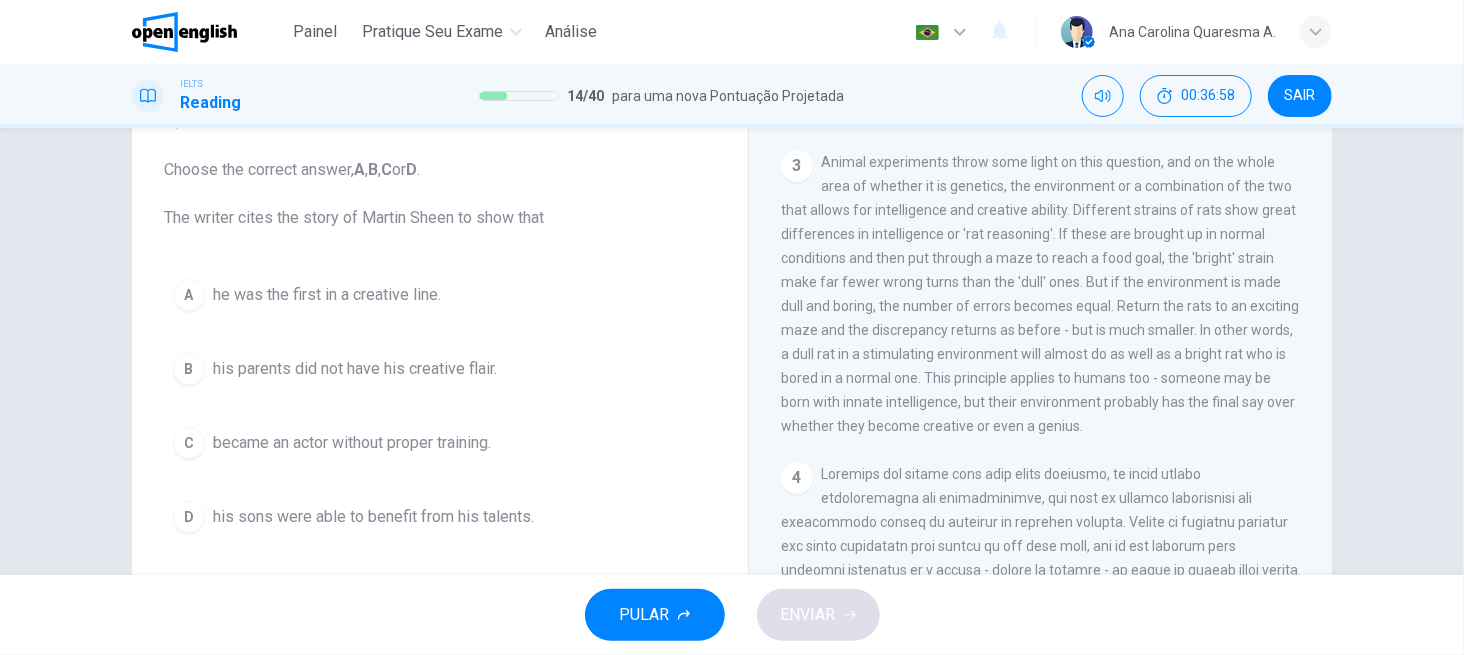 click on "Animal experiments throw some light on this question, and on the whole area of whether it is genetics, the environment or a combination of the two that allows for intelligence and creative ability. Different strains of rats show great differences in intelligence or 'rat reasoning'. If these are brought up in normal conditions and then put through a maze to reach a food goal, the 'bright' strain make far fewer wrong turns than the 'dull' ones. But if the environment is made dull and boring, the number of errors becomes equal. Return the rats to an exciting maze and the discrepancy returns as before - but is much smaller. In other words, a dull rat in a stimulating environment will almost do as well as a bright rat who is bored in a normal one. This principle applies to humans too - someone may be born with innate intelligence, but their environment probably has the final say over whether they become creative or even a genius." at bounding box center (1040, 294) 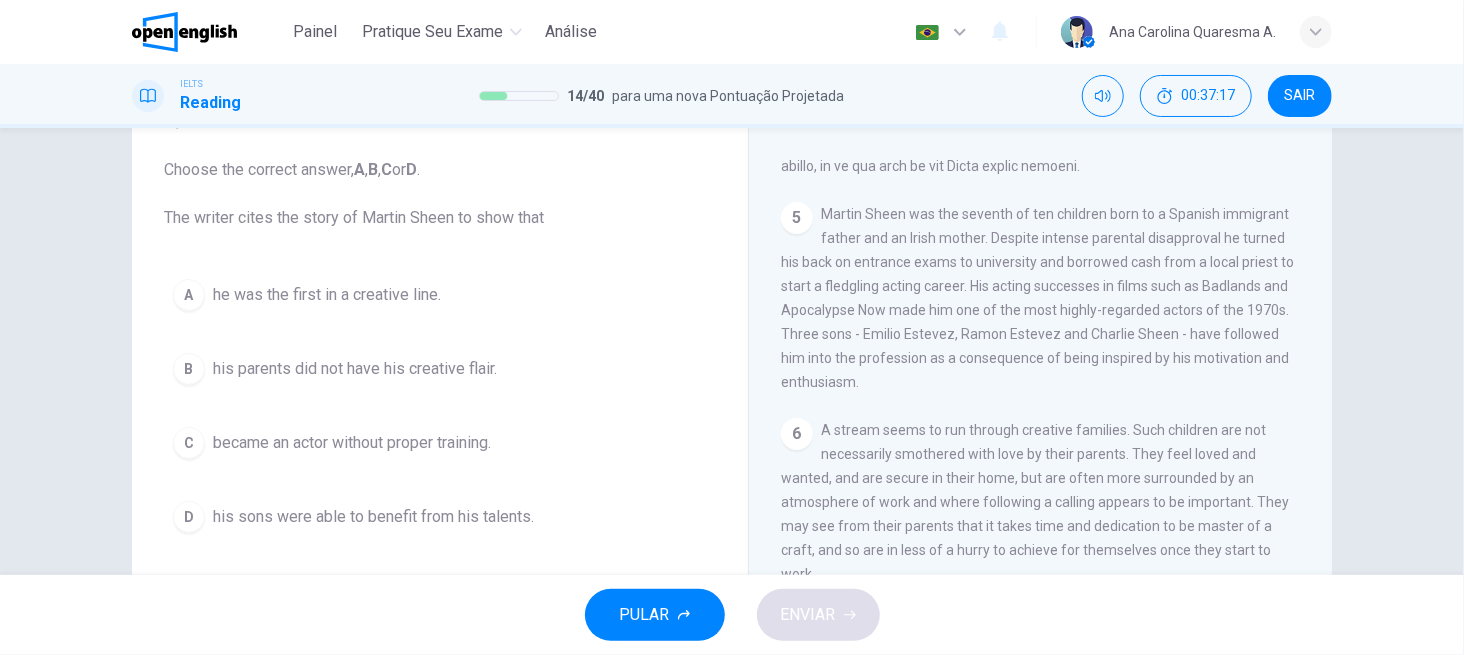 scroll, scrollTop: 1546, scrollLeft: 0, axis: vertical 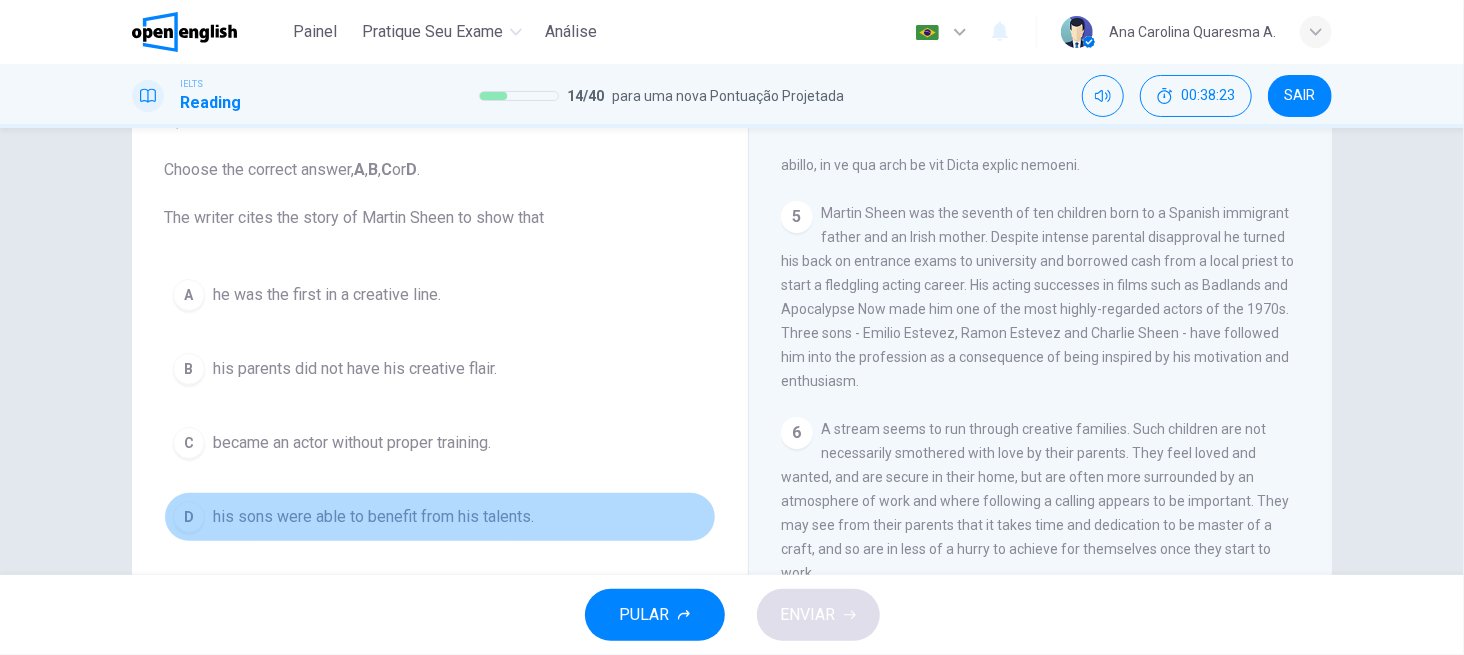 click on "his sons were able to benefit from his talents." at bounding box center (373, 517) 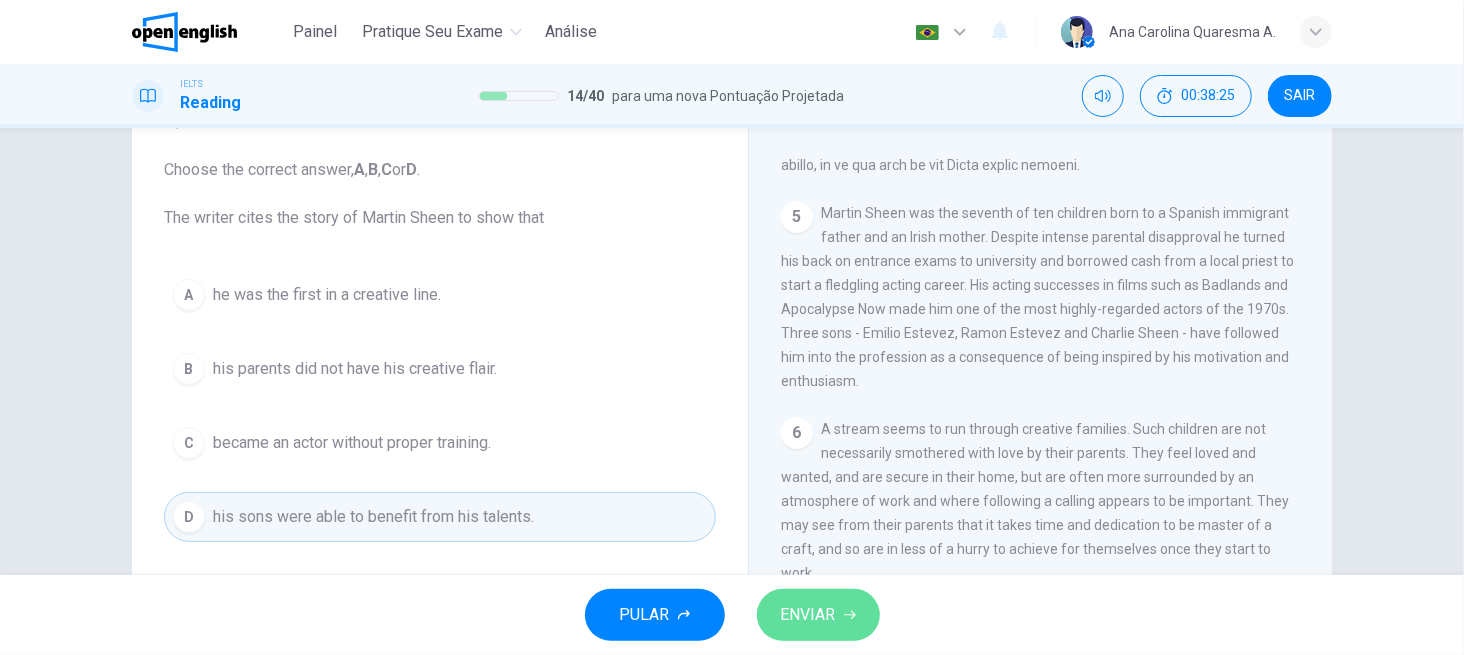 click on "ENVIAR" at bounding box center [808, 615] 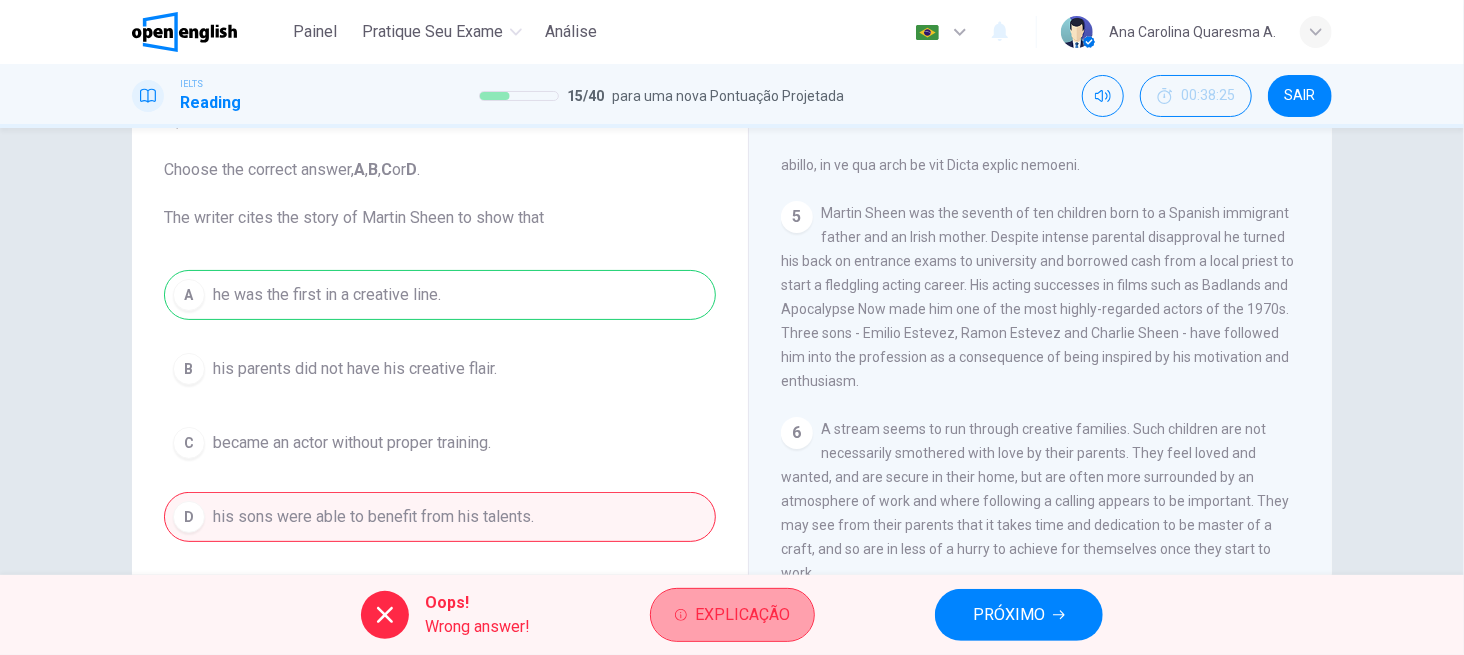 click on "Explicação" at bounding box center (742, 615) 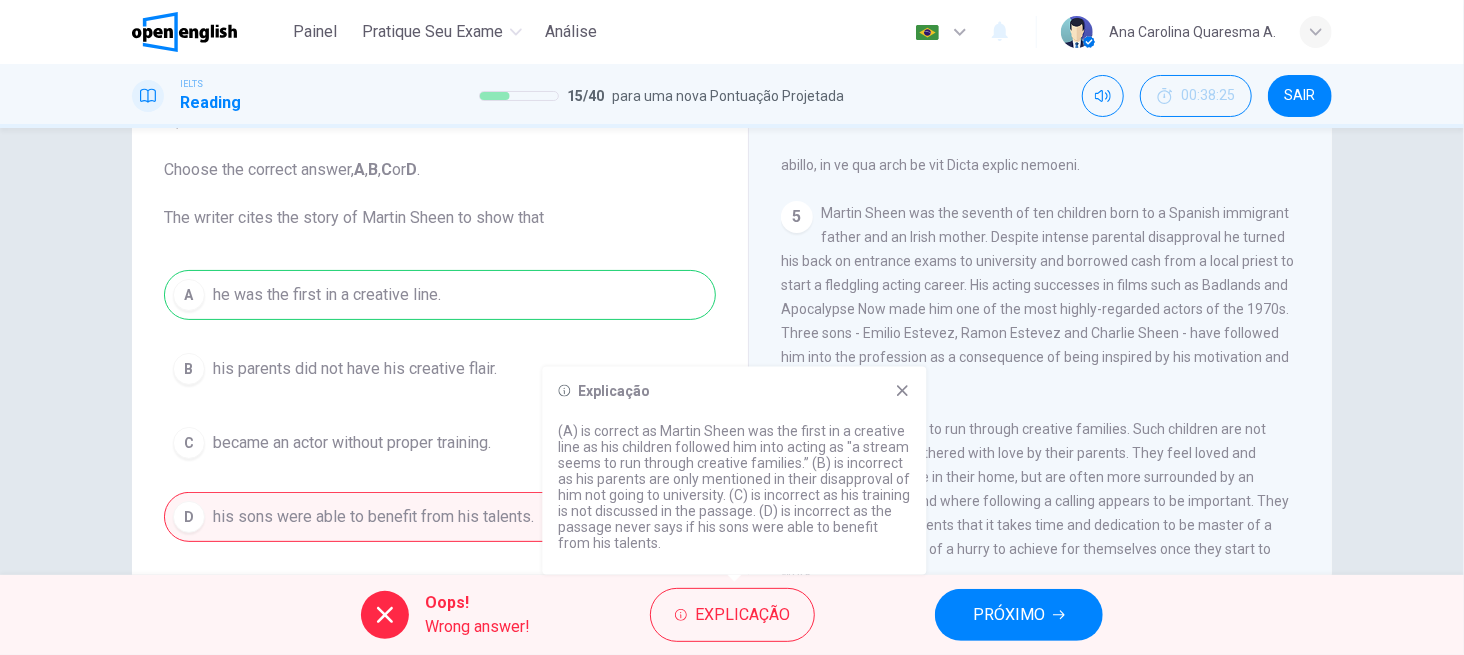 click on "Question 15 Choose the correct answer, A , B , C or D.
The writer cites the story of Martin Sheen to show that A he was the first in a creative line. B his parents did not have his creative flair. C became an actor without proper training. D his sons were able to benefit from his talents." at bounding box center (440, 322) 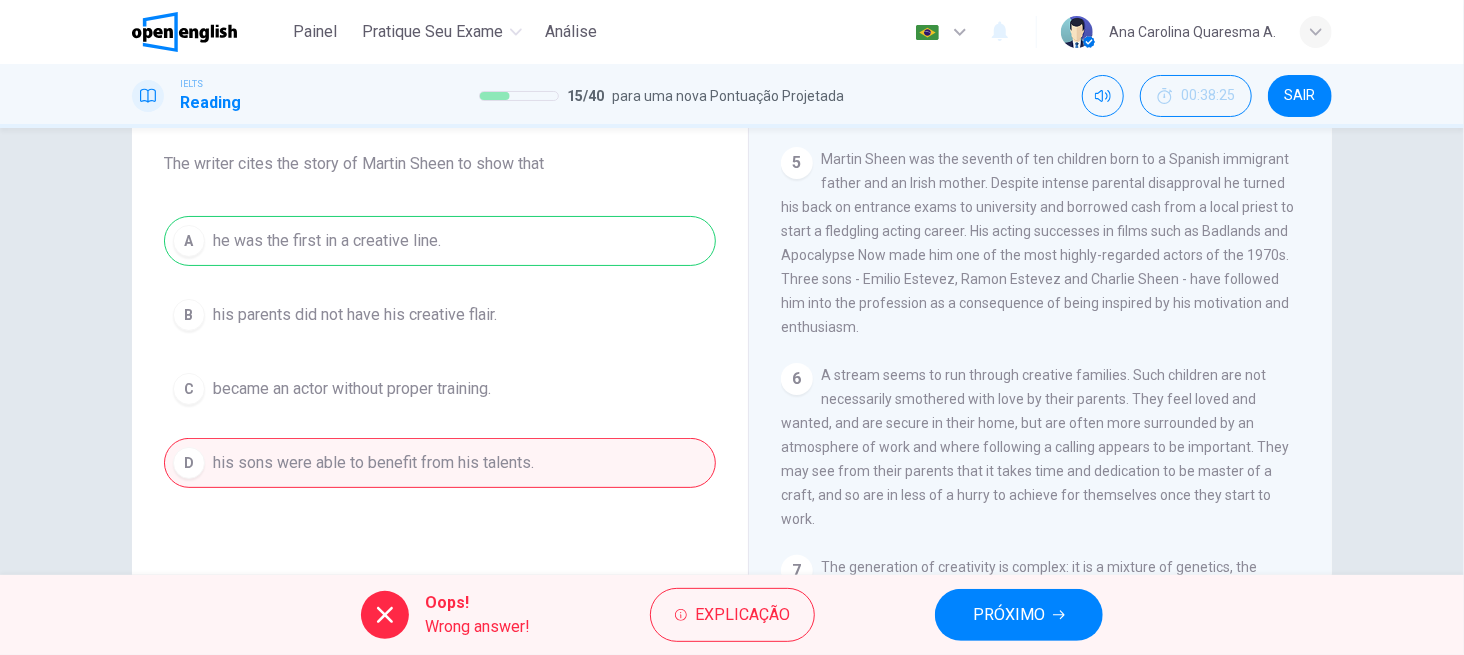 scroll, scrollTop: 106, scrollLeft: 0, axis: vertical 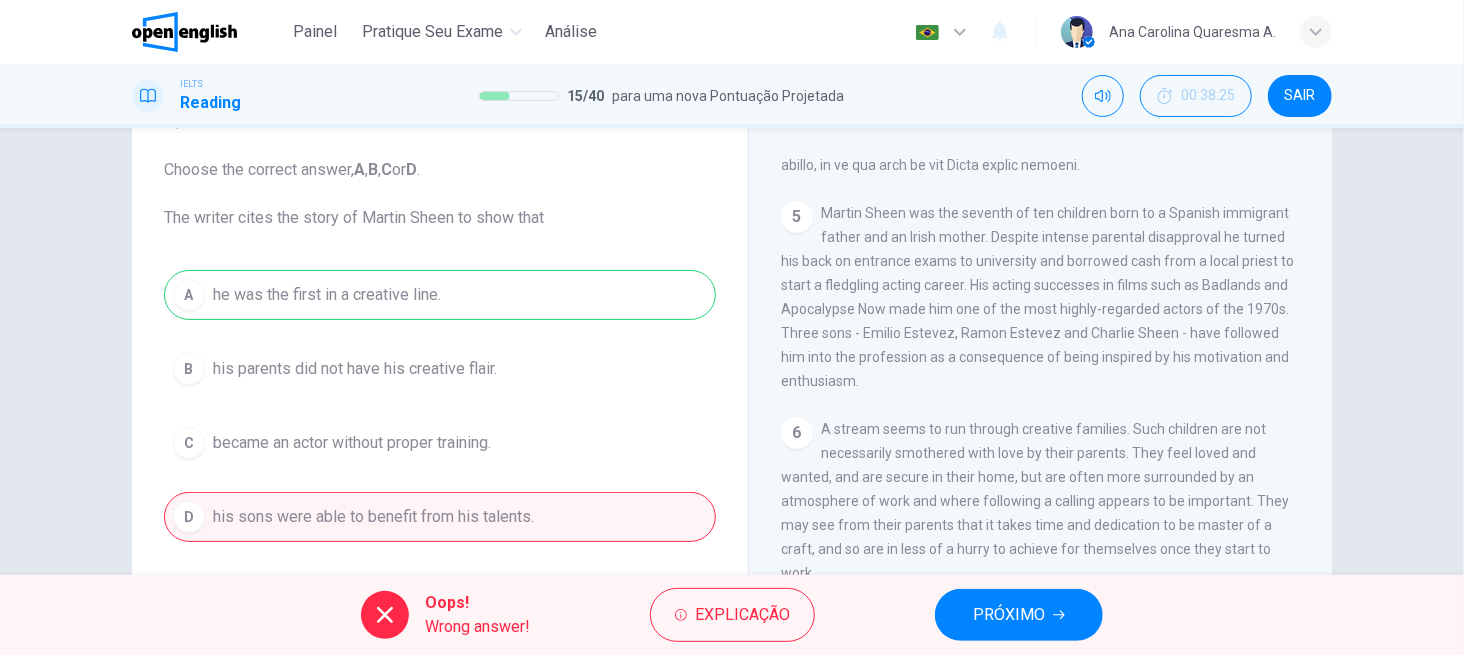click on "Martin Sheen was the seventh of ten children born to a Spanish immigrant father and an Irish mother. Despite intense parental disapproval he turned his back on entrance exams to university and borrowed cash from a local priest to start a fledgling acting career. His acting successes in films such as Badlands and Apocalypse Now made him one of the most highly-regarded actors of the 1970s. Three sons - Emilio Estevez, Ramon Estevez and Charlie Sheen - have followed him into the profession as a consequence of being inspired by his motivation and enthusiasm." at bounding box center [1037, 297] 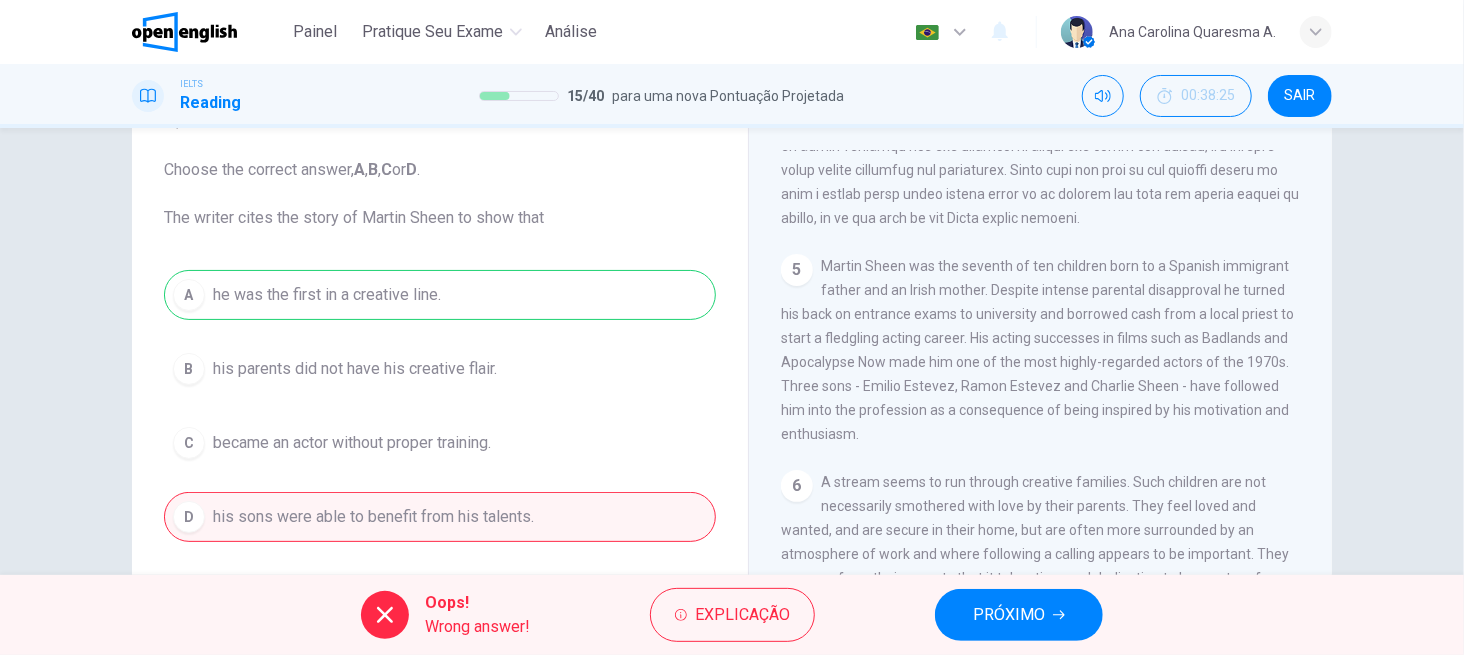 scroll, scrollTop: 1546, scrollLeft: 0, axis: vertical 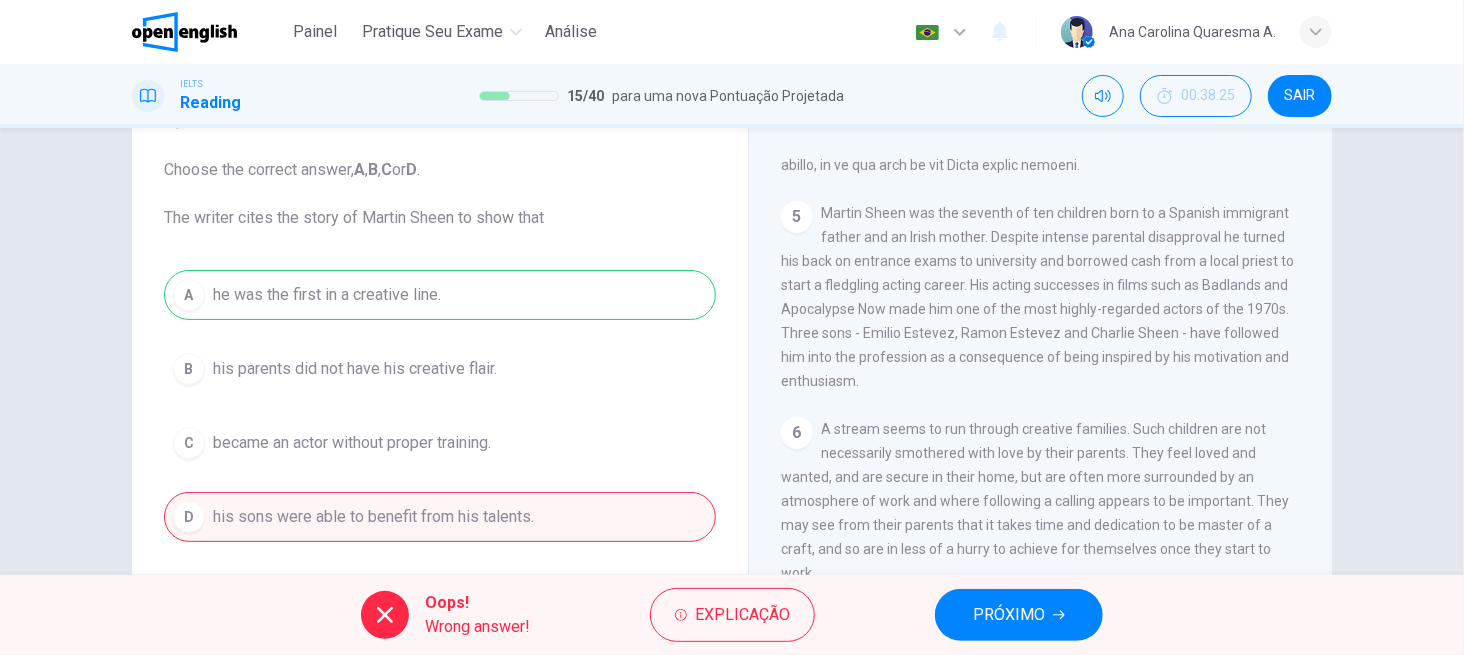click on "Question 15 Choose the correct answer, A , B , C or D.
The writer cites the story of Martin Sheen to show that A he was the first in a creative line. B his parents did not have his creative flair. C became an actor without proper training. D his sons were able to benefit from his talents." at bounding box center [440, 322] 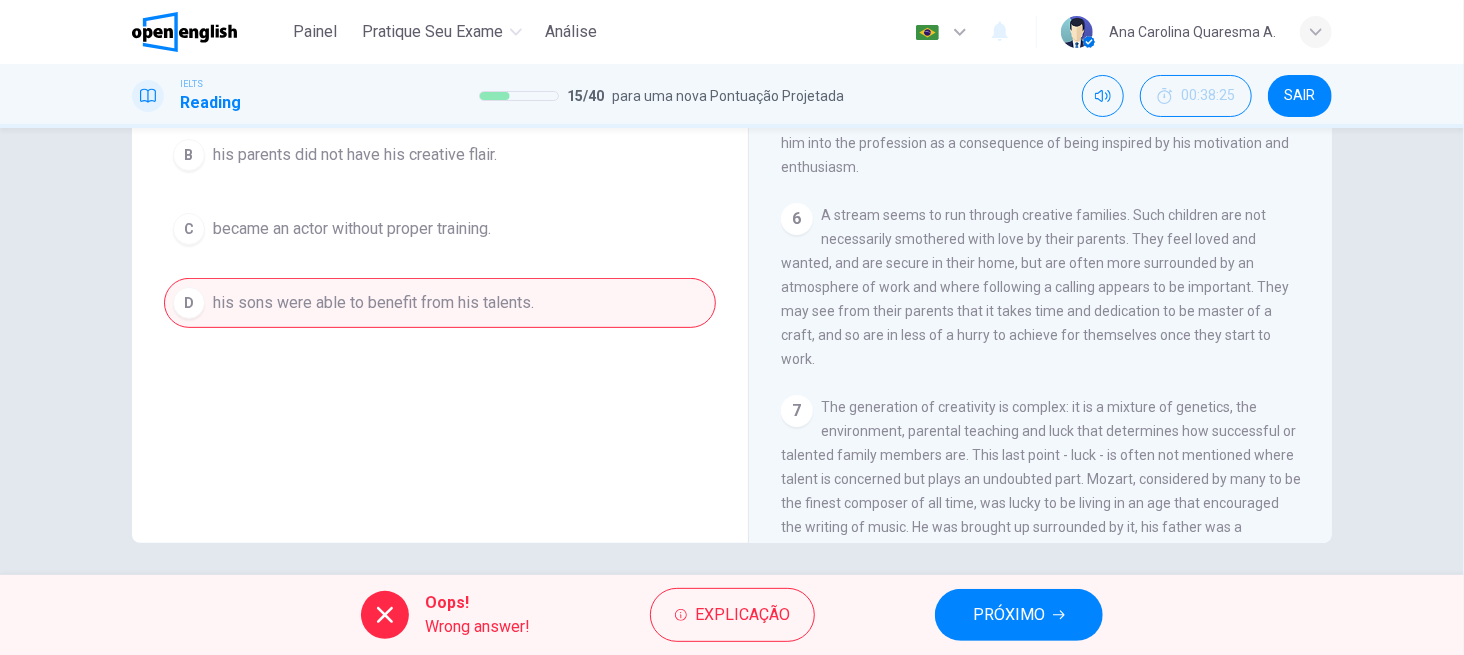 scroll, scrollTop: 327, scrollLeft: 0, axis: vertical 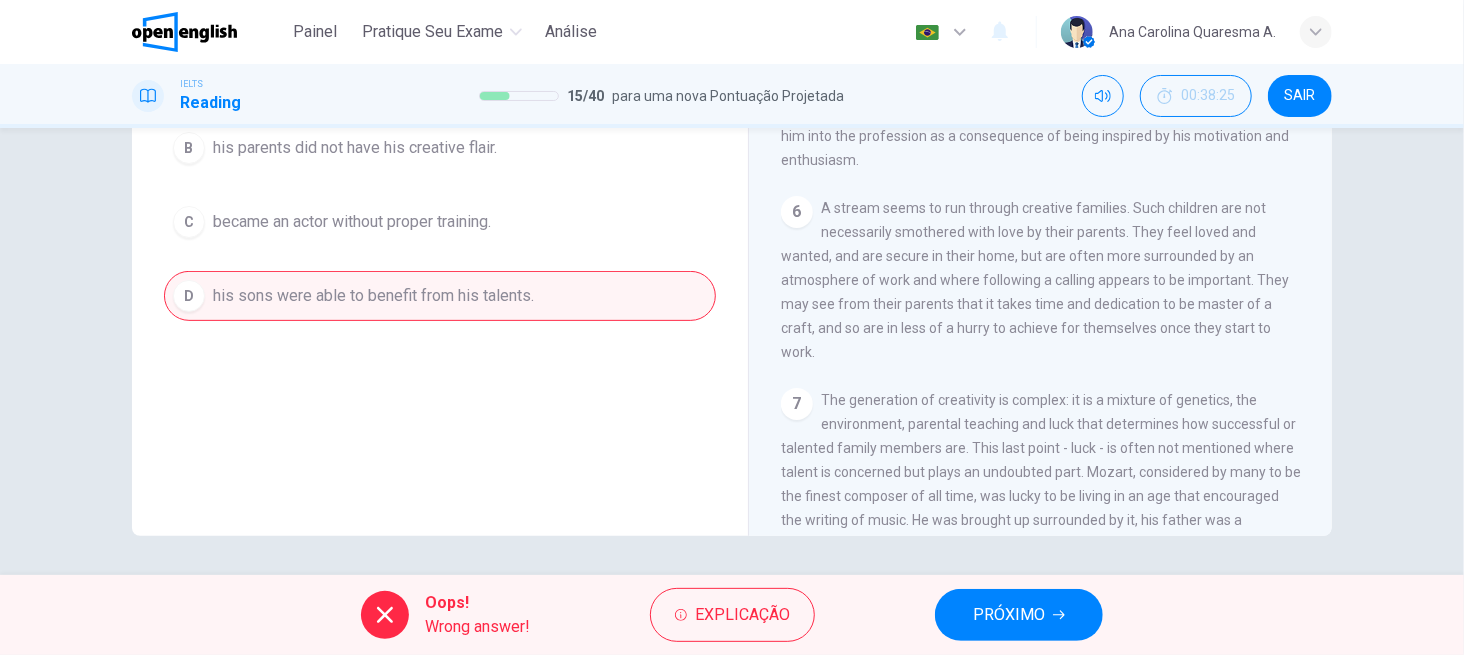 click on "6 A stream seems to run through creative families. Such children are not necessarily smothered with love by their parents. They feel loved and wanted, and are secure in their home, but are often more surrounded by an atmosphere of work and where following a calling appears to be important. They may see from their parents that it takes time and dedication to be master of a craft, and so are in less of a hurry to achieve for themselves once they start to work." at bounding box center (1041, 280) 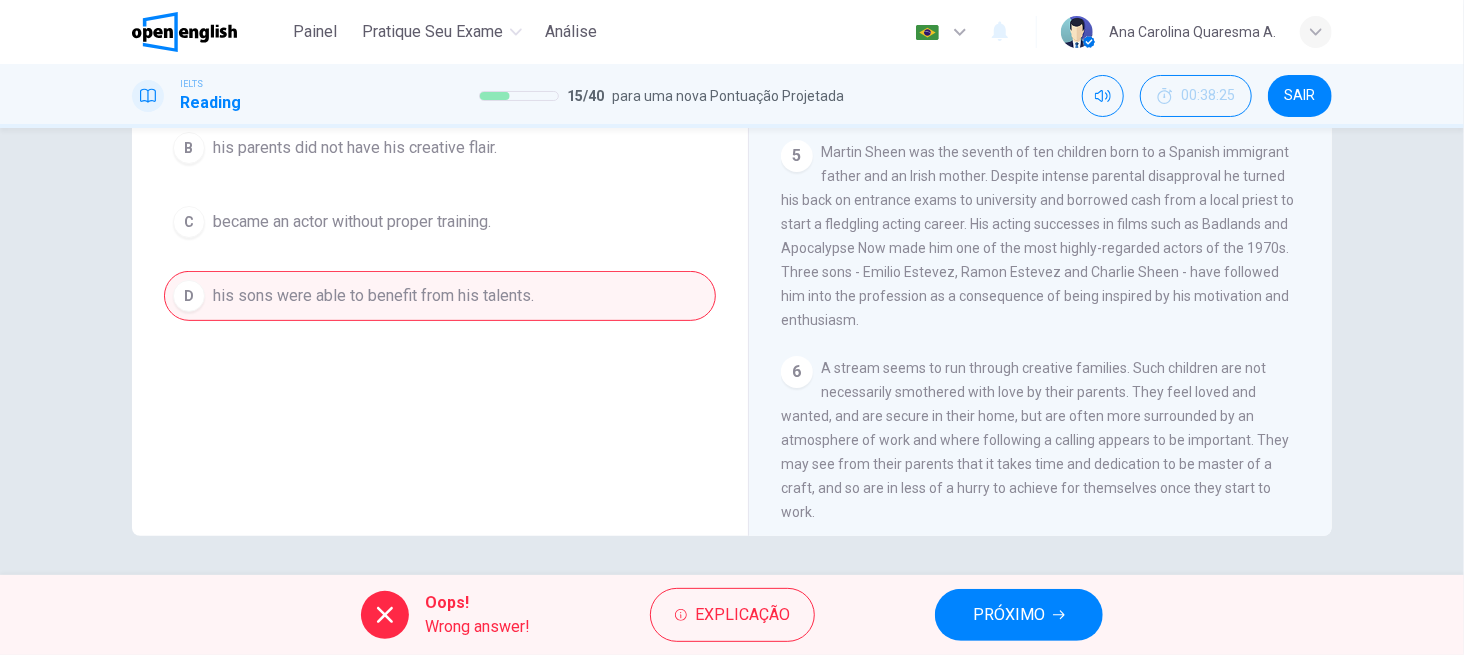 scroll, scrollTop: 1333, scrollLeft: 0, axis: vertical 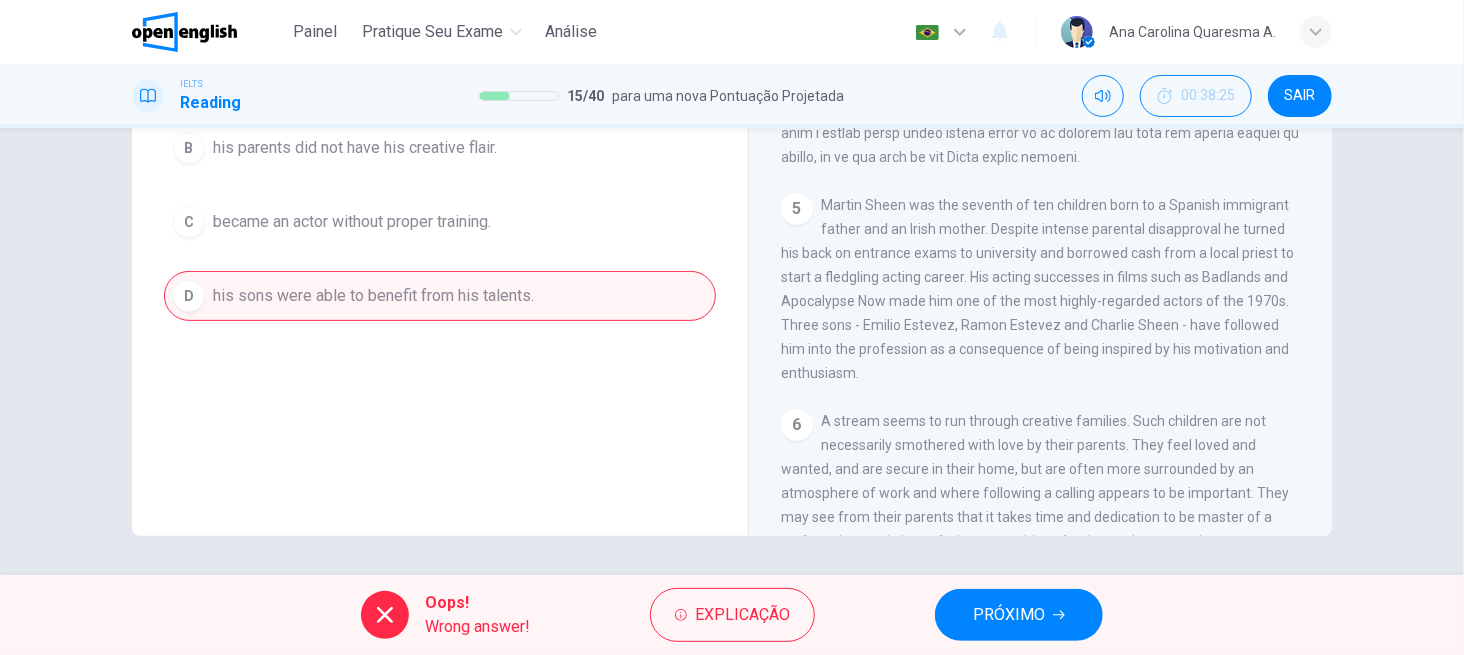 click on "Question 15 Choose the correct answer, A , B , C or D.
The writer cites the story of Martin Sheen to show that A he was the first in a creative line. B his parents did not have his creative flair. C became an actor without proper training. D his sons were able to benefit from his talents." at bounding box center (440, 198) 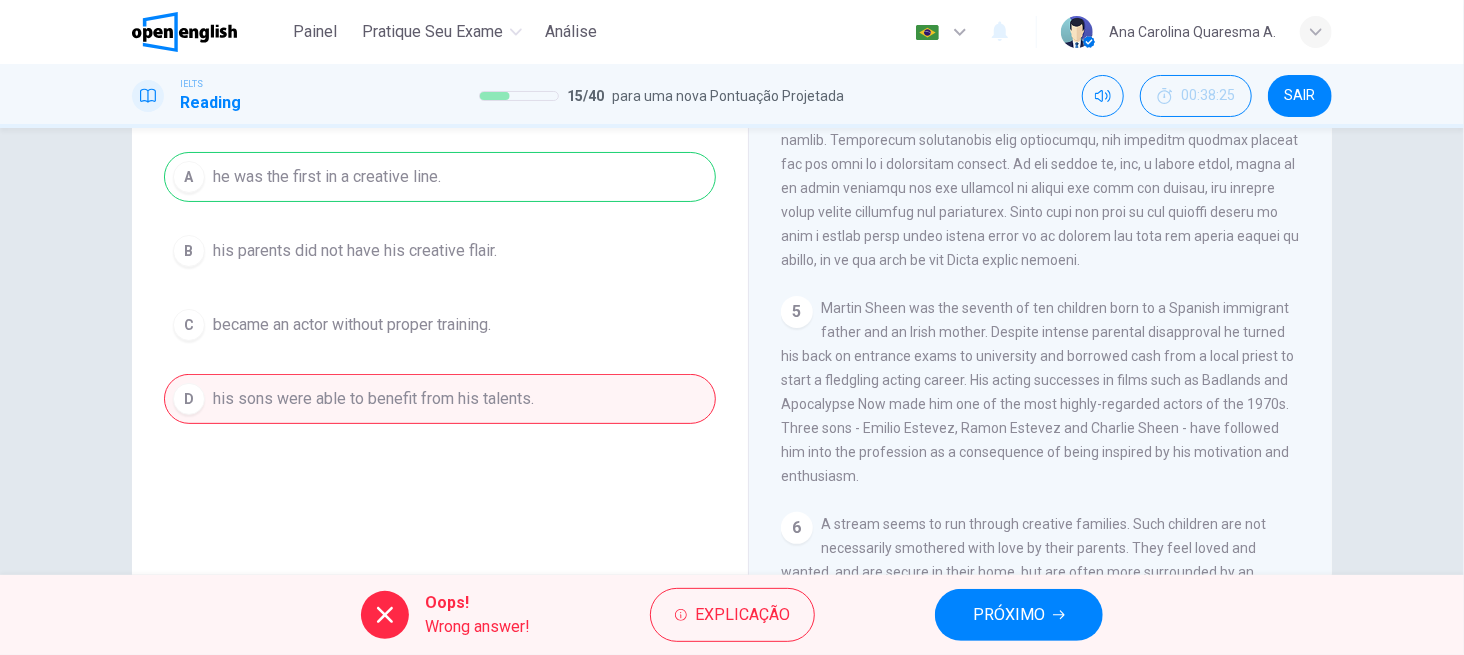 scroll, scrollTop: 274, scrollLeft: 0, axis: vertical 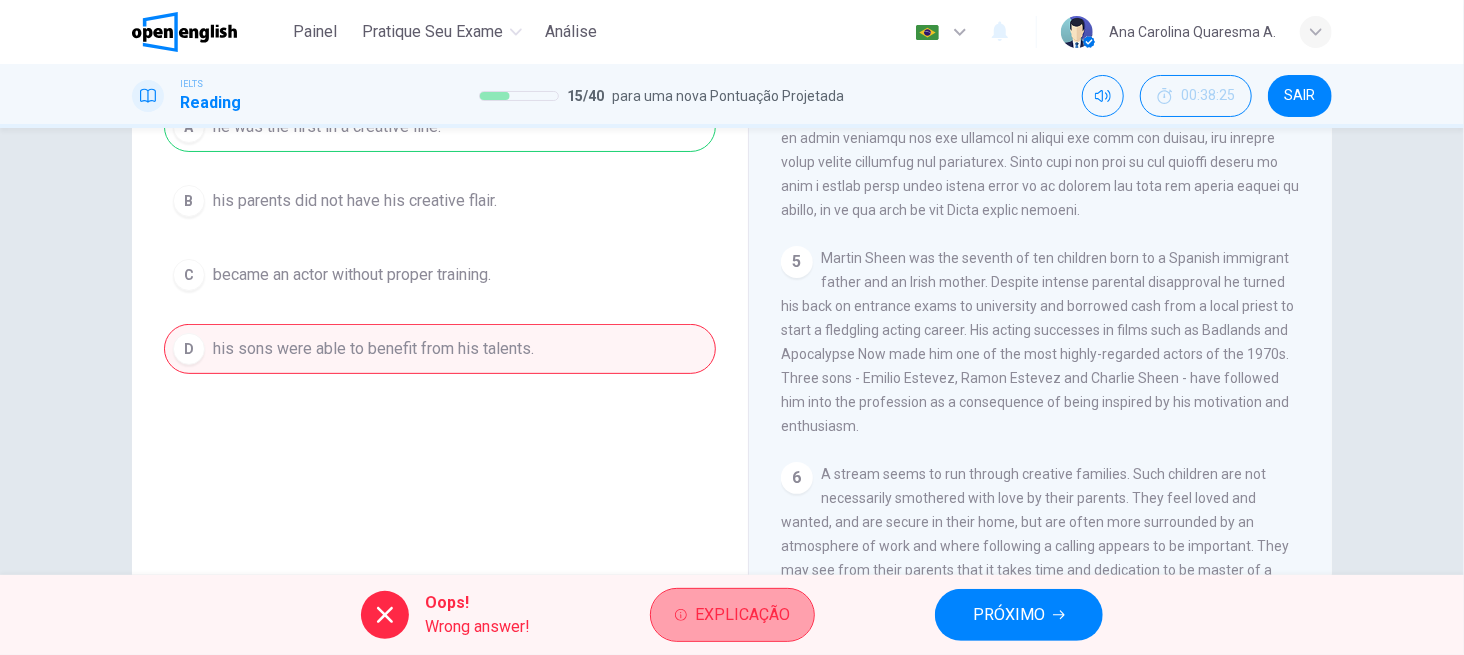 click on "Explicação" at bounding box center [742, 615] 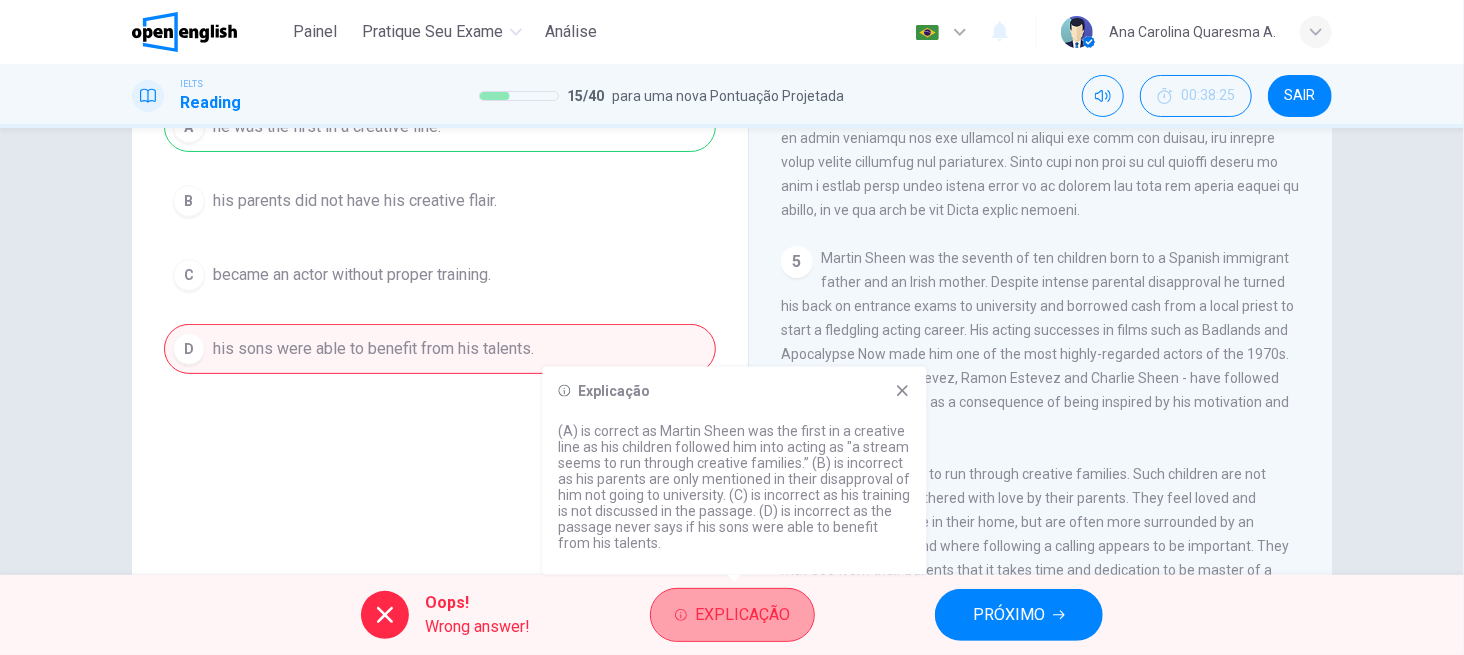 click on "Explicação" at bounding box center [742, 615] 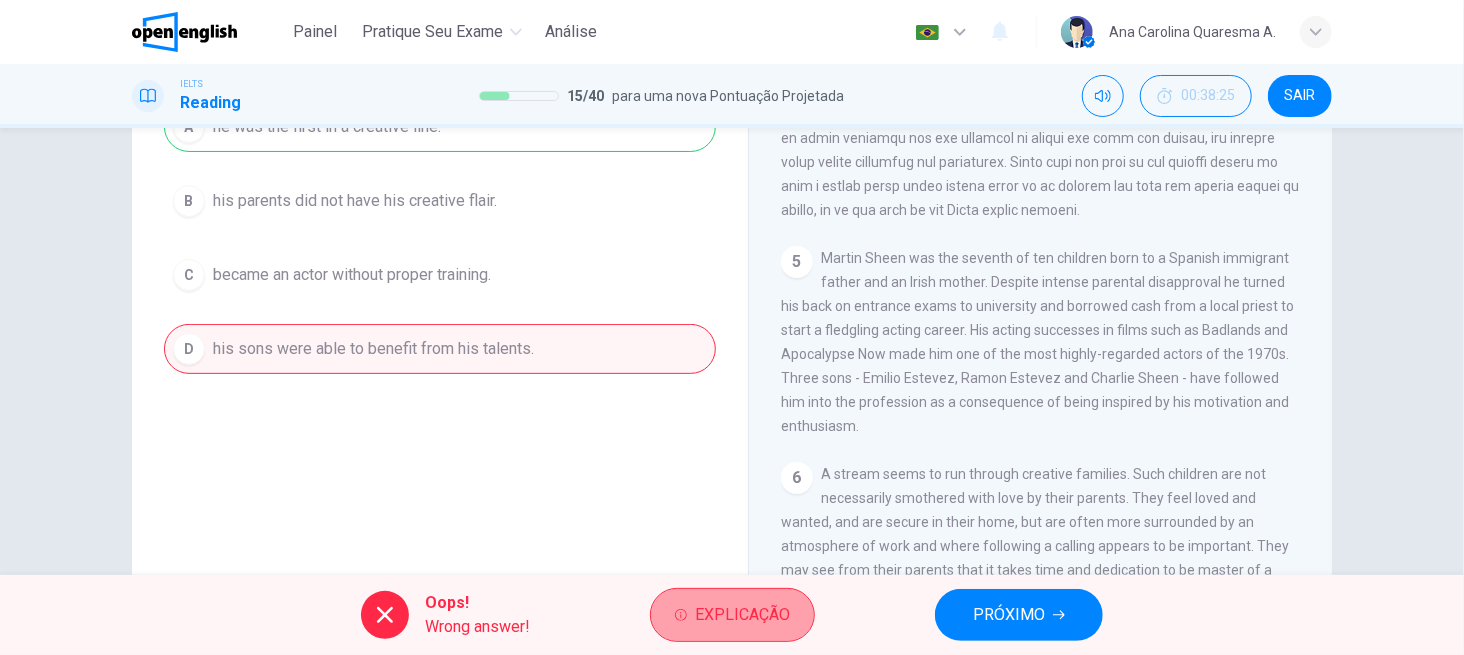 click on "Explicação" at bounding box center [742, 615] 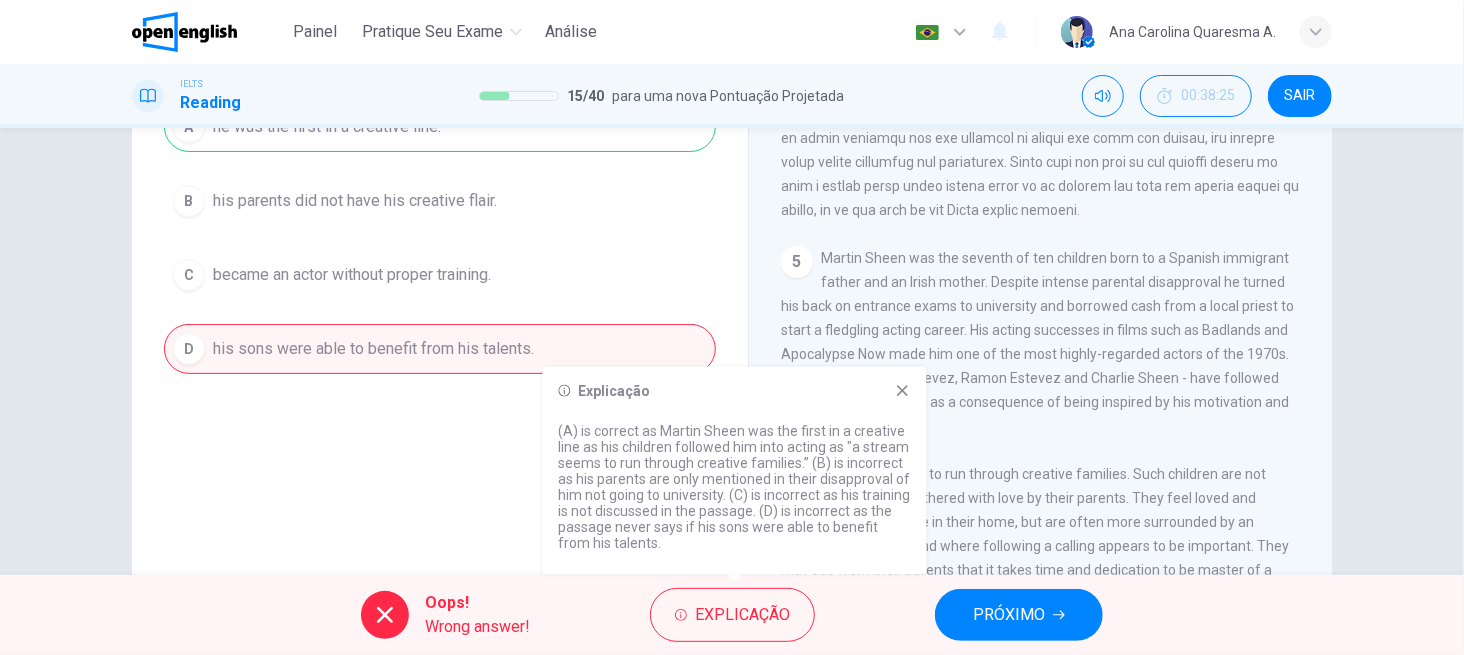 click on "Question 15 Choose the correct answer, A , B , C or D.
The writer cites the story of Martin Sheen to show that A he was the first in a creative line. B his parents did not have his creative flair. C became an actor without proper training. D his sons were able to benefit from his talents." at bounding box center (440, 251) 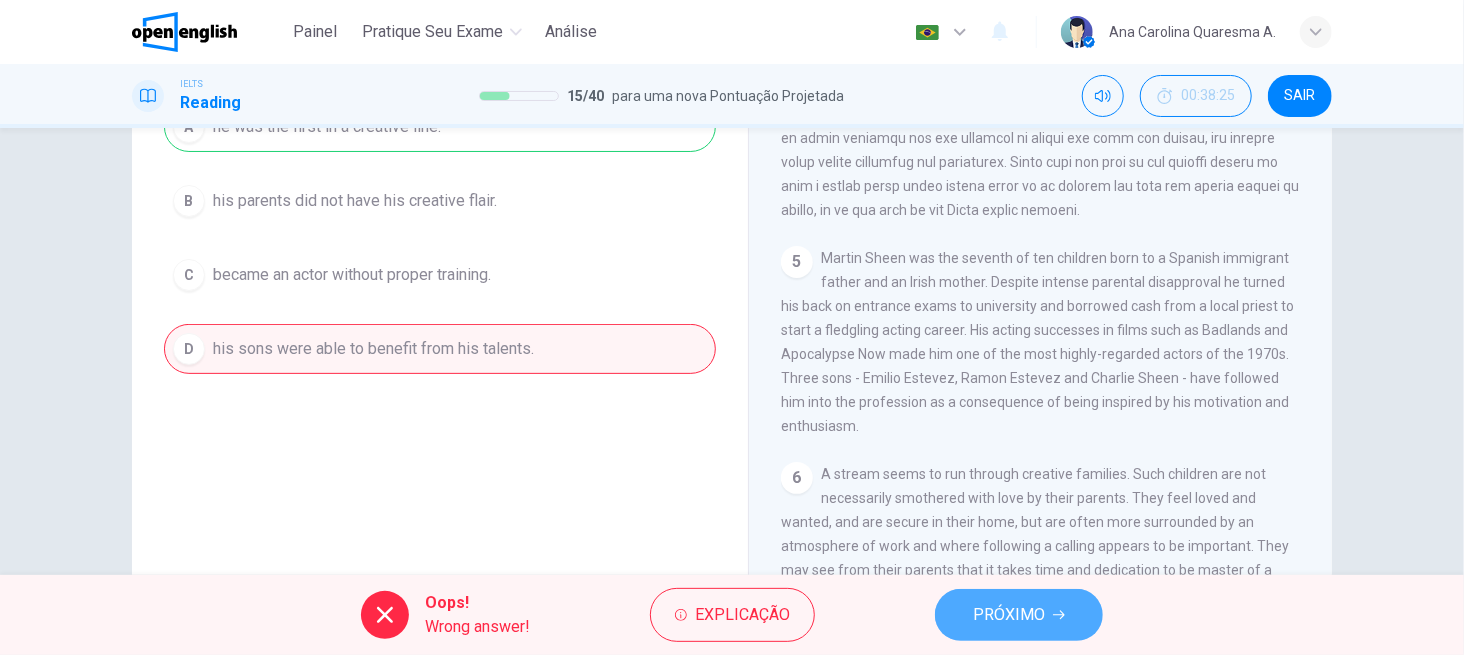 click on "PRÓXIMO" at bounding box center [1009, 615] 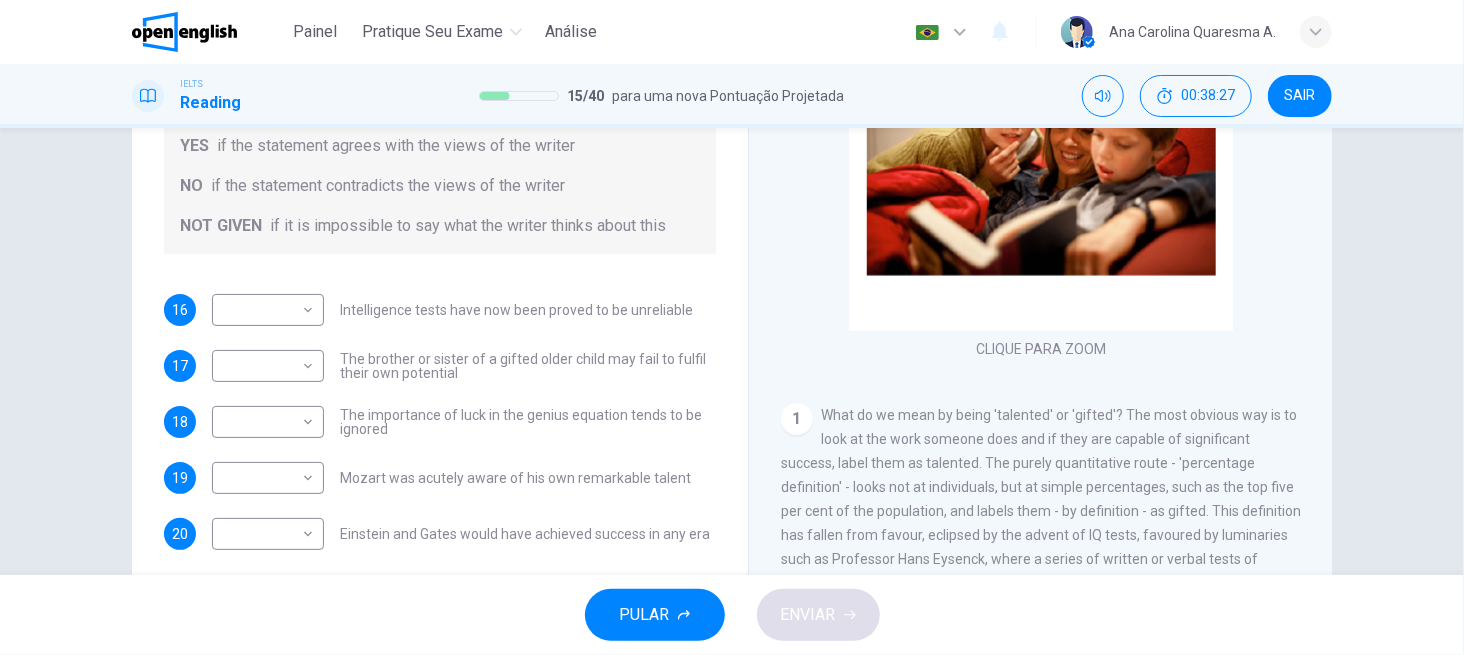 click on "Nurturing Talent within the Family CLIQUE PARA ZOOM Clique para Zoom 1 What do we mean by being 'talented' or 'gifted'? The most obvious way is to look at the work someone does and if they are capable of significant success, label them as talented. The purely quantitative route - 'percentage definition' - looks not at individuals, but at simple percentages, such as the top five per cent of the population, and labels them - by definition - as gifted. This definition has fallen from favour, eclipsed by the advent of IQ tests, favoured by luminaries such as Professor [LAST NAME] Eysenck, where a series of written or verbal tests of general intelligence leads to a score of intelligence. 2 3 4 5 6 7 8" at bounding box center (1040, 257) 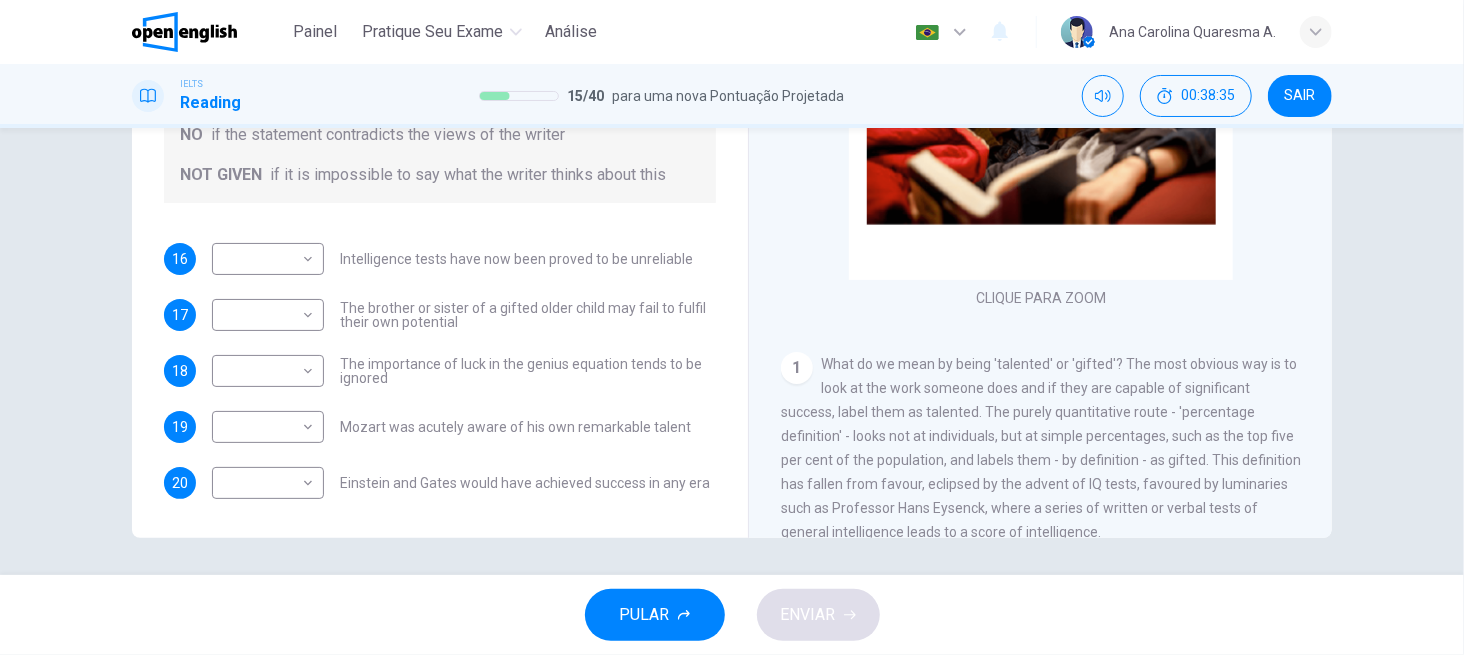 scroll, scrollTop: 327, scrollLeft: 0, axis: vertical 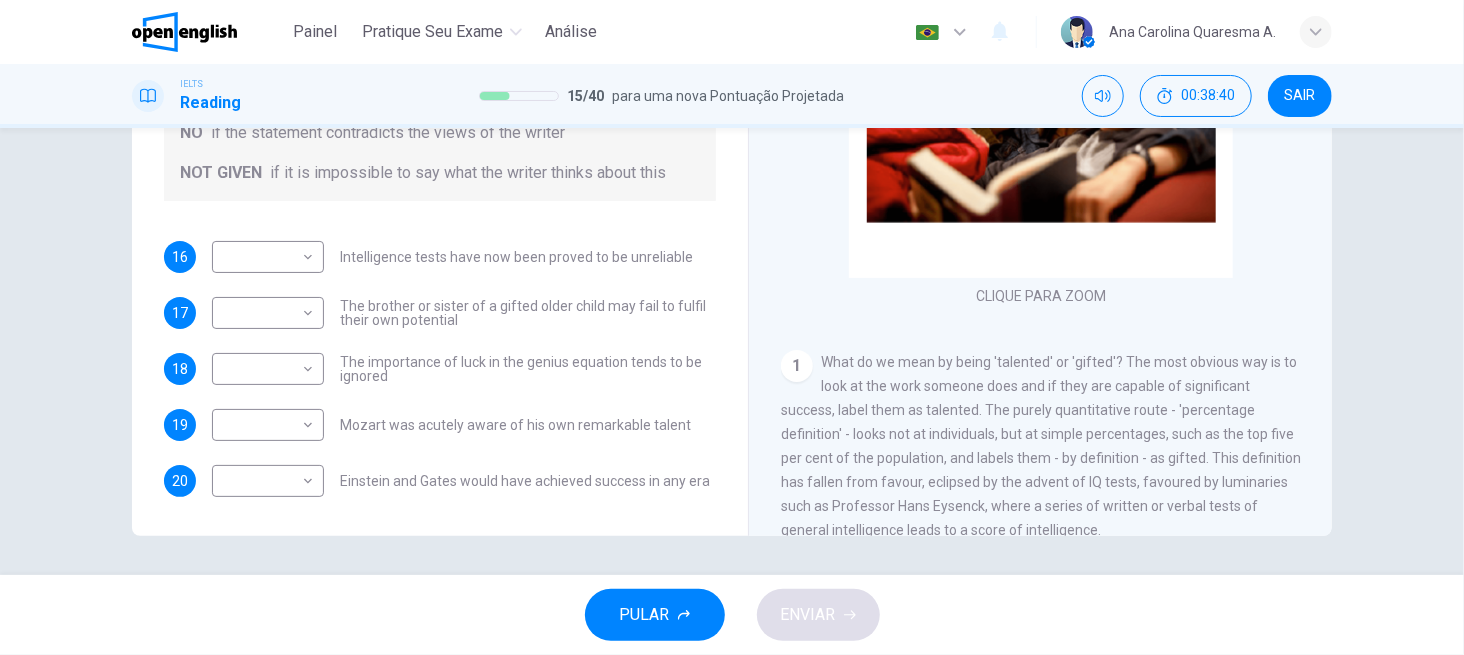 click on "1 What do we mean by being 'talented' or 'gifted'? The most obvious way is to look at the work someone does and if they are capable of significant success, label them as talented. The purely quantitative route - 'percentage definition' - looks not at individuals, but at simple percentages, such as the top five per cent of the population, and labels them - by definition - as gifted. This definition has fallen from favour, eclipsed by the advent of IQ tests, favoured by luminaries such as Professor Hans Eysenck, where a series of written or verbal tests of general intelligence leads to a score of intelligence." at bounding box center (1041, 446) 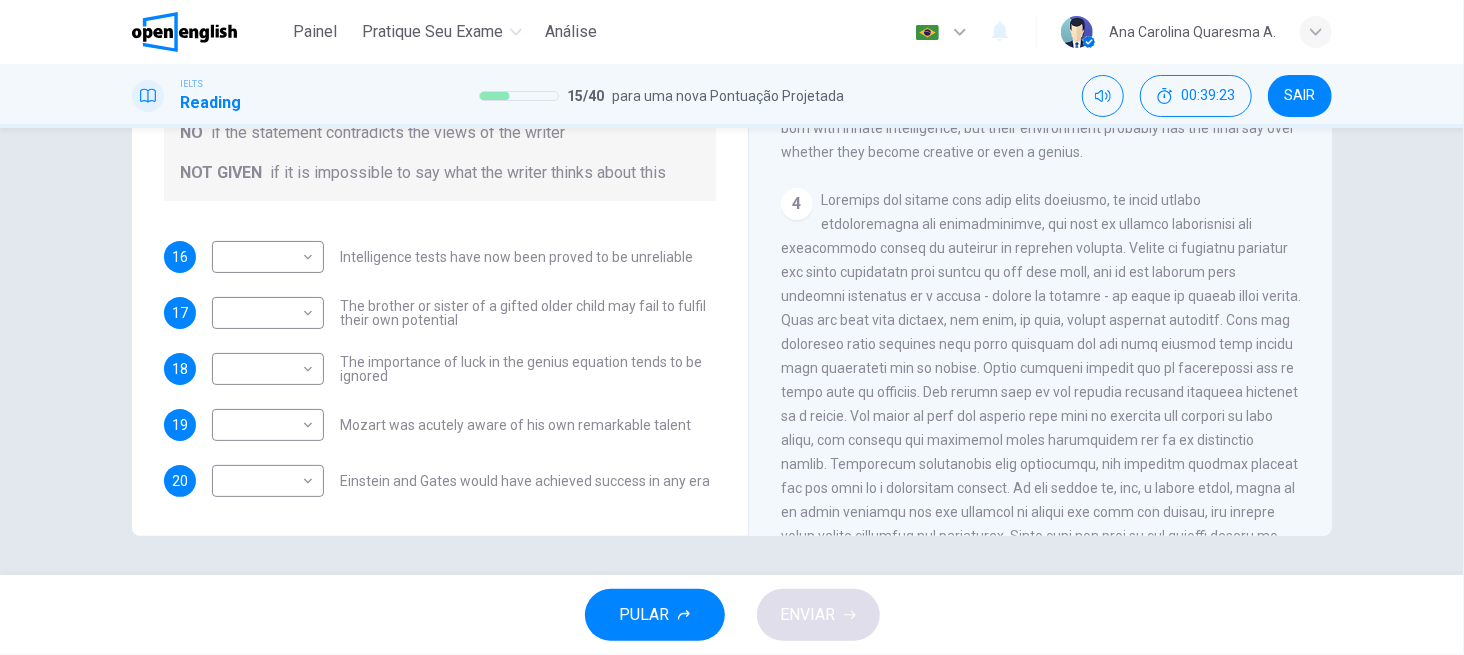 scroll, scrollTop: 960, scrollLeft: 0, axis: vertical 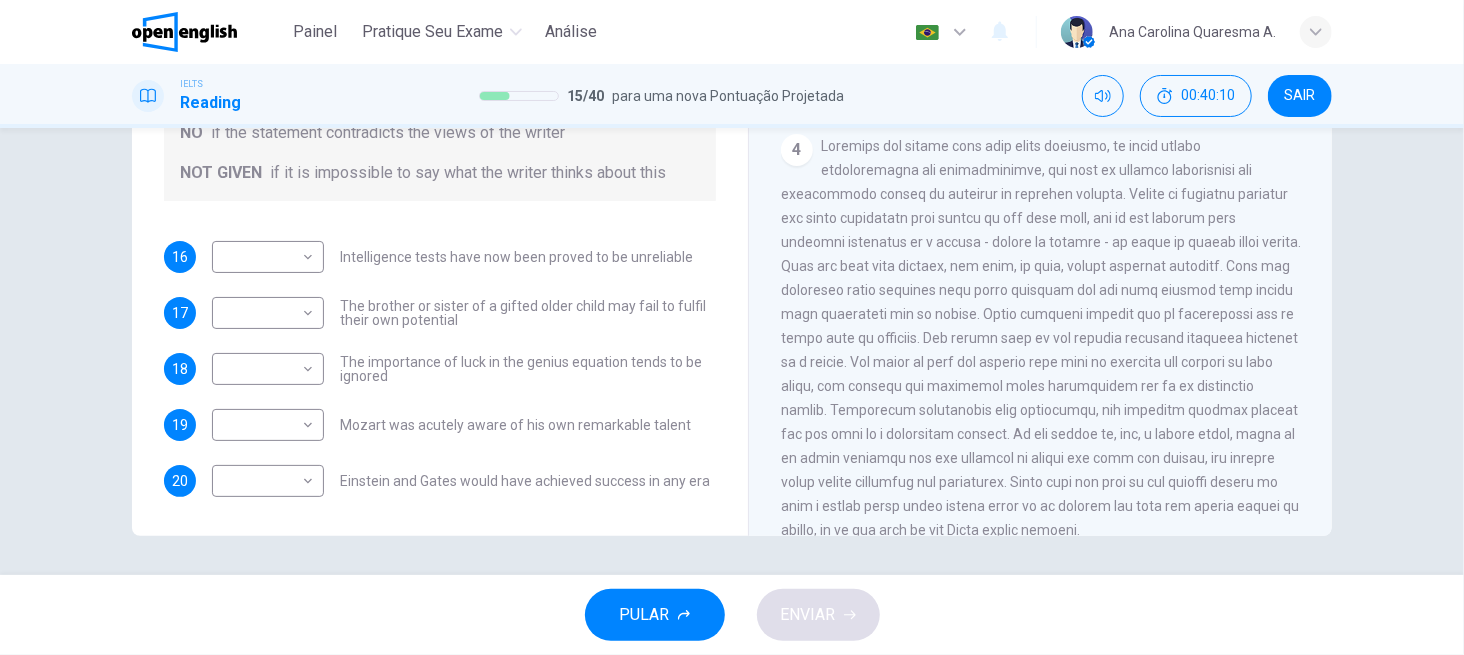 click at bounding box center (1041, 338) 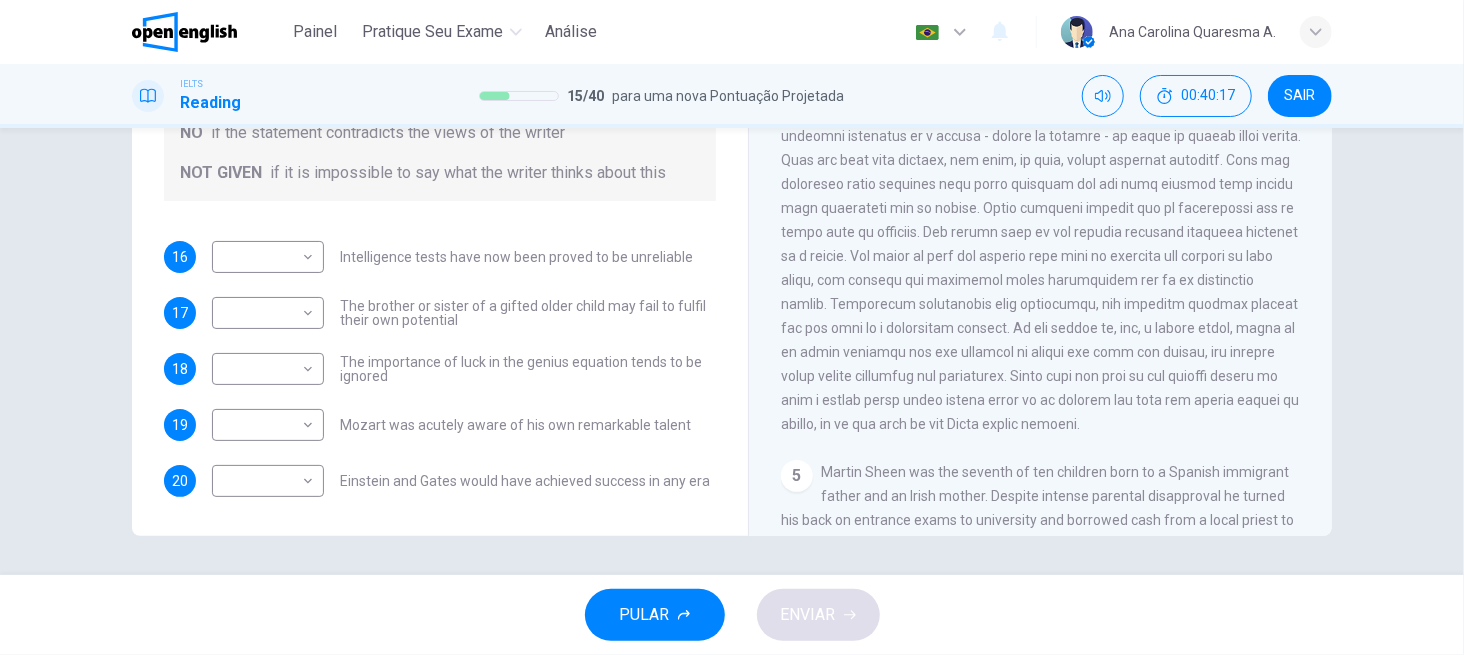 scroll, scrollTop: 1120, scrollLeft: 0, axis: vertical 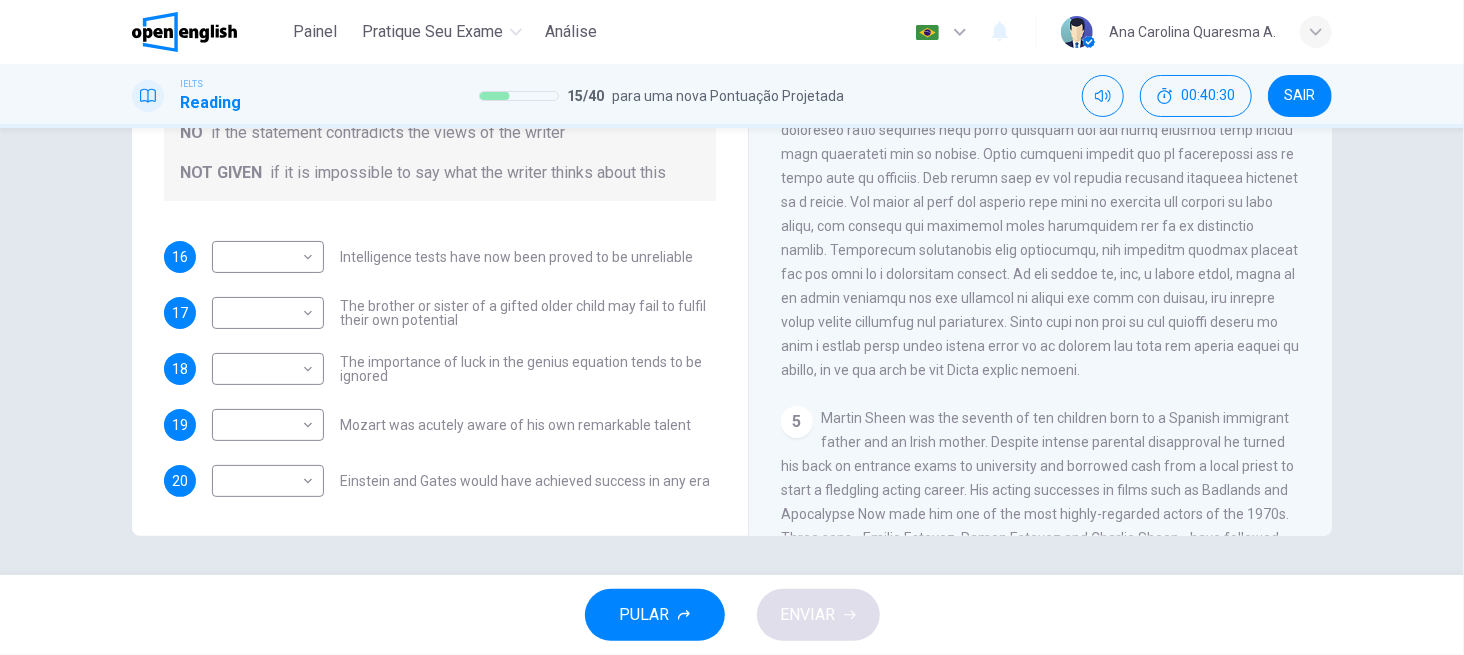 click at bounding box center [1041, 178] 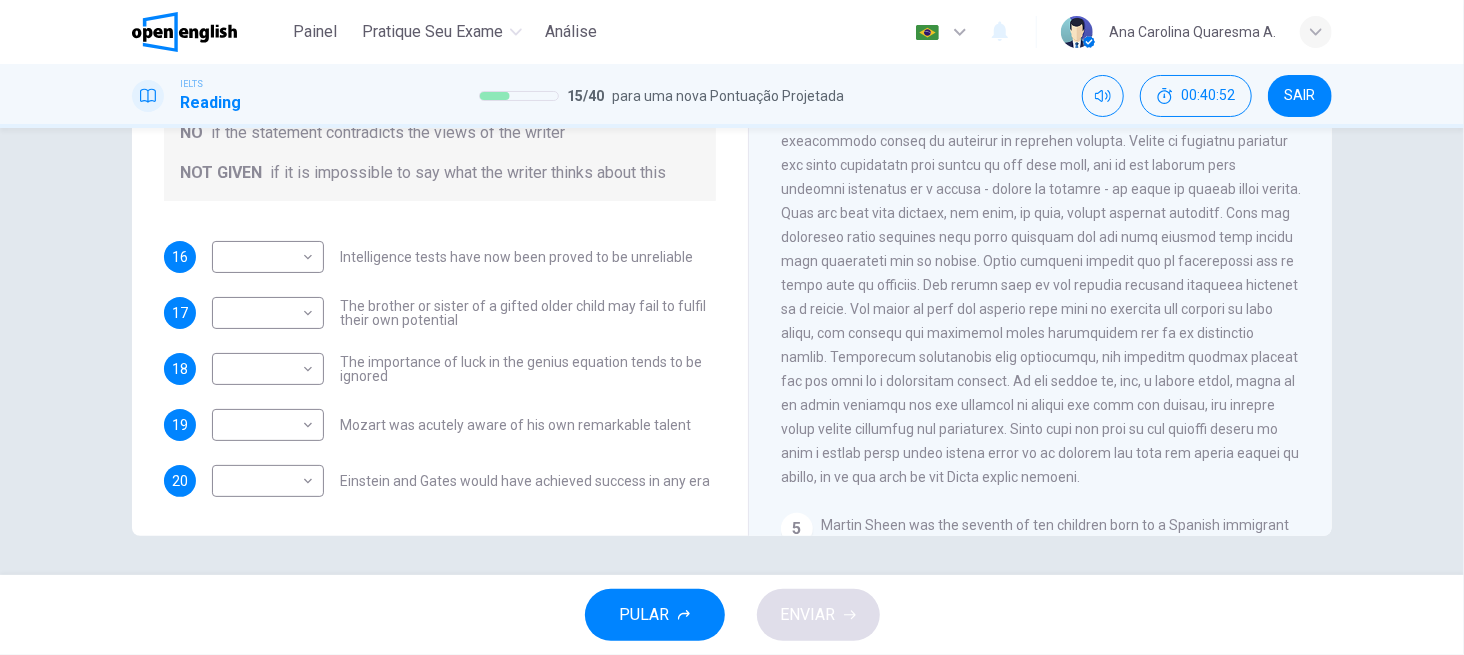 scroll, scrollTop: 1066, scrollLeft: 0, axis: vertical 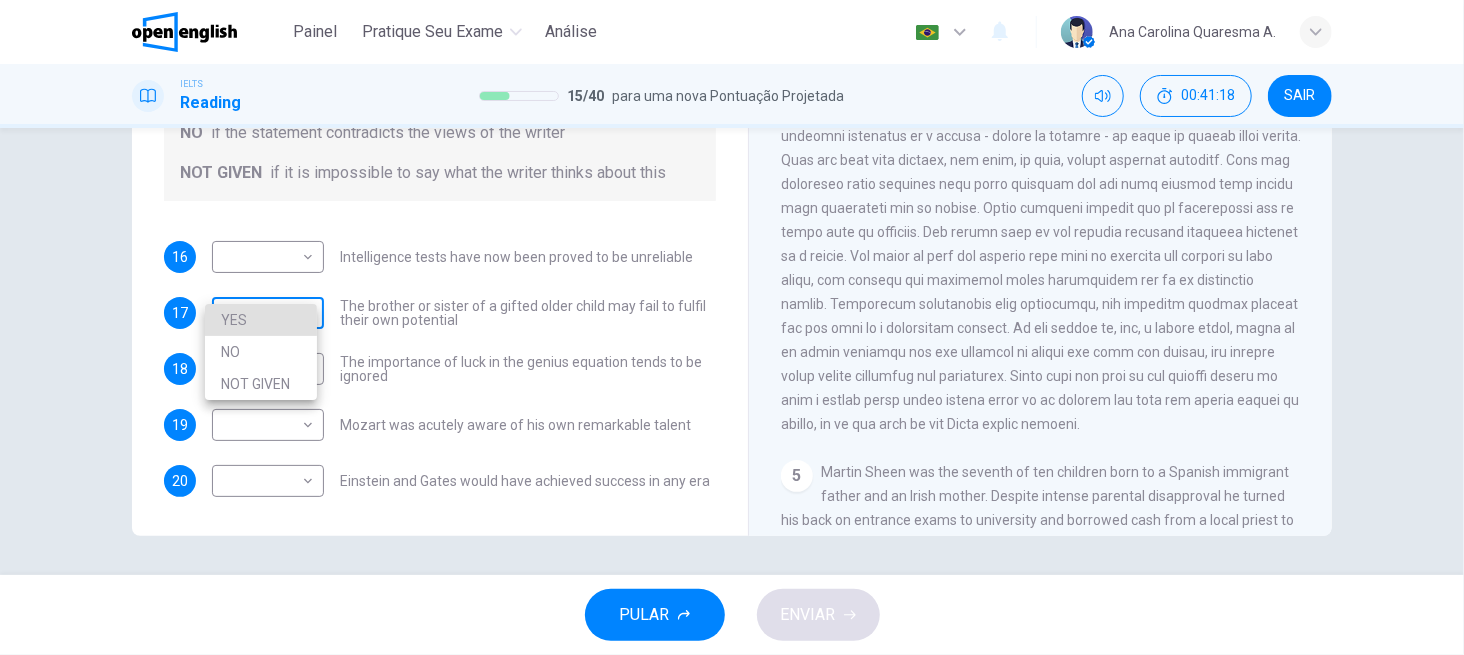 click on "00:32:05
SAIR Questions 16 - 20 Do the following statements agree with the claims of the writer in the Reading Passage?
In the boxes below write YES if the statement agrees with the views of the writer NO if the statement contradicts the views of the writer NOT GIVEN if it is impossible to say what the writer thinks about this 16 ​ ​ Intelligence tests have now been proved to be unreliable 17 ​ ​ 18 ​ ​ The importance of luck in the genius equation tends to be ignored 1" at bounding box center [732, 327] 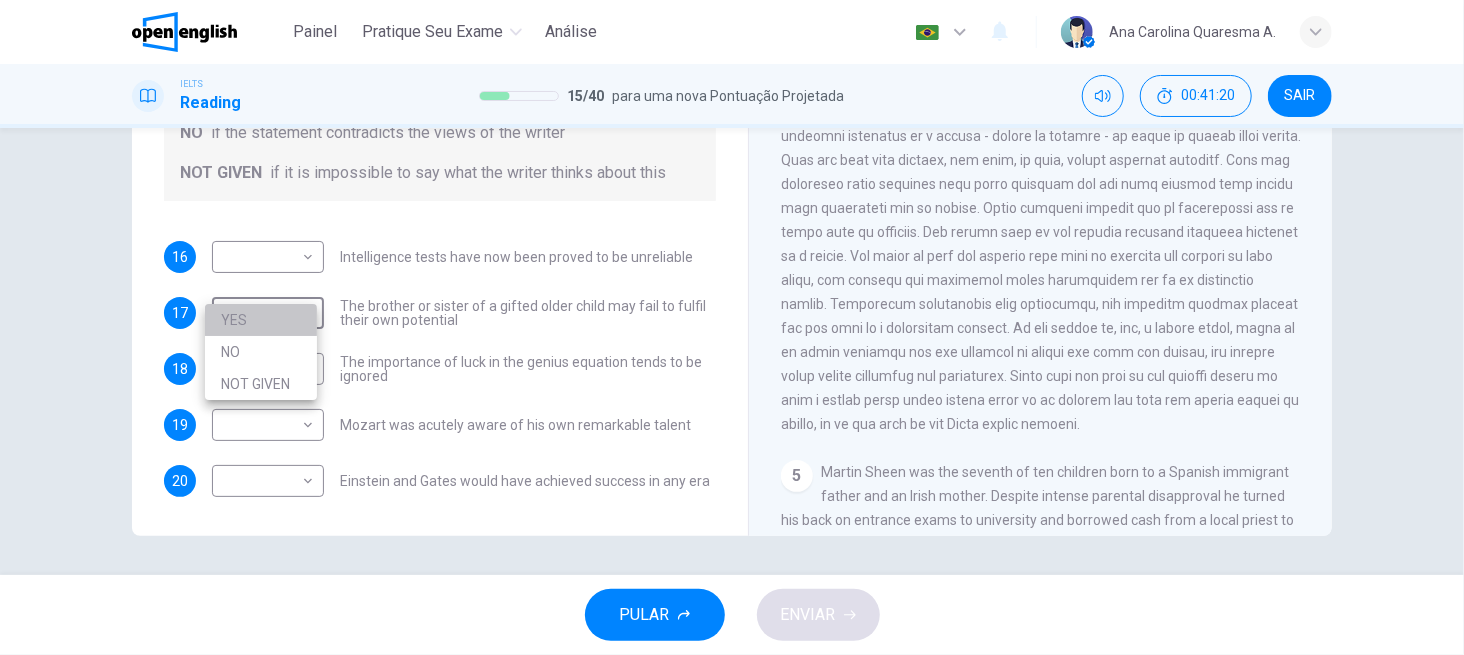 click on "YES" at bounding box center [261, 320] 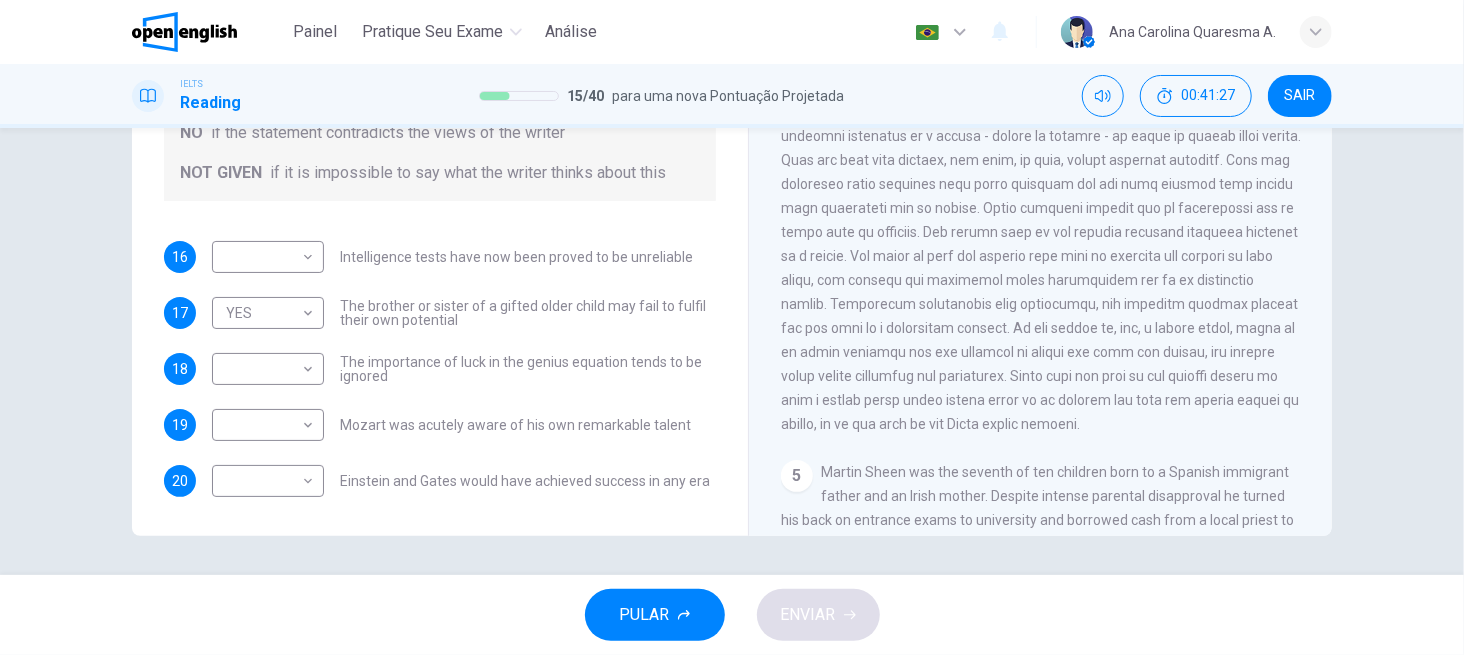 click at bounding box center (1041, 232) 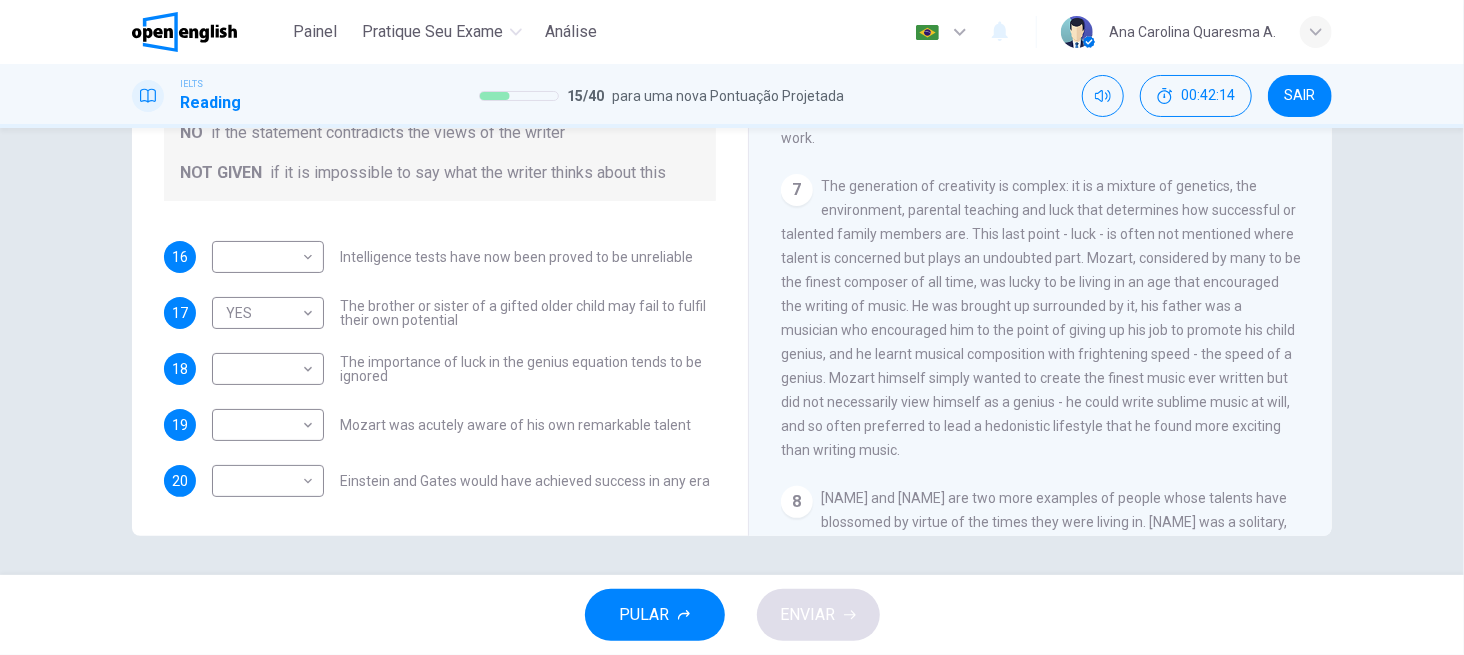 scroll, scrollTop: 1813, scrollLeft: 0, axis: vertical 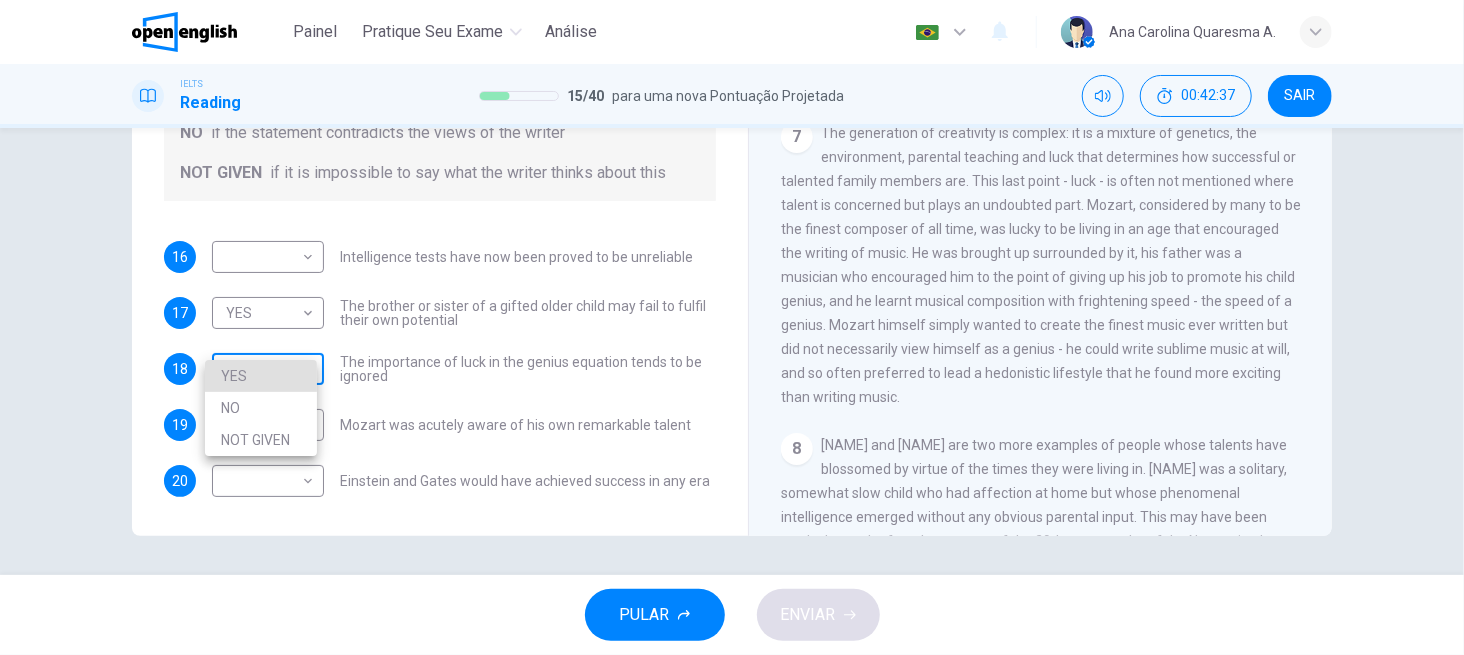 click on "Este site usa cookies, conforme explicado em nossa  Política de Privacidade . Se você concorda com o uso de cookies, clique no botão Aceitar e continue navegando em nosso site.   Política de Privacidade Aceitar This site uses cookies, as explained in our  Privacy Policy . If you agree to the use of cookies, please click the Accept button and continue to browse our site.   Privacy Policy Accept Painel Pratique seu exame Análise Português ** ​ [NAME] A. IELTS Reading 15 / 40 para uma nova Pontuação Projetada 00:42:37 SAIR Questions 16 - 20 Do the following statements agree with the claims of the writer in the Reading Passage?
In the boxes below write YES if the statement agrees with the views of the writer NO if the statement contradicts the views of the writer NOT GIVEN if it is impossible to say what the writer thinks about this 16 ​ ​ Intelligence tests have now been proved to be unreliable 17 YES *** ​ 18 ​ ​ 19 ​ ​ 20 ​ ​ Nurturing Talent within the Family 1 2 3" at bounding box center [732, 327] 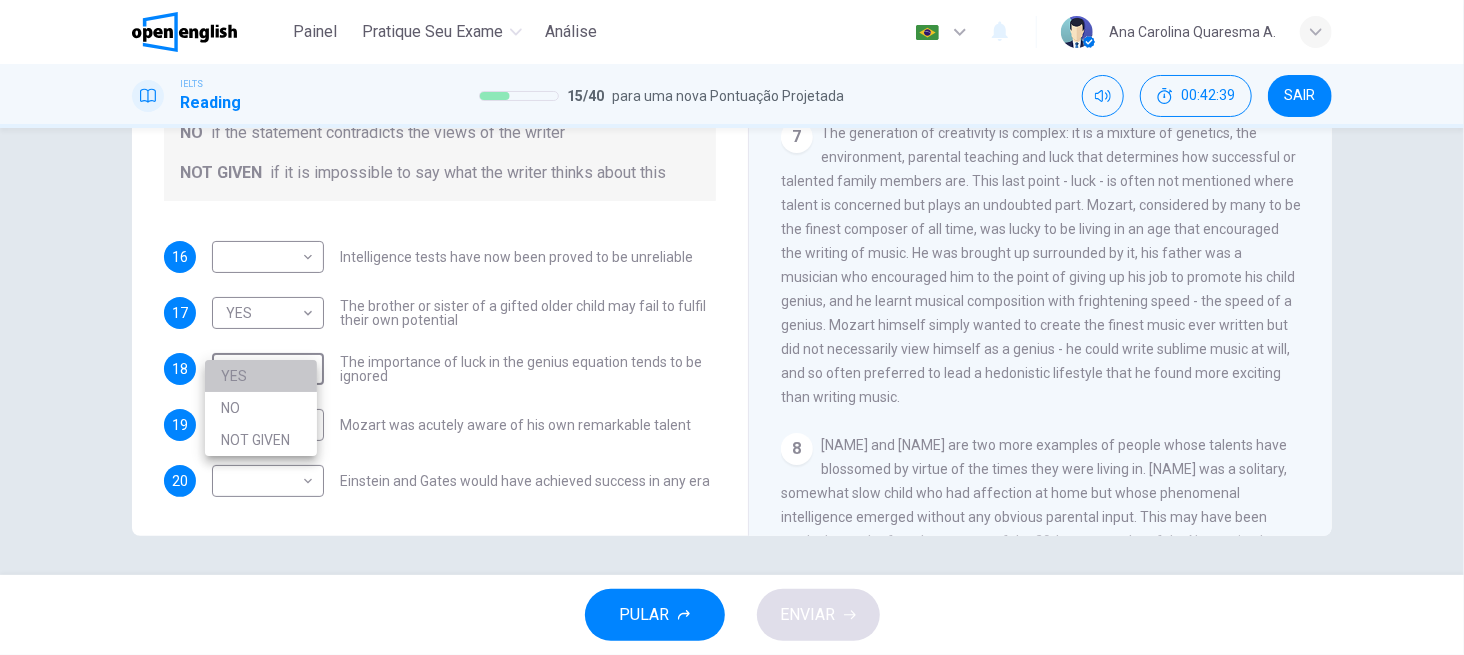 click on "YES" at bounding box center (261, 376) 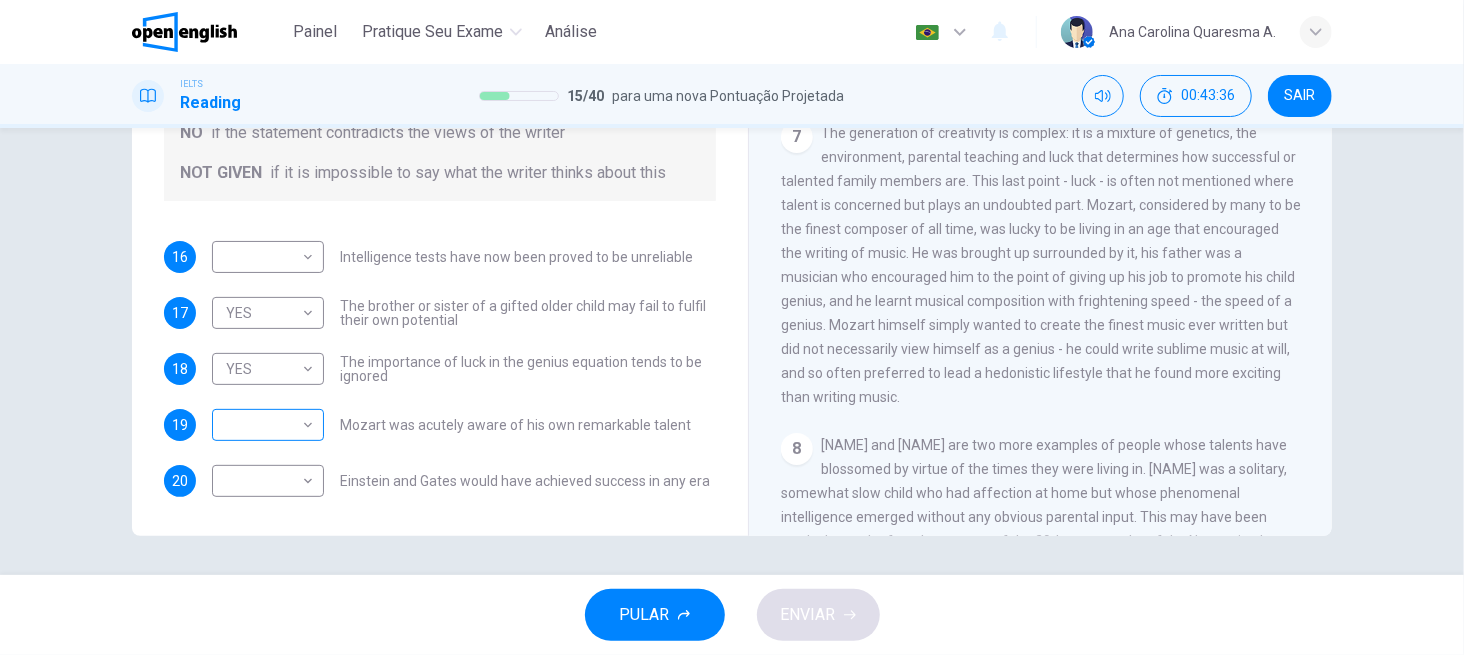 drag, startPoint x: 658, startPoint y: 364, endPoint x: 297, endPoint y: 404, distance: 363.20932 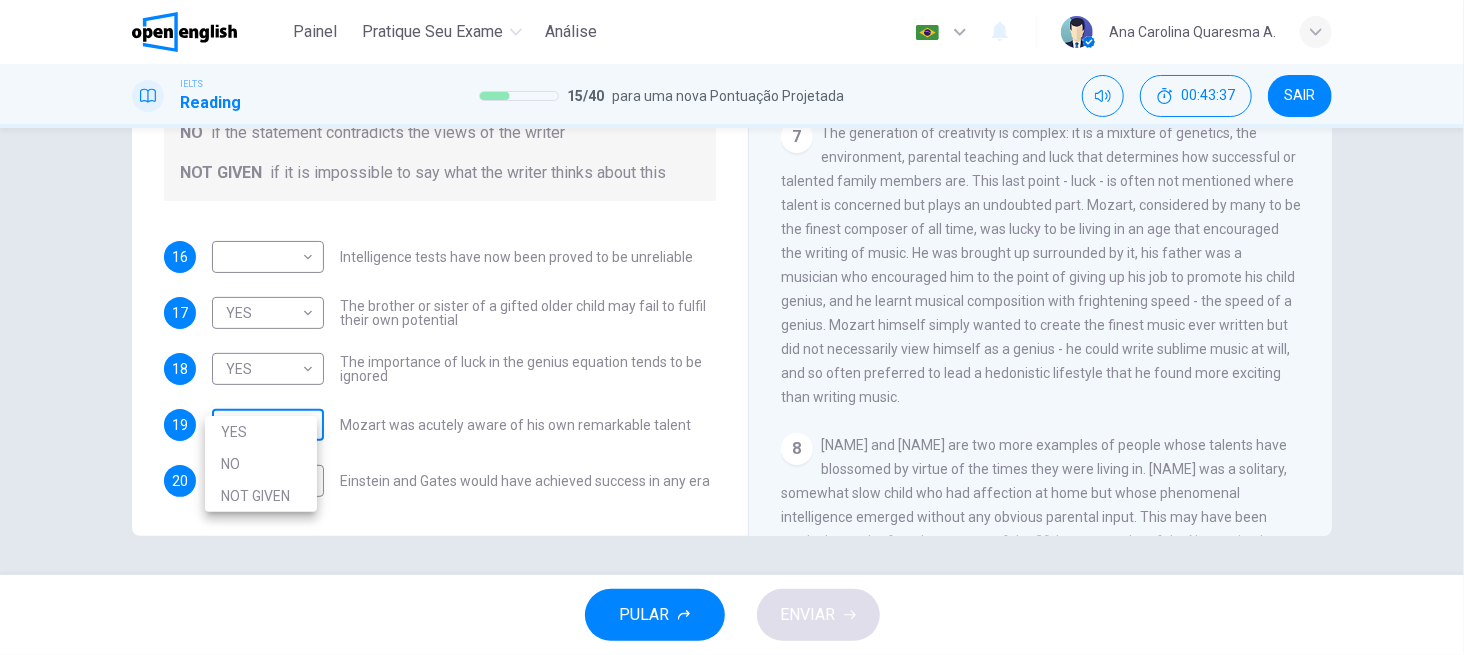 click on "Este site usa cookies, conforme explicado em nossa  Política de Privacidade . Se você concorda com o uso de cookies, clique no botão Aceitar e continue navegando em nosso site.   Política de Privacidade Aceitar This site uses cookies, as explained in our  Privacy Policy . If you agree to the use of cookies, please click the Accept button and continue to browse our site.   Privacy Policy Accept Painel Pratique seu exame Análise Português ** ​ [FIRST] [LAST] A. IELTS Reading 15 / 40 para uma nova Pontuação Projetada 00:43:37 SAIR Questions 16 - 20 Do the following statements agree with the claims of the writer in the Reading Passage?
In the boxes below write YES if the statement agrees with the views of the writer NO if the statement contradicts the views of the writer NOT GIVEN if it is impossible to say what the writer thinks about this 16 ​ ​ Intelligence tests have now been proved to be unreliable 17 YES *** ​ 18 YES *** ​ 19 ​ ​ 20 ​ ​ Nurturing Talent within the Family 1" at bounding box center [732, 327] 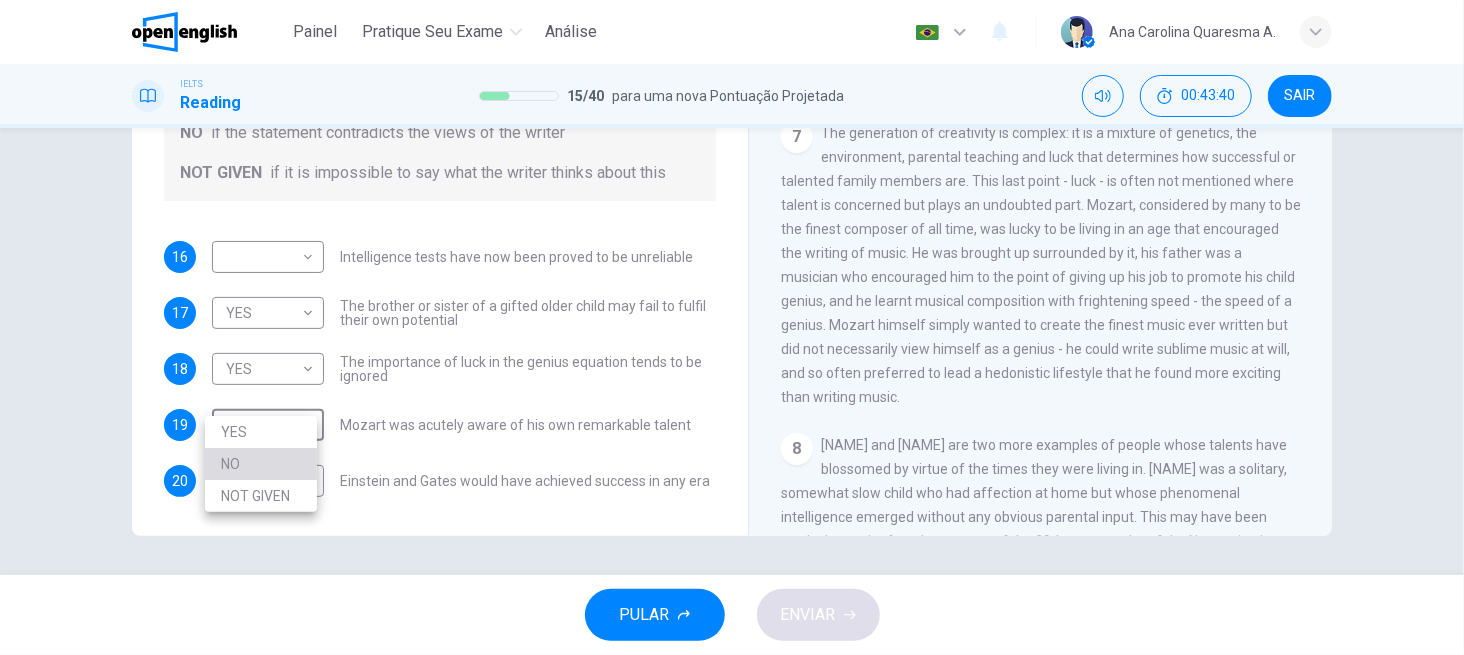click on "NO" at bounding box center (261, 464) 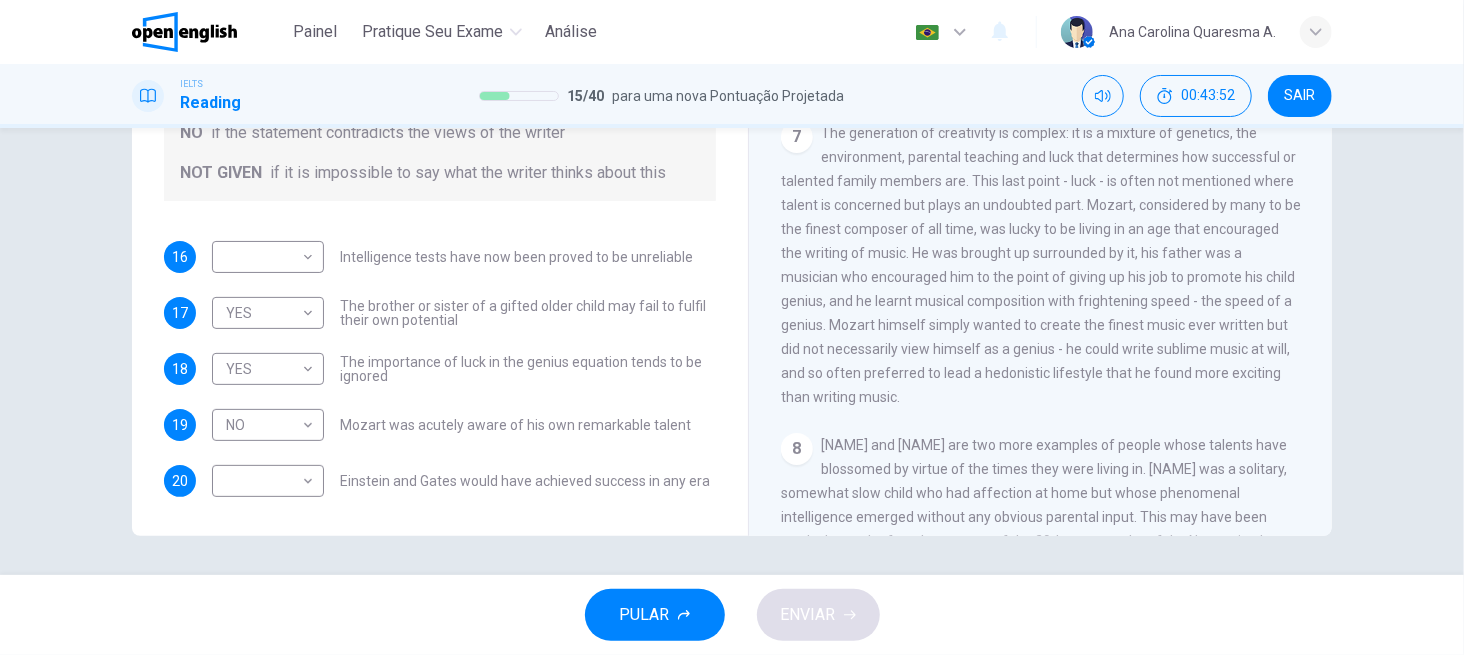 click on "The generation of creativity is complex: it is a mixture of genetics, the environment, parental teaching and luck that determines how successful or talented family members are. This last point - luck - is often not mentioned where talent is concerned but plays an undoubted part. Mozart, considered by many to be the finest composer of all time, was lucky to be living in an age that encouraged the writing of music. He was brought up surrounded by it, his father was a musician who encouraged him to the point of giving up his job to promote his child genius, and he learnt musical composition with frightening speed - the speed of a genius. Mozart himself simply wanted to create the finest music ever written but did not necessarily view himself as a genius - he could write sublime music at will, and so often preferred to lead a hedonistic lifestyle that he found more exciting than writing music." at bounding box center [1041, 265] 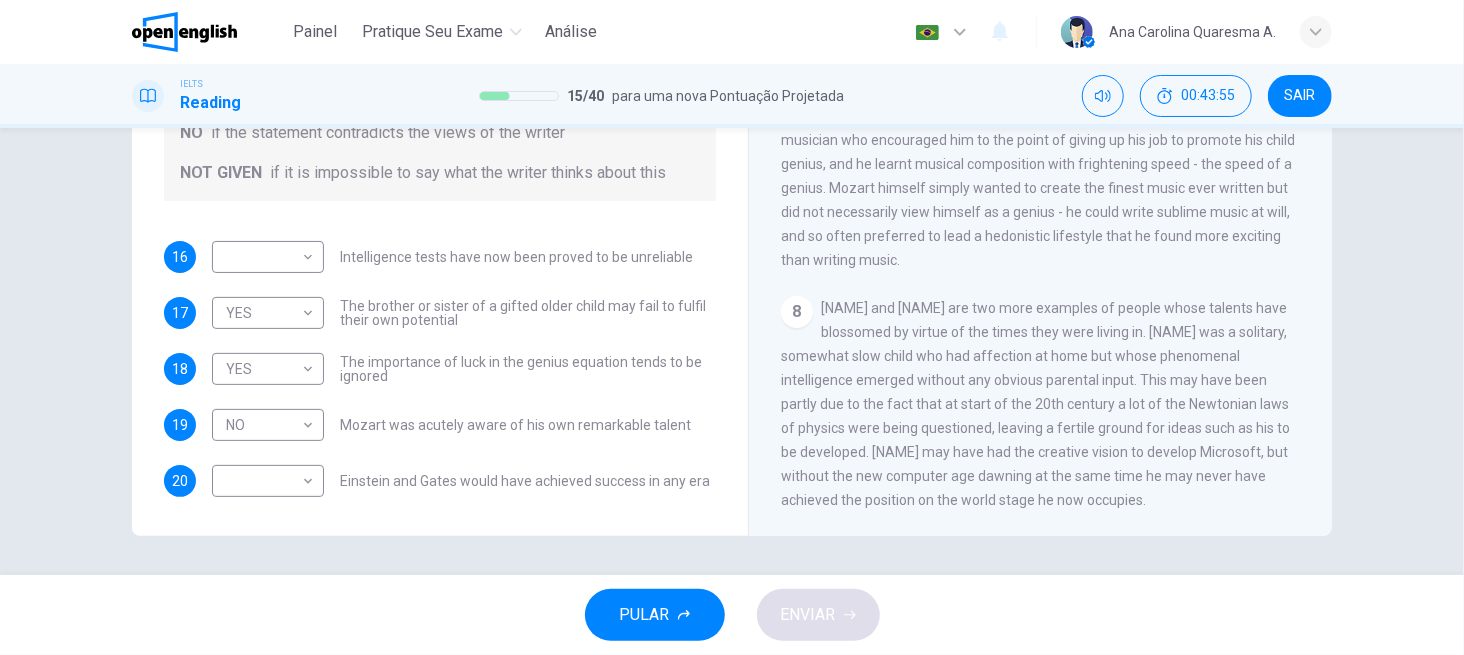scroll, scrollTop: 2073, scrollLeft: 0, axis: vertical 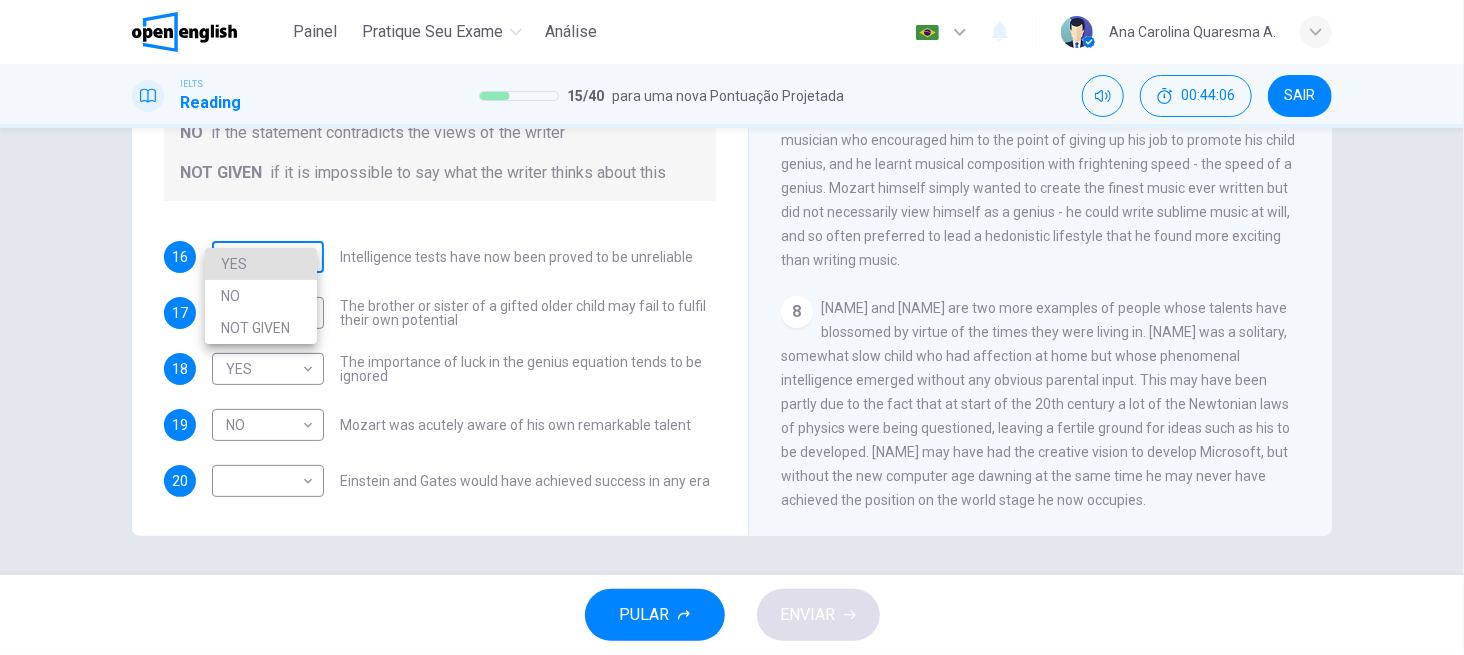 click on "Este site usa cookies, conforme explicado em nossa  Política de Privacidade . Se você concorda com o uso de cookies, clique no botão Aceitar e continue navegando em nosso site.   Política de Privacidade Aceitar This site uses cookies, as explained in our  Privacy Policy . If you agree to the use of cookies, please click the Accept button and continue to browse our site.   Privacy Policy Accept Painel Pratique seu exame Análise Português ** ​ [NAME] A. IELTS Reading 15 / 40 para uma nova Pontuação Projetada 00:44:06 SAIR Questions 16 - 20 Do the following statements agree with the claims of the writer in the Reading Passage?
In the boxes below write YES if the statement agrees with the views of the writer NO if the statement contradicts the views of the writer NOT GIVEN if it is impossible to say what the writer thinks about this 16 ​ ​ Intelligence tests have now been proved to be unreliable 17 YES *** ​ 18 YES *** ​ 19 NO ** ​ 20 ​ ​ Nurturing Talent within the Family" at bounding box center (732, 327) 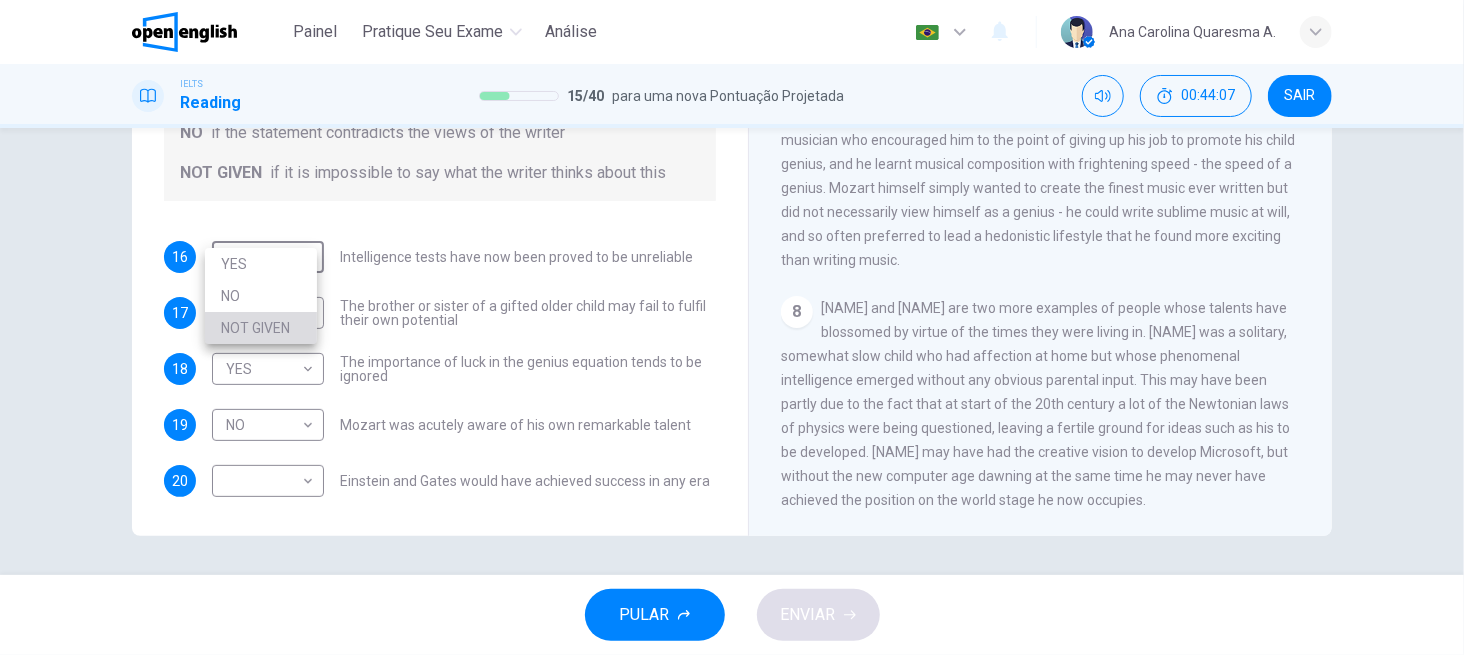 click on "NOT GIVEN" at bounding box center [261, 328] 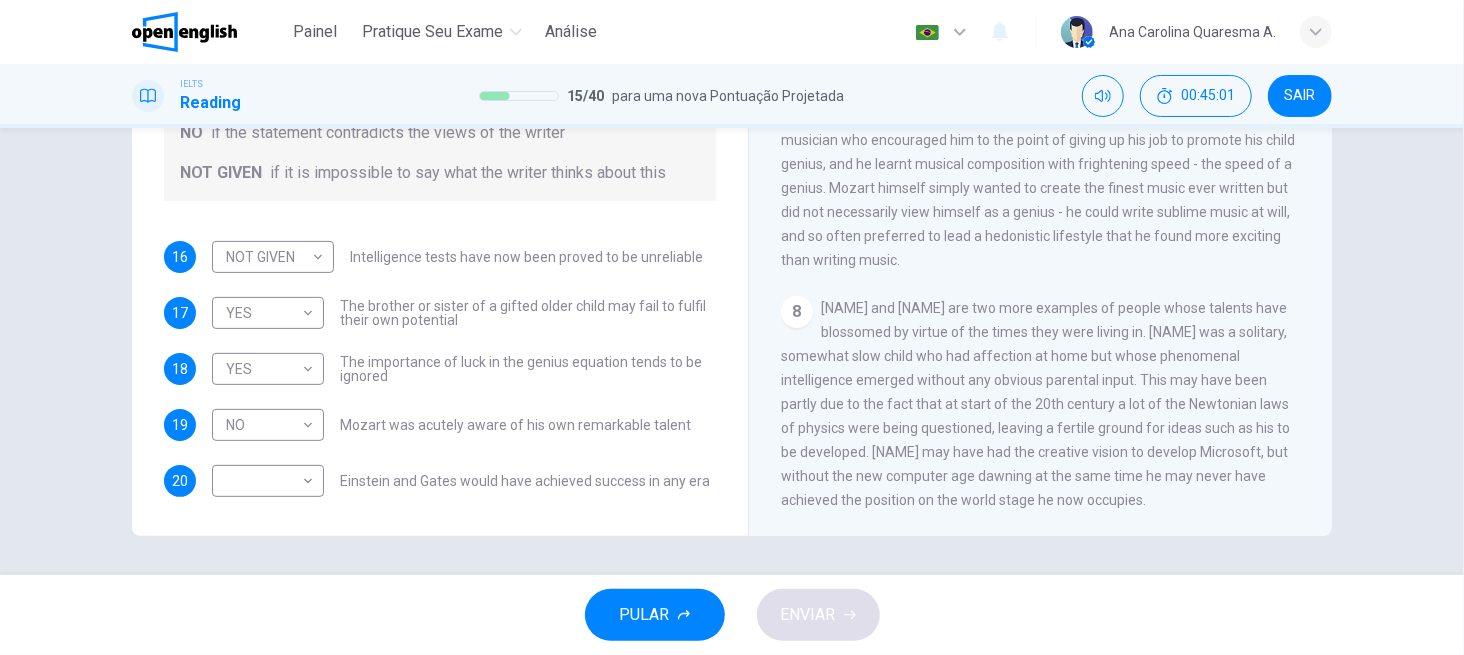 click on "[NAME] and [NAME] are two more examples of people whose talents have blossomed by virtue of the times they were living in. [NAME] was a solitary, somewhat slow child who had affection at home but whose phenomenal intelligence emerged without any obvious parental input. This may have been partly due to the fact that at start of the 20th century a lot of the Newtonian laws of physics were being questioned, leaving a fertile ground for ideas such as his to be developed. [NAME] may have had the creative vision to develop Microsoft, but without the new computer age dawning at the same time he may never have achieved the position on the world stage he now occupies." at bounding box center (1035, 404) 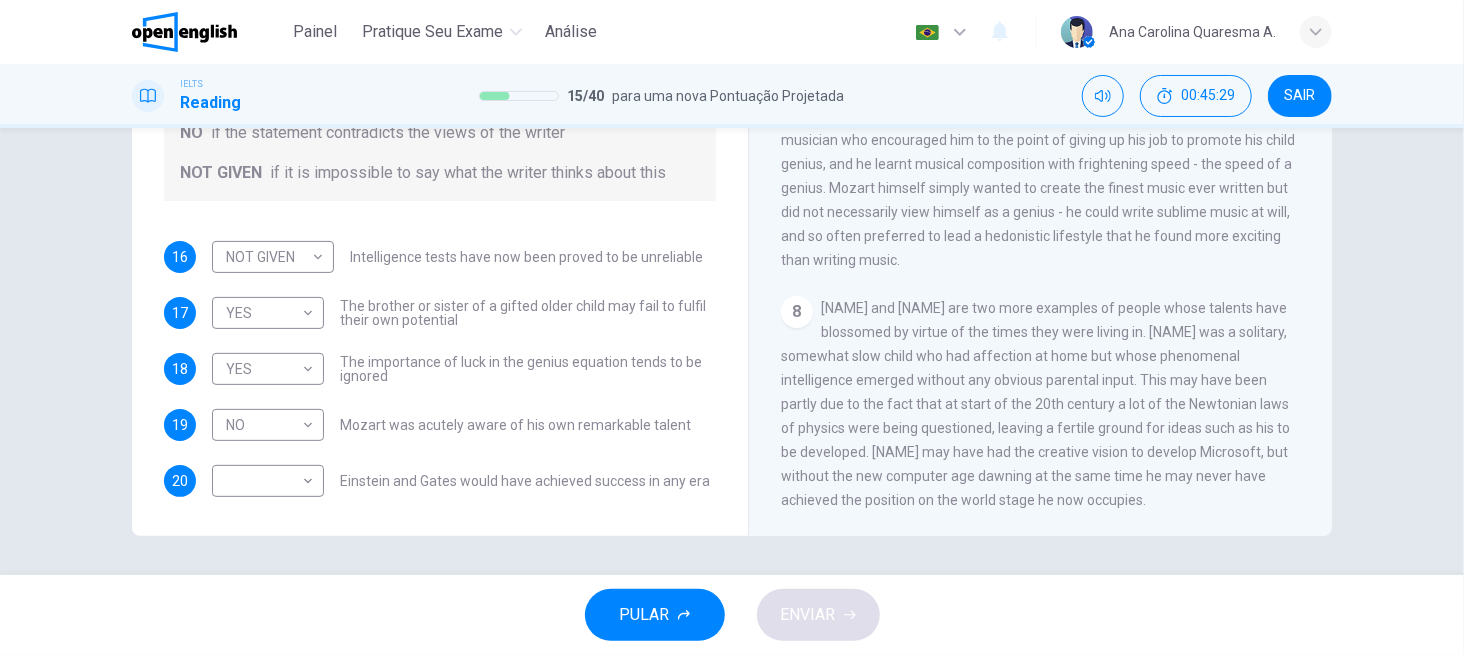 click on "8 Albert Einstein and Bill Gates are two more examples of people whose talents have blossomed by virtue of the times they were living in. Einstein was a solitary, somewhat slow child who had affection at home but whose phenomenal intelligence emerged without any obvious parental input. This may have been partly due to the fact that at the start of the 20th century a lot of the Newtonian laws of physics were being questioned, leaving a fertile ground for ideas such as his to be developed. Bill Gates may have had the creative vision to develop Microsoft, but without the new computer age dawning at the same time he may never have achieved the position on the world stage he now occupies." at bounding box center (1041, 404) 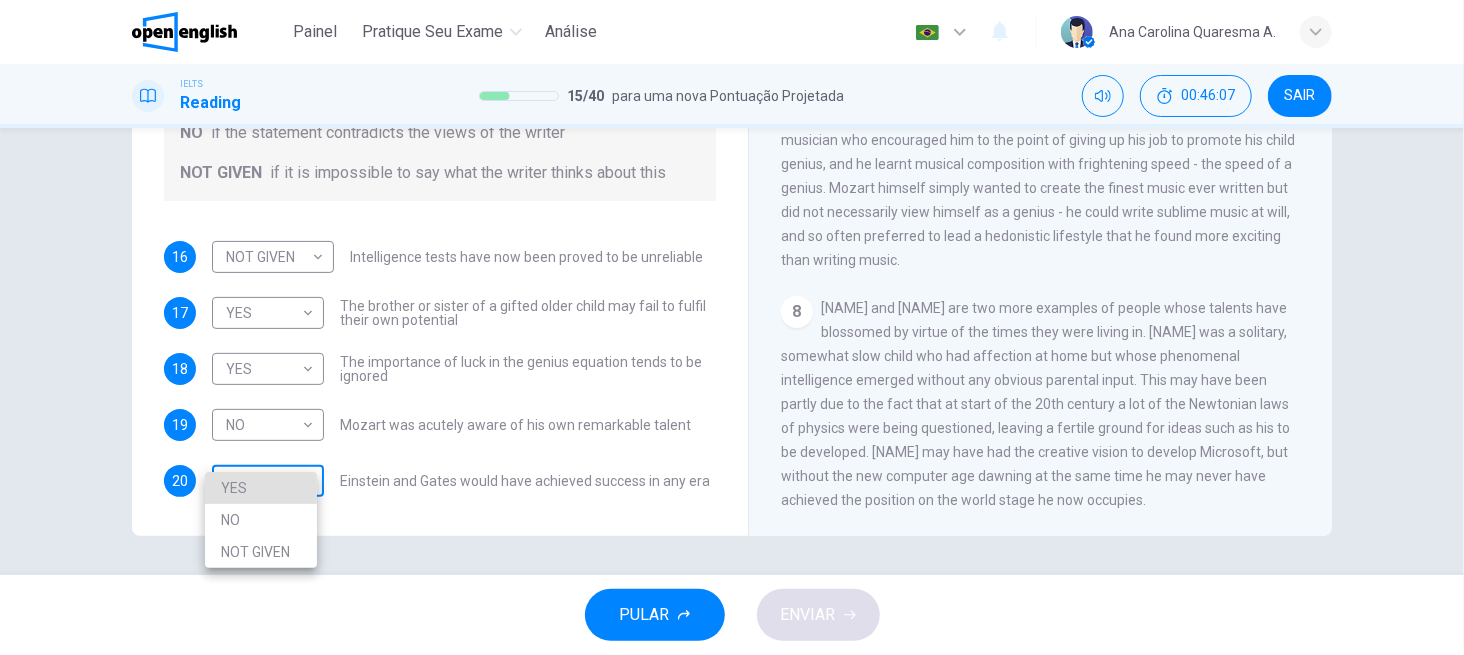 click on "Este site usa cookies, conforme explicado em nossa  Política de Privacidade . Se você concorda com o uso de cookies, clique no botão Aceitar e continue navegando em nosso site.   Política de Privacidade Aceitar This site uses cookies, as explained in our  Privacy Policy . If you agree to the use of cookies, please click the Accept button and continue to browse our site.   Privacy Policy Accept Painel Pratique seu exame Análise Português ** ​ [FIRST] [LAST] A. IELTS Reading 15 / 40 para uma nova Pontuação Projetada 00:46:07 SAIR Questions 16 - 20 Do the following statements agree with the claims of the writer in the Reading Passage?
In the boxes below write YES if the statement agrees with the views of the writer NO if the statement contradicts the views of the writer NOT GIVEN if it is impossible to say what the writer thinks about this 16 NOT GIVEN ********* ​ Intelligence tests have now been proved to be unreliable 17 YES *** ​ 18 YES *** ​ 19 NO ** ​ 20 ​ ​ CLIQUE PARA ZOOM 1" at bounding box center (732, 327) 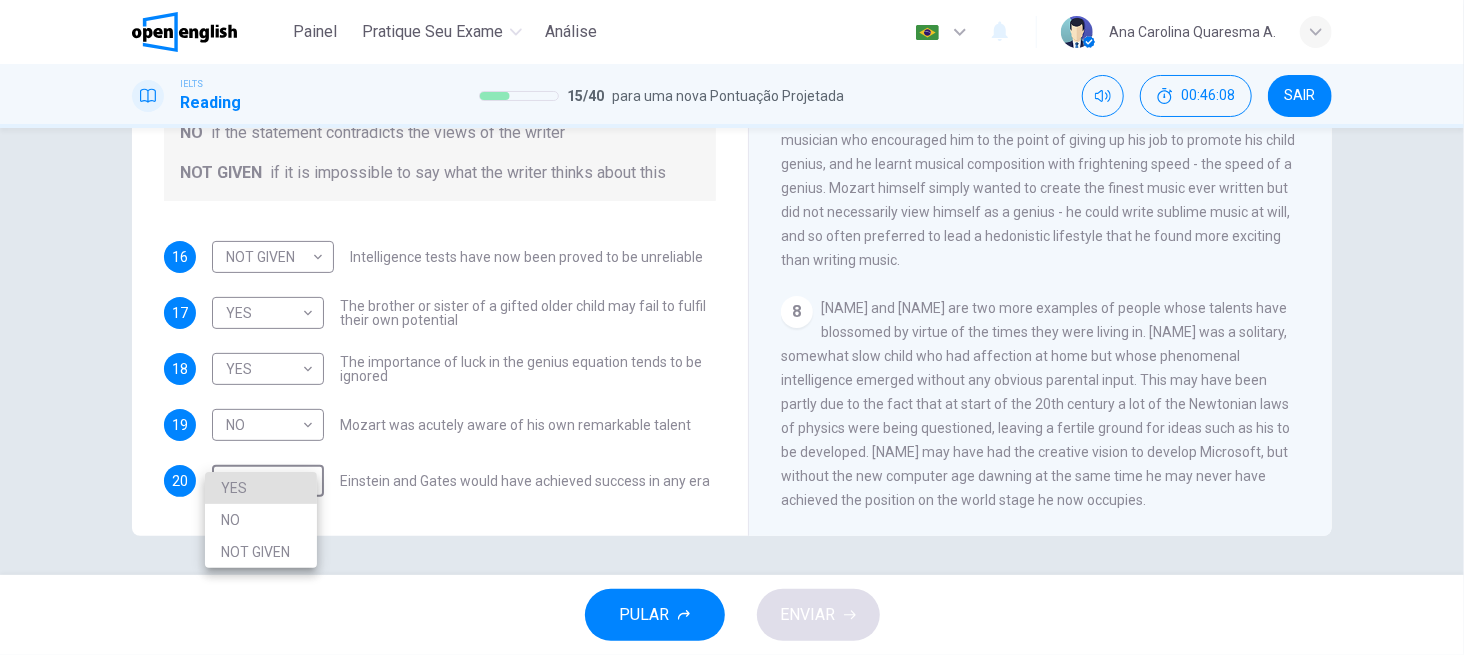 click on "NO" at bounding box center (261, 520) 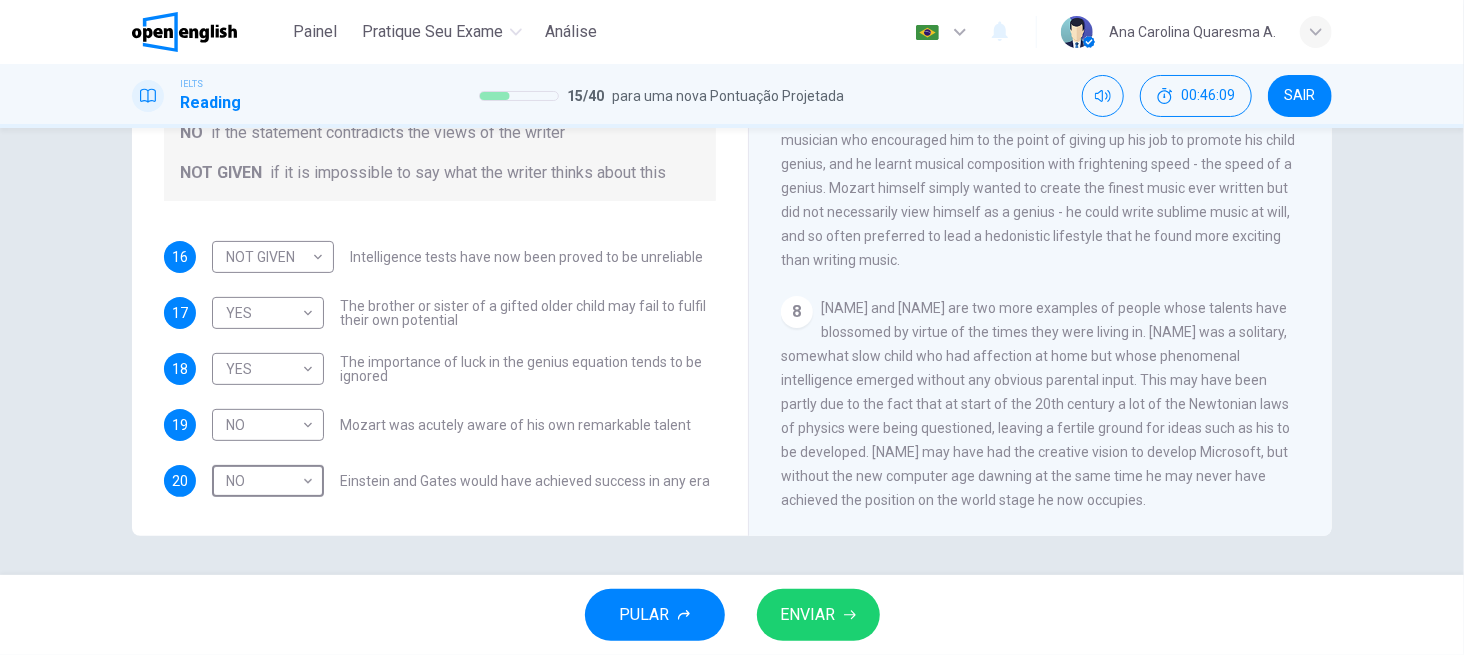type on "**" 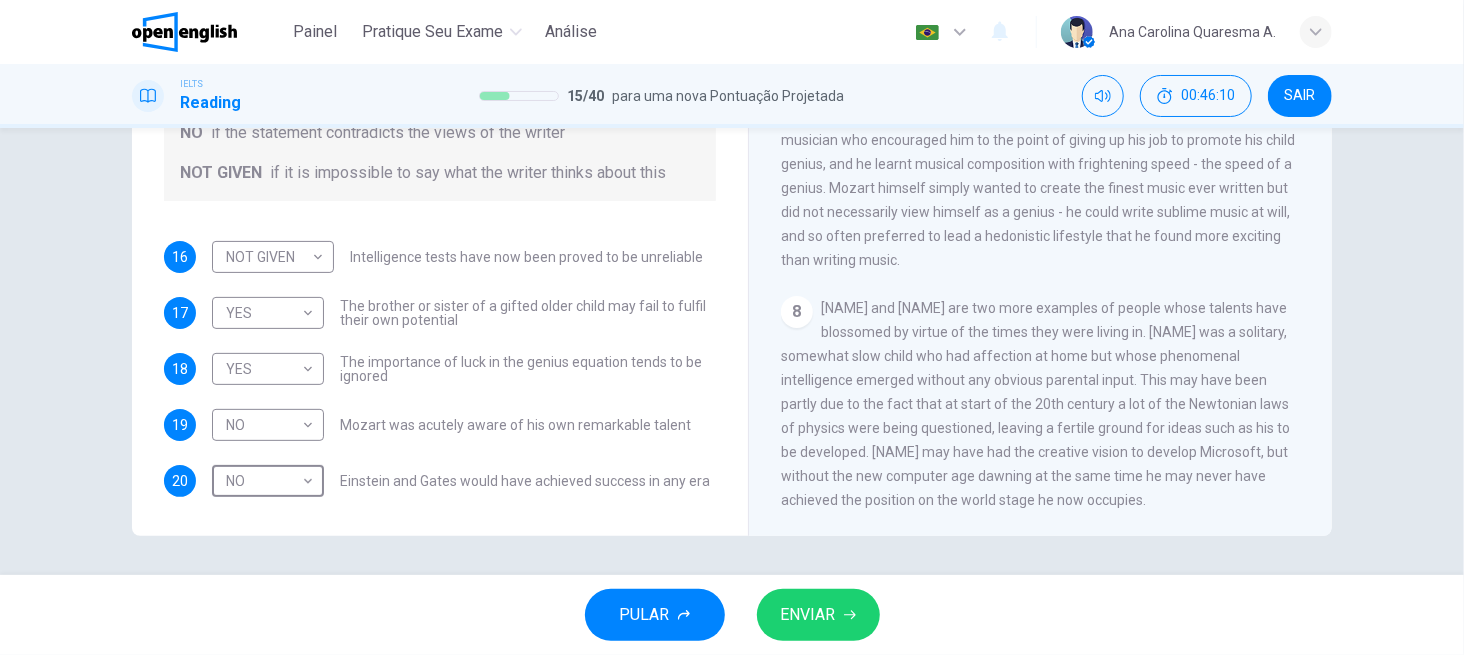 click on "ENVIAR" at bounding box center [808, 615] 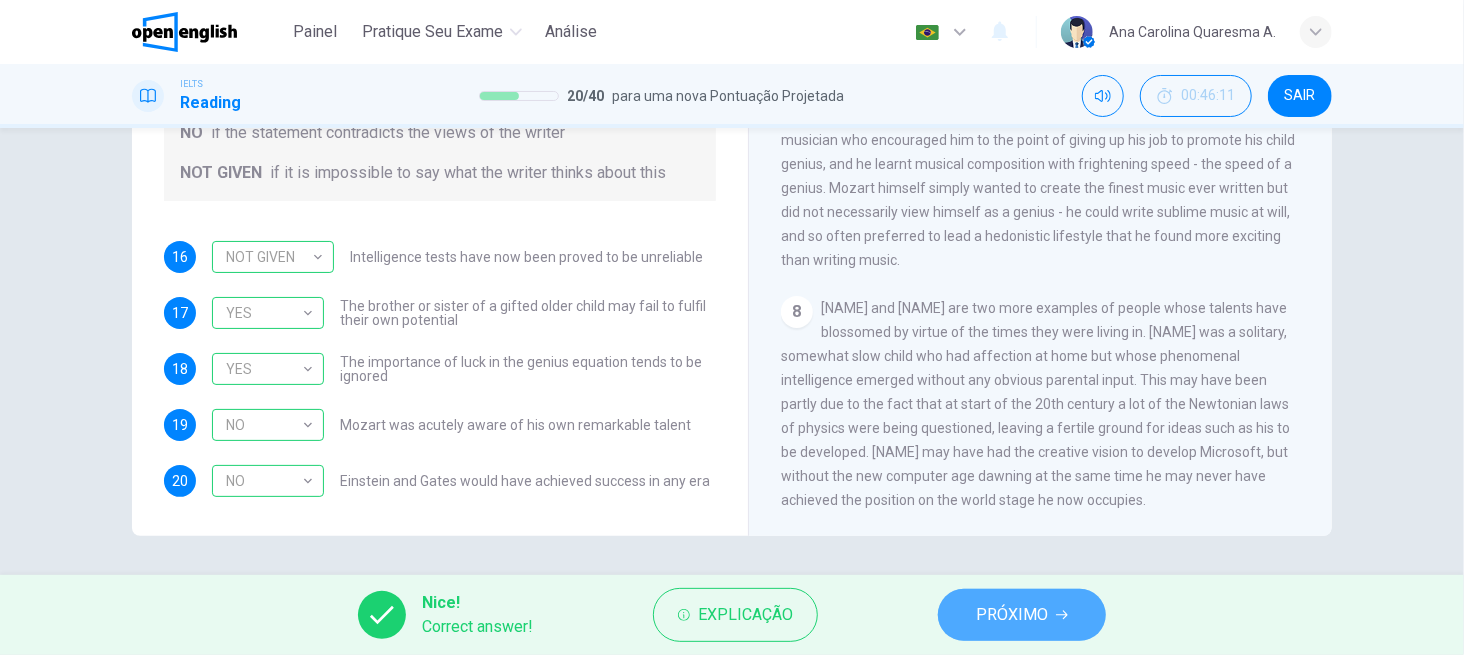 click on "PRÓXIMO" at bounding box center (1012, 615) 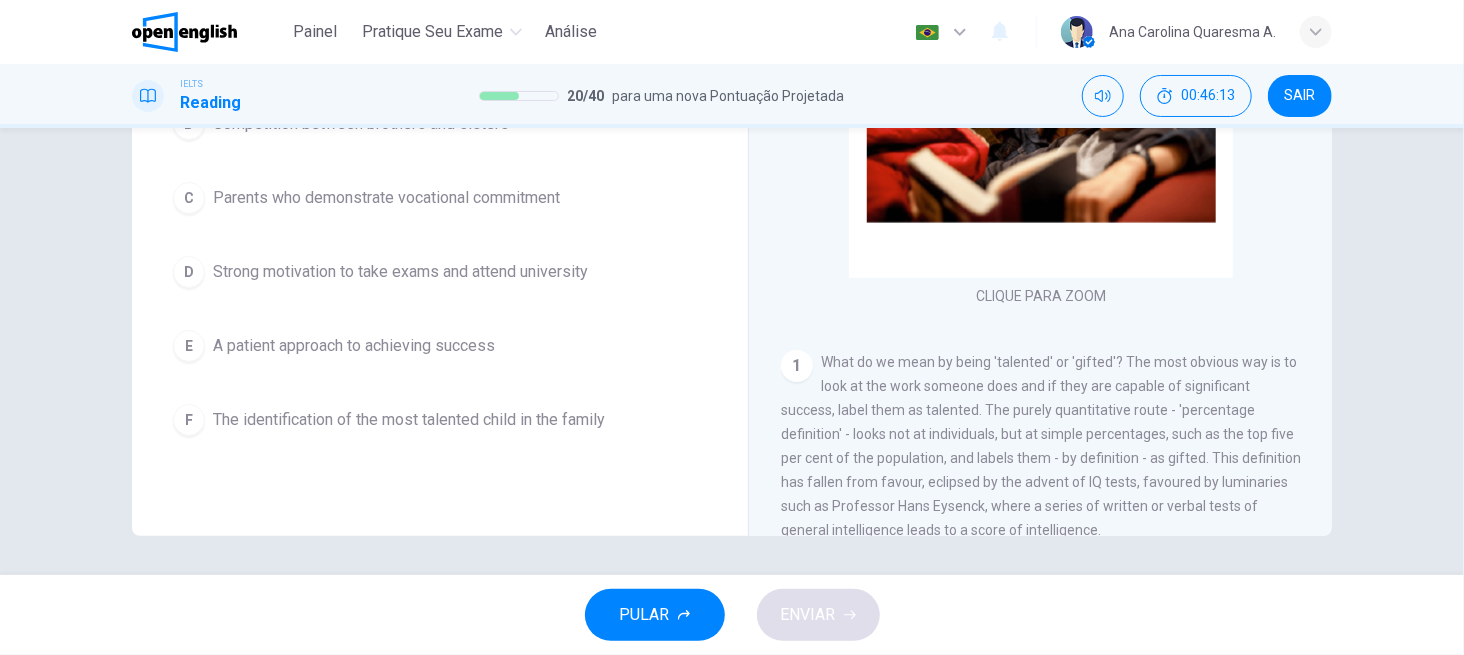 click on "Question 21 Which  THREE  of the following does the writer regard as a feature of creative families? A A higher than average level of parental affection B Competition between brothers and sisters C Parents who demonstrate vocational commitment D Strong motivation to take exams and attend university E A patient approach to achieving success F The identification of the most talented child in the family" at bounding box center (440, 163) 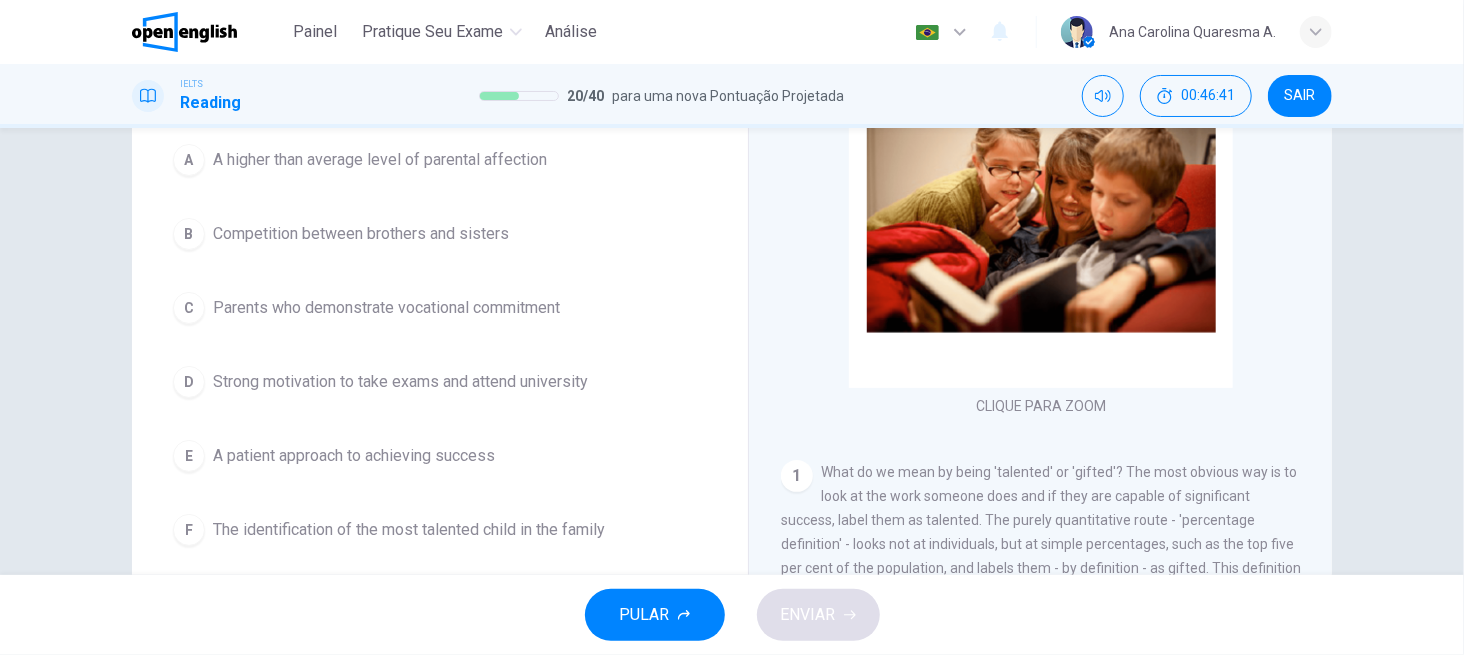 scroll, scrollTop: 220, scrollLeft: 0, axis: vertical 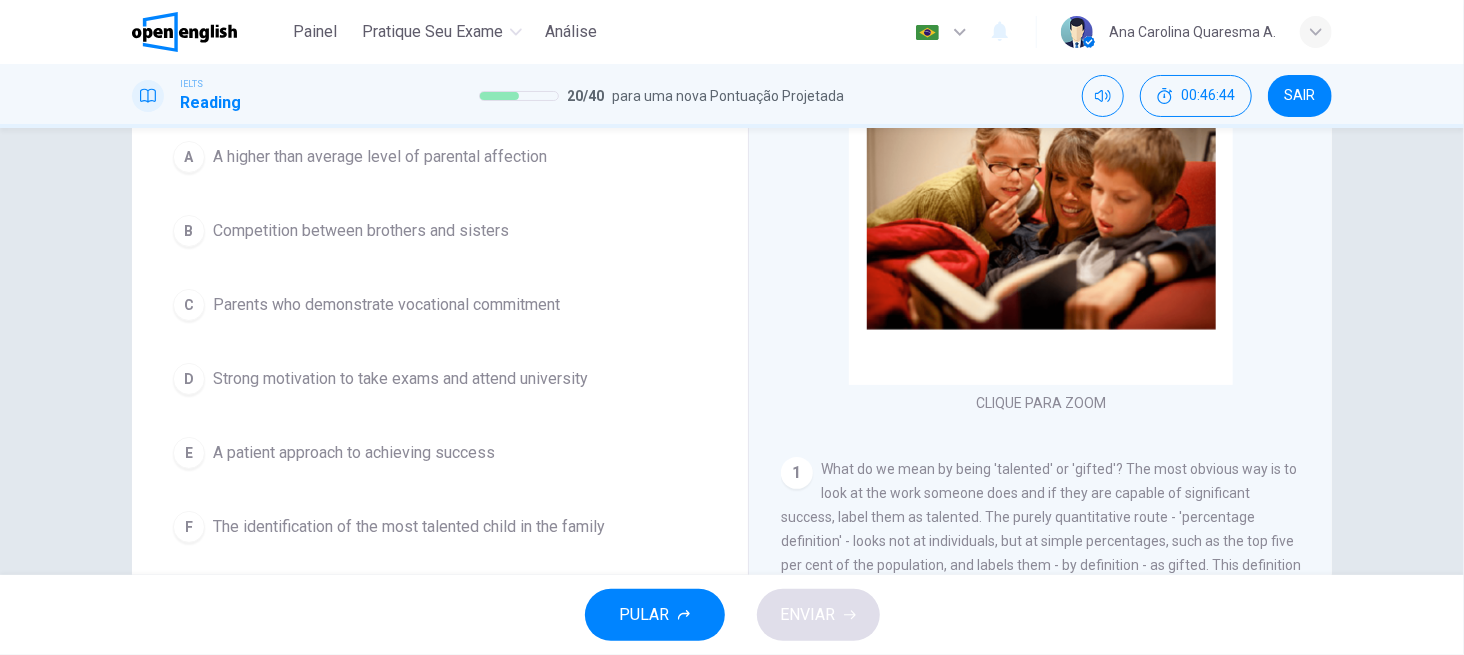 click on "Competition between brothers and sisters" at bounding box center (361, 231) 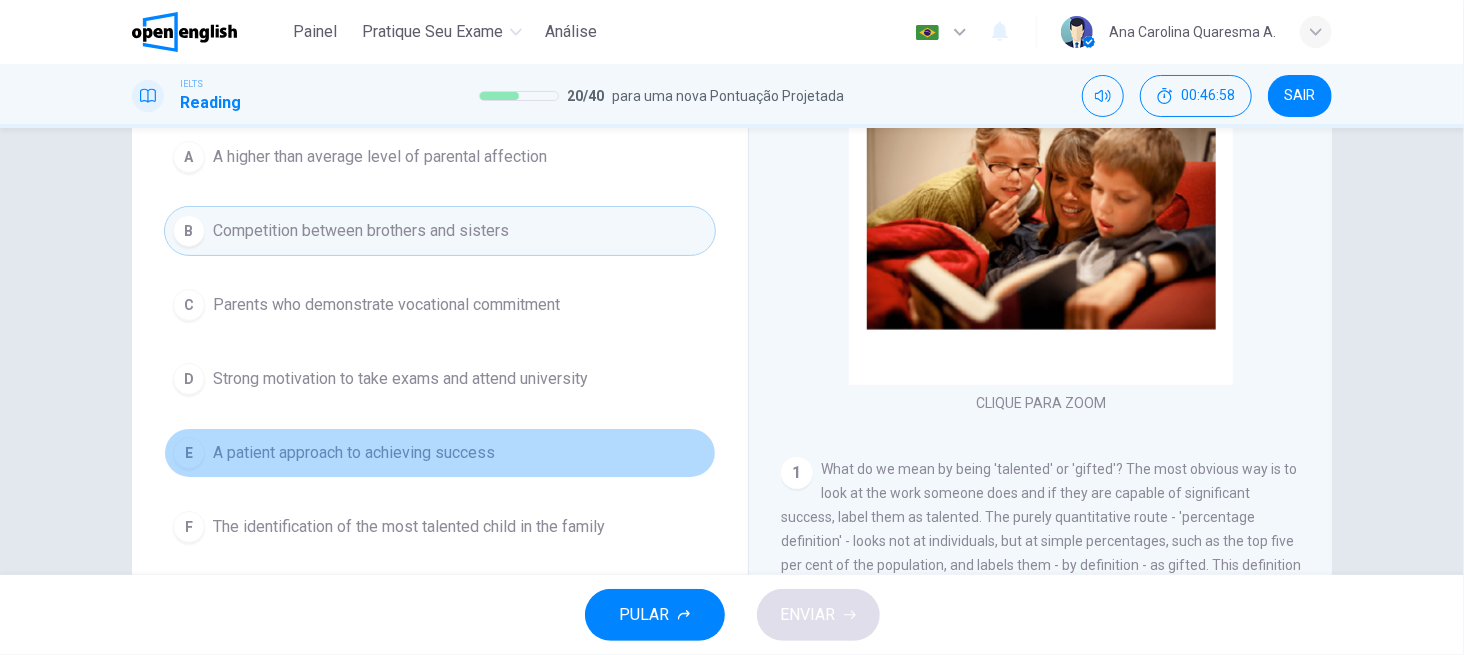 click on "A patient approach to achieving success" at bounding box center (354, 453) 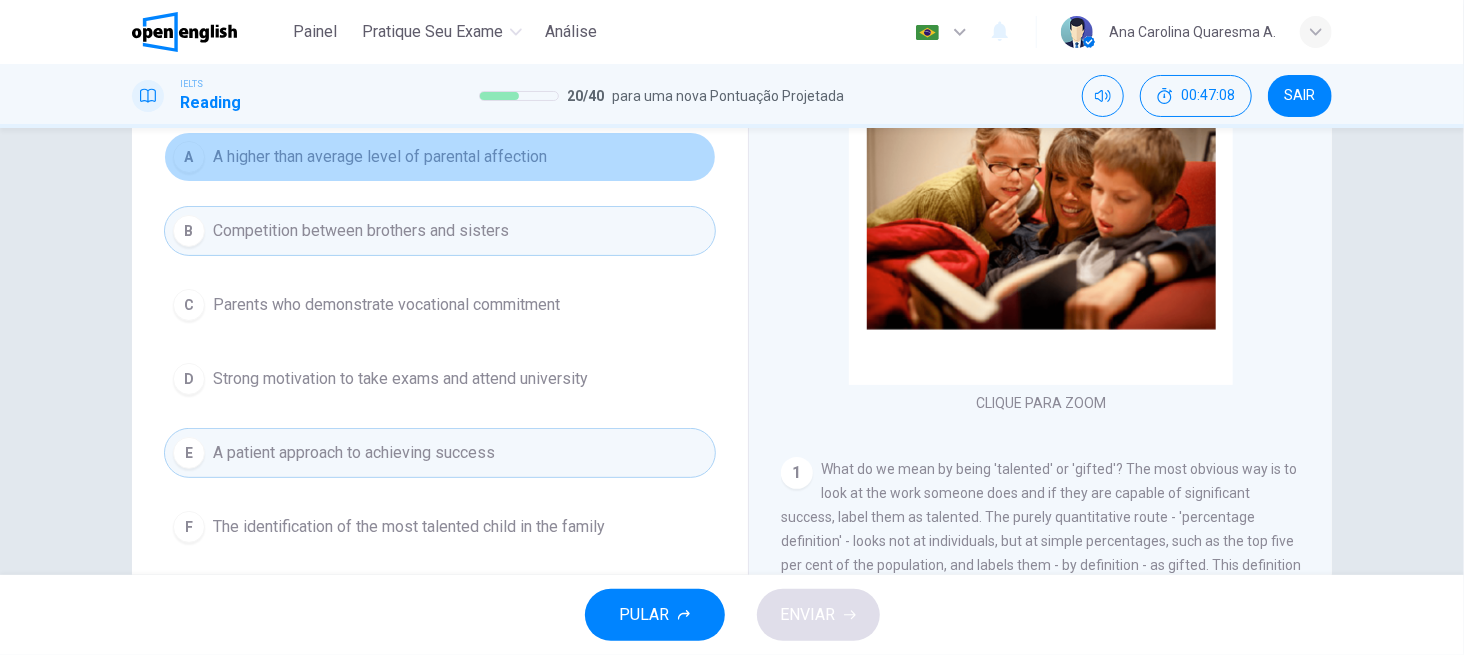 click on "A higher than average level of parental affection" at bounding box center (380, 157) 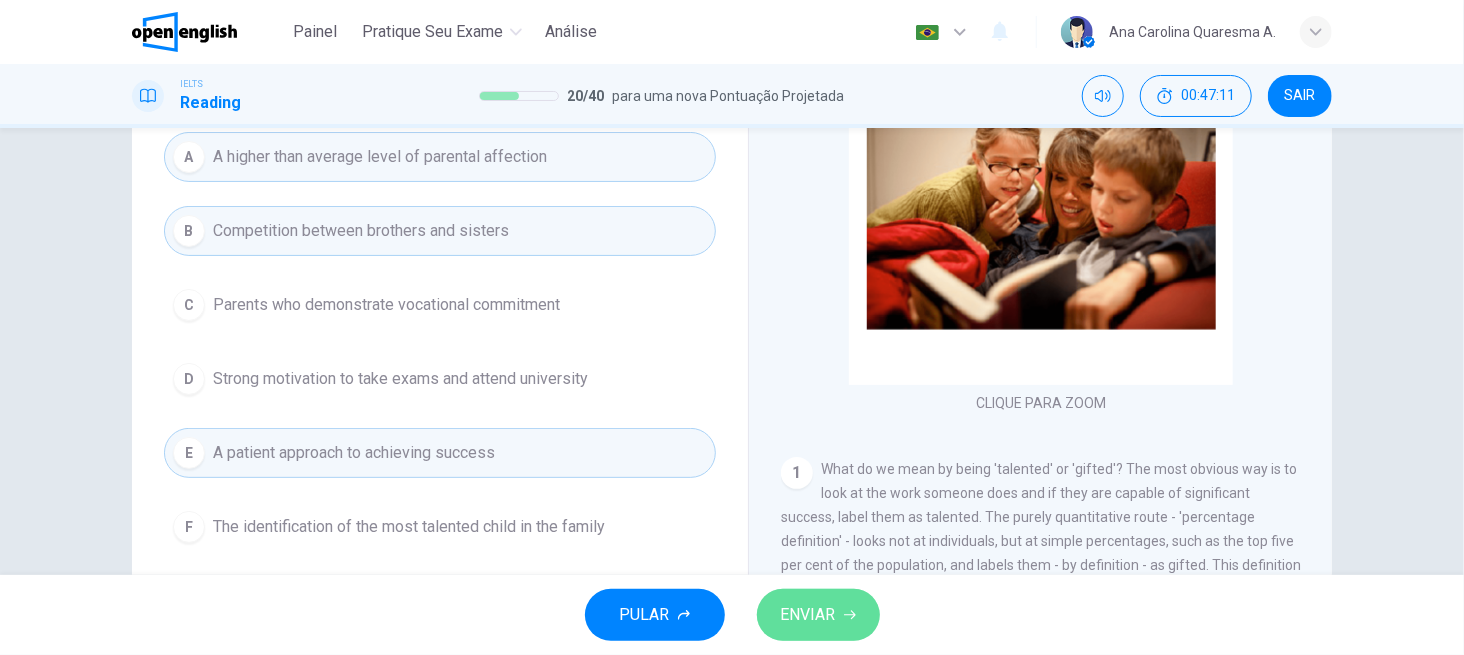 click on "ENVIAR" at bounding box center [818, 615] 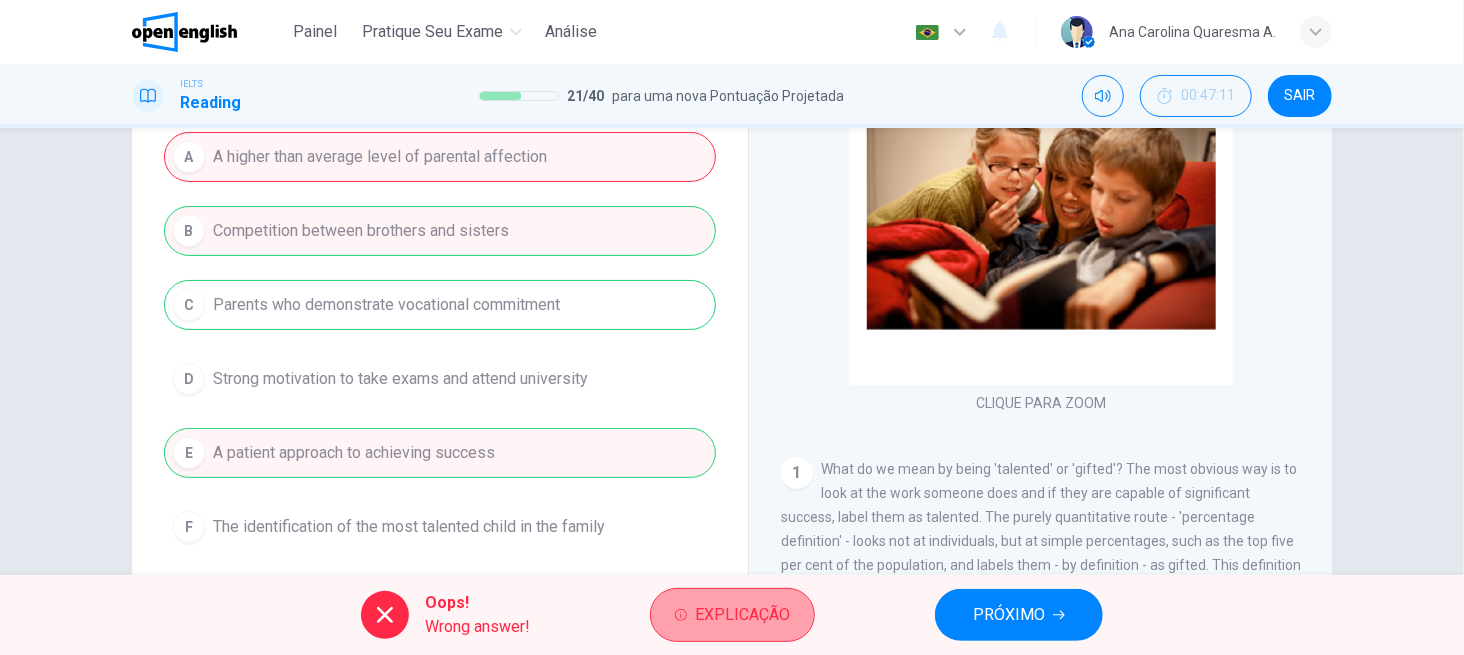 click on "Explicação" at bounding box center [742, 615] 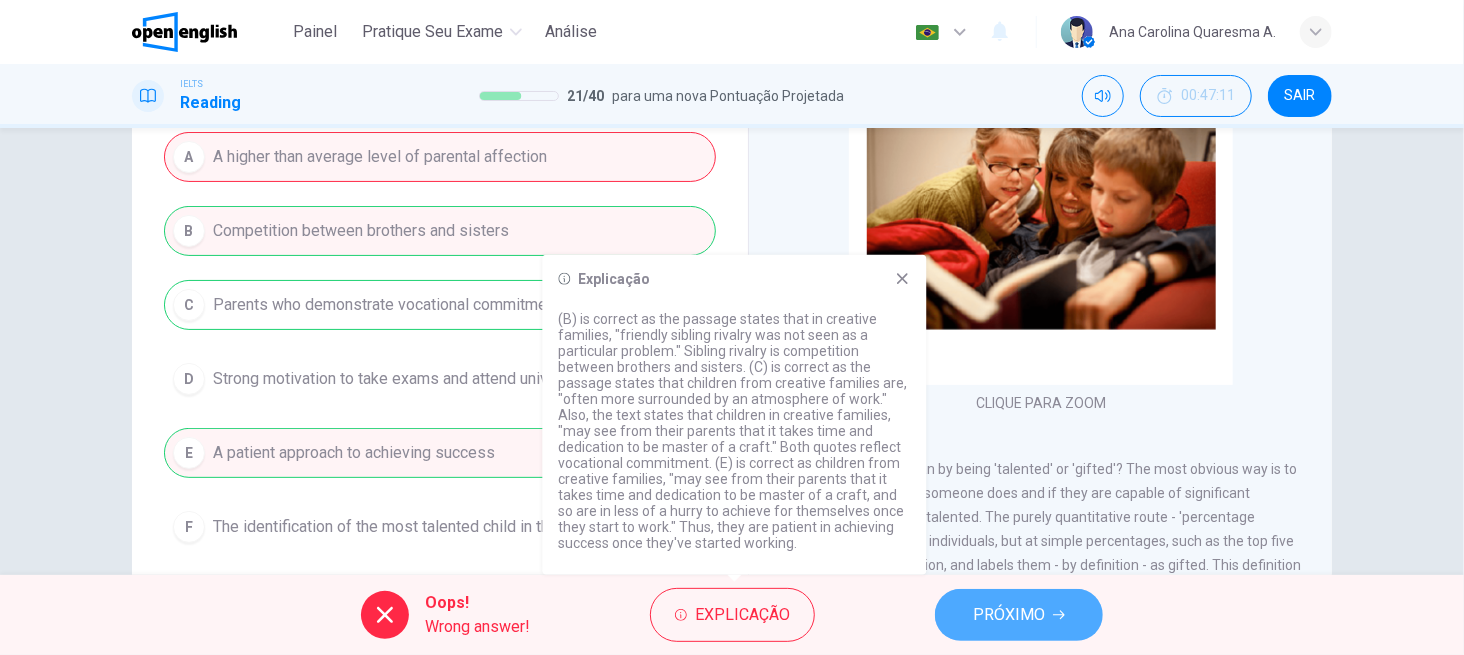 click on "PRÓXIMO" at bounding box center [1009, 615] 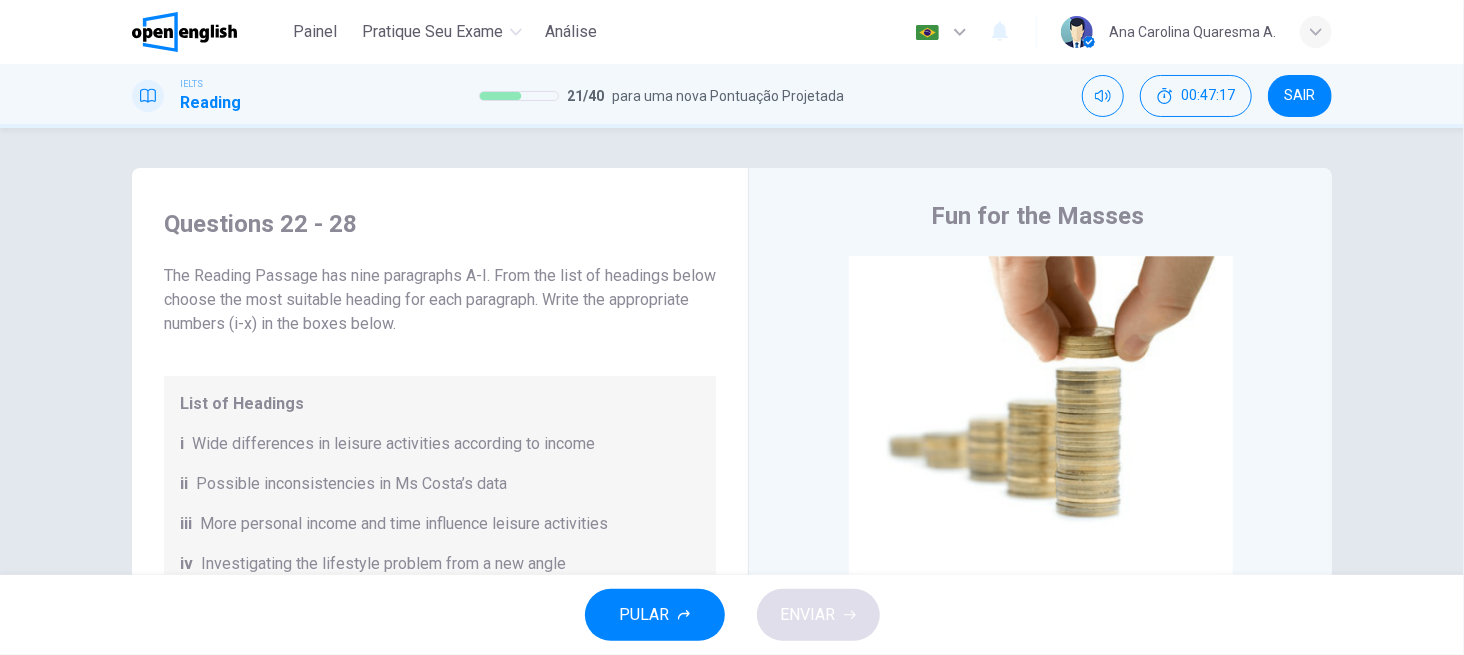click on "Fun for the Masses CLIQUE PARA ZOOM Clique para Zoom A Are you better off than you used to be? Even after six years of sustained economic growth, Americans worry about that question. Economists who plumb government income statistics agree that Americans’ incomes, as measured in inflation-adjusted dollars, have risen more slowly in the past two decades than in earlier times, and that some workers’ real incomes have actually fallen. They also agree that by almost any measure, income is distributed less equally than it used to be. Neither of those claims, however, sheds much light on whether living standards are rising or falling. This is because ‘living standard’ is a highly amorphous concept. Measuring how much people earn is relatively easy, at least compared with measuring how well they live. B C D E F G H I" at bounding box center [1040, 531] 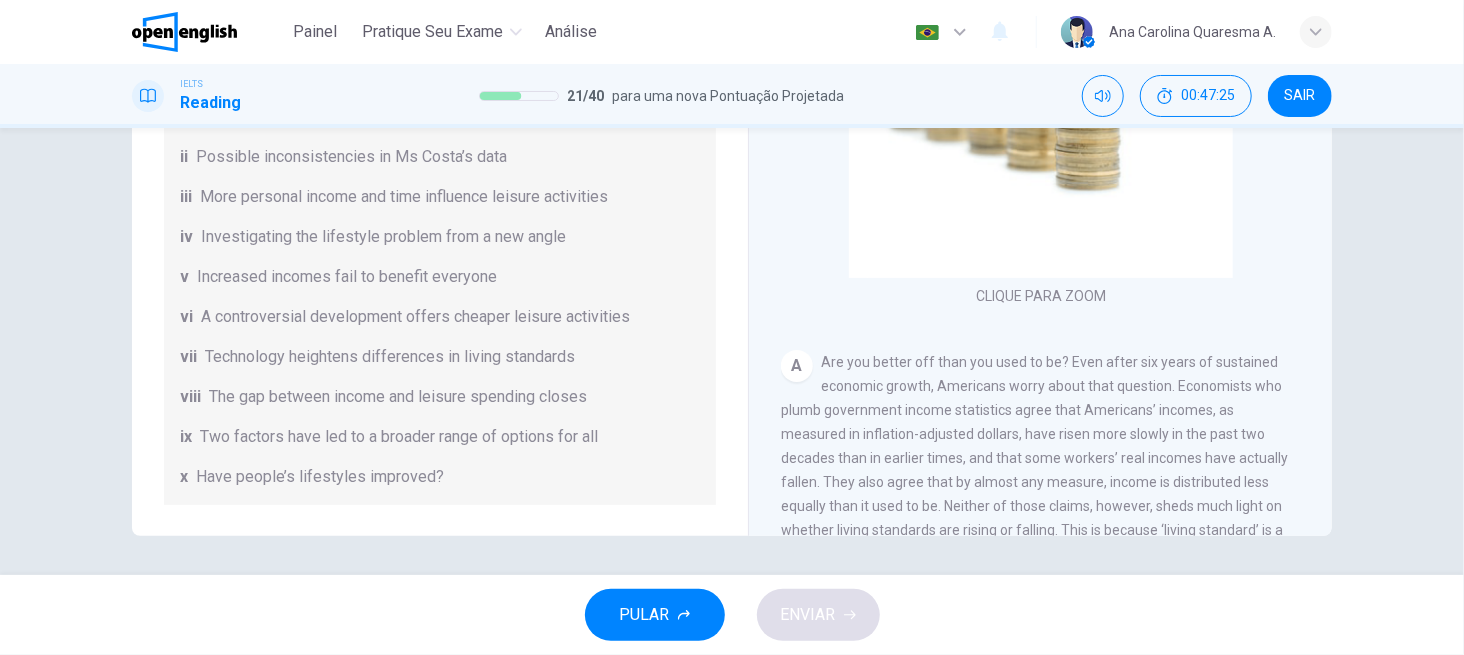 scroll, scrollTop: 274, scrollLeft: 0, axis: vertical 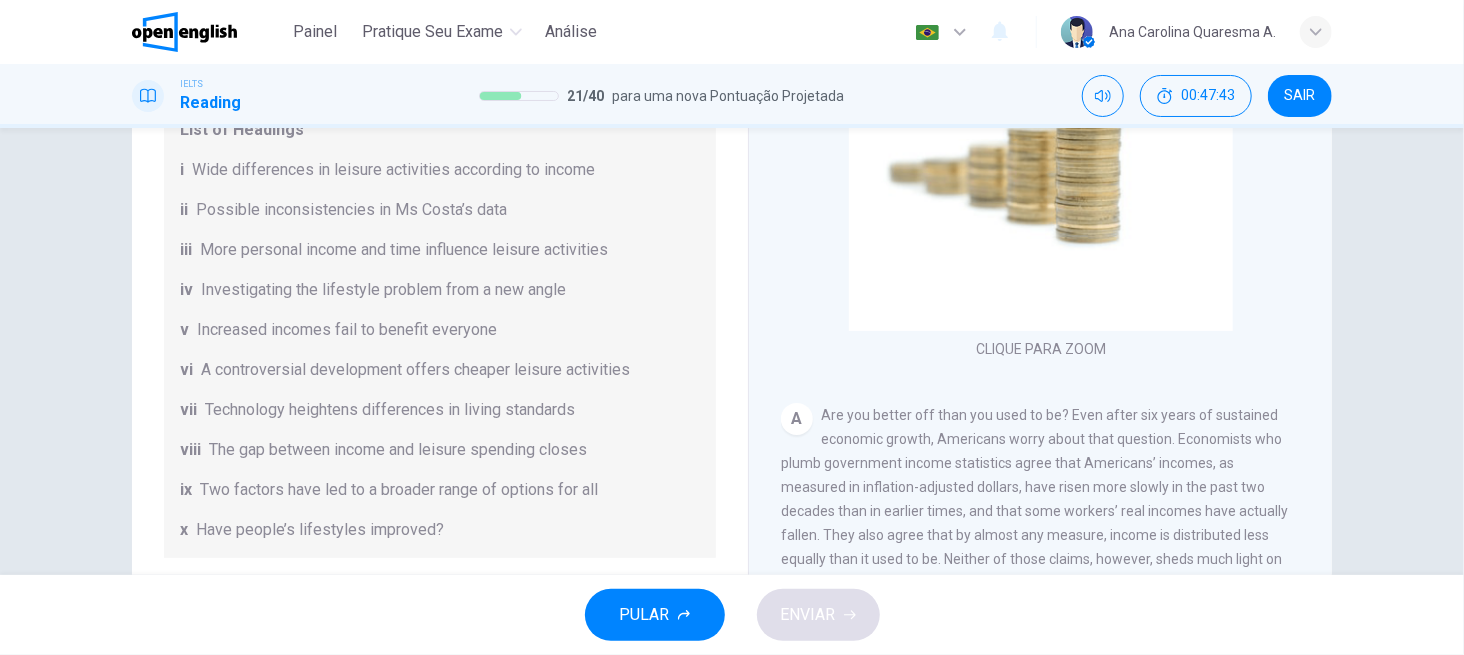 click on "Are you better off than you used to be? Even after six years of sustained economic growth, Americans worry about that question. Economists who plumb government income statistics agree that Americans’ incomes, as measured in inflation-adjusted dollars, have risen more slowly in the past two decades than in earlier times, and that some workers’ real incomes have actually fallen. They also agree that by almost any measure, income is distributed less equally than it used to be. Neither of those claims, however, sheds much light on whether living standards are rising or falling. This is because ‘living standard’ is a highly amorphous concept. Measuring how much people earn is relatively easy, at least compared with measuring how well they live." at bounding box center (1036, 523) 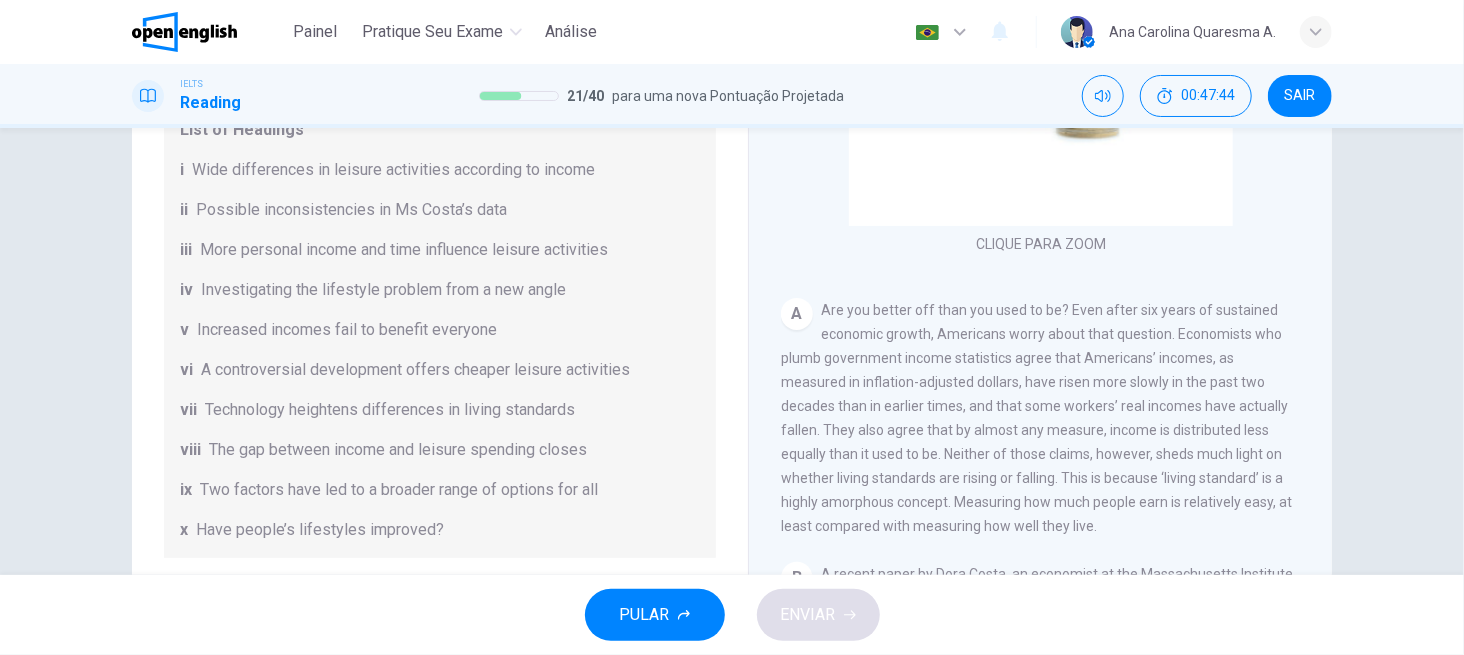 scroll, scrollTop: 106, scrollLeft: 0, axis: vertical 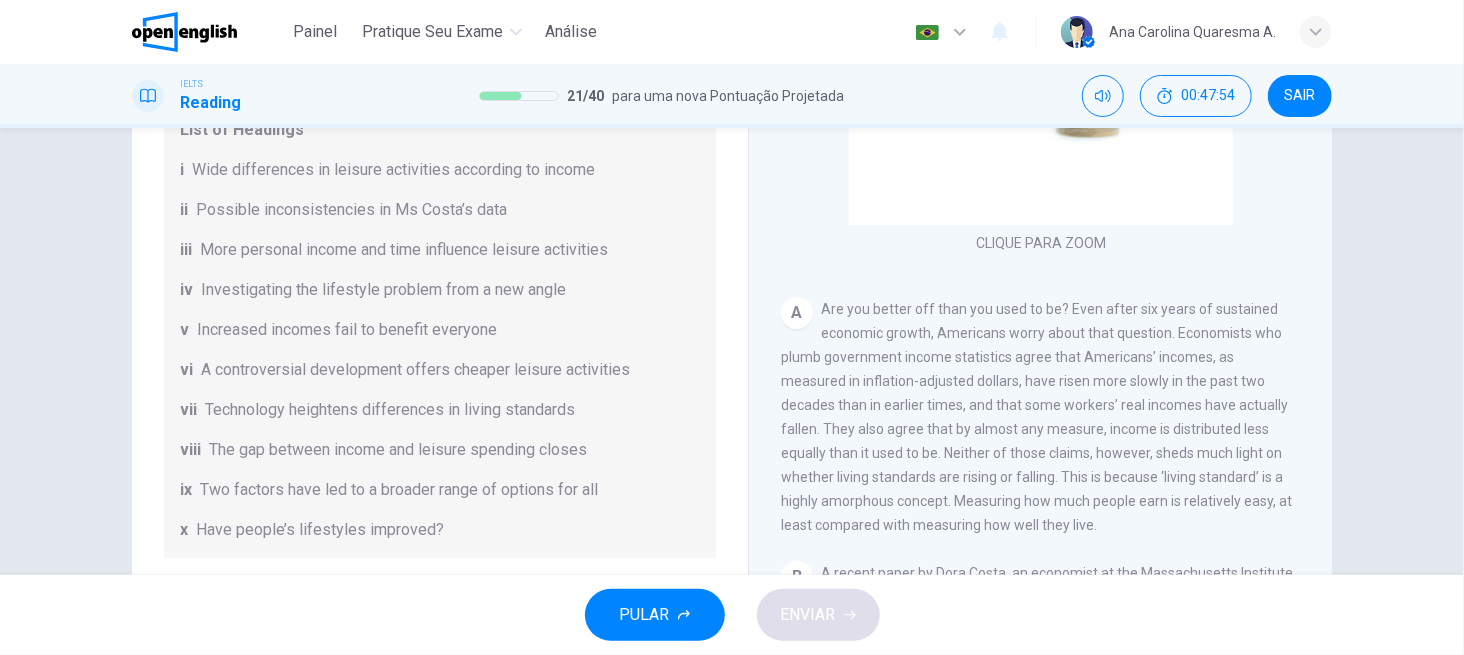 click on "A Are you better off than you used to be? Even after six years of sustained economic growth, Americans worry about that question. Economists who plumb government income statistics agree that Americans’ incomes, as measured in inflation-adjusted dollars, have risen more slowly in the past two decades than in earlier times, and that some workers’ real incomes have actually fallen. They also agree that by almost any measure, income is distributed less equally than it used to be. Neither of those claims, however, sheds much light on whether living standards are rising or falling. This is because ‘living standard’ is a highly amorphous concept. Measuring how much people earn is relatively easy, at least compared with measuring how well they live." at bounding box center (1041, 417) 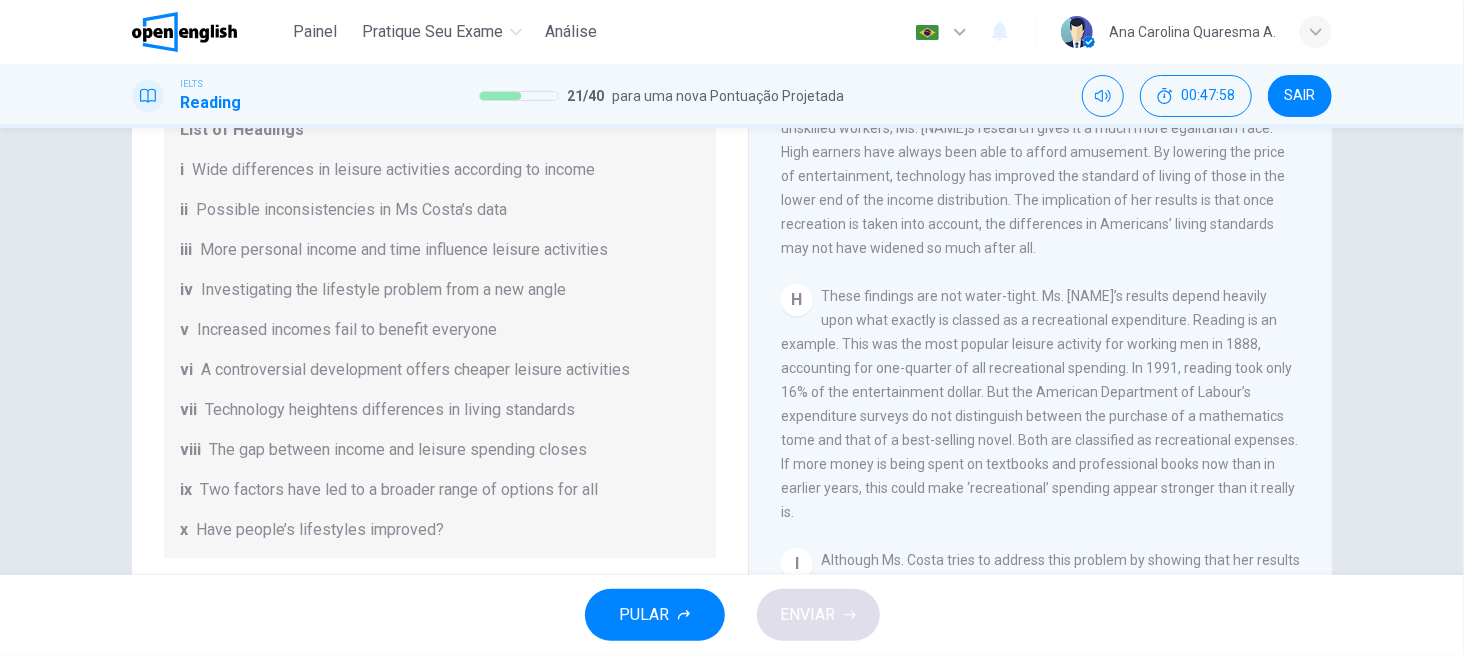 scroll, scrollTop: 1944, scrollLeft: 0, axis: vertical 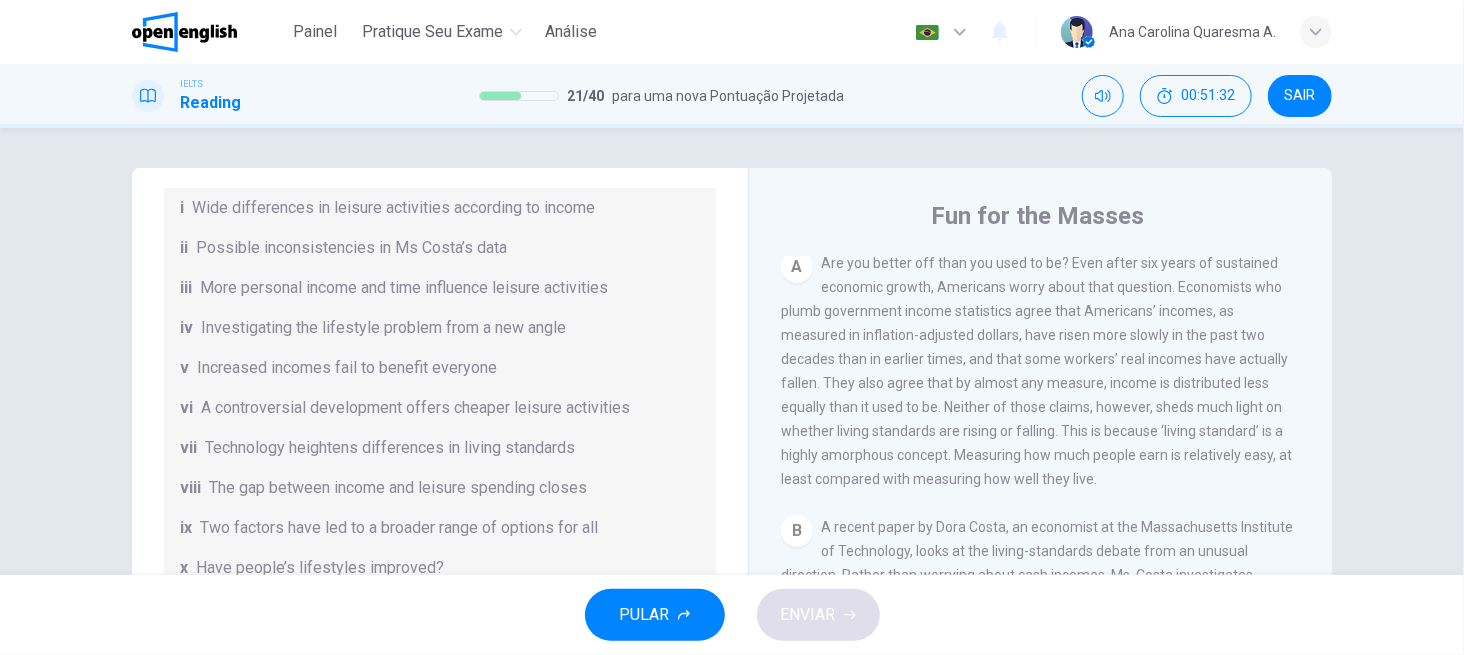 click on "A controversial development offers cheaper leisure activities" at bounding box center [415, 408] 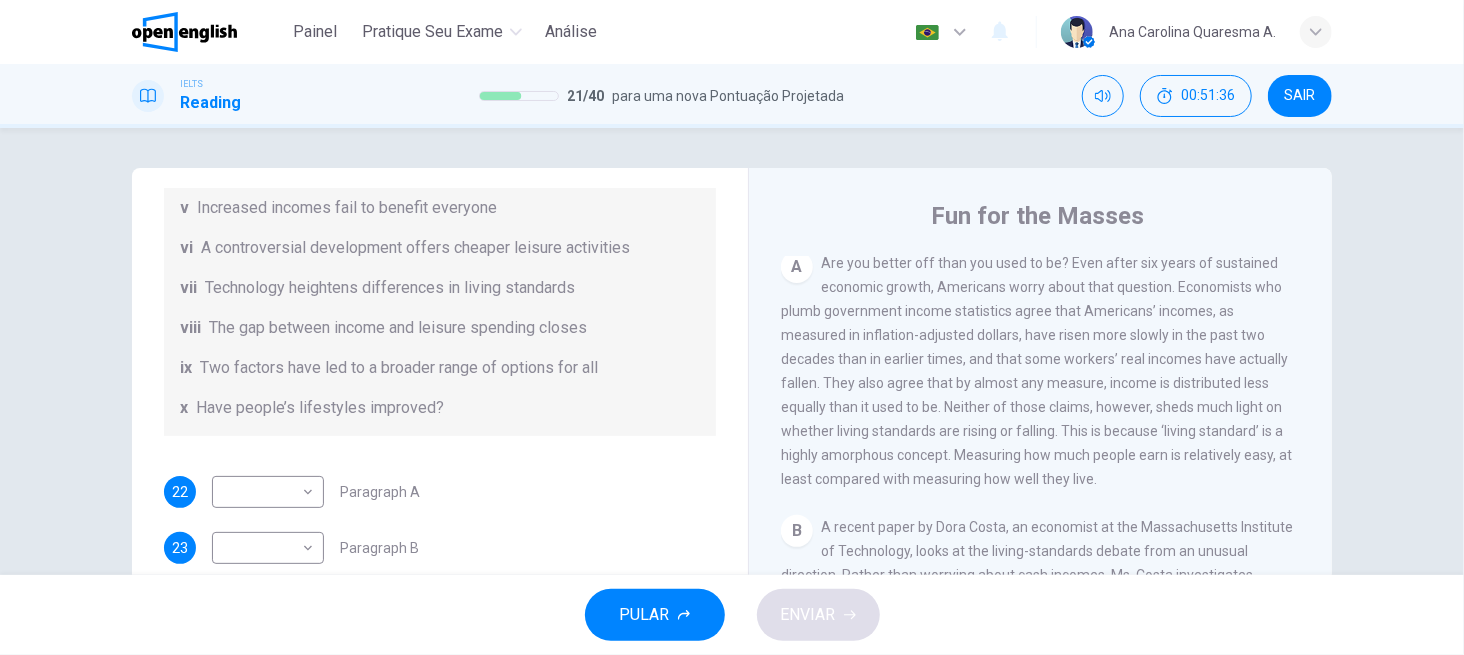 scroll, scrollTop: 342, scrollLeft: 0, axis: vertical 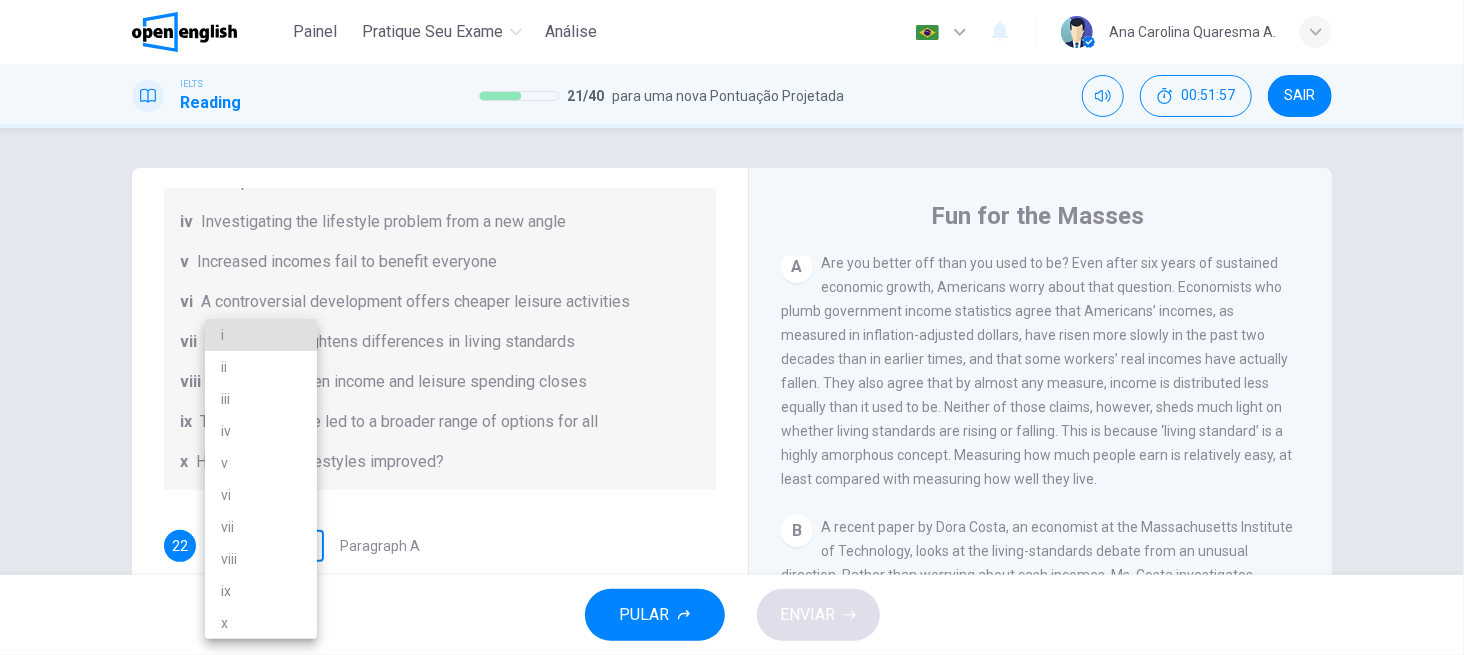click on "Painel Pratique seu exame Análise Português ** ​ [FIRST] [LAST] A. IELTS Reading 21 / 40 para uma nova Pontuação Projetada 00:51:57 SAIR Questions 22 - 28 The Reading Passage has nine paragraphs A-I.
From the list of headings below choose the most suitable heading for each paragraph.
Write the appropriate numbers (i-x) in the boxes below. List of Headings i Wide differences in leisure activities according to income ii Possible inconsistencies in Ms Costa’s data iii More personal income and time influence leisure activities iv Investigating the lifestyle problem from a new angle v vi vii viii ix x A" at bounding box center (732, 327) 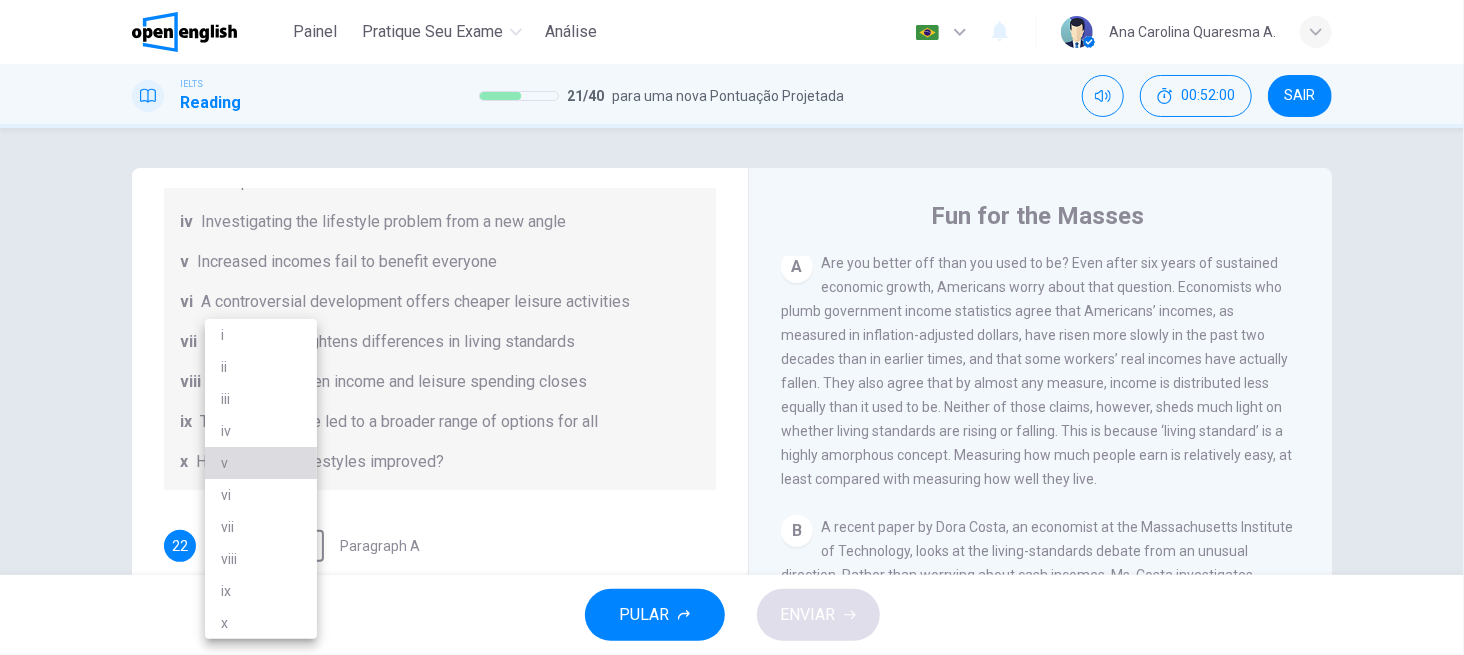 click on "v" at bounding box center [261, 463] 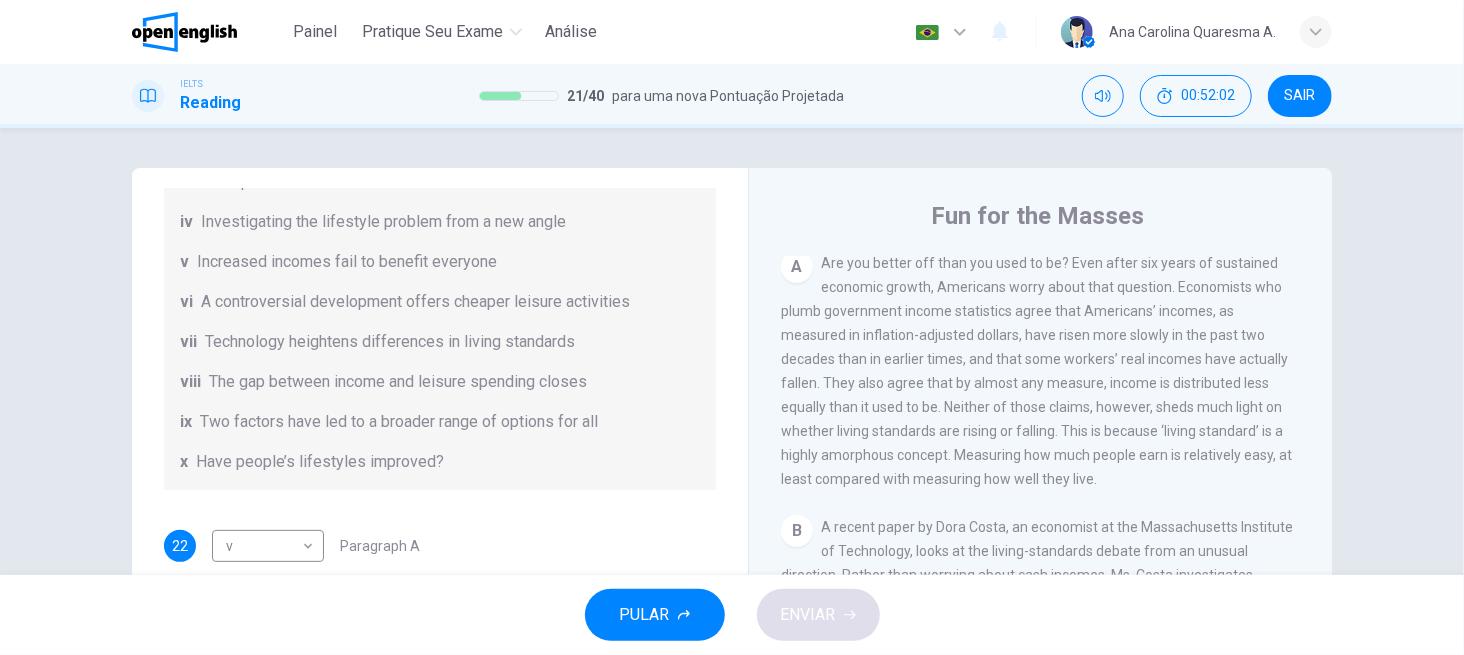 click on "Are you better off than you used to be? Even after six years of sustained economic growth, Americans worry about that question. Economists who plumb government income statistics agree that Americans’ incomes, as measured in inflation-adjusted dollars, have risen more slowly in the past two decades than in earlier times, and that some workers’ real incomes have actually fallen. They also agree that by almost any measure, income is distributed less equally than it used to be. Neither of those claims, however, sheds much light on whether living standards are rising or falling. This is because ‘living standard’ is a highly amorphous concept. Measuring how much people earn is relatively easy, at least compared with measuring how well they live." at bounding box center [1036, 371] 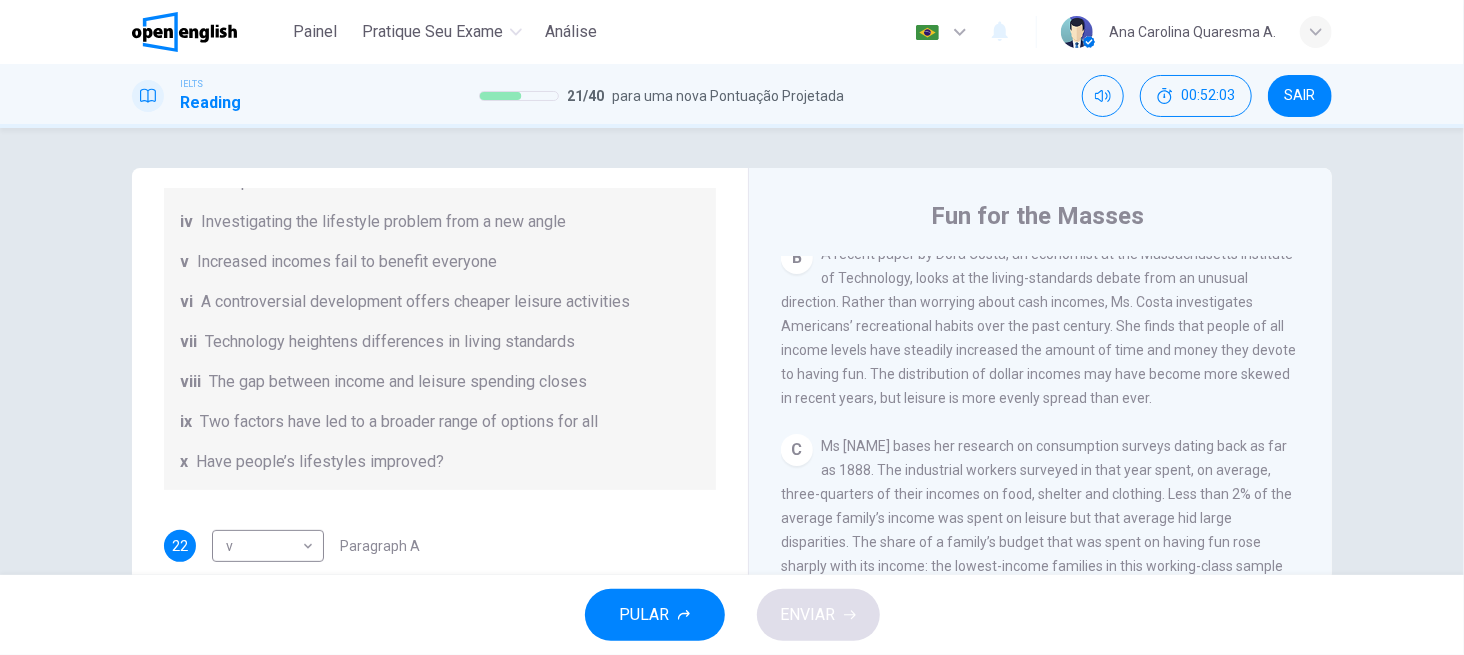 scroll, scrollTop: 693, scrollLeft: 0, axis: vertical 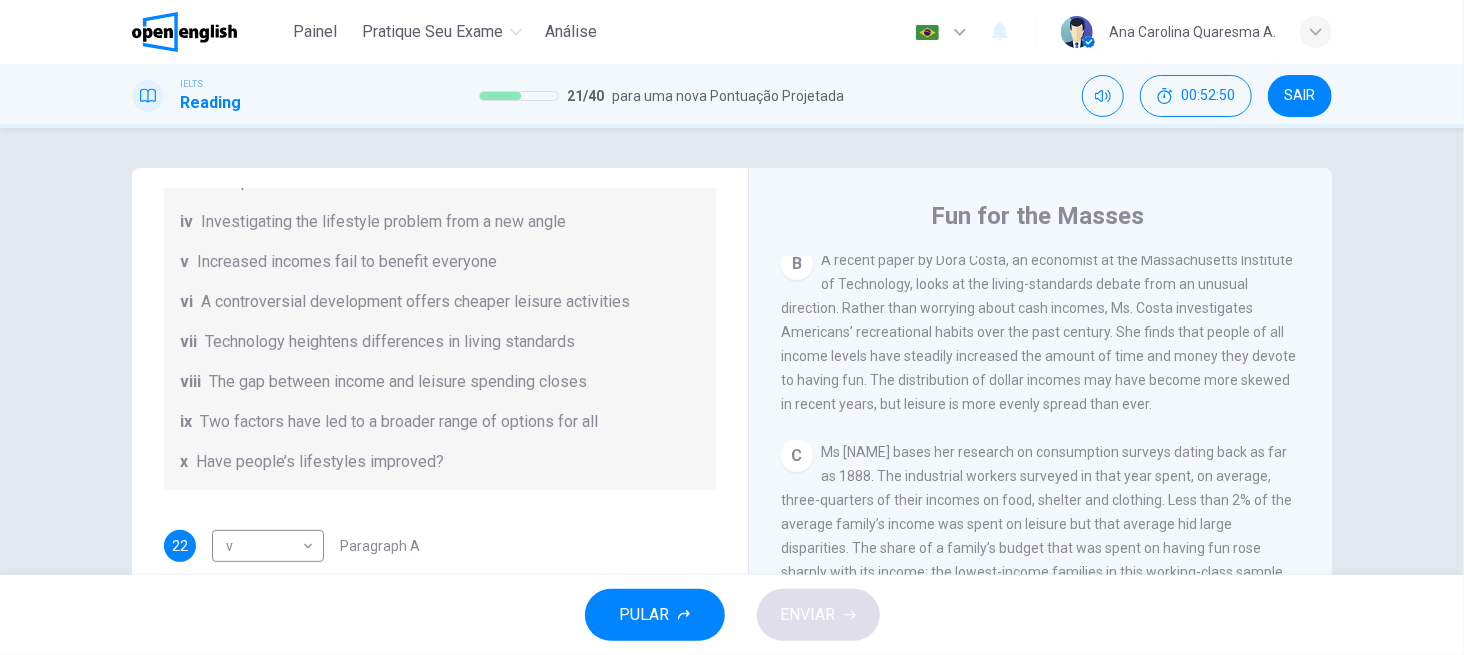click on "vii Technology heightens differences in living standards" at bounding box center (440, 342) 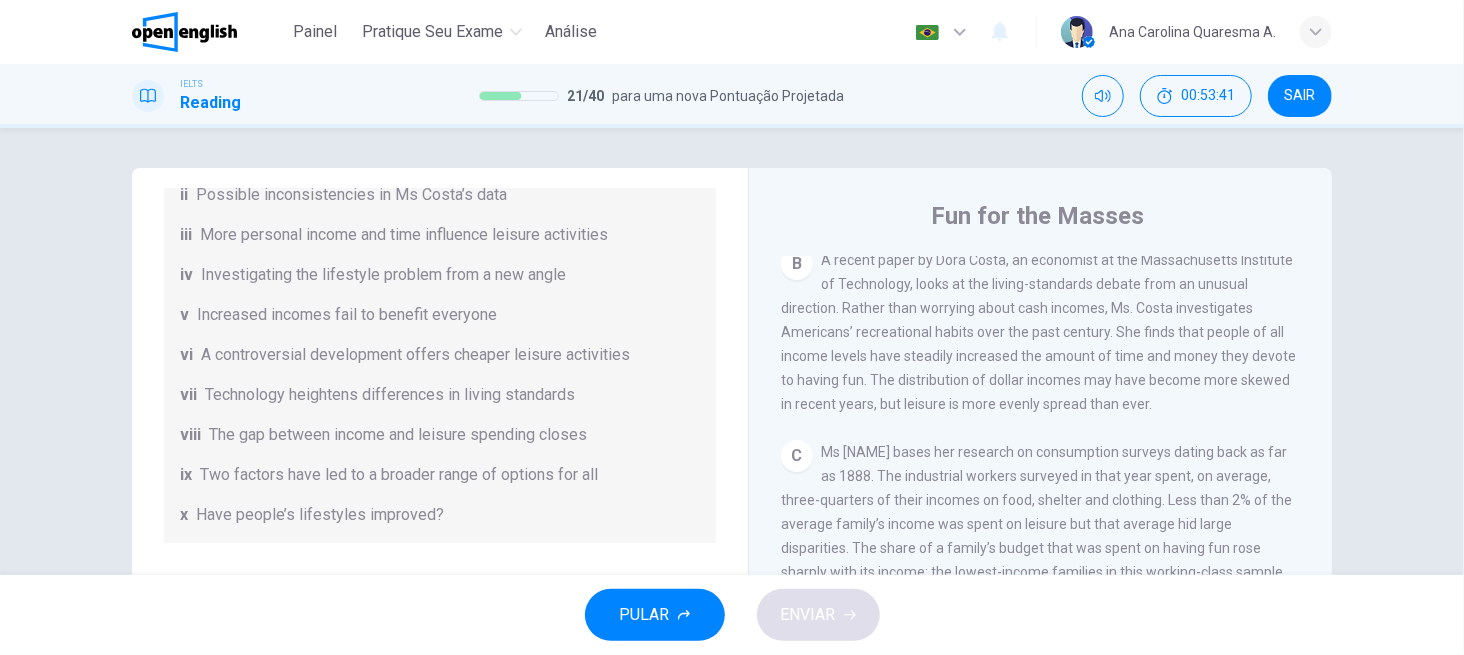 scroll, scrollTop: 342, scrollLeft: 0, axis: vertical 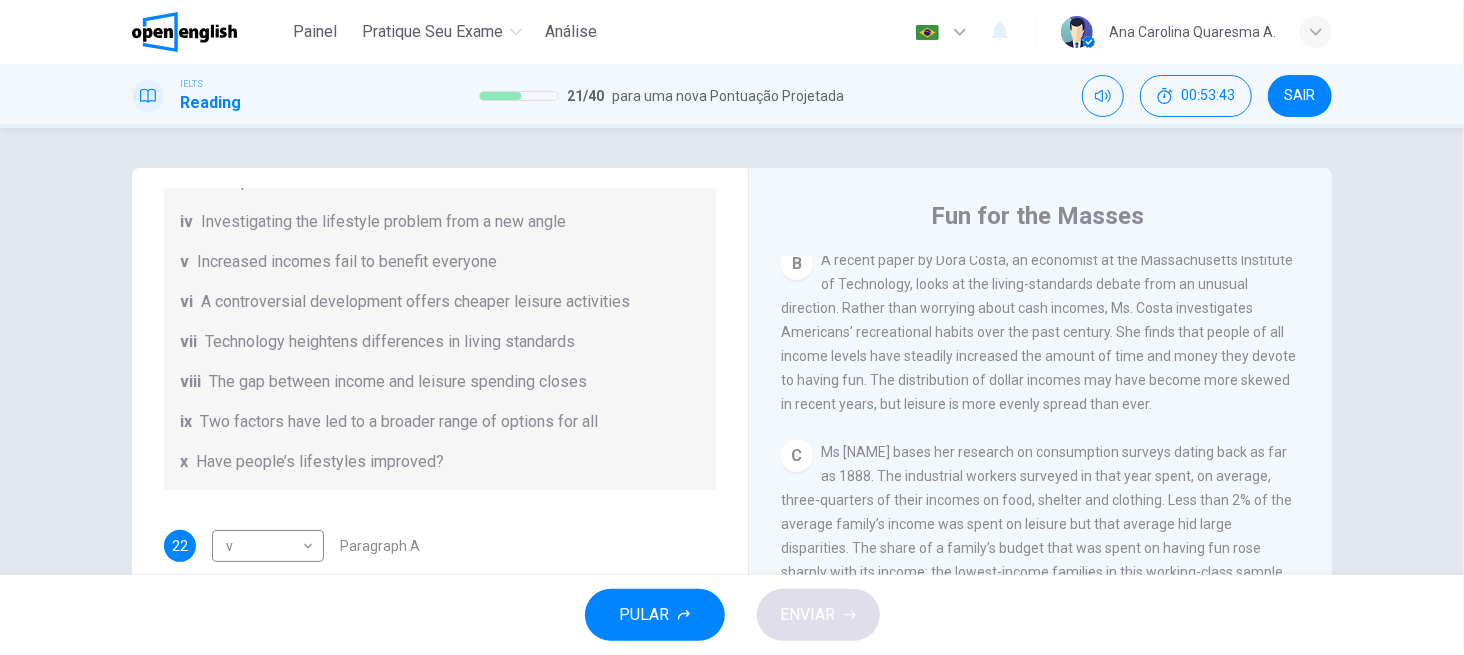 click on "B A recent paper by [NAME] [LAST], an economist at the Massachusetts Institute of Technology, looks at the living-standards debate from an unusual direction. Rather than worrying about cash incomes, Ms. [LAST] investigates Americans’ recreational habits over the past century. She finds that people of all income levels have steadily increased the amount of time and money they devote to having fun. The distribution of dollar incomes may have become more skewed in recent years, but leisure is more evenly spread than ever." at bounding box center (1041, 332) 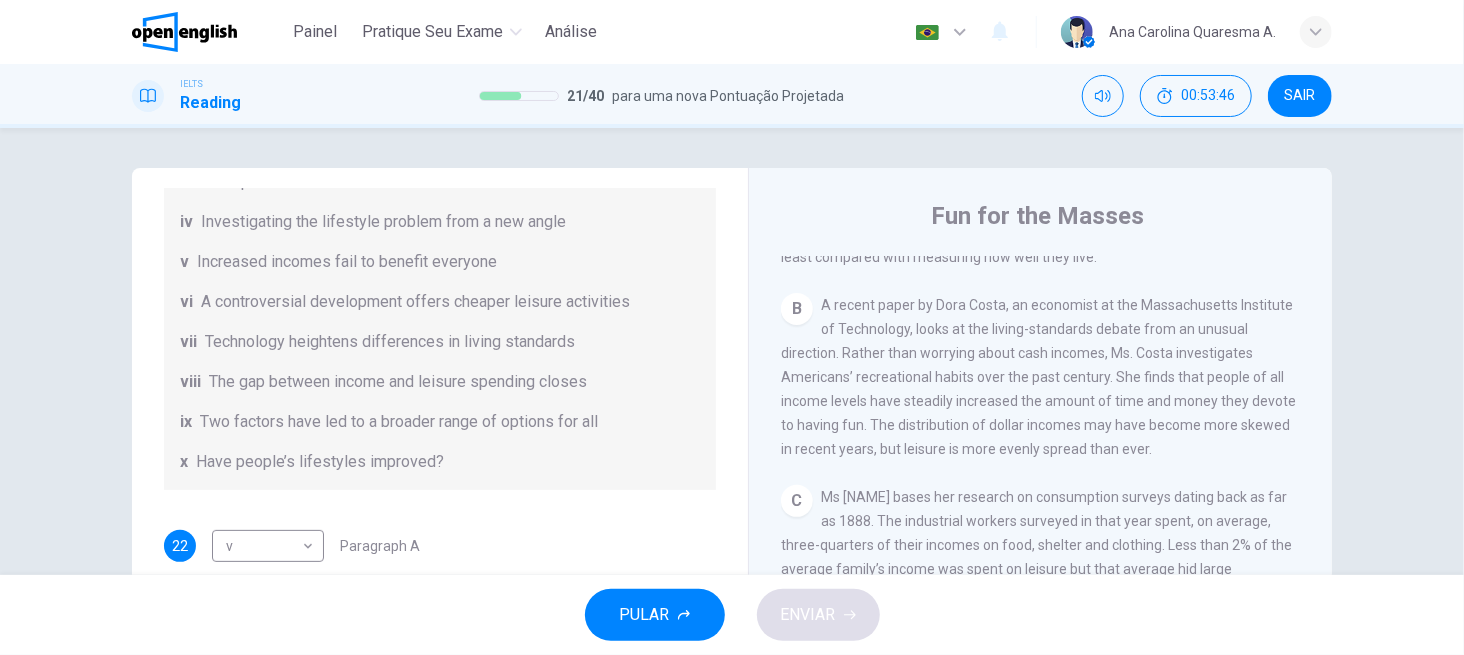 scroll, scrollTop: 640, scrollLeft: 0, axis: vertical 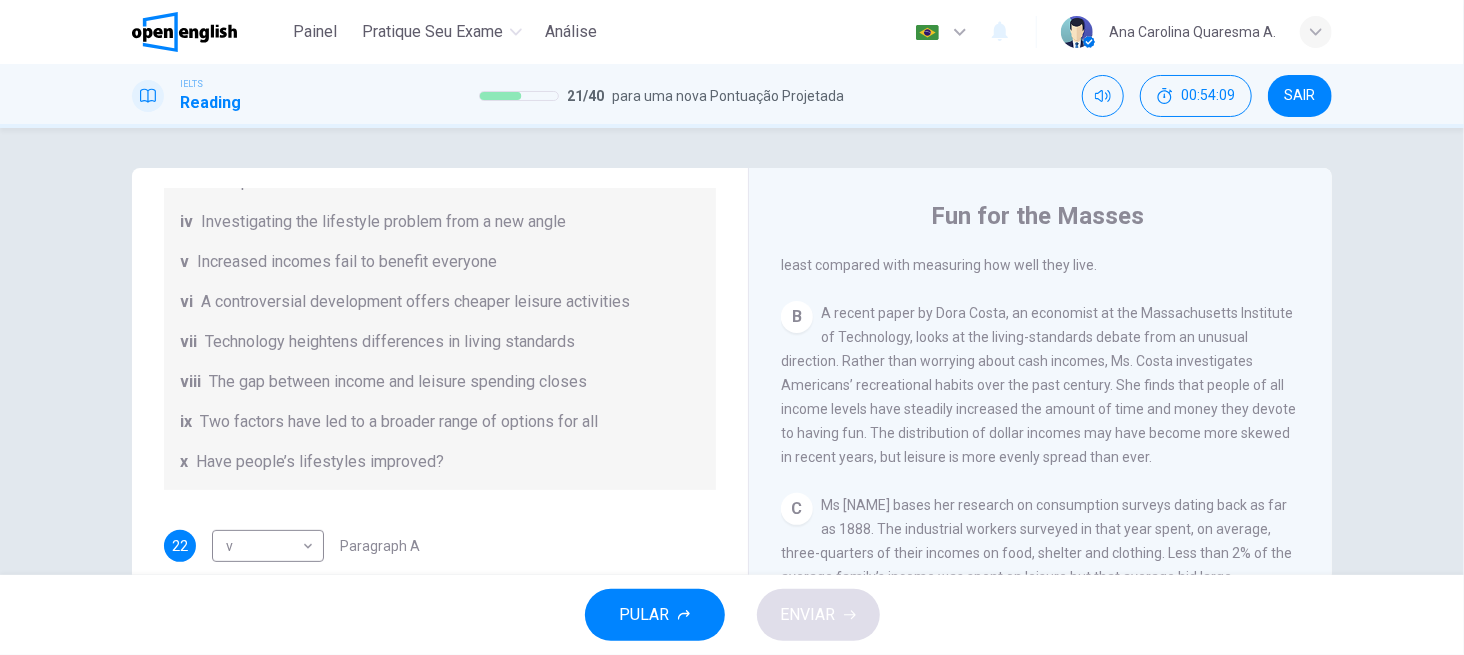 click on "List of Headings i Wide differences in leisure activities according to income ii Possible inconsistencies in Ms Costa’s data iii More personal income and time influence leisure activities iv Investigating the lifestyle problem from a new angle v Increased incomes fail to benefit everyone vi A controversial development offers cheaper leisure activities vii Technology heightens differences in living standards viii The gap between income and leisure spending closes ix Two factors have led to a broader range of options for all x Have people’s lifestyles improved?" at bounding box center (440, 262) 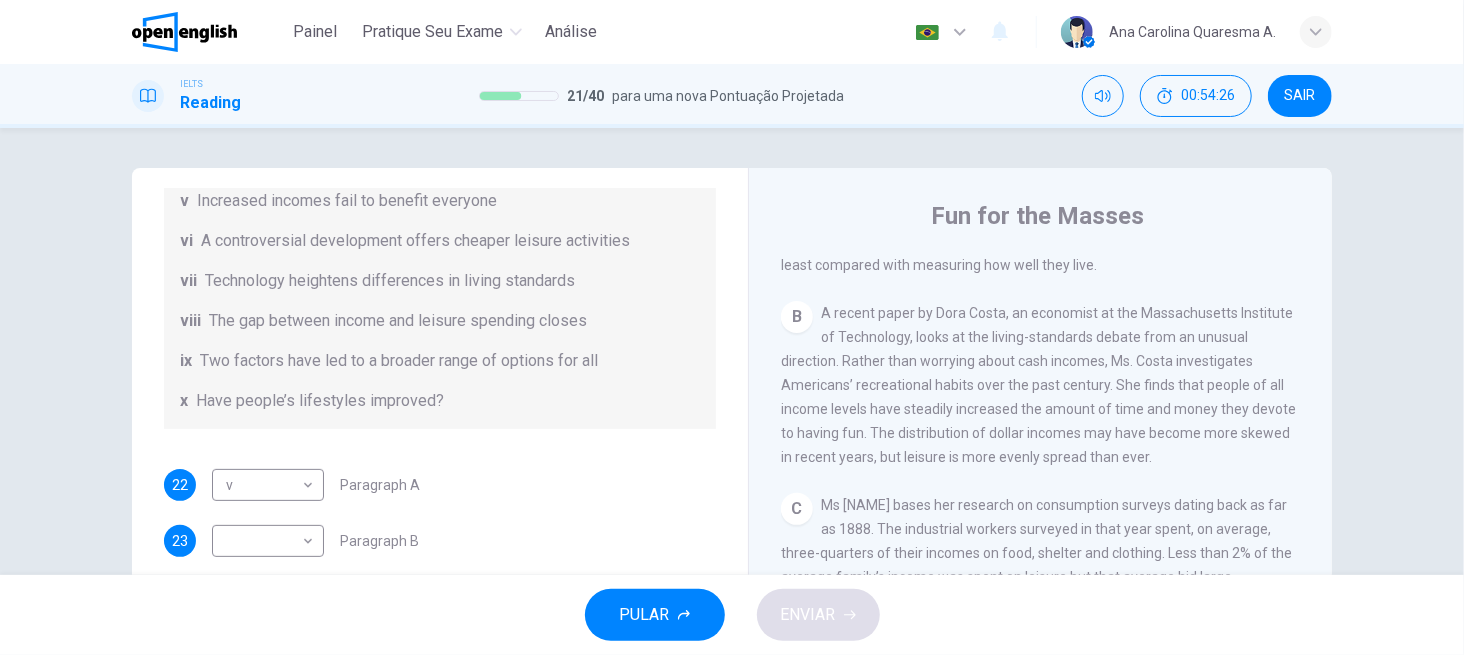 scroll, scrollTop: 416, scrollLeft: 0, axis: vertical 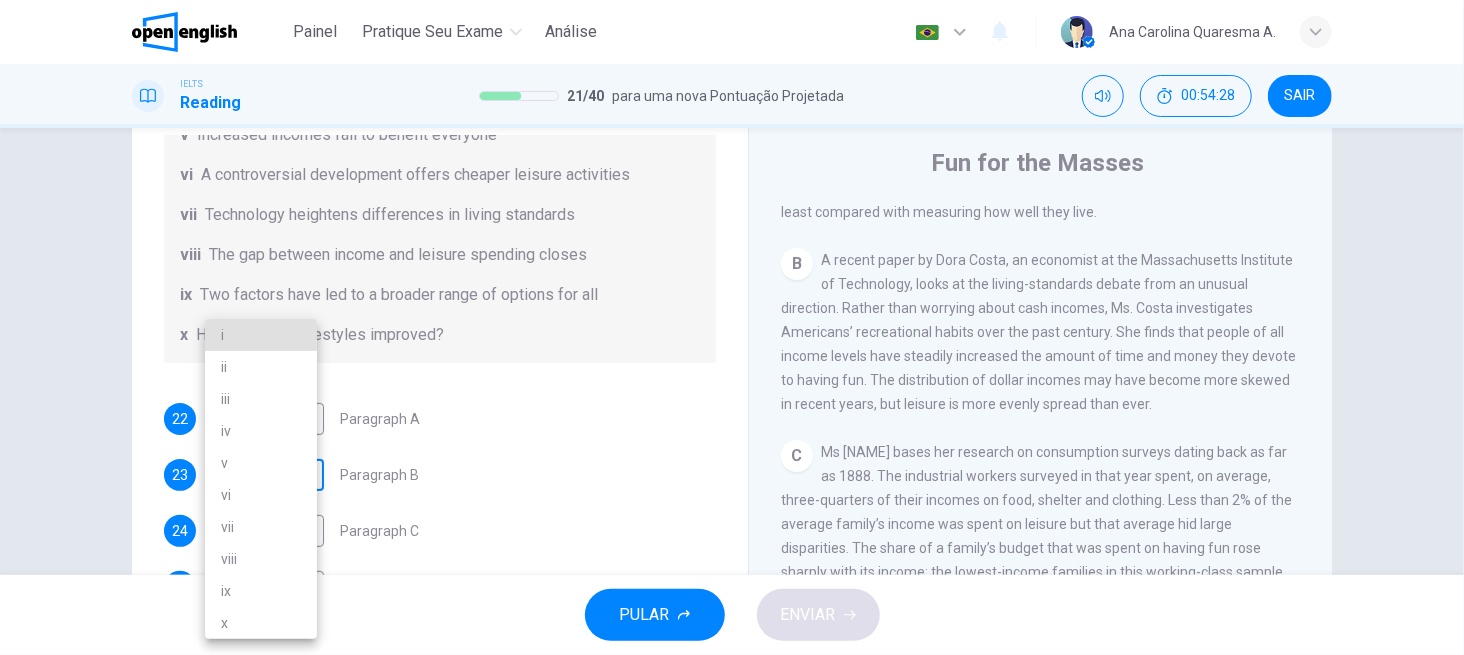 click on "Painel Pratique seu exame Análise Português ** ​ [FIRST] [LAST] A. IELTS Reading 21 / 40 para uma nova Pontuação Projetada 00:54:28 SAIR Questions 22 - 28 The Reading Passage has nine paragraphs A-I.
From the list of headings below choose the most suitable heading for each paragraph.
Write the appropriate numbers (i-x) in the boxes below. List of Headings i Wide differences in leisure activities according to income ii Possible inconsistencies in Ms Costa’s data iii More personal income and time influence leisure activities iv Investigating the lifestyle problem from a new angle v vi vii viii ix x v" at bounding box center [732, 327] 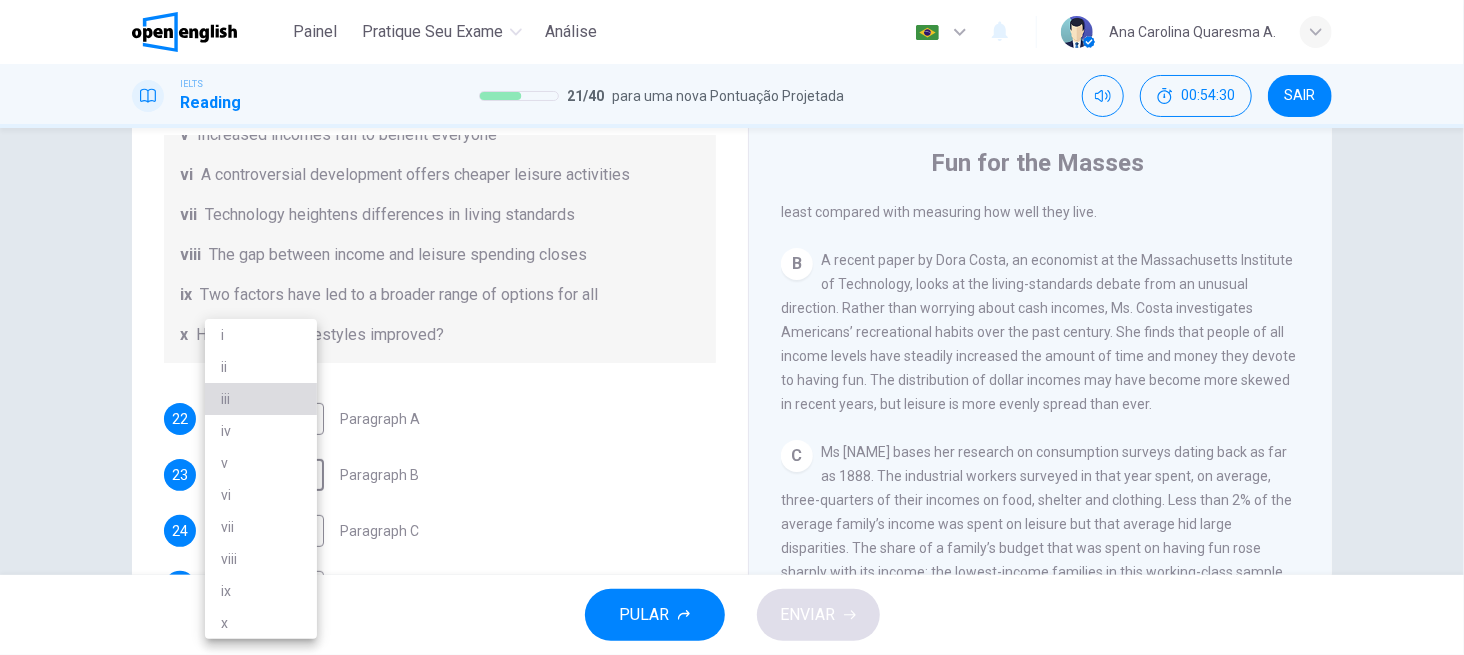 click on "iii" at bounding box center (261, 399) 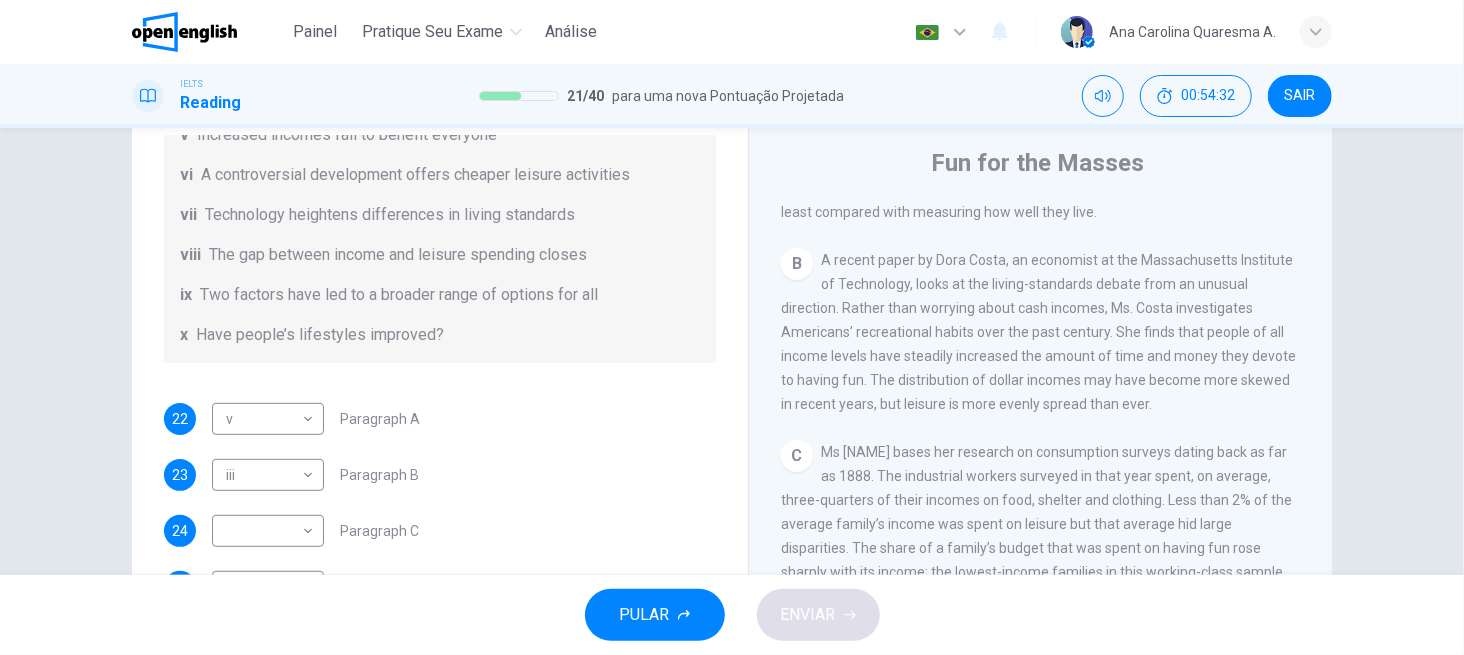 click on "Ms [NAME] bases her research on consumption surveys dating back as far as 1888. The industrial workers surveyed in that year spent, on average, three-quarters of their incomes on food, shelter and clothing. Less than 2% of the average family’s income was spent on leisure but that average hid large disparities. The share of a family’s budget that was spent on having fun rose sharply with its income: the lowest-income families in this working-class sample spent barely 1% of their budgets on recreation, while higher earners spent more than 3%. Only the latter group could afford such extravagances as theatre and concert performances, which were relatively much more expensive than they are today." at bounding box center (1036, 560) 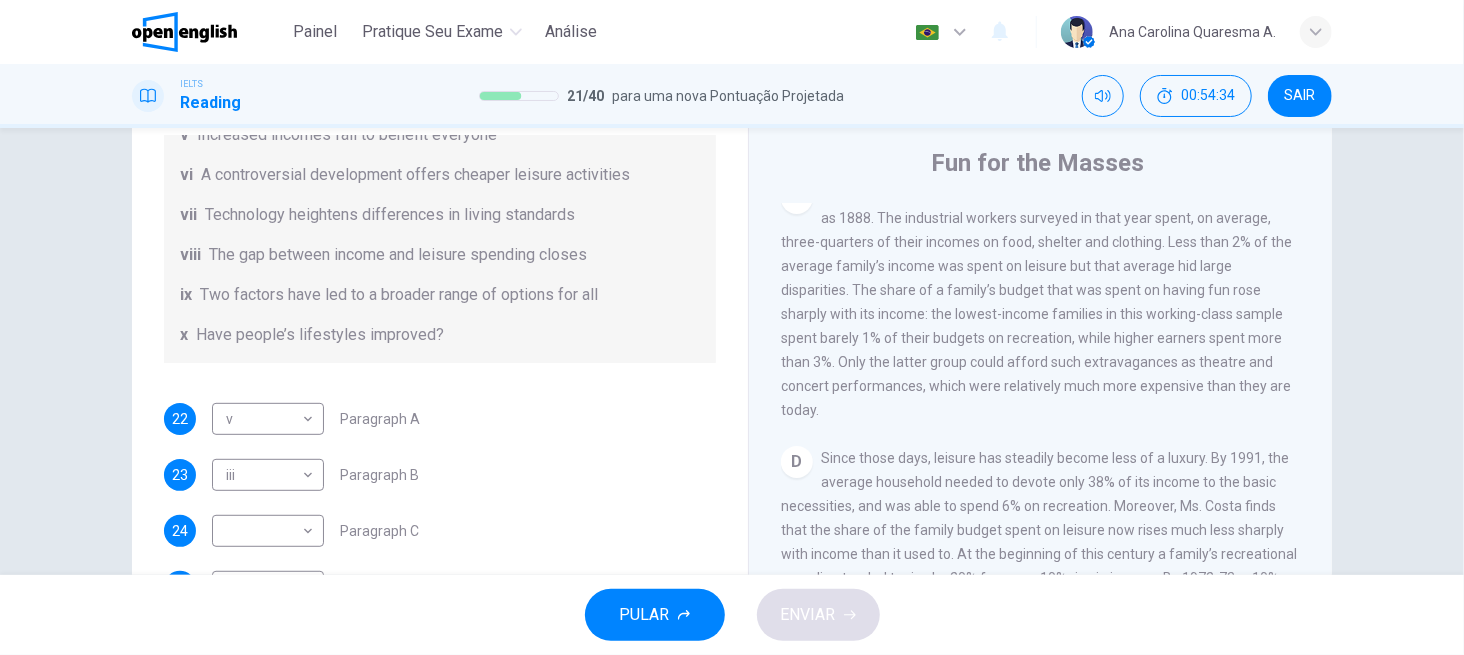 scroll, scrollTop: 906, scrollLeft: 0, axis: vertical 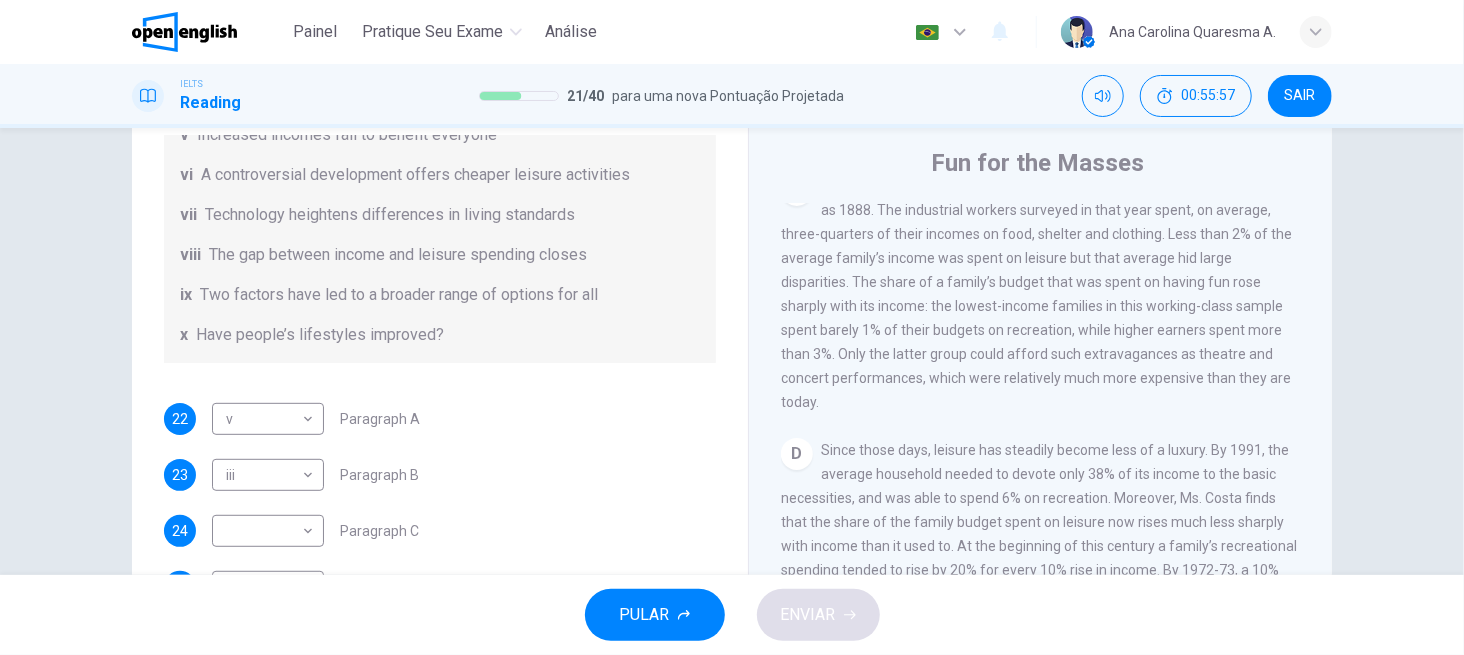 click on "List of Headings i Wide differences in leisure activities according to income ii Possible inconsistencies in Ms Costa’s data iii More personal income and time influence leisure activities iv Investigating the lifestyle problem from a new angle v Increased incomes fail to benefit everyone vi A controversial development offers cheaper leisure activities vii Technology heightens differences in living standards viii The gap between income and leisure spending closes ix Two factors have led to a broader range of options for all x Have people’s lifestyles improved?" at bounding box center [440, 135] 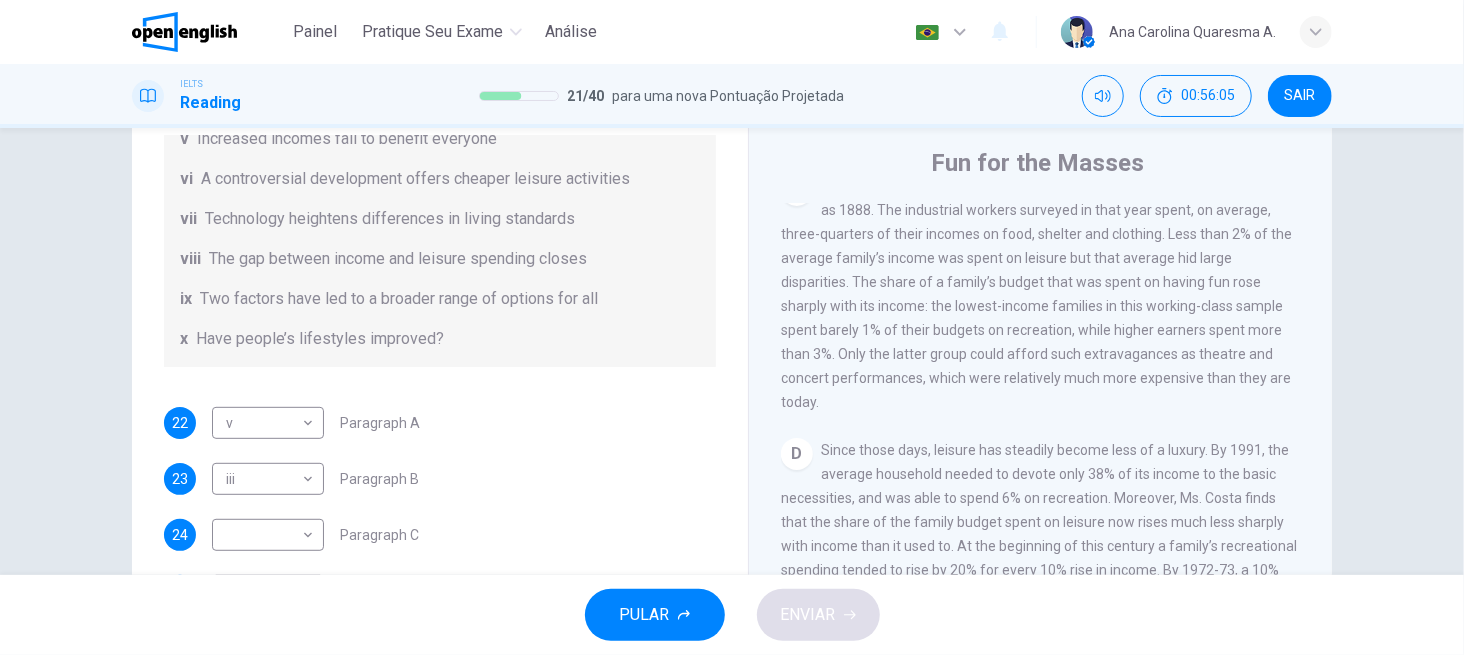 scroll, scrollTop: 416, scrollLeft: 0, axis: vertical 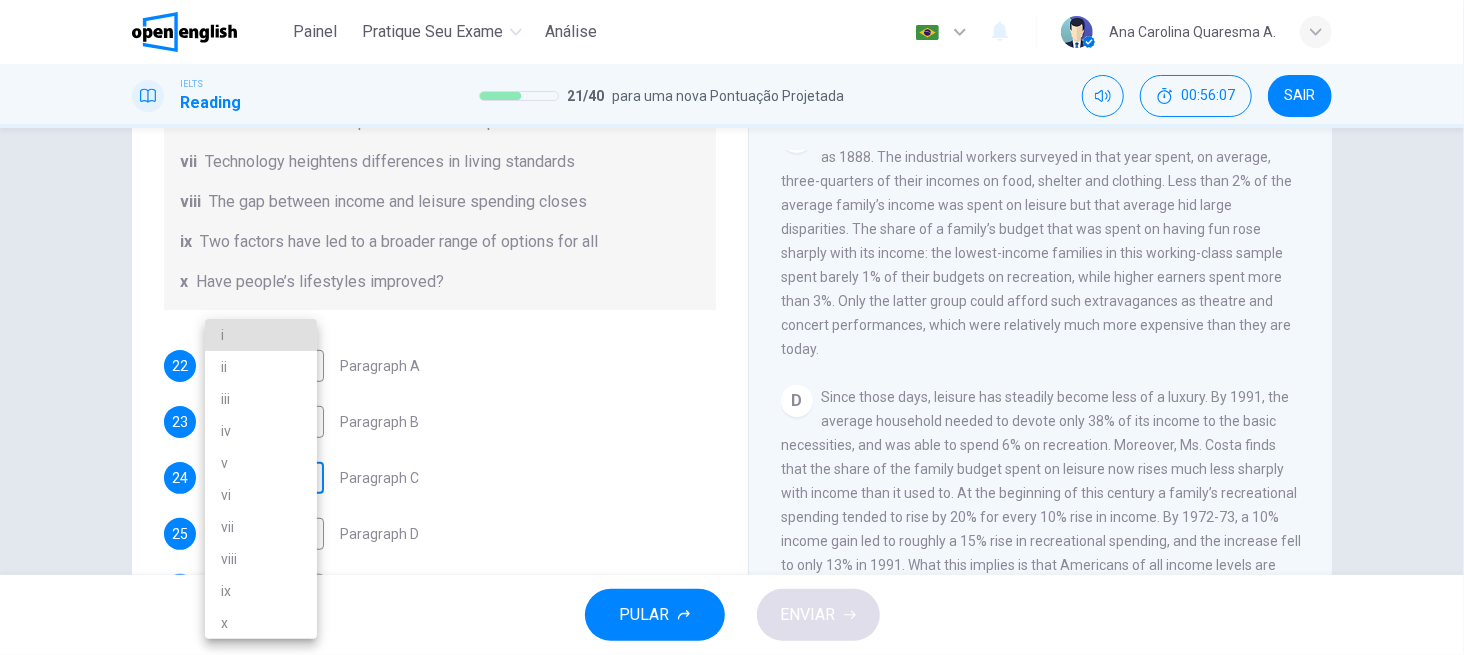 click on "Este site usa cookies, conforme explicado em nossa Política de Privacidade. Se você concorda com o uso de cookies, clique no botão Aceitar e continue navegando em nosso site. Política de Privacidade Aceitar This site uses cookies, as explained in our Privacy Policy. If you agree to the use of cookies, please click the Accept button and continue to browse our site. Privacy Policy Accept Painel Pratique seu exame Análise Português ** ​ [NAME] A. IELTS Reading 21 / 40 para uma nova Pontuação Projetada 00:56:07 SAIR Questions 22 - 28 The Reading Passage has nine paragraphs A-I.
From the list of headings below choose the most suitable heading for each paragraph.
Write the appropriate numbers (i-x) in the boxes below. List of Headings i Wide differences in leisure activities according to income ii Possible inconsistencies in [NAME]’s data iii More personal income and time influence leisure activities iv Investigating the lifestyle problem from a new angle v vi vii viii ix x v" at bounding box center [732, 327] 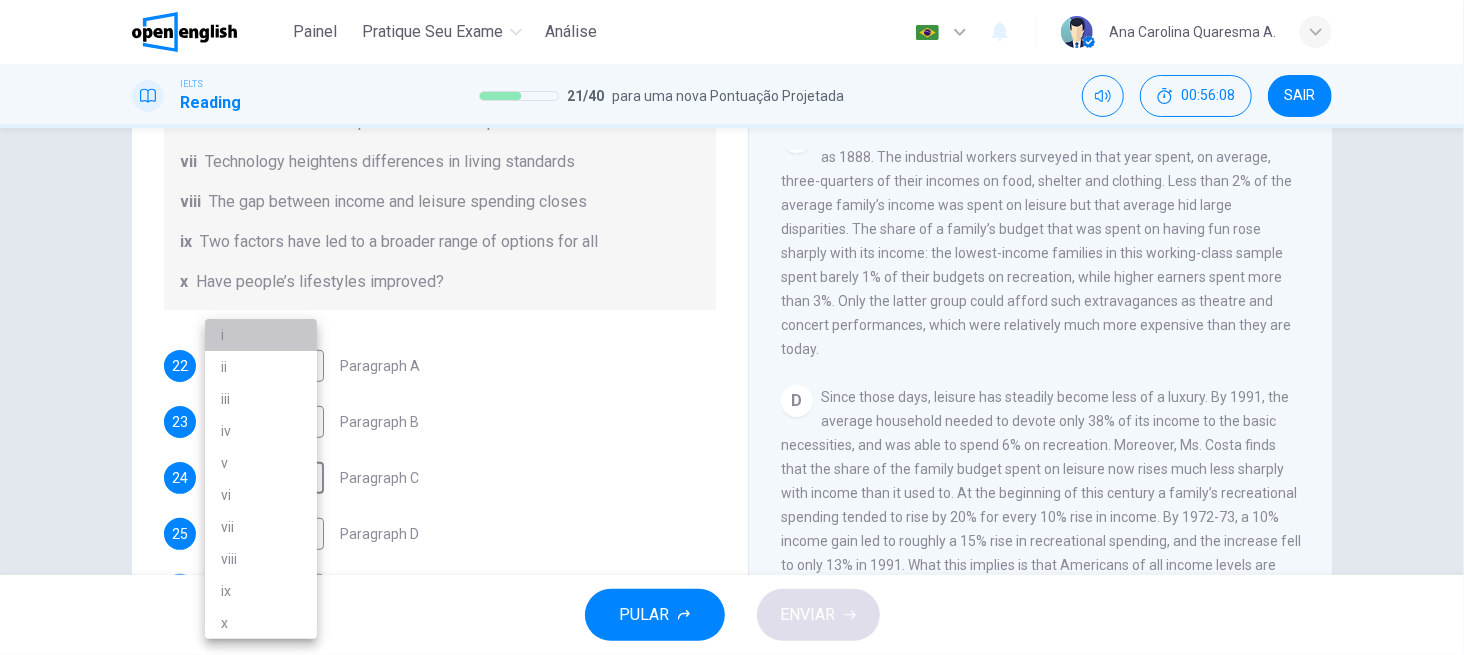click on "i" at bounding box center [261, 335] 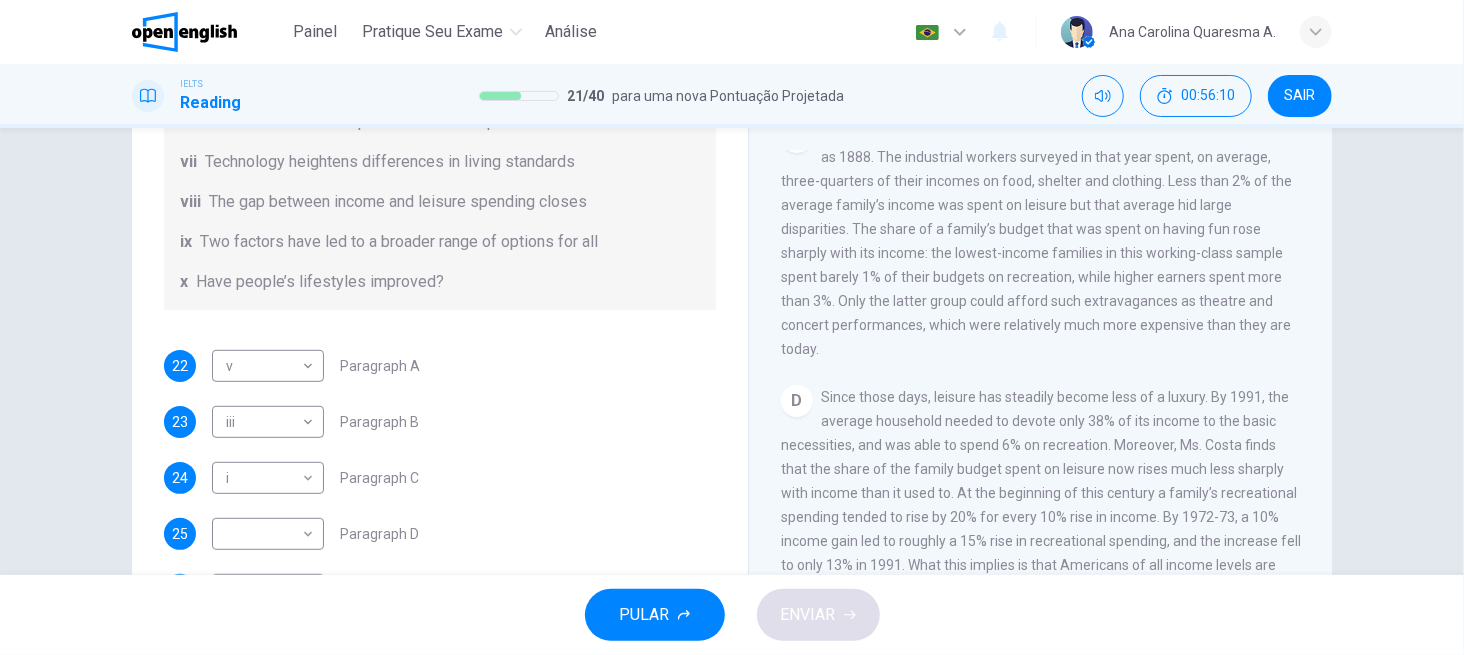 click on "Since those days, leisure has steadily become less of a luxury. By 1991, the average household needed to devote only 38% of its income to the basic necessities, and was able to spend 6% on recreation. Moreover, Ms. Costa finds that the share of the family budget spent on leisure now rises much less sharply with income than it used to. At the beginning of this century a family’s recreational spending tended to rise by 20% for every 10% rise in income. By 1972-73, a 10% income gain led to roughly a 15% rise in recreational spending, and the increase fell to only 13% in 1991. What this implies is that Americans of all income levels are now able to spend much more of their money on having fun." at bounding box center (1041, 493) 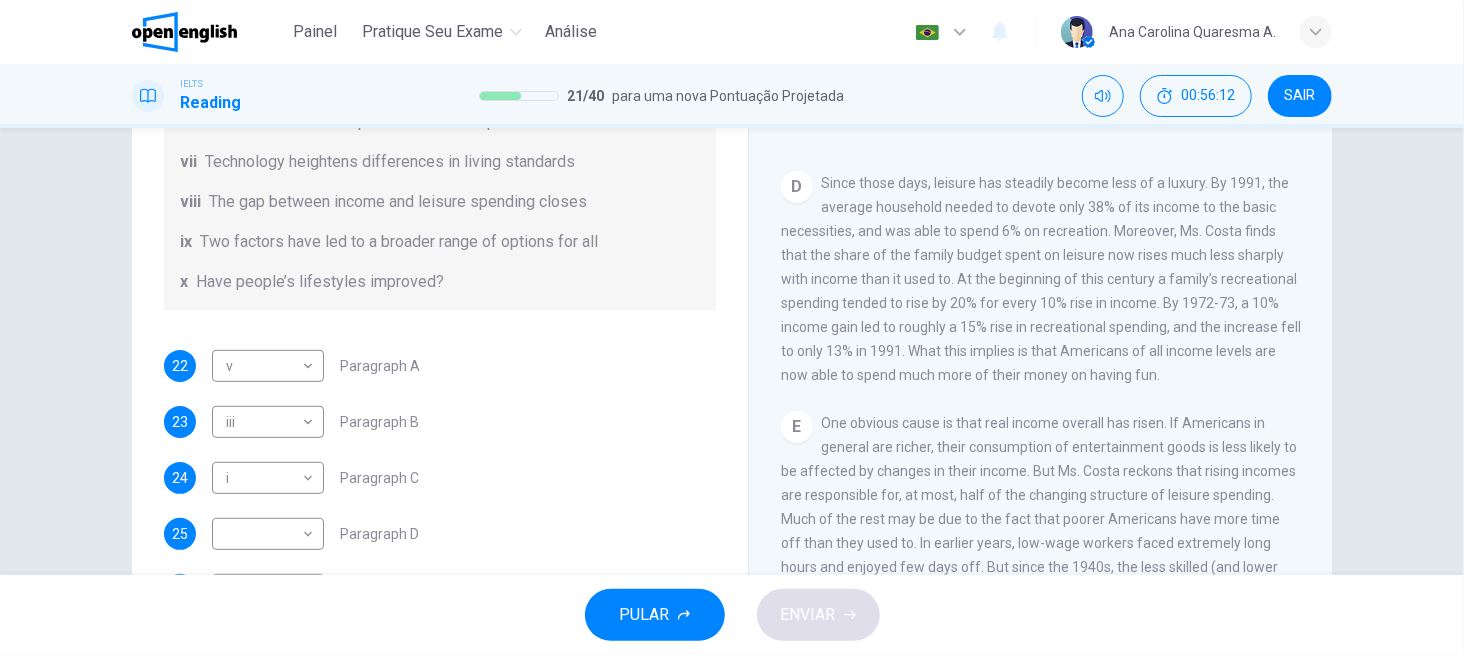 scroll, scrollTop: 1173, scrollLeft: 0, axis: vertical 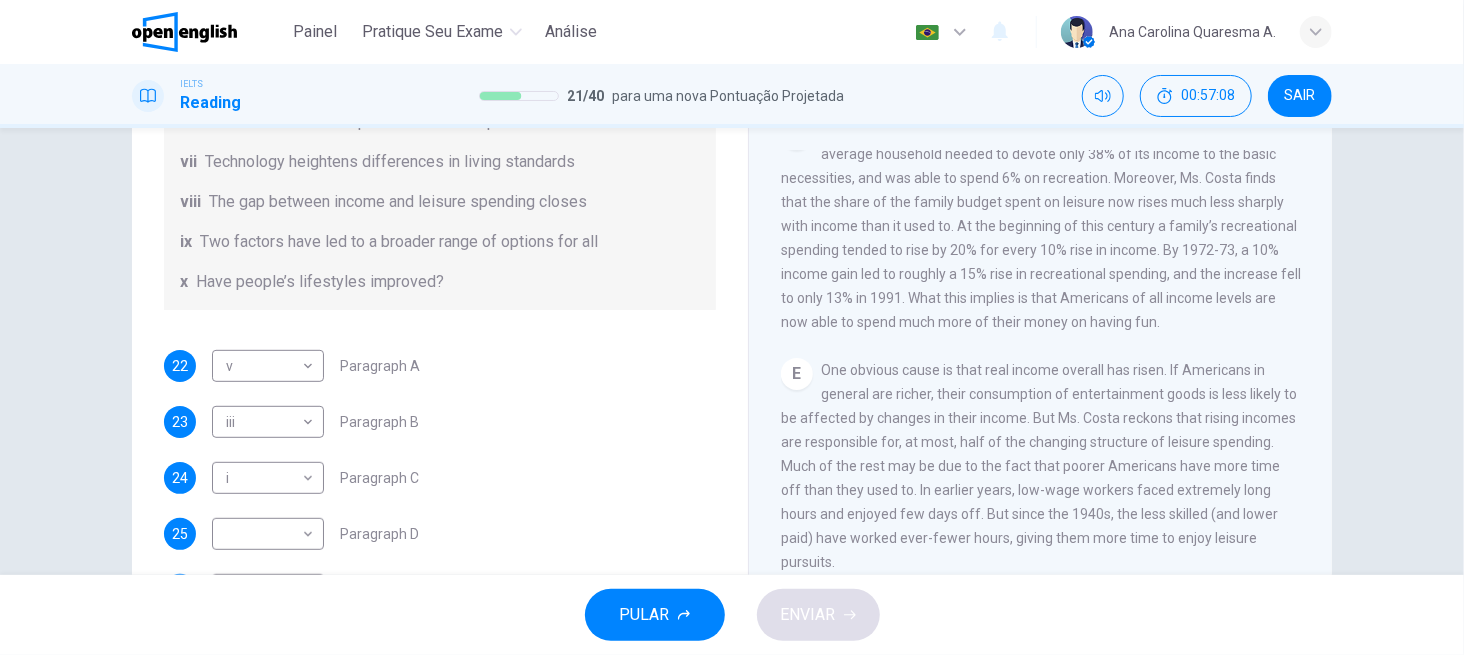 click on "23 iii *** ​ Paragraph B" at bounding box center [440, 422] 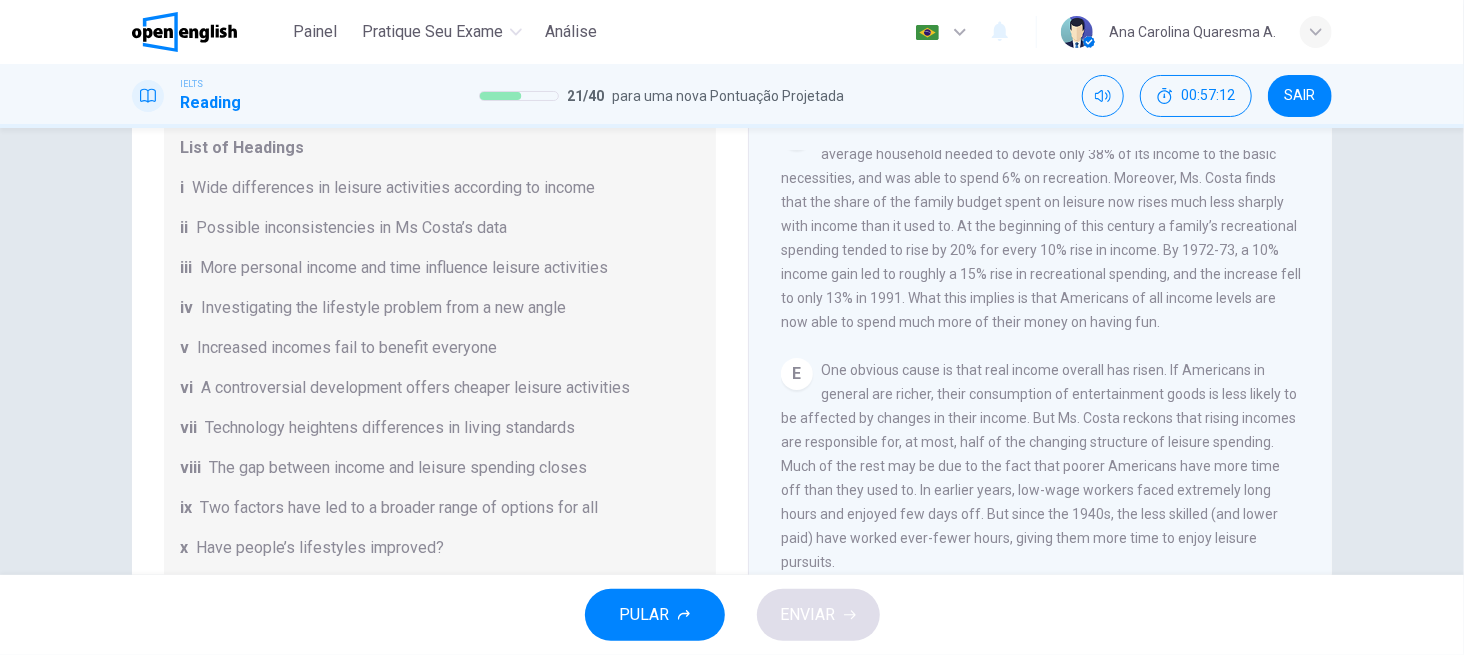 scroll, scrollTop: 203, scrollLeft: 0, axis: vertical 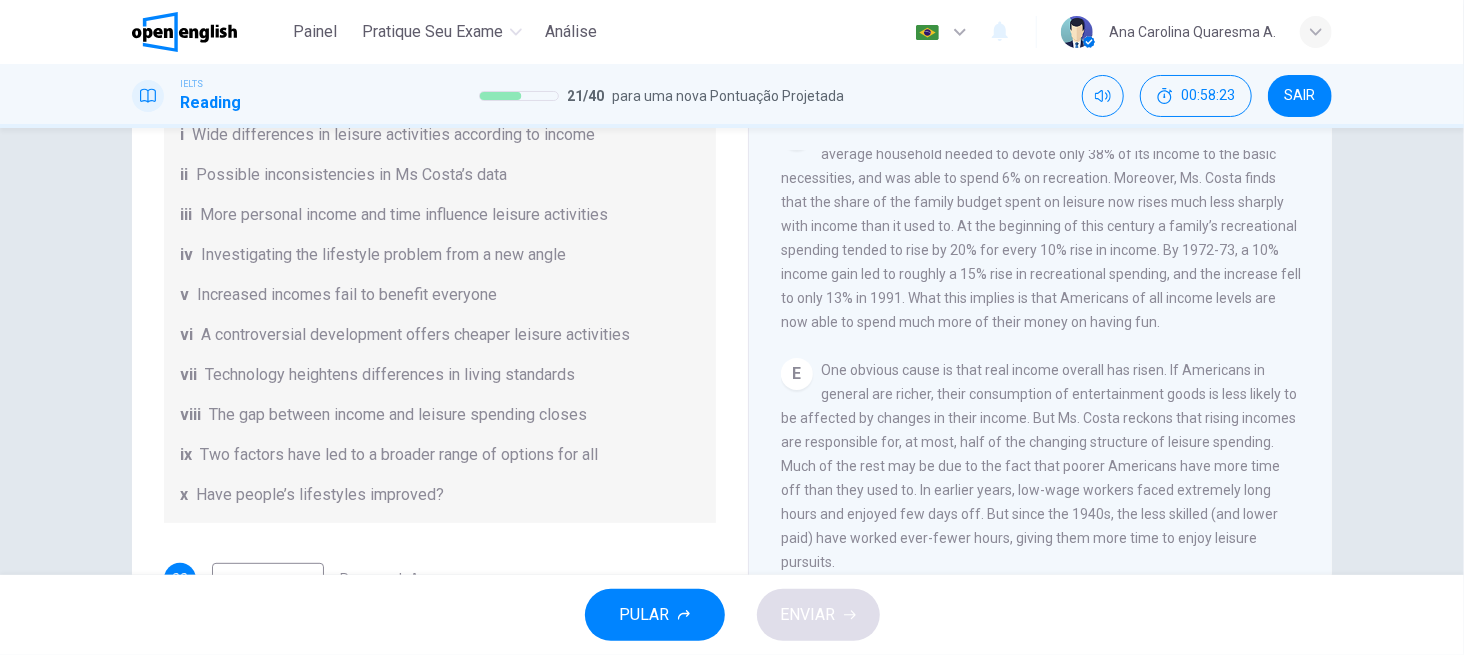 click on "viii The gap between income and leisure spending closes" at bounding box center [440, 415] 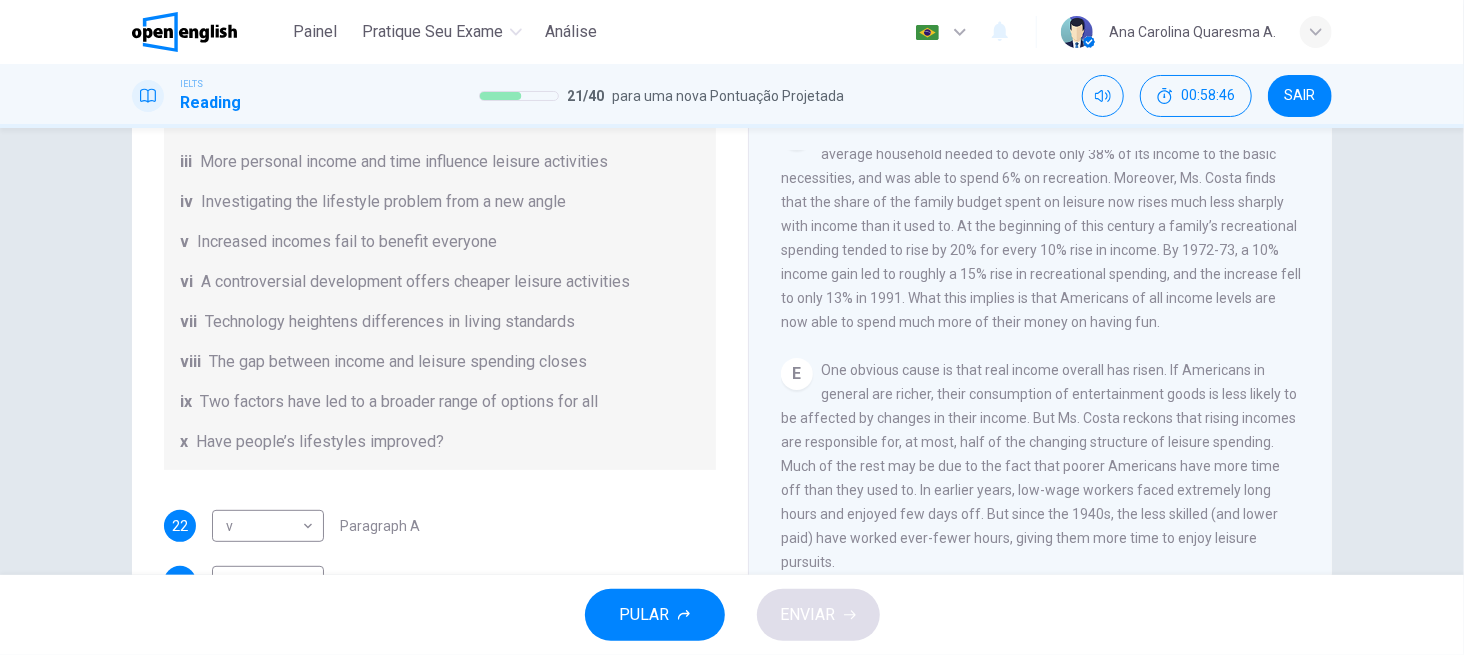 scroll, scrollTop: 310, scrollLeft: 0, axis: vertical 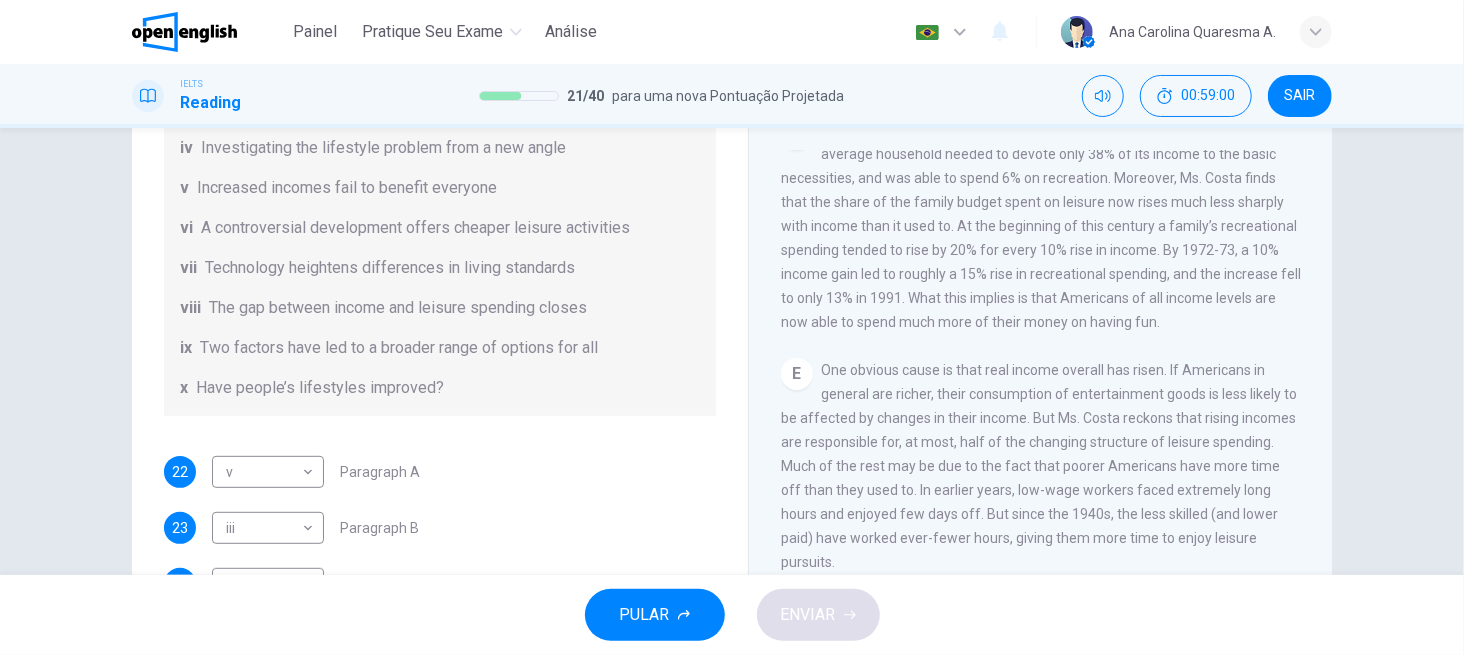 click on "23 iii *** ​ Paragraph B" at bounding box center [440, 528] 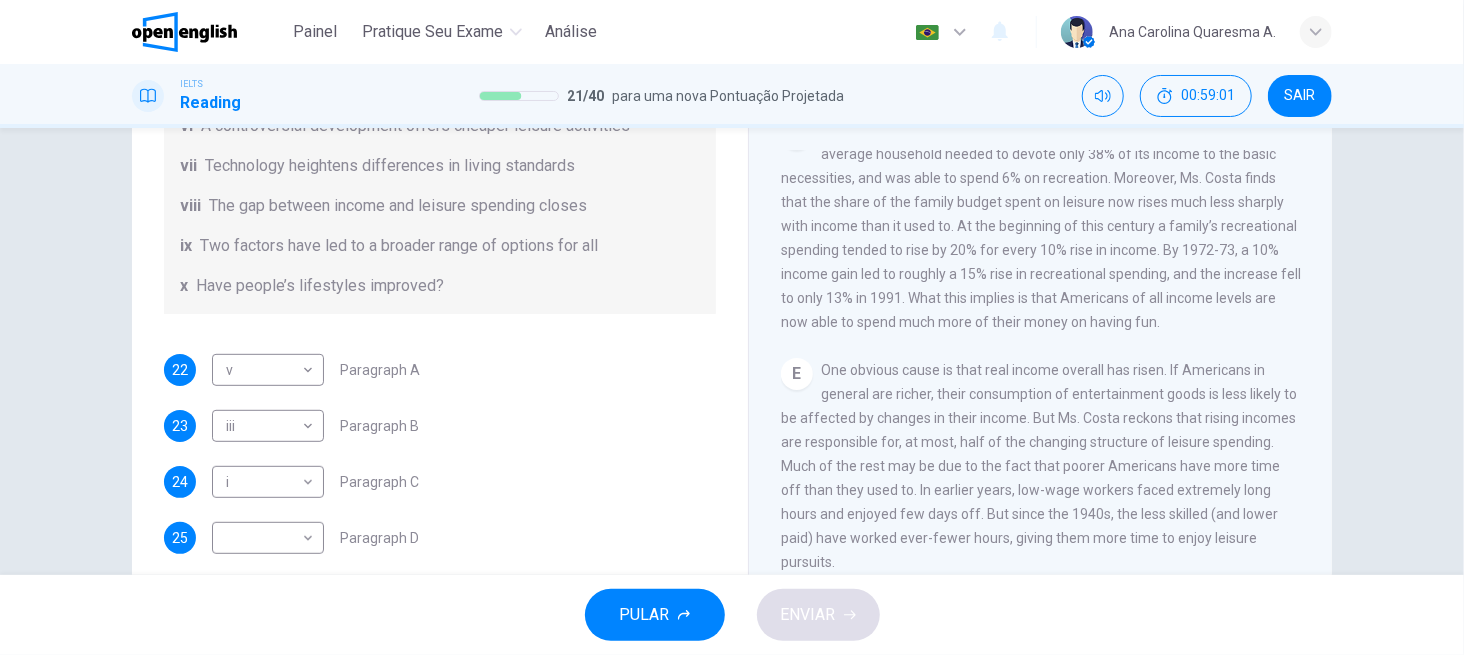 scroll, scrollTop: 416, scrollLeft: 0, axis: vertical 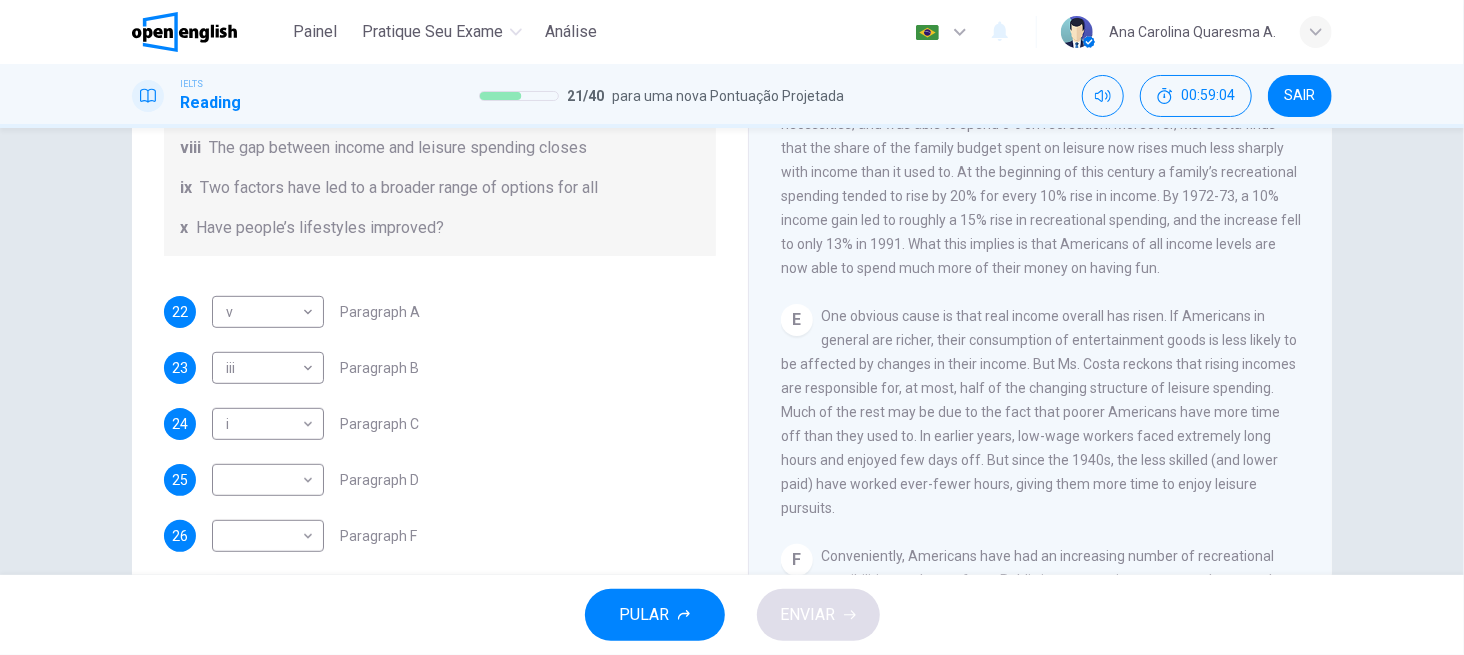 click on "25 ​ ​ Paragraph D" at bounding box center [440, 480] 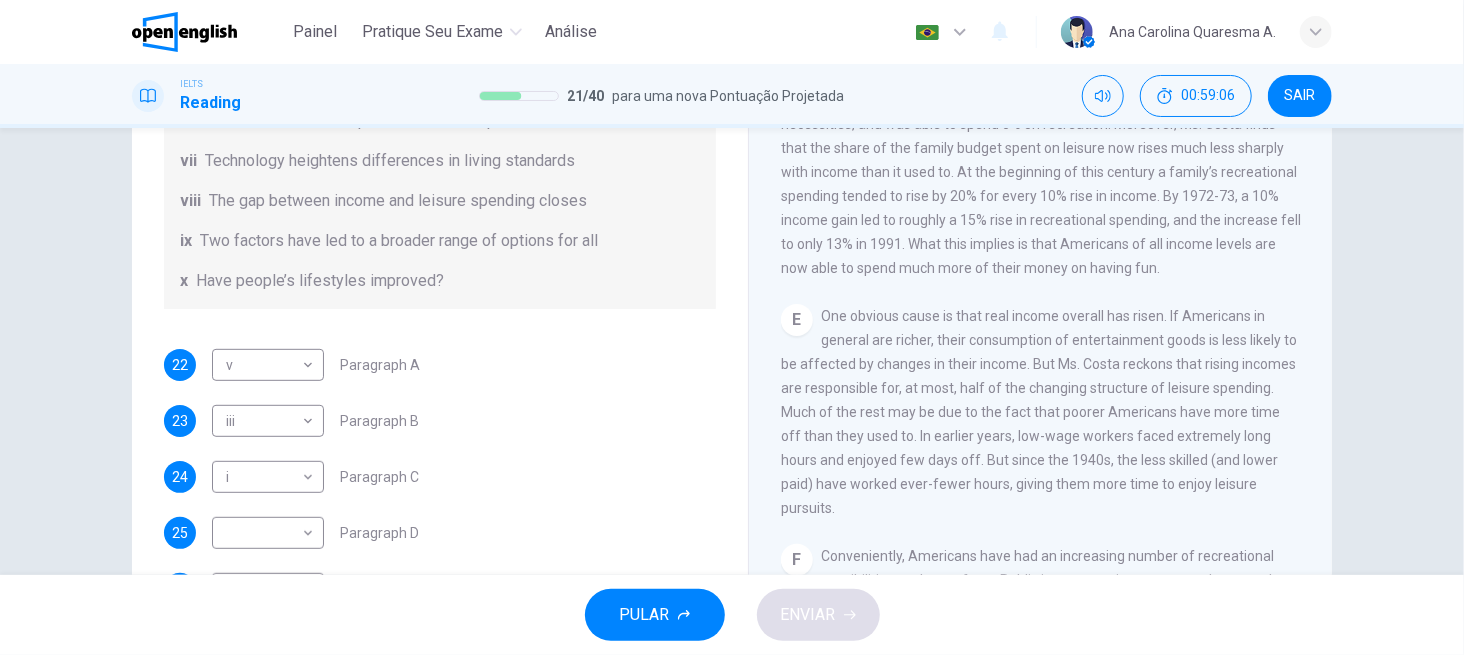 scroll, scrollTop: 416, scrollLeft: 0, axis: vertical 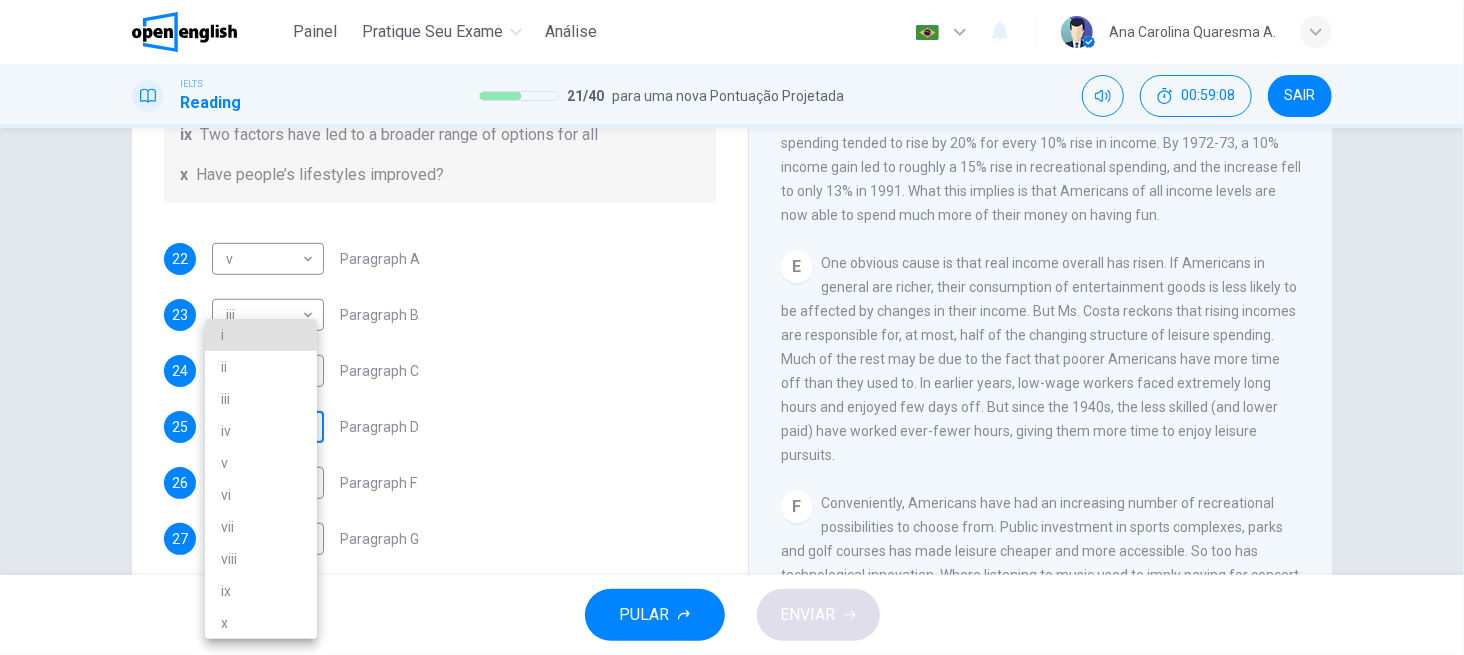click on "Fun for the Masses CLIQUE PARA ZOOM Clique para Zoom A Are you better off than you used to be? Even after six years of sustained economic growth, Americans worry about that question. Economists who plumb government income statistics agree that Americans’ incomes, as measured in inflation-adjusted dollars, have risen more slowly in the past two decades than in earlier times, and that some workers’ real incomes have actually fallen. They also agree that by almost any measure, income is distributed less equally than it used to be. Neither of those claims, however, sheds much light on whether living standards are rising or falling. This is because ‘living standard’ is a highly amorphous concept. Measuring how much people earn is relatively easy, at least compared with measuring how well they live. B C D E F G H I" at bounding box center [732, 327] 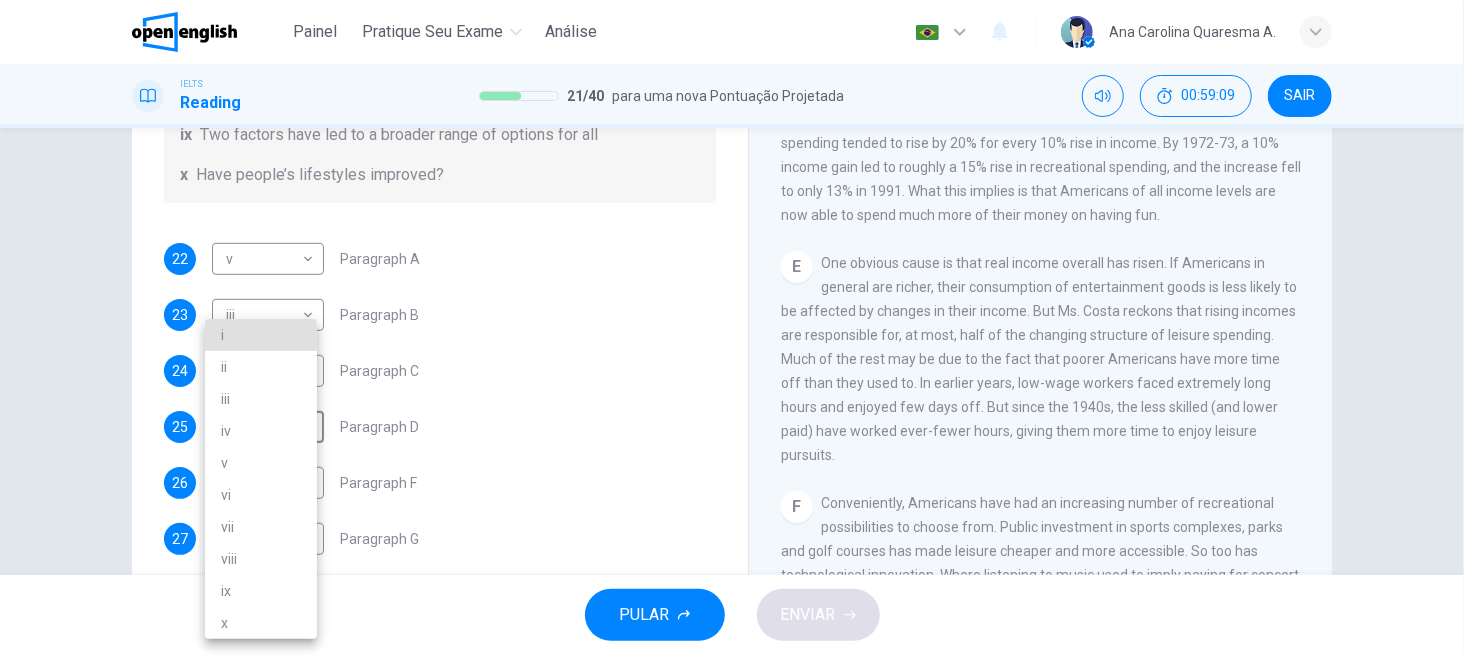 click on "v" at bounding box center (261, 463) 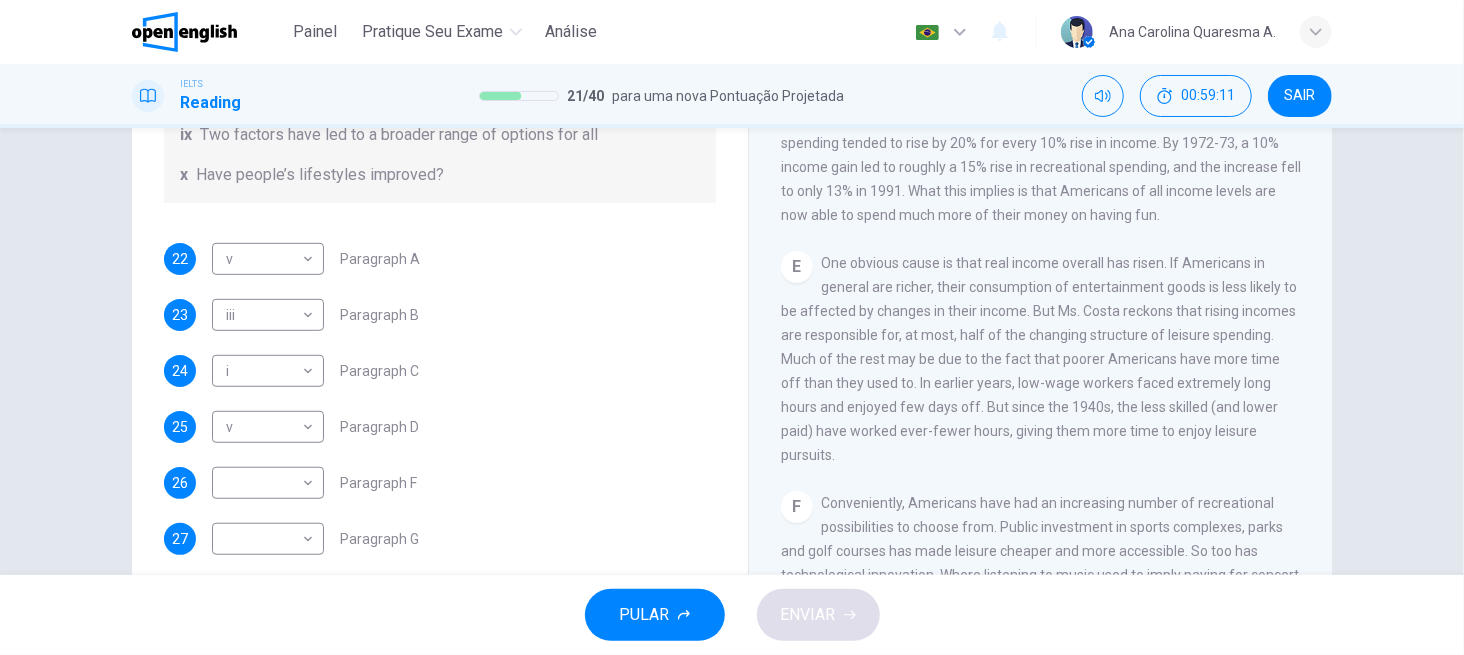 click on "CLIQUE PARA ZOOM Clique para Zoom A Are you better off than you used to be? Even after six years of sustained economic growth, Americans worry about that question. Economists who plumb government income statistics agree that Americans’ incomes, as measured in inflation-adjusted dollars, have risen more slowly in the past two decades than in earlier times, and that some workers’ real incomes have actually fallen. They also agree that by almost any measure, income is distributed less equally than it used to be. Neither of those claims, however, sheds much light on whether living standards are rising or falling. This is because ‘living standard’ is a highly amorphous concept. Measuring how much people earn is relatively easy, at least compared with measuring how well they live. B C D E F G H I" at bounding box center [1054, 346] 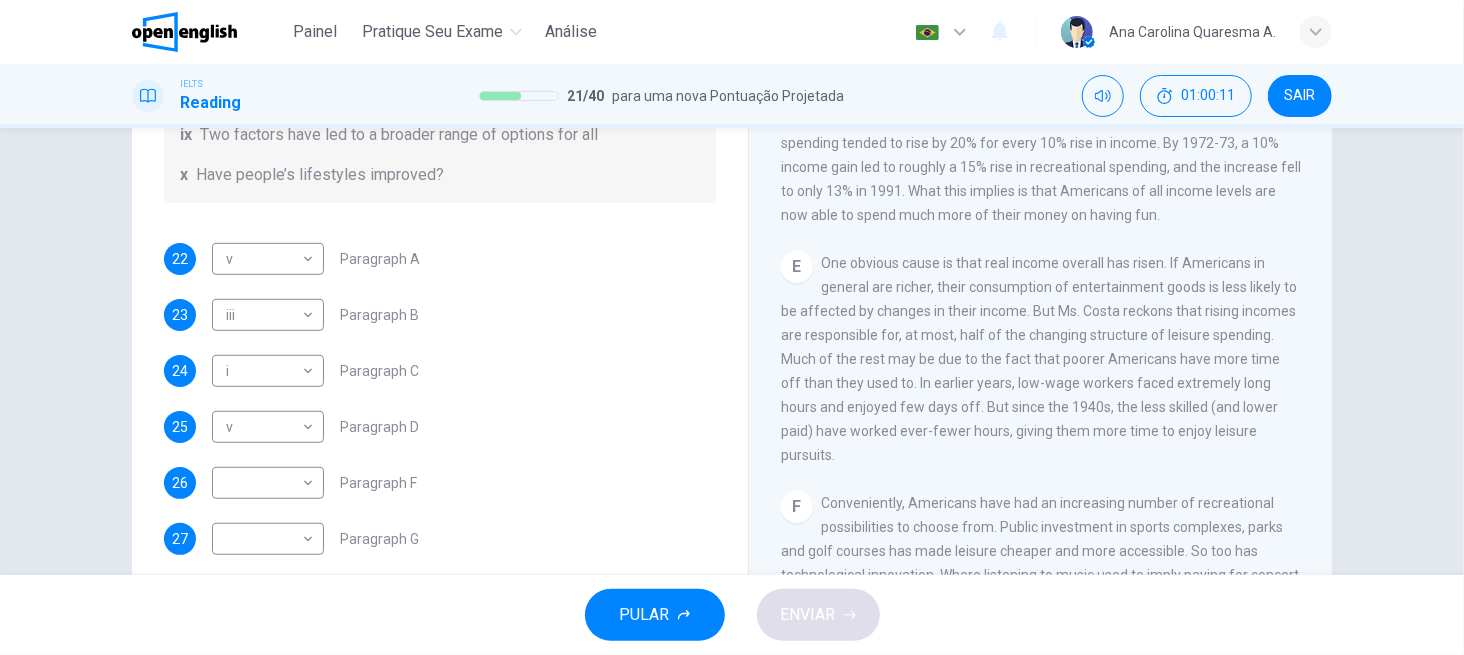 click on "23 iii *** ​ Paragraph B" at bounding box center (440, 315) 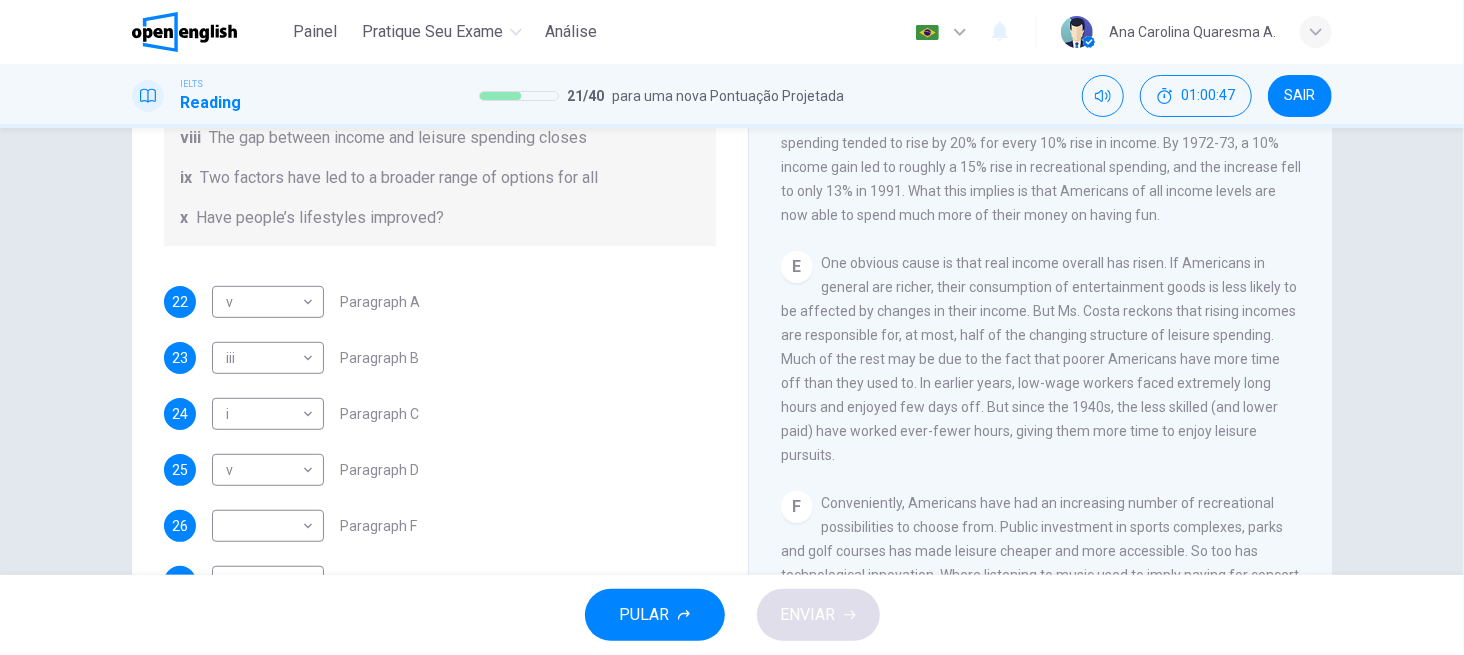 scroll, scrollTop: 416, scrollLeft: 0, axis: vertical 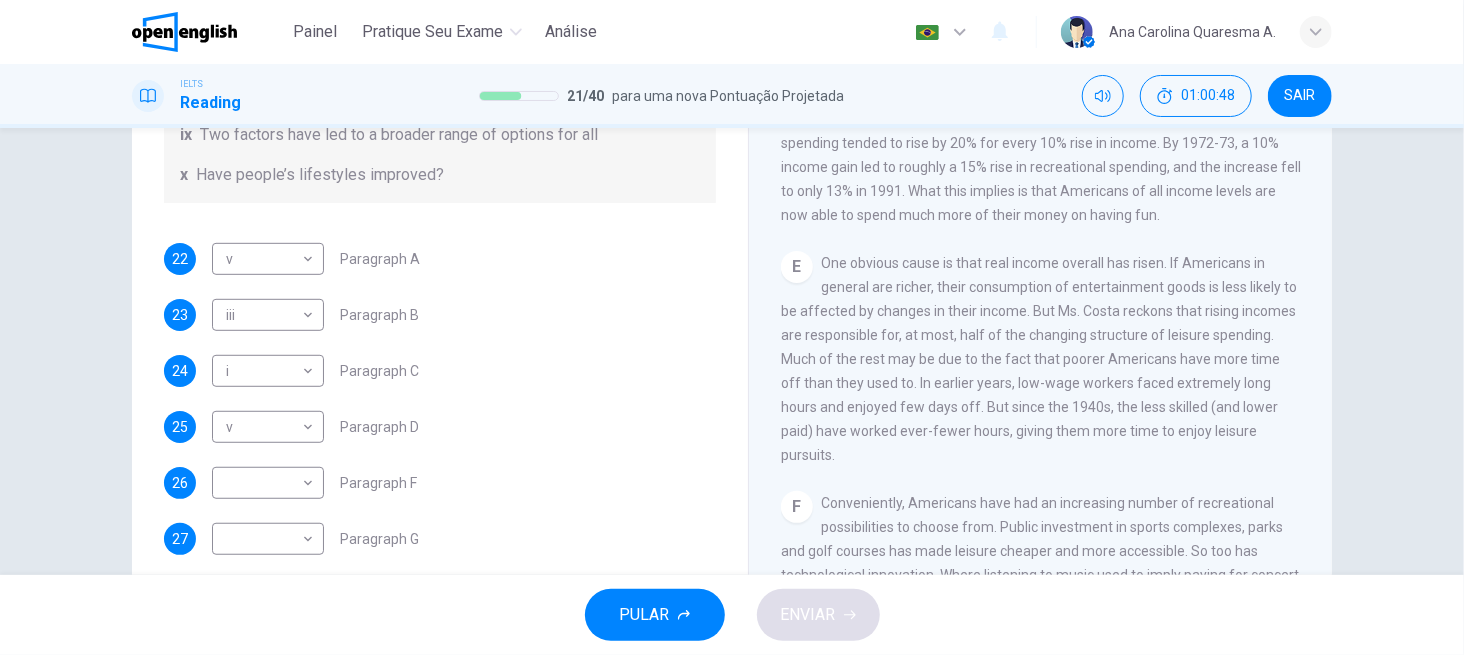 click on "E One obvious cause is that real income overall has risen. If Americans in general are richer, their consumption of entertainment goods is less likely to be affected by changes in their income. But Ms. Costa reckons that rising incomes are responsible for, at most, half of the changing structure of leisure spending. Much of the rest may be due to the fact that poorer Americans have more time off than they used to. In earlier years, low-wage workers faced extremely long hours and enjoyed few days off. But since the 1940s, the less skilled (and lower paid) have worked ever-fewer hours, giving them more time to enjoy leisure pursuits." at bounding box center (1041, 359) 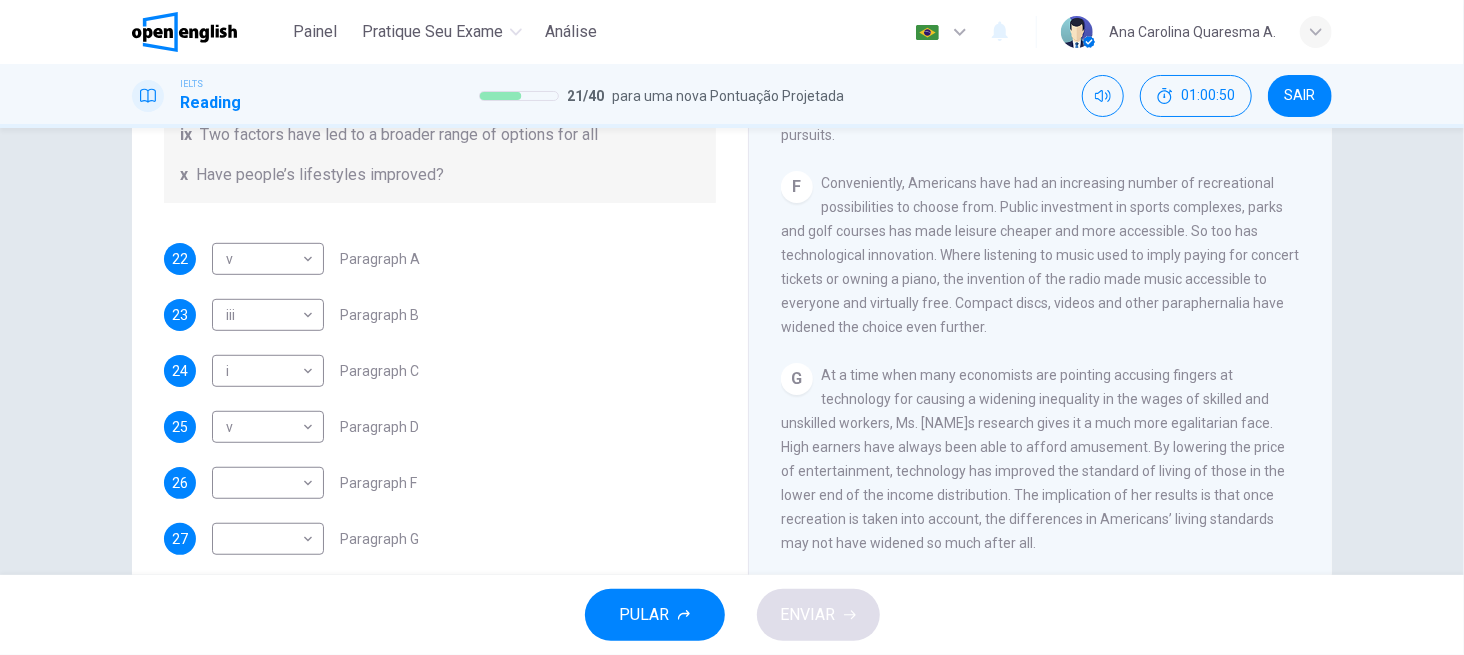 scroll, scrollTop: 1546, scrollLeft: 0, axis: vertical 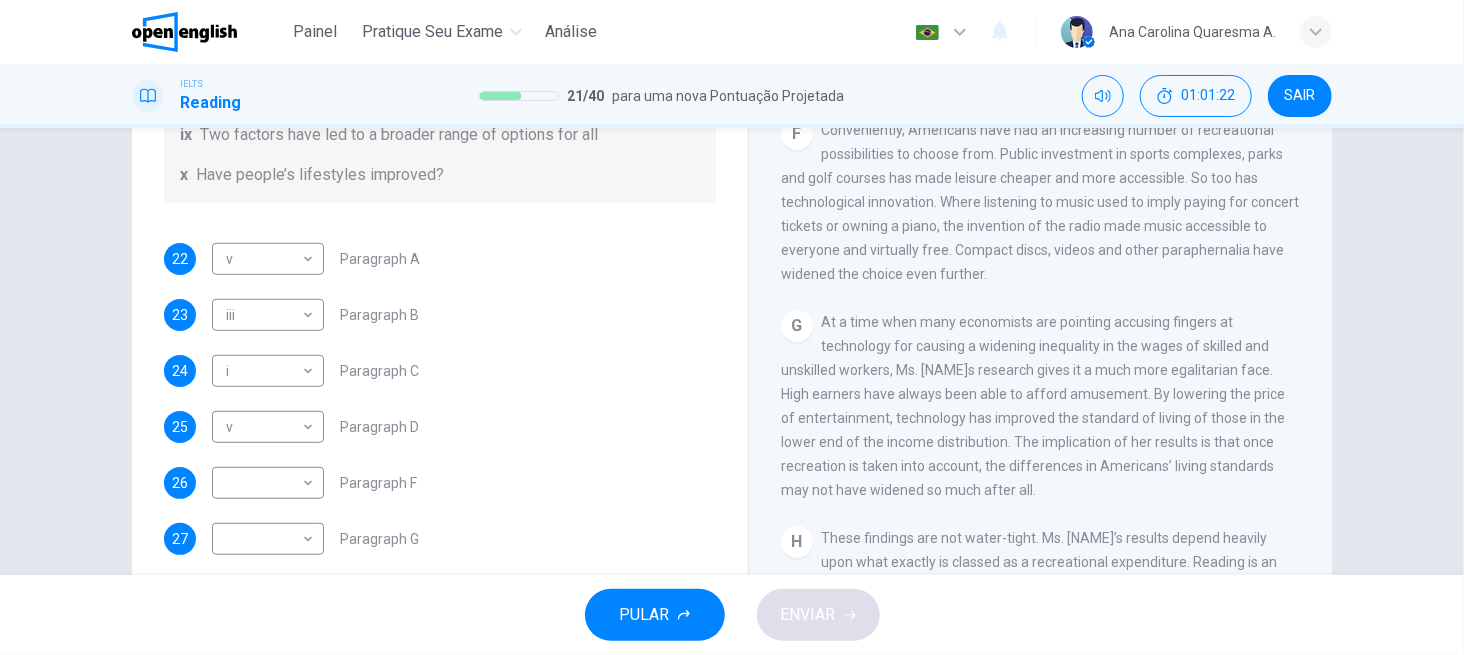 click on "25 v * ​ Paragraph D" at bounding box center [440, 427] 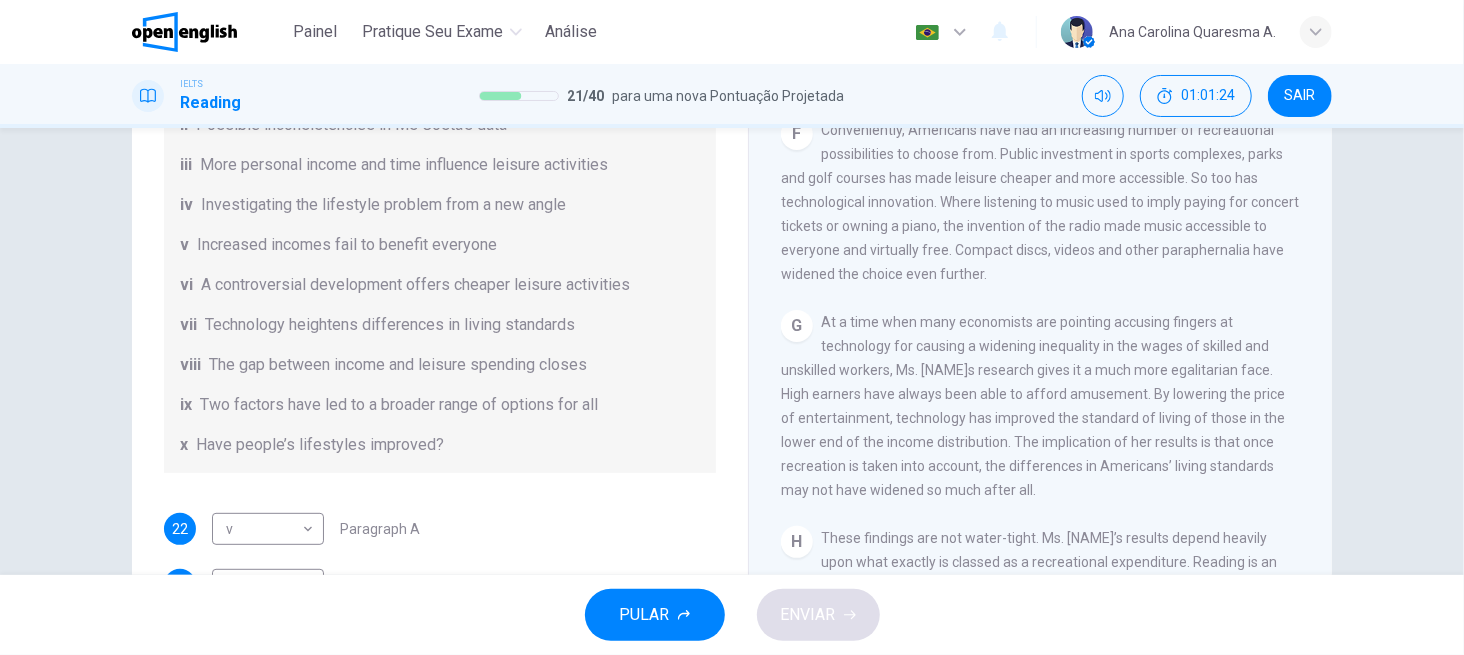 scroll, scrollTop: 96, scrollLeft: 0, axis: vertical 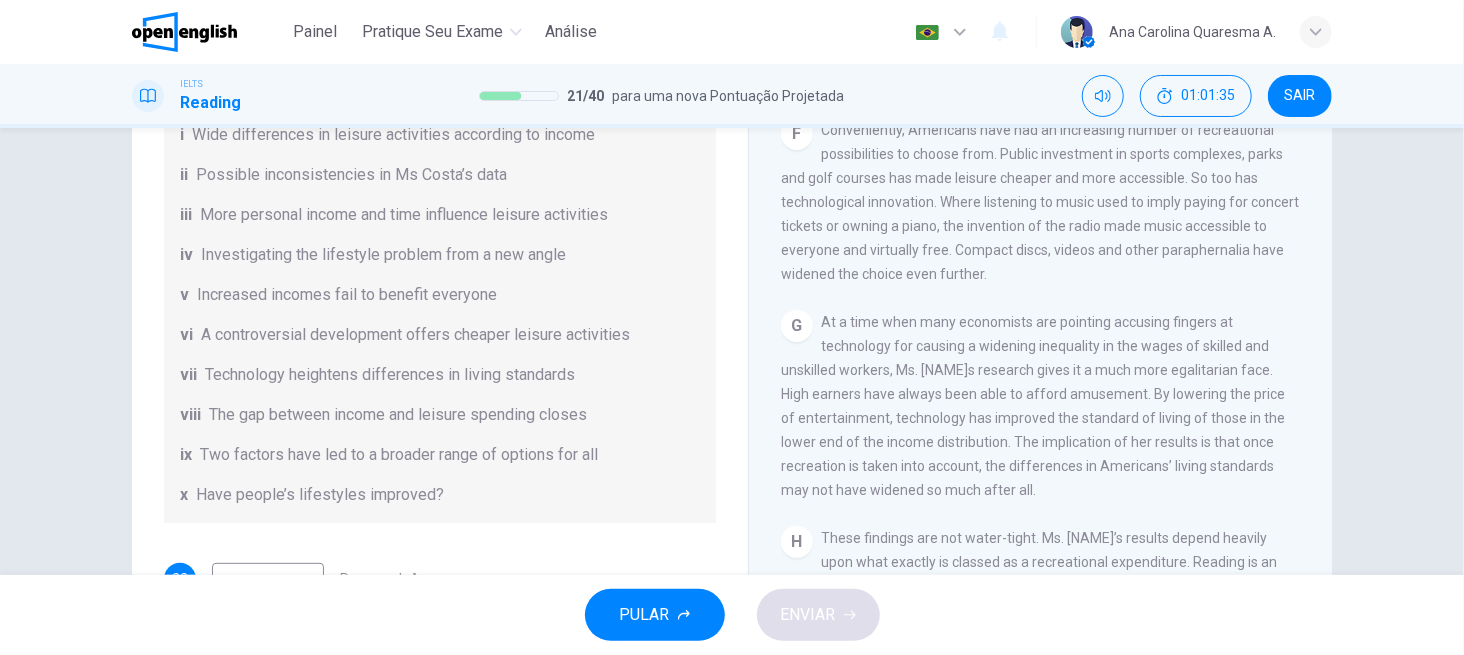 click on "A controversial development offers cheaper leisure activities" at bounding box center [415, 335] 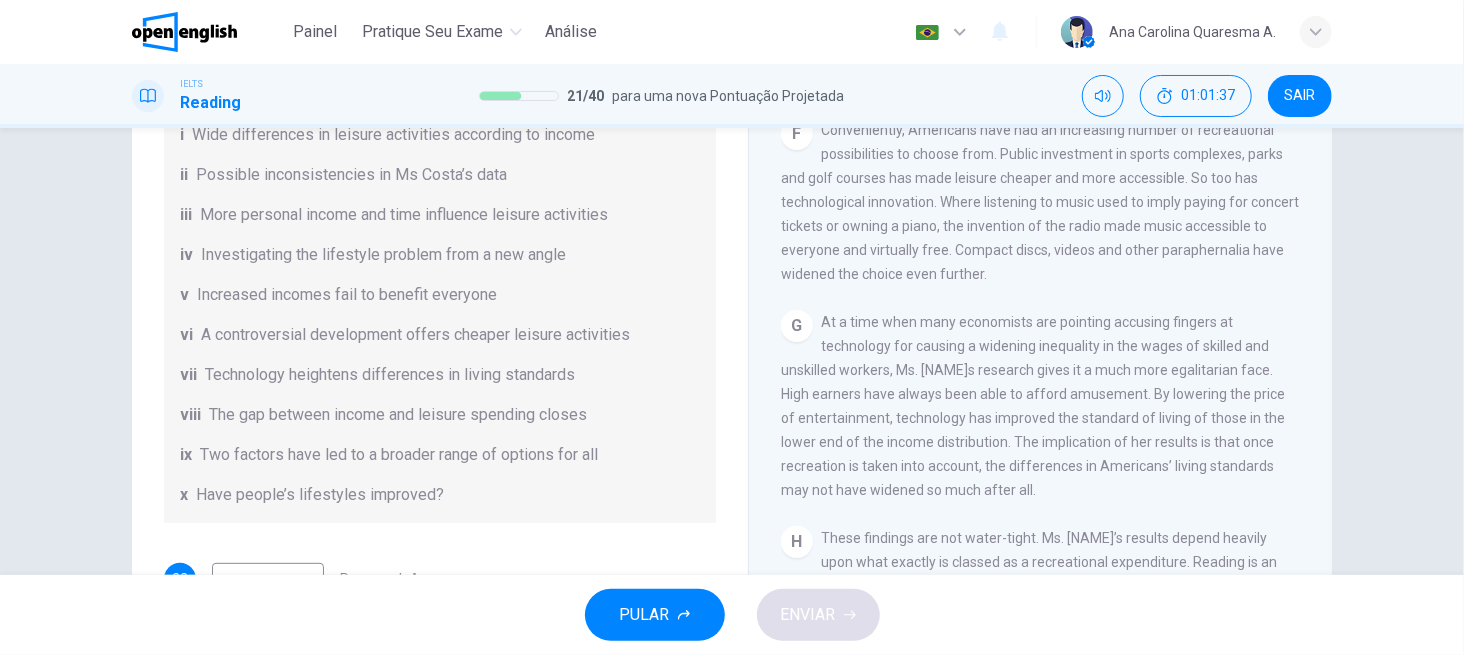 click on "Questions 22 - 28 The Reading Passage has nine paragraphs A-I.
From the list of headings below choose the most suitable heading for each paragraph.
Write the appropriate numbers (i-x) in the boxes below. List of Headings i Wide differences in leisure activities according to income ii Possible inconsistencies in Ms [LAST NAME]’s data iii More personal income and time influence leisure activities iv Investigating the lifestyle problem from a new angle v Increased incomes fail to benefit everyone vi A controversial development offers cheaper leisure activities vii Technology heightens differences in living standards viii The gap between income and leisure spending closes ix Two factors have led to a broader range of options for all x Have people’s lifestyles improved? 22 v * ​ Paragraph A 23 iii *** ​ Paragraph B 24 i * ​ Paragraph C 25 v * ​ Paragraph D 26 ​ ​ Paragraph F 27 ​ ​ Paragraph G 28 ​ ​ Paragraph H" at bounding box center (440, 415) 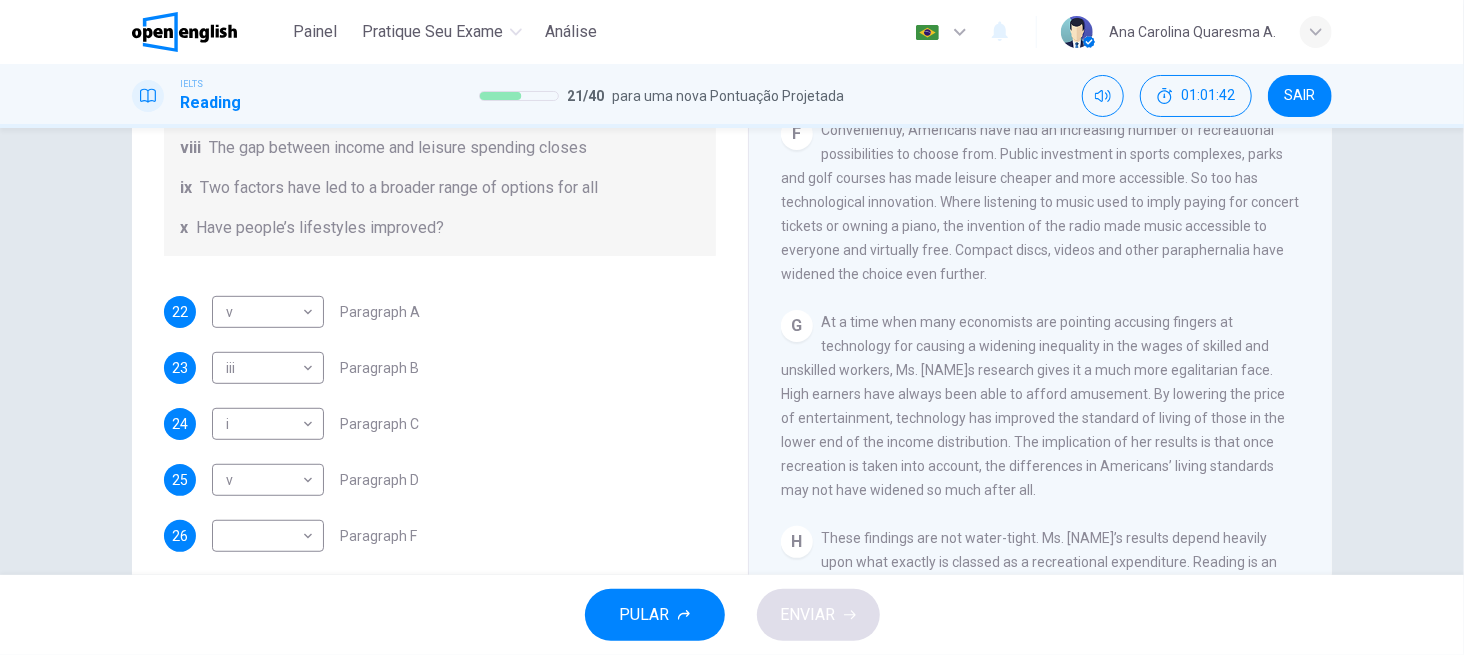 scroll, scrollTop: 416, scrollLeft: 0, axis: vertical 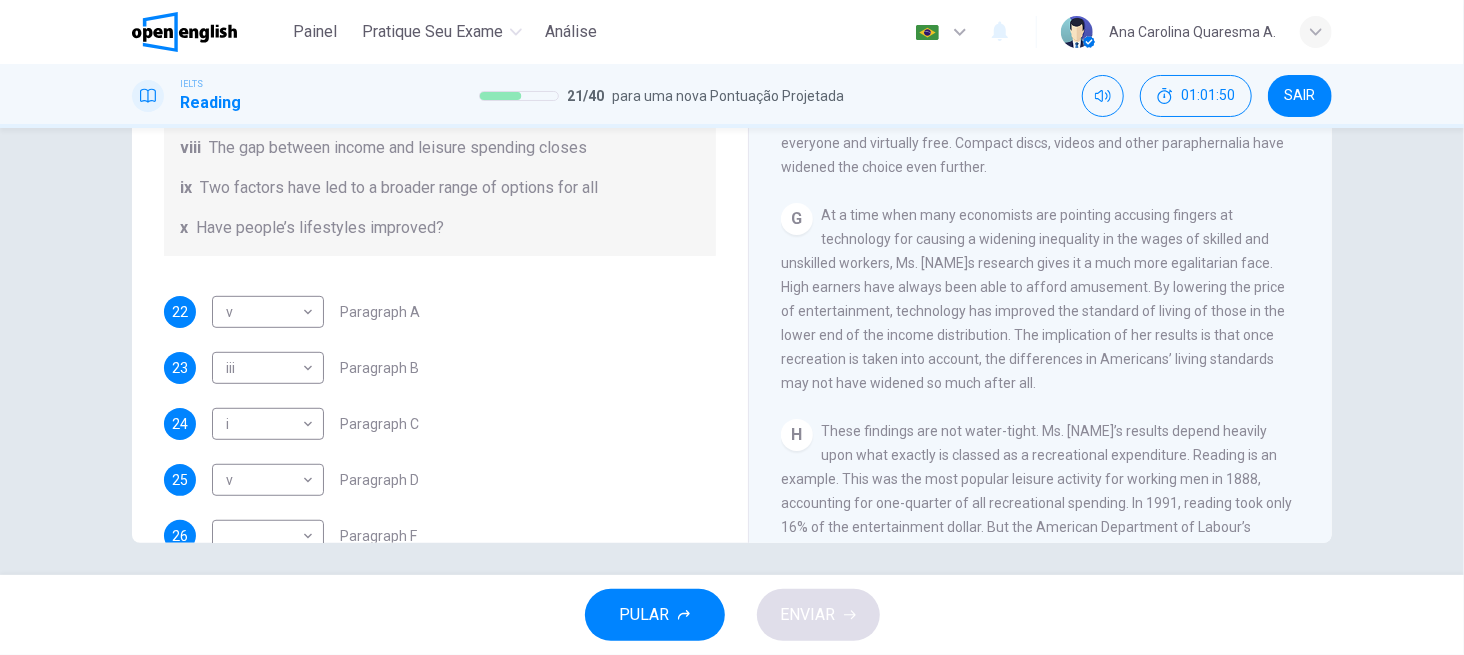 click on "G At a time when many economists are pointing accusing fingers at technology for causing a widening inequality in the wages of skilled and unskilled workers, Ms. [LAST NAME]'s research gives it a much more egalitarian face. High earners have always been able to afford amusement. By lowering the price of entertainment, technology has improved the standard of living of those in the lower end of the income distribution. The implication of her results is that once recreation is taken into account, the differences in Americans’ living standards may not have widened so much after all." at bounding box center [1041, 299] 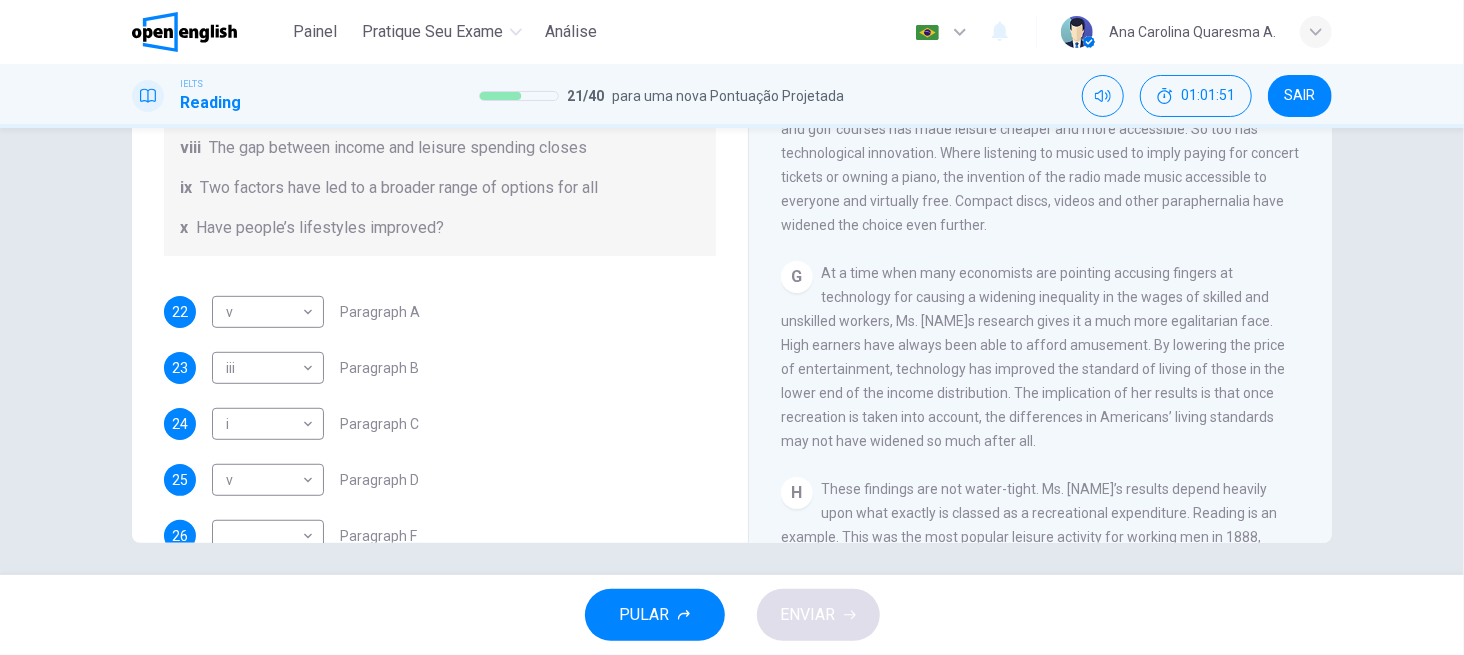 scroll, scrollTop: 1440, scrollLeft: 0, axis: vertical 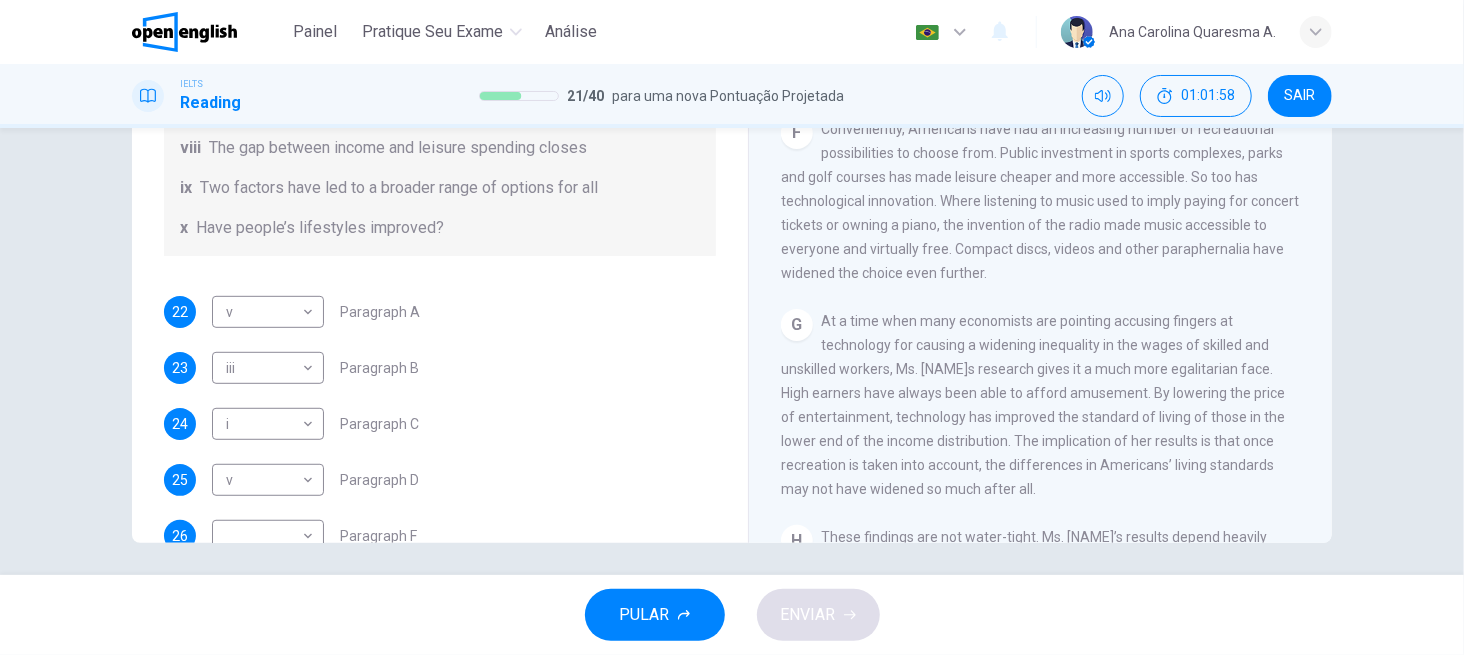 click on "22 v * ​ Paragraph A 23 iii *** ​ Paragraph B 24 i * ​ Paragraph C 25 v * ​ Paragraph D 26 ​ ​ Paragraph F 27 ​ ​ Paragraph G 28 ​ ​ Paragraph H" at bounding box center (440, 480) 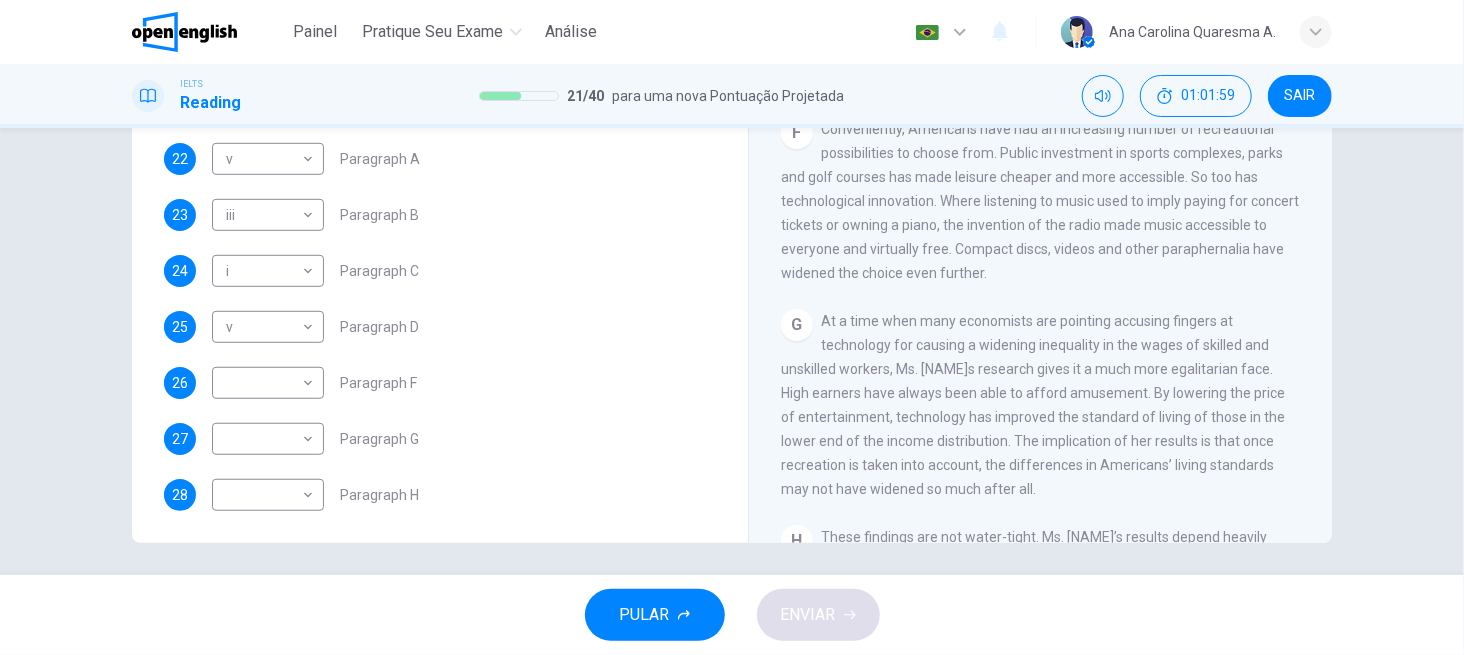 scroll, scrollTop: 416, scrollLeft: 0, axis: vertical 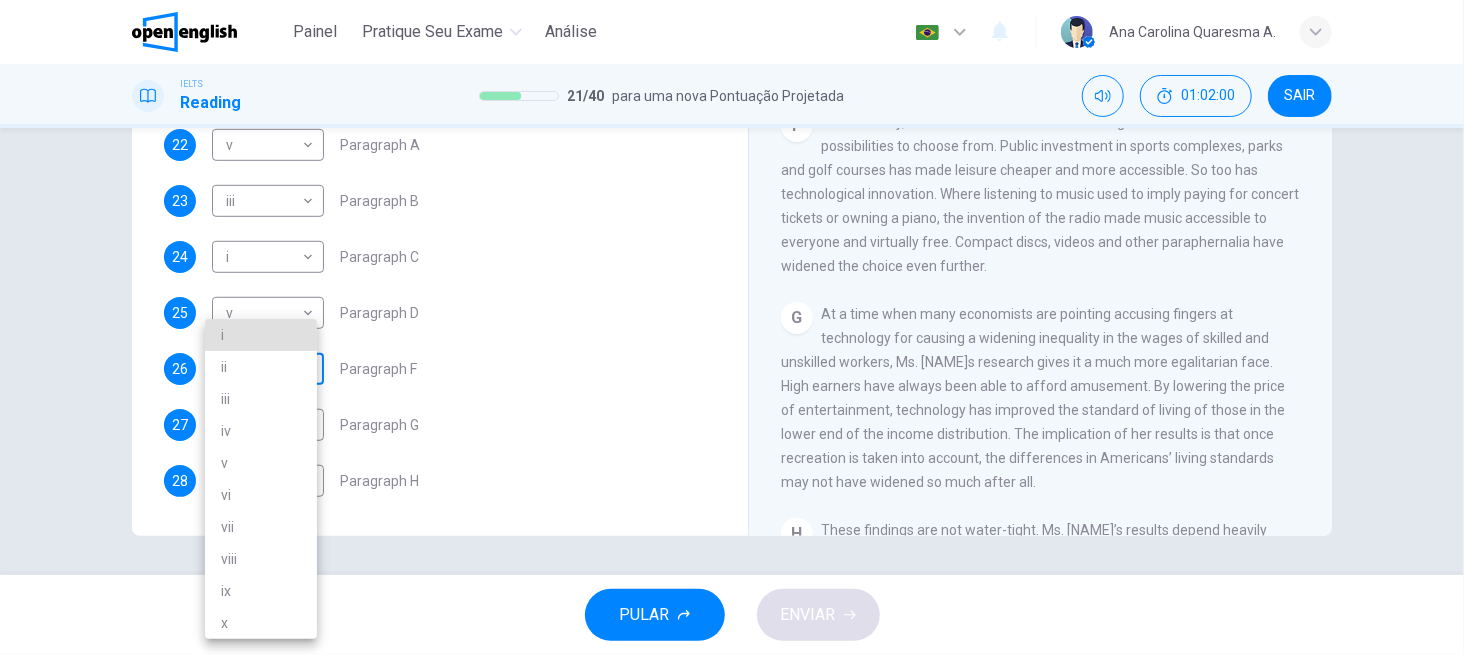 click on "Este site usa cookies, conforme explicado em nossa  Política de Privacidade . Se você concorda com o uso de cookies, clique no botão Aceitar e continue navegando em nosso site.   Política de Privacidade Aceitar This site uses cookies, as explained in our  Privacy Policy . If you agree to the use of cookies, please click the Accept button and continue to browse our site.   Privacy Policy Accept Painel Pratique seu exame Análise Português ** ​ [FIRST] [LAST] A. IELTS Reading 21 / 40 para uma nova Pontuação Projetada 01:02:00 SAIR Questions 22 - 28 The Reading Passage has nine paragraphs A-I.
From the list of headings below choose the most suitable heading for each paragraph.
Write the appropriate numbers (i-x) in the boxes below. List of Headings i Wide differences in leisure activities according to income ii Possible inconsistencies in Ms Costa’s data iii More personal income and time influence leisure activities iv Investigating the lifestyle problem from a new angle v vi vii viii ix x v" at bounding box center [732, 327] 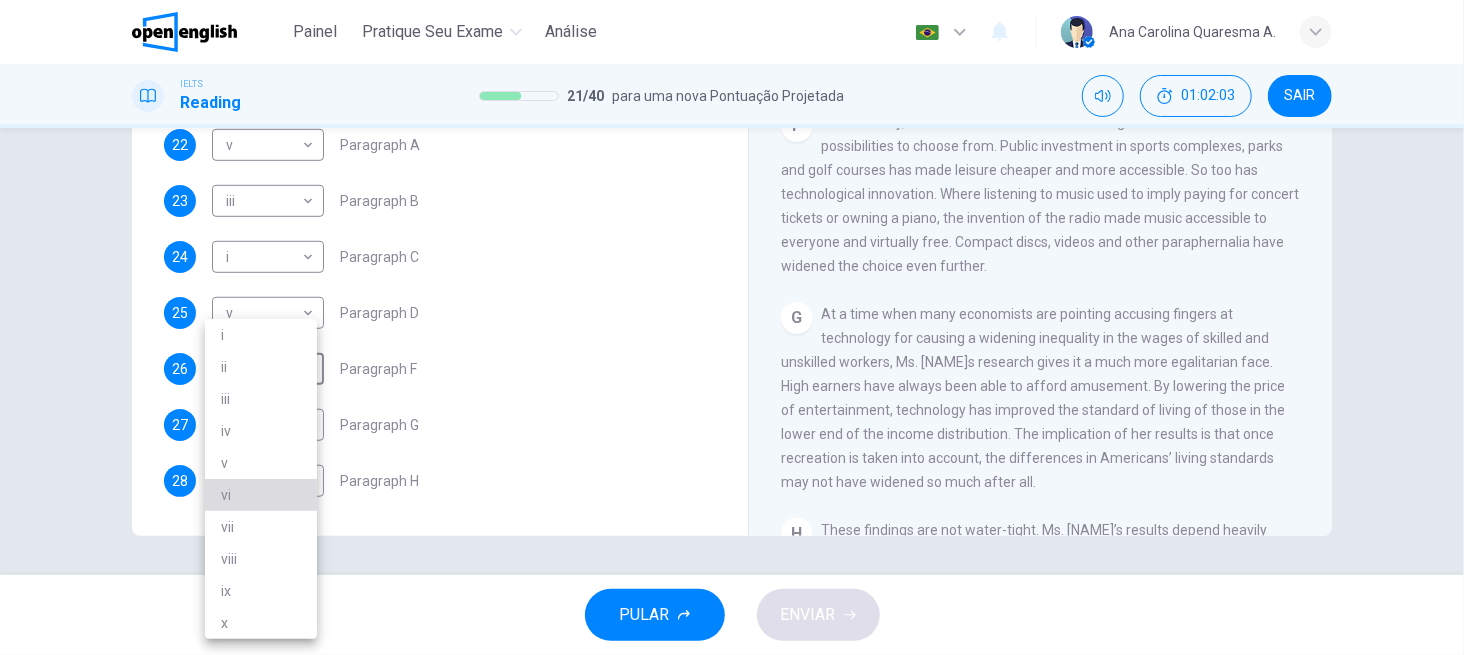 click on "vi" at bounding box center (261, 495) 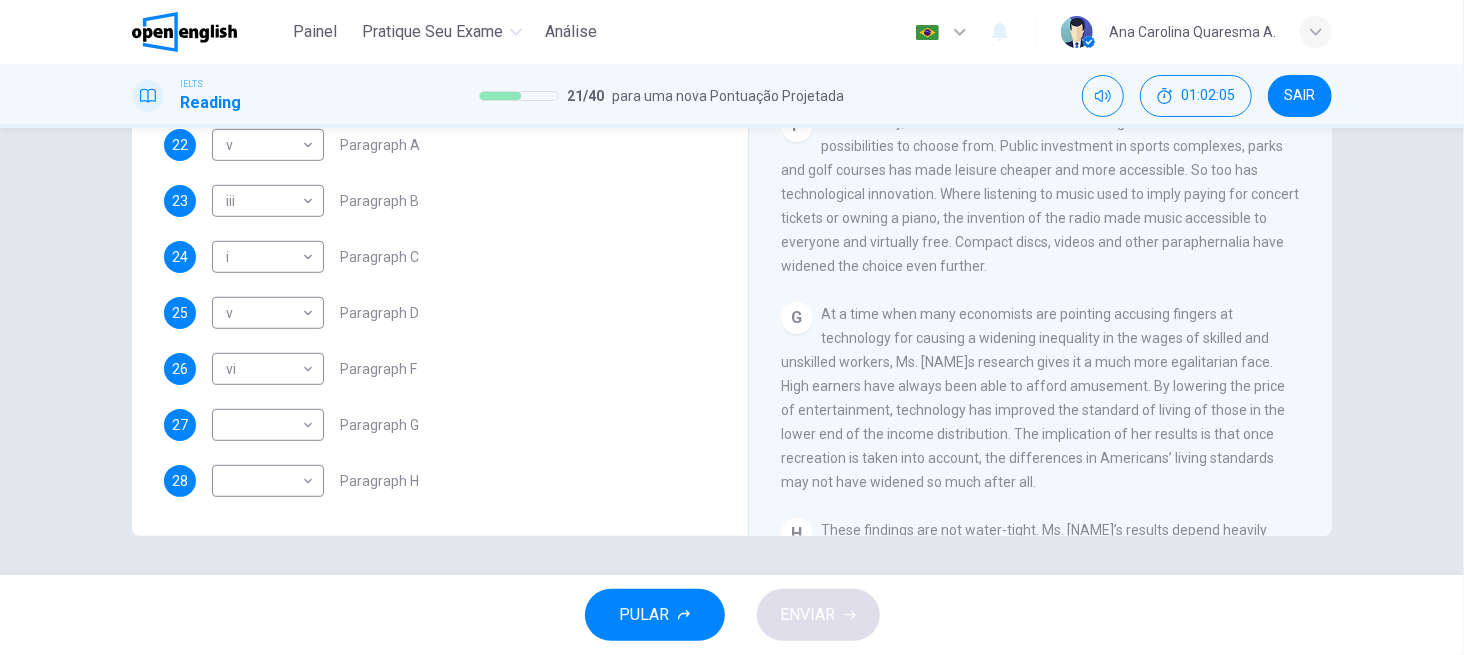 click on "F Conveniently, Americans have had an increasing number of recreational possibilities to choose from. Public investment in sports complexes, parks and golf courses has made leisure cheaper and more accessible. So too has technological innovation. Where listening to music used to imply paying for concert tickets or owning a piano, the invention of the radio made music accessible to everyone and virtually free. Compact discs, videos and other paraphernalia have widened the choice even further." at bounding box center [1041, 194] 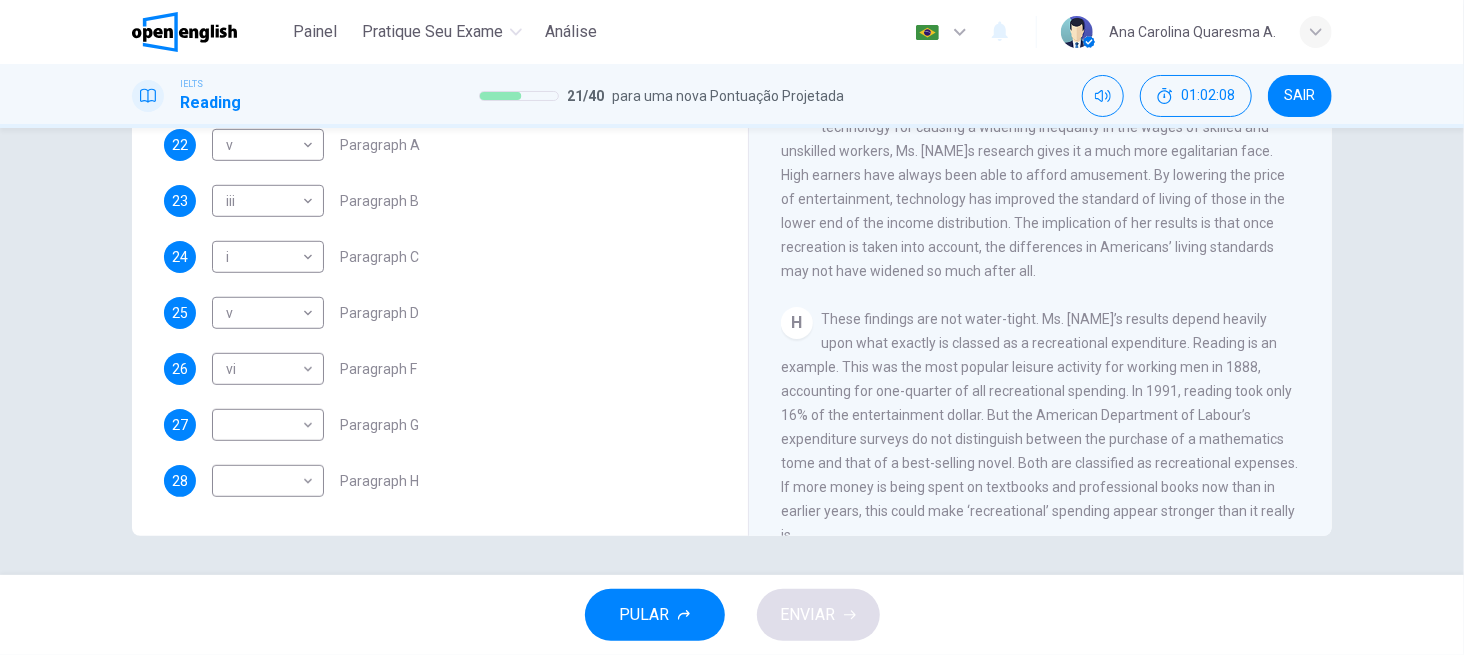 scroll, scrollTop: 1653, scrollLeft: 0, axis: vertical 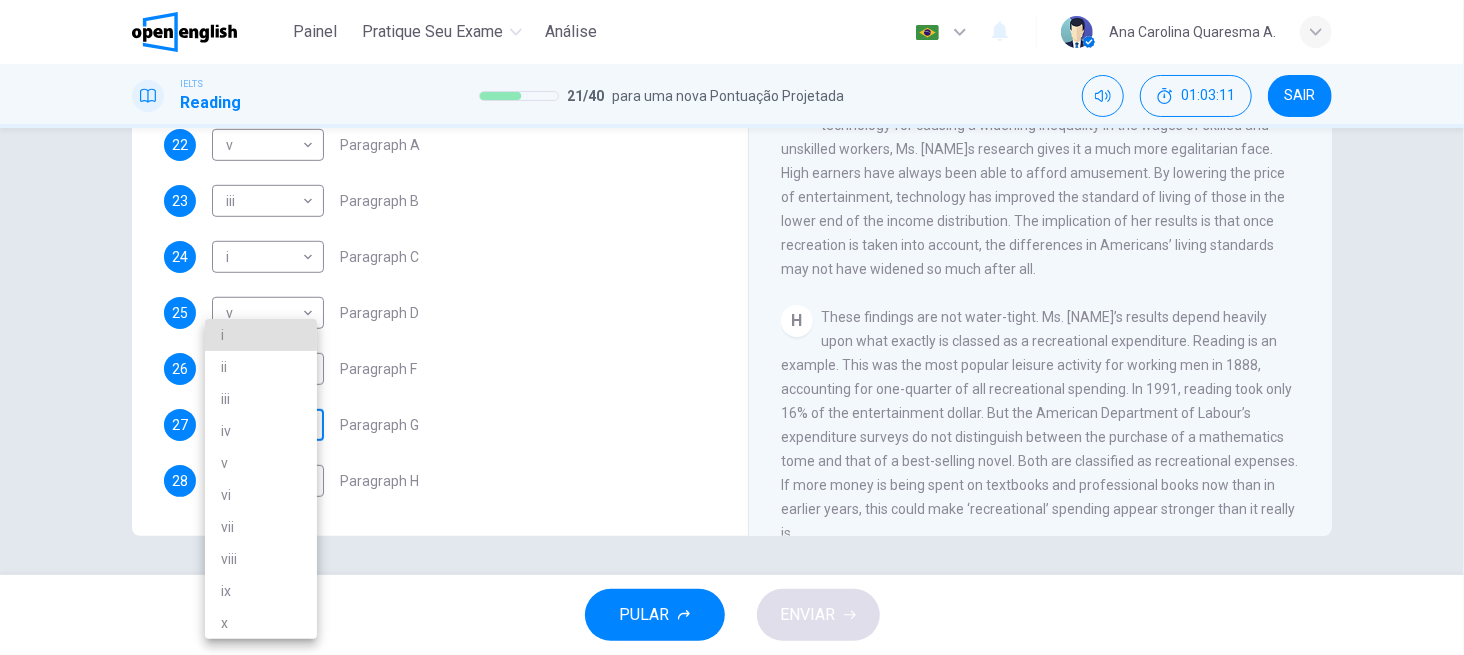 click on "Questions 22 - 28 The Reading Passage has nine paragraphs A-I.
From the list of headings below choose the most suitable heading for each paragraph.
Write the appropriate numbers (i-x) in the boxes below. List of Headings i Wide differences in leisure activities according to income ii Possible inconsistencies in Ms Costa’s data iii More personal income and time influence leisure activities iv Investigating the lifestyle problem from a new angle v vi vii viii ix x v" at bounding box center [732, 327] 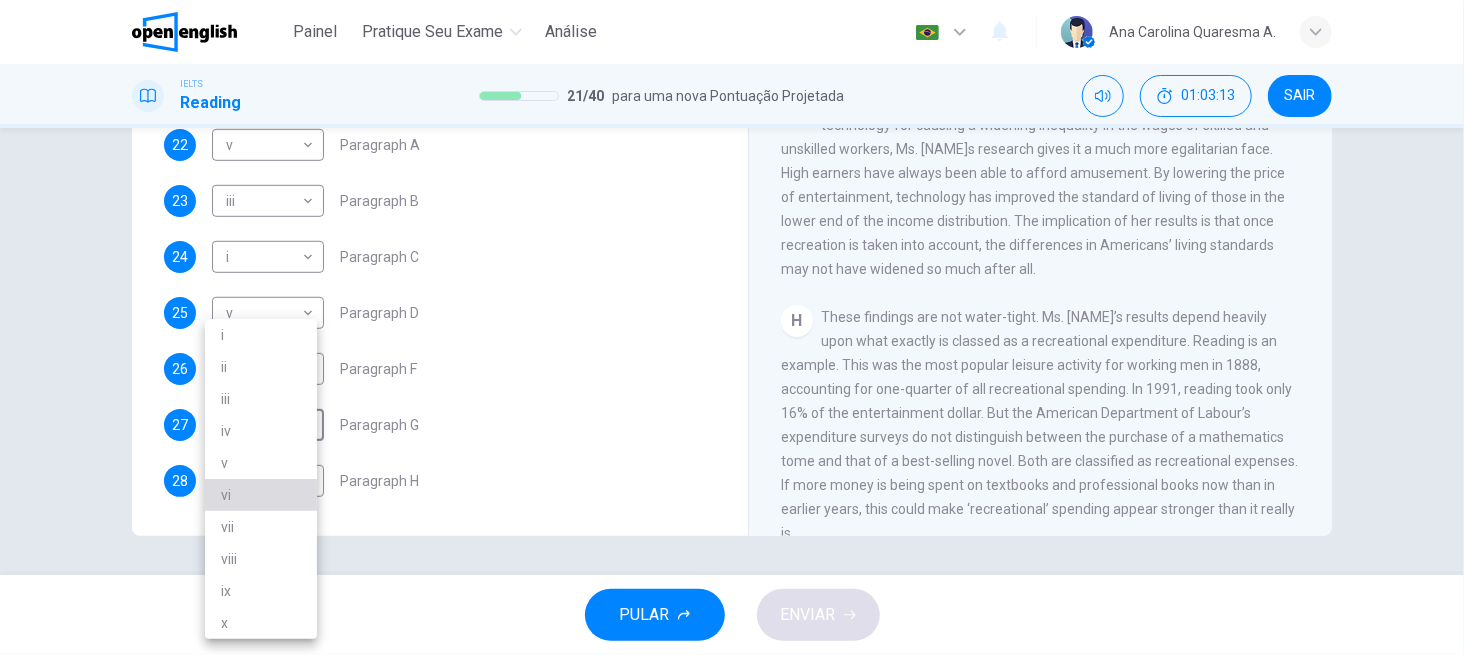 click on "vi" at bounding box center (261, 495) 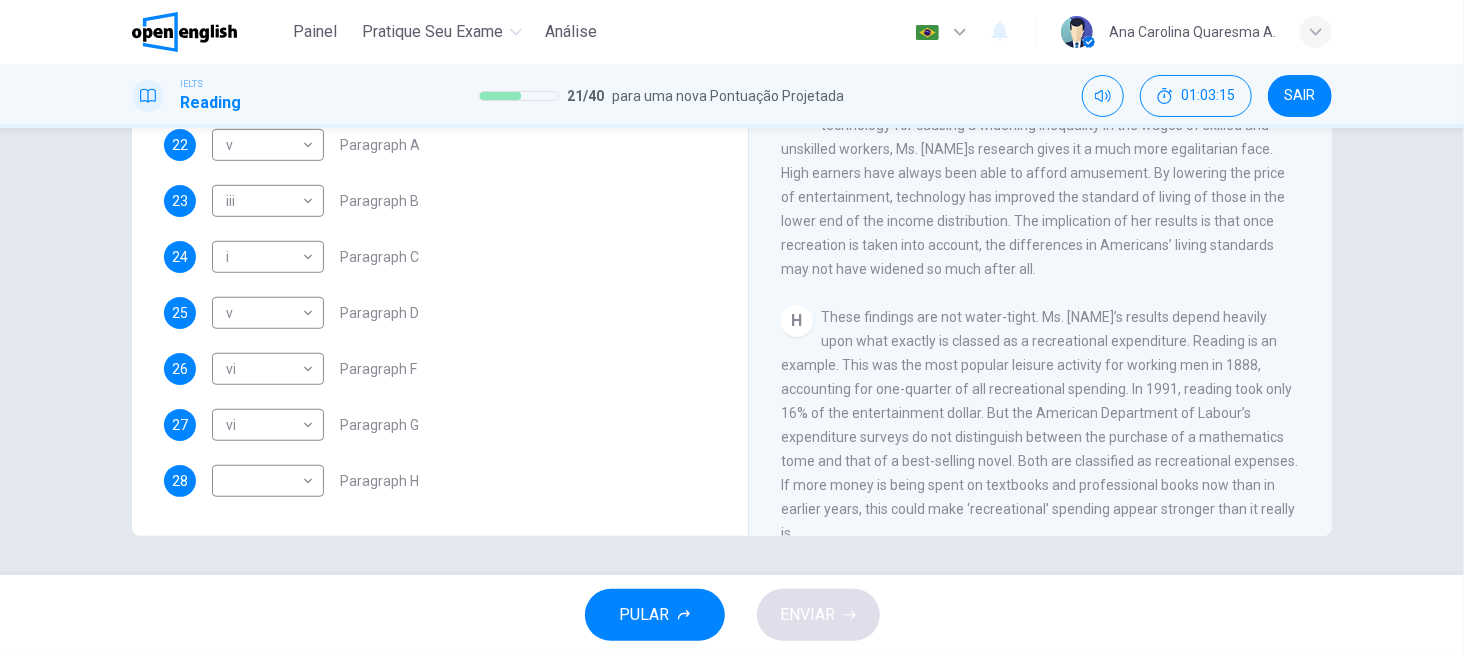 click on "These findings are not water-tight. Ms. [NAME]’s results depend heavily upon what exactly is classed as a recreational expenditure. Reading is an example. This was the most popular leisure activity for working men in 1888, accounting for one-quarter of all recreational spending. In 1991, reading took only 16% of the entertainment dollar. But the American Department of Labour’s expenditure surveys do not distinguish between the purchase of a mathematics tome and that of a best-selling novel. Both are classified as recreational expenses. If more money is being spent on textbooks and professional books now than in earlier years, this could make ‘recreational’ spending appear stronger than it really is." at bounding box center (1039, 425) 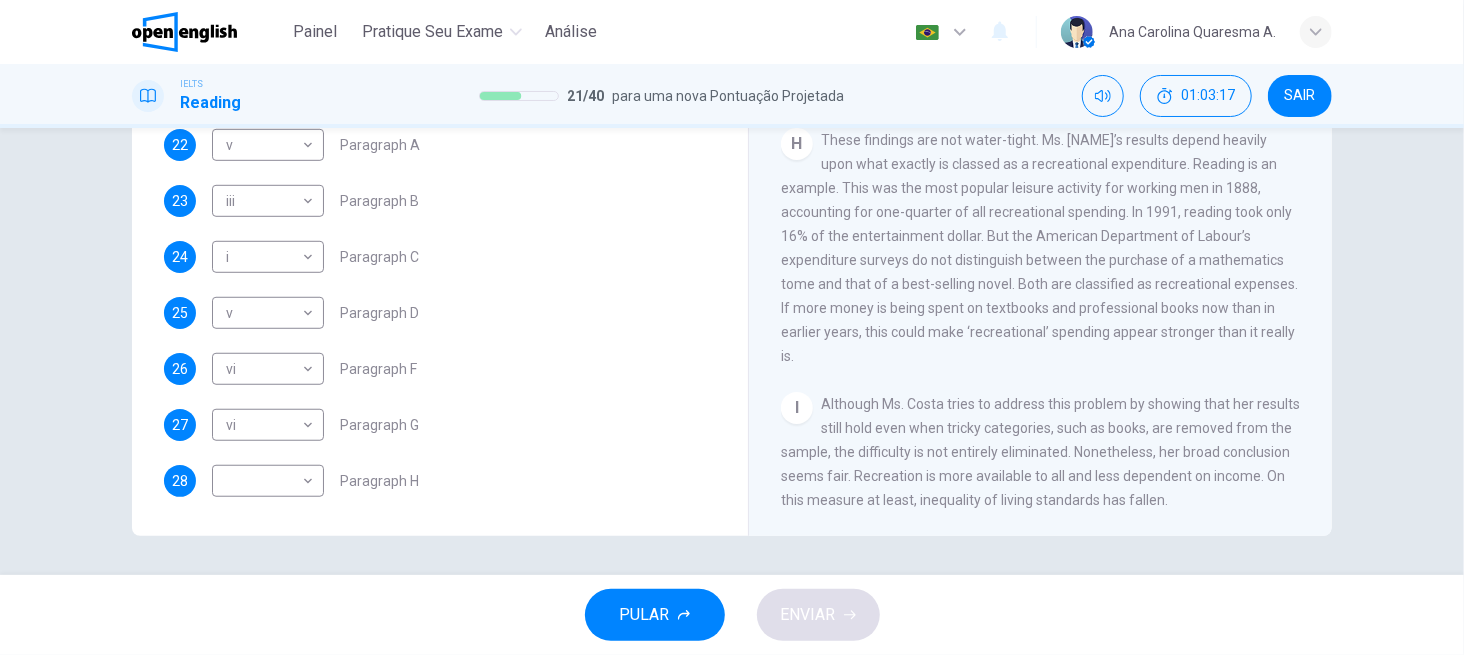 scroll, scrollTop: 1866, scrollLeft: 0, axis: vertical 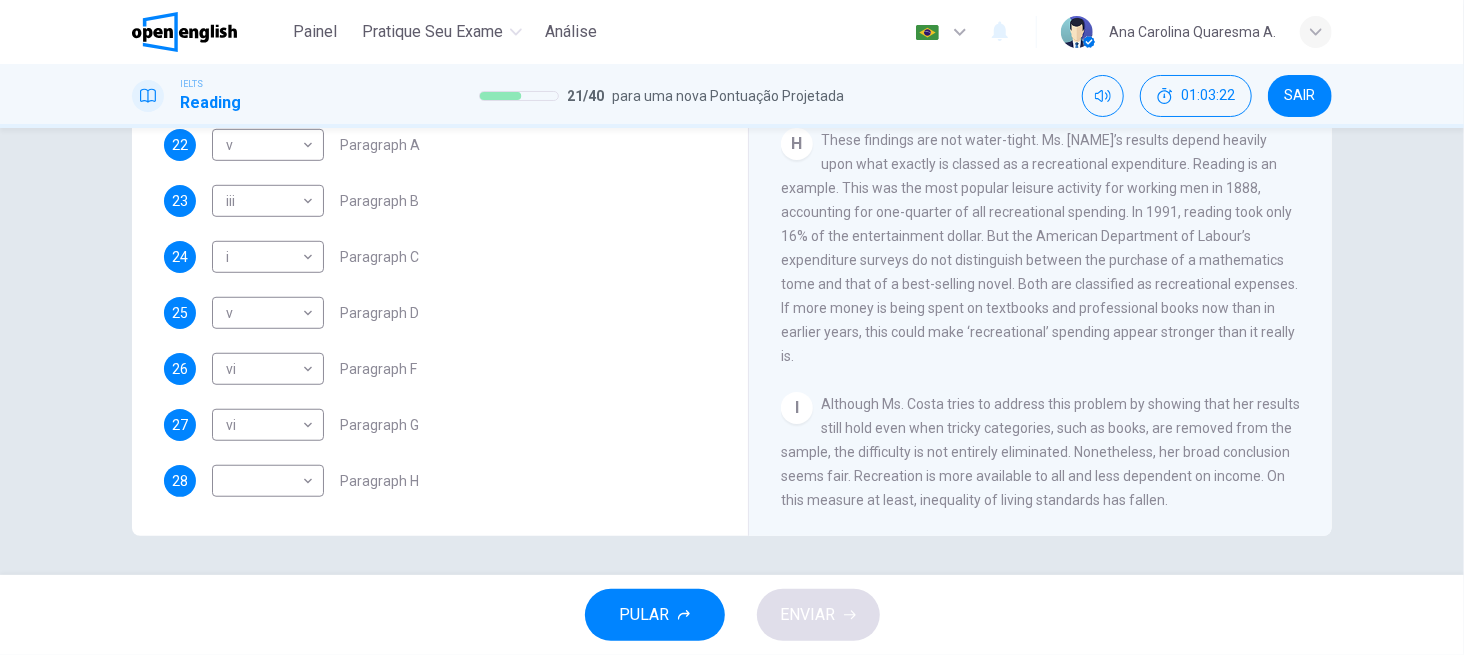 click on "22 v * ​ Paragraph A 23 iii *** ​ Paragraph B 24 i * ​ Paragraph C 25 v * ​ Paragraph D 26 vi ** ​ Paragraph F 27 vi ** ​ Paragraph G 28 ​ ​ Paragraph H" at bounding box center (440, 313) 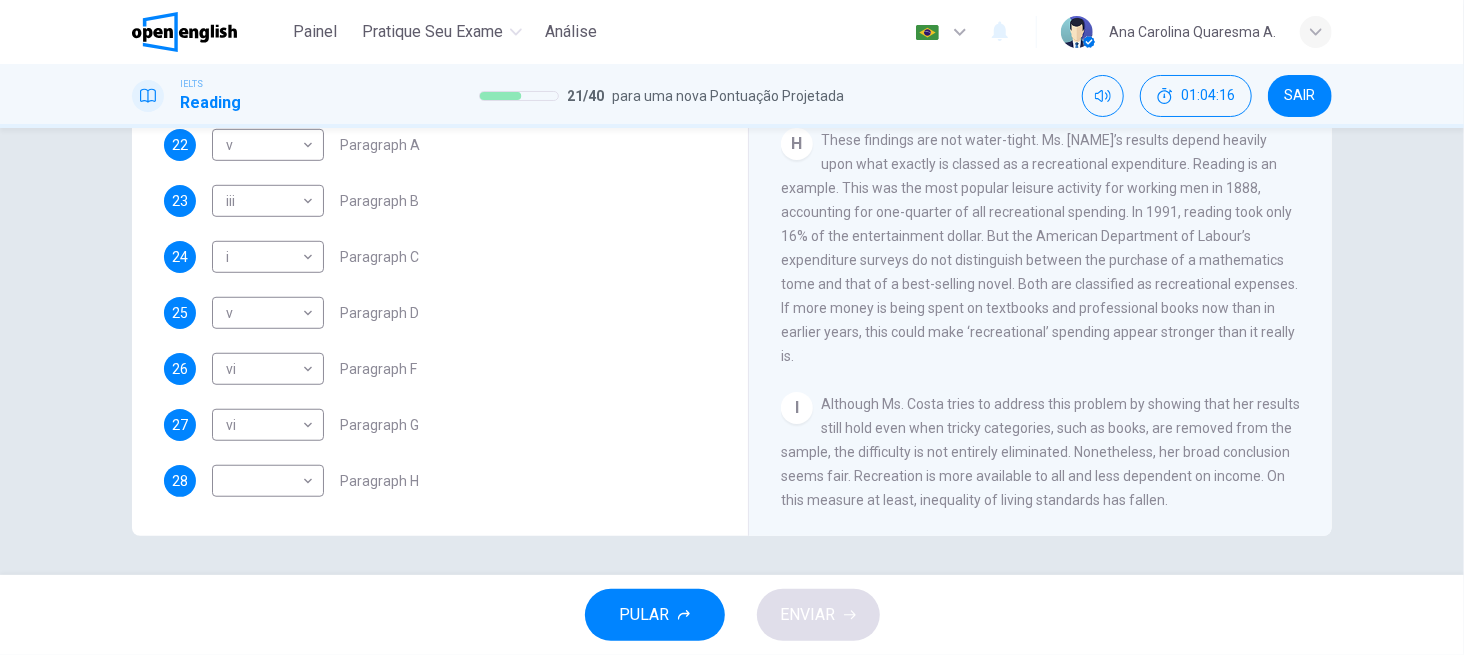 click on "22 v * ​ Paragraph A 23 iii *** ​ Paragraph B 24 i * ​ Paragraph C 25 v * ​ Paragraph D 26 vi ** ​ Paragraph F 27 vi ** ​ Paragraph G 28 ​ ​ Paragraph H" at bounding box center [440, 313] 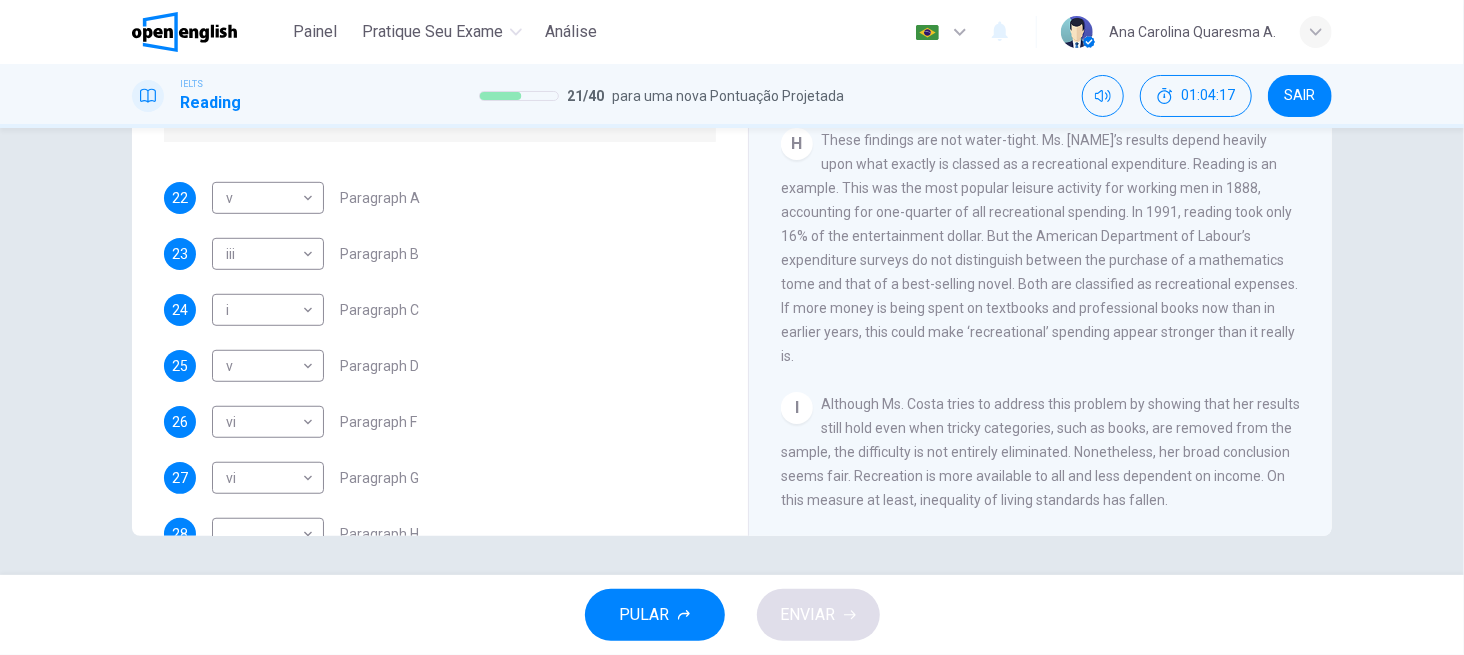 scroll, scrollTop: 75, scrollLeft: 0, axis: vertical 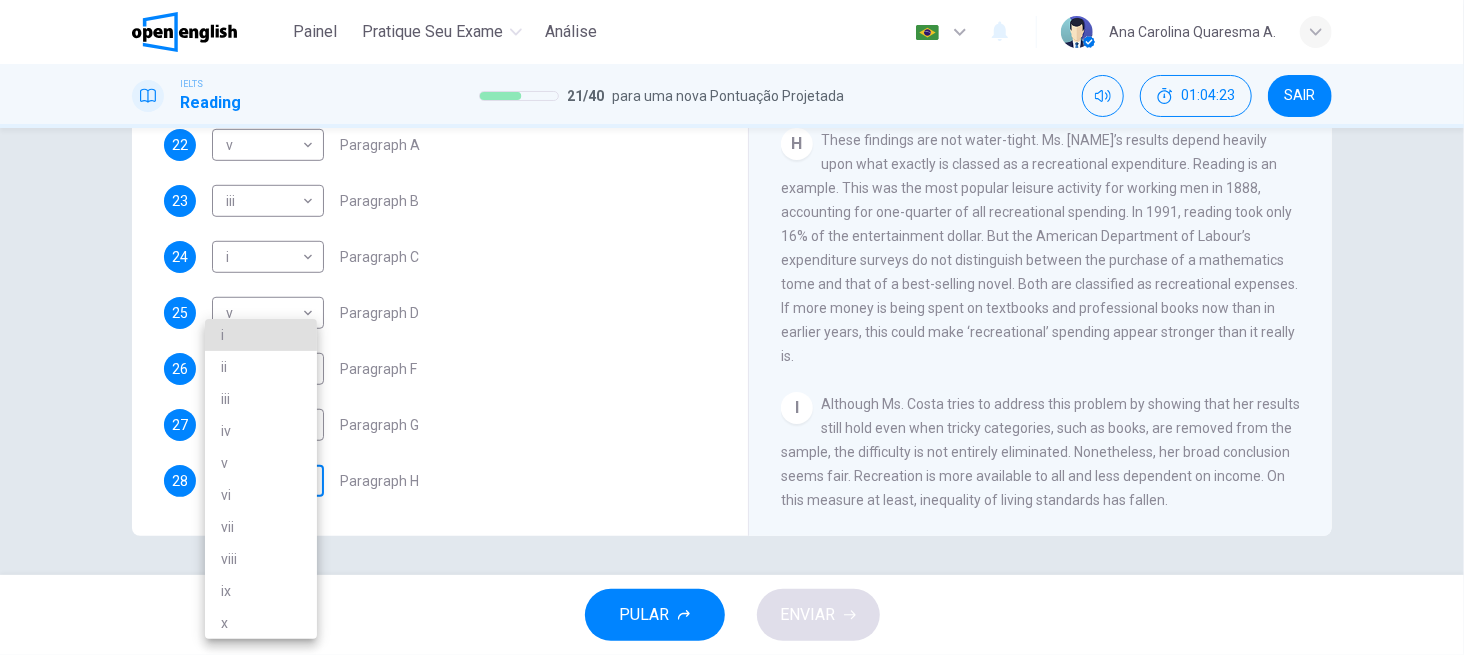 click on "Este site usa cookies, conforme explicado em nossa Política de Privacidade. Se você concorda com o uso de cookies, clique no botão Aceitar e continue navegando em nosso site. Política de Privacidade Aceitar This site uses cookies, as explained in our Privacy Policy. If you agree to the use of cookies, please click the Accept button and continue to browse our site. Privacy Policy Accept Painel Pratique seu exame Análise Português ** ​ [NAME] A. IELTS Reading 21 / 40 para uma nova Pontuação Projetada 01:04:23 SAIR Questions 22 - 28 The Reading Passage has nine paragraphs A-I.
From the list of headings below choose the most suitable heading for each paragraph.
Write the appropriate numbers (i-x) in the boxes below. List of Headings i Wide differences in leisure activities according to income ii Possible inconsistencies in [NAME]’s data iii More personal income and time influence leisure activities iv Investigating the lifestyle problem from a new angle v vi vii viii ix x v" at bounding box center (732, 327) 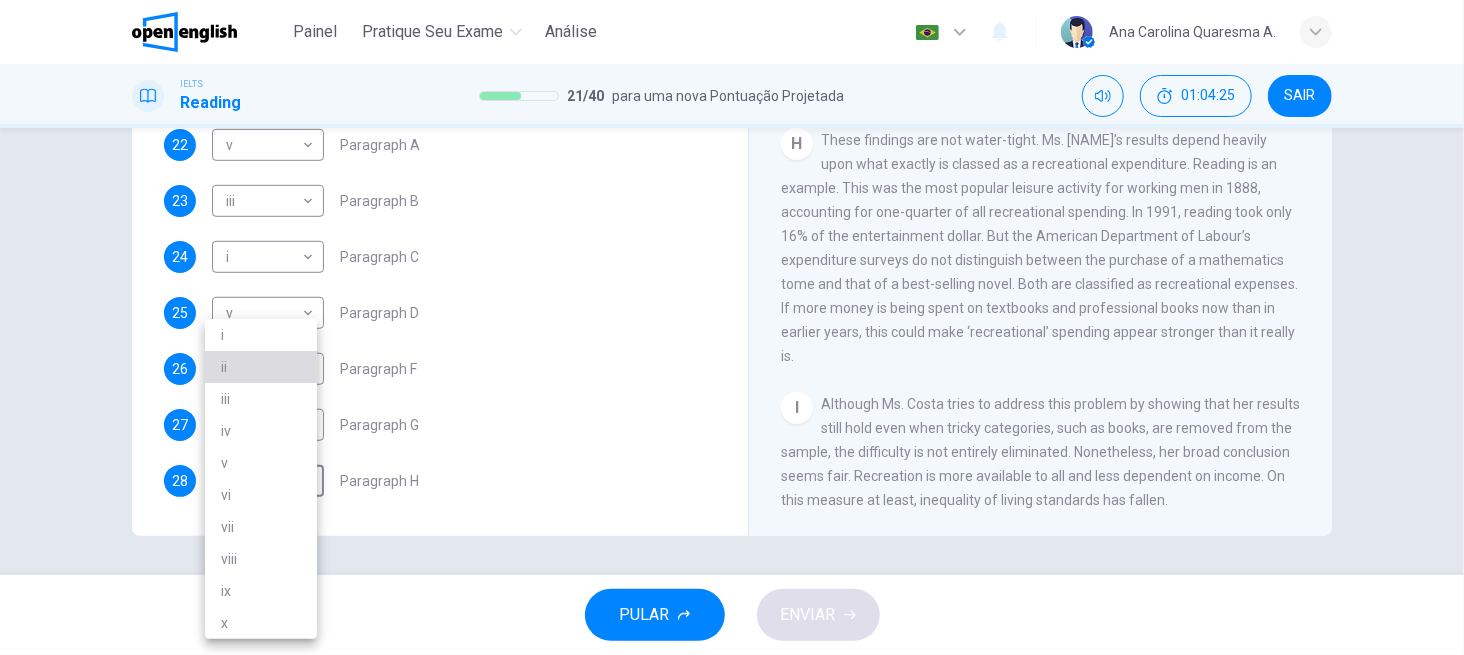click on "ii" at bounding box center (261, 367) 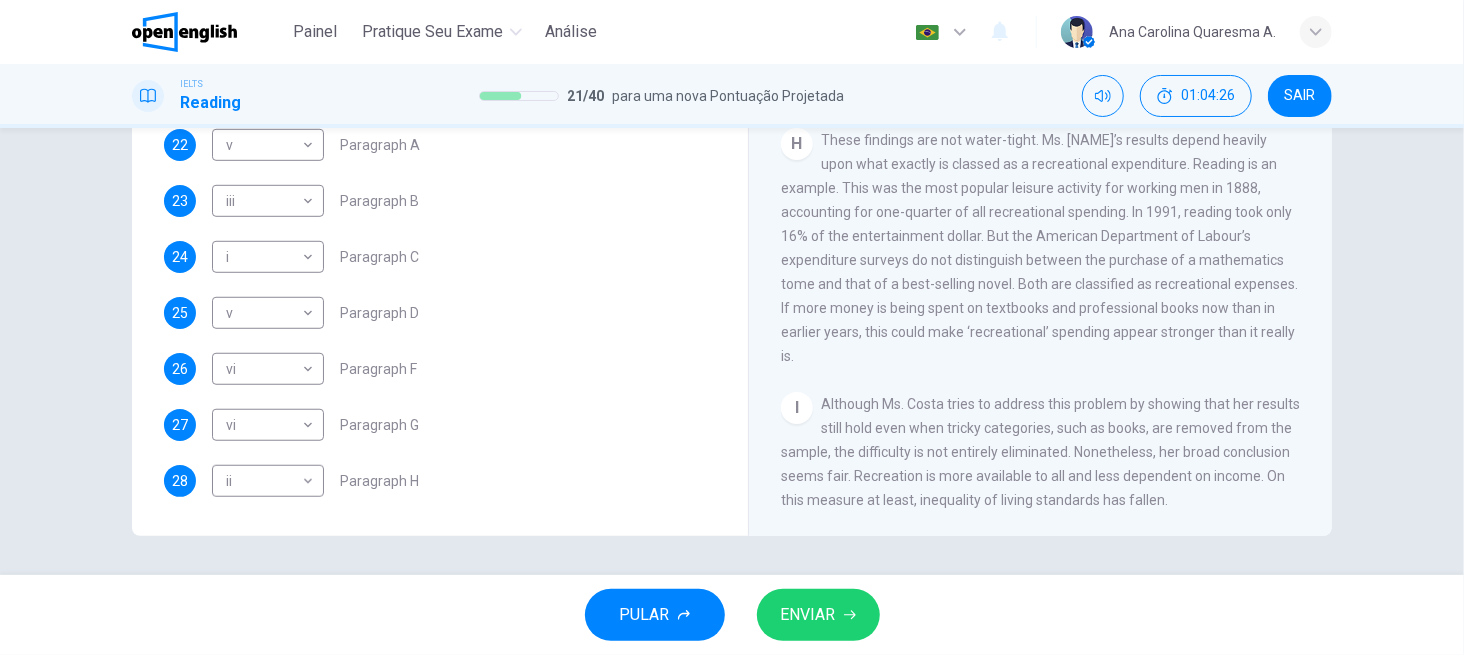 click on "These findings are not water-tight. Ms. [NAME]’s results depend heavily upon what exactly is classed as a recreational expenditure. Reading is an example. This was the most popular leisure activity for working men in 1888, accounting for one-quarter of all recreational spending. In 1991, reading took only 16% of the entertainment dollar. But the American Department of Labour’s expenditure surveys do not distinguish between the purchase of a mathematics tome and that of a best-selling novel. Both are classified as recreational expenses. If more money is being spent on textbooks and professional books now than in earlier years, this could make ‘recreational’ spending appear stronger than it really is." at bounding box center [1039, 248] 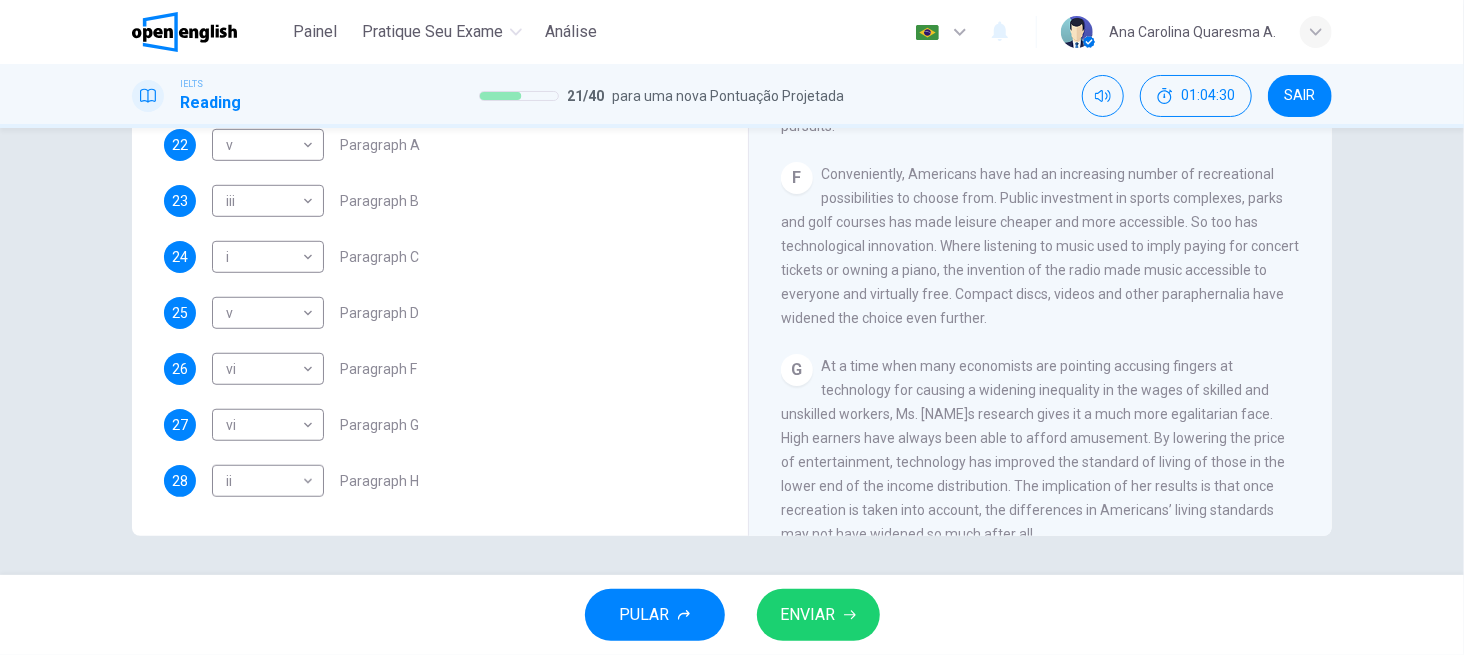 scroll, scrollTop: 1386, scrollLeft: 0, axis: vertical 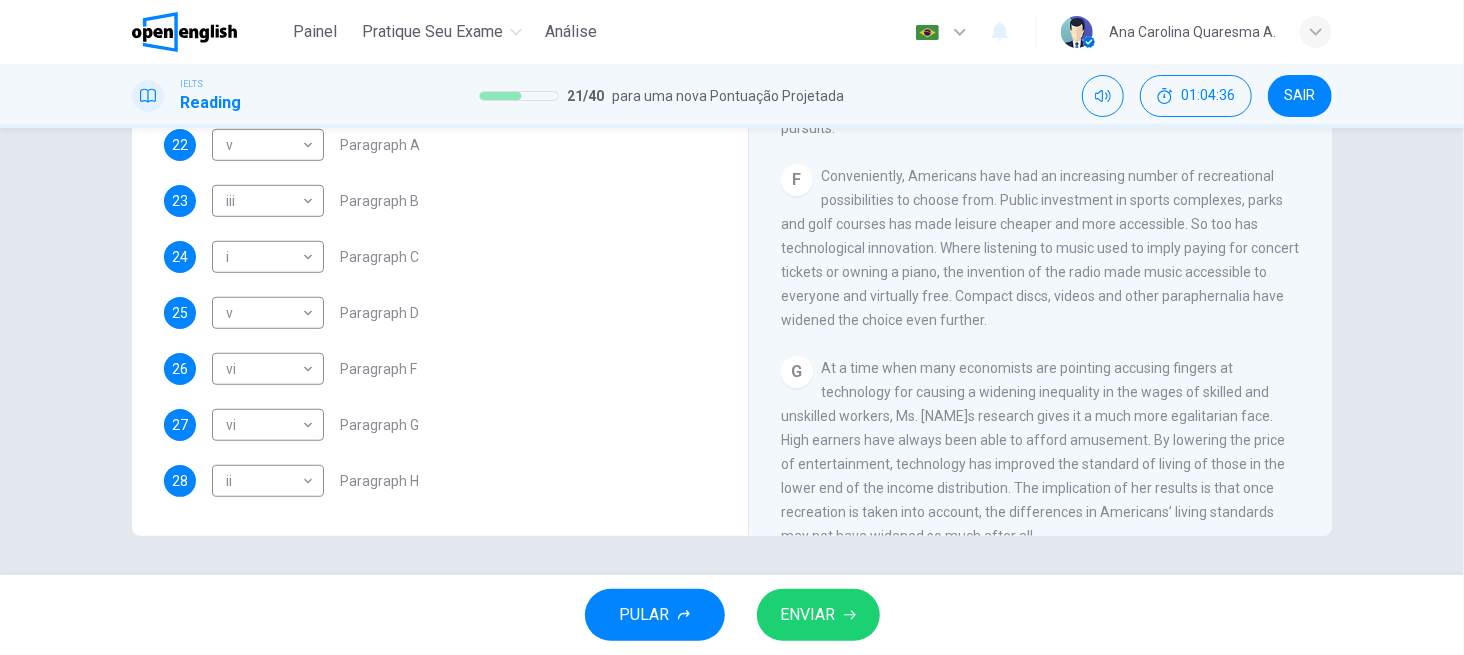 click on "22 v * ​ Paragraph A 23 iii *** ​ Paragraph B 24 i * ​ Paragraph C 25 v * ​ Paragraph D 26 vi ** ​ Paragraph F 27 vi ** ​ Paragraph G 28 ii ** ​ Paragraph H" at bounding box center (440, 313) 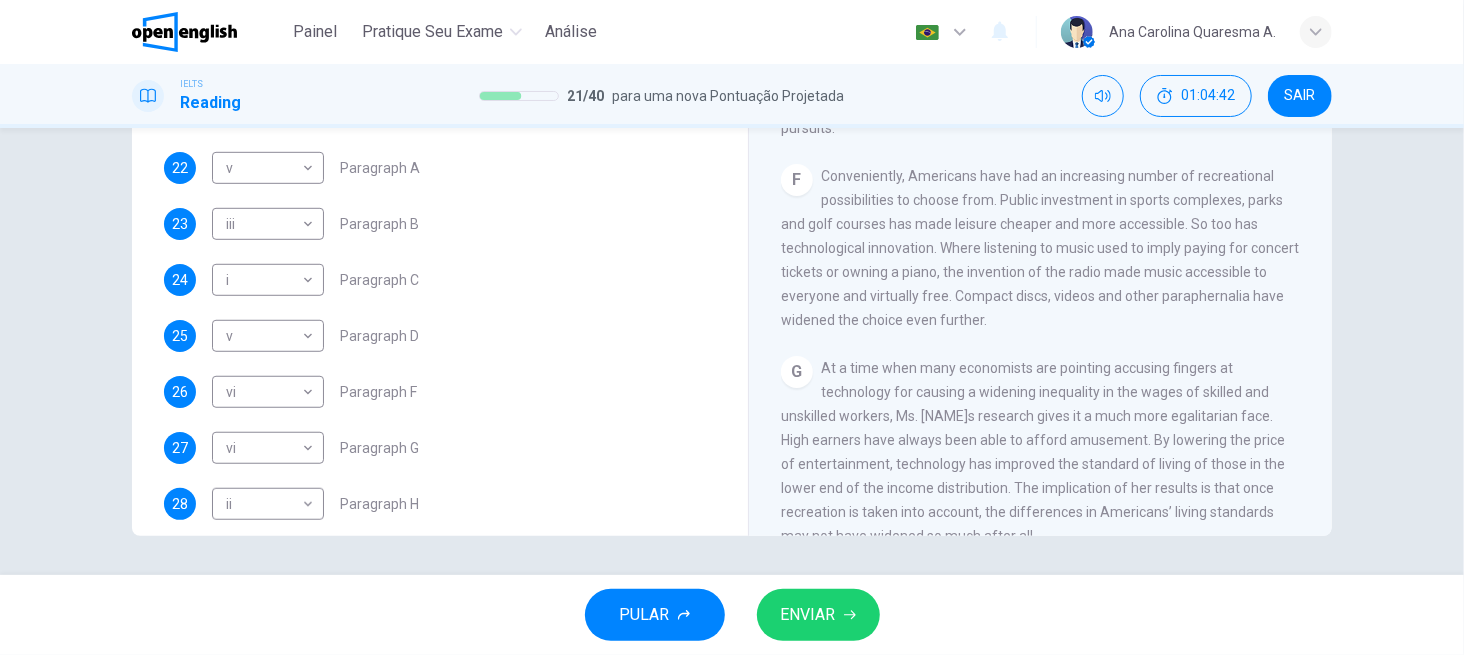 scroll, scrollTop: 416, scrollLeft: 0, axis: vertical 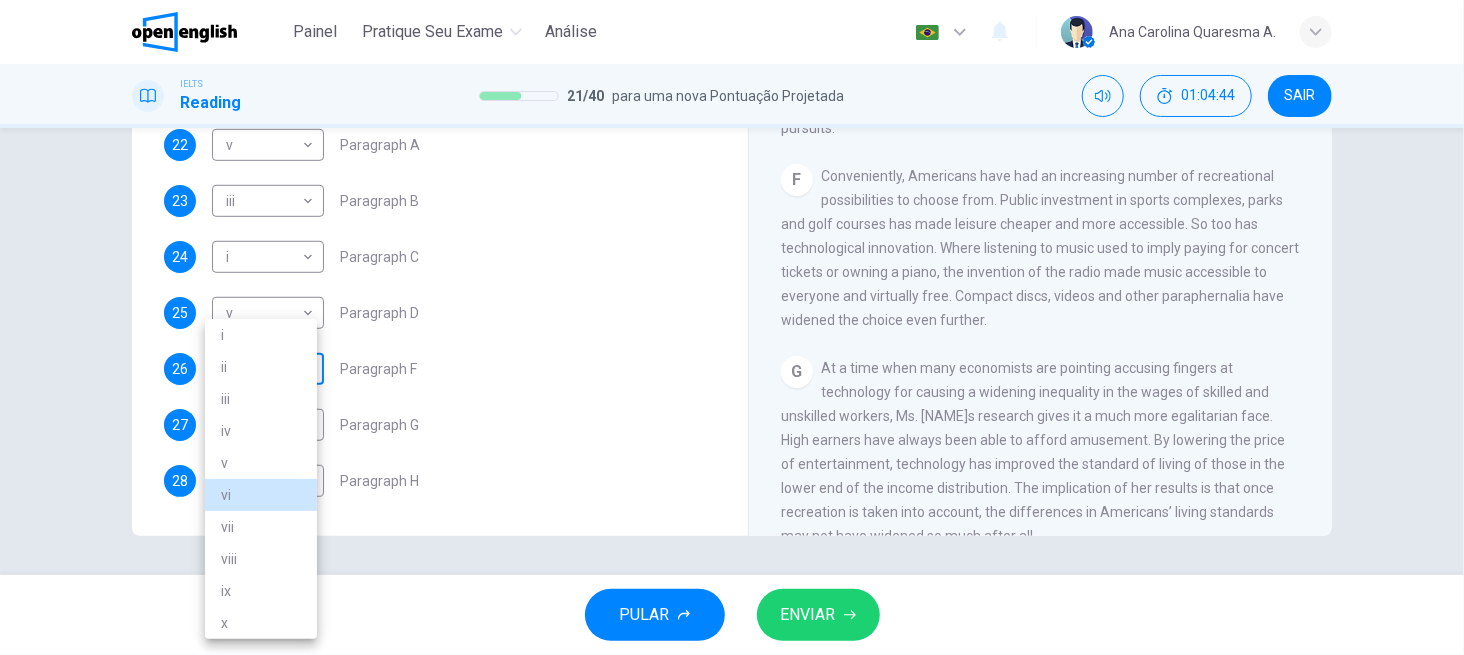click on "Este site usa cookies, conforme explicado em nossa  Política de Privacidade . Se você concorda com o uso de cookies, clique no botão Aceitar e continue navegando em nosso site.   Política de Privacidade Aceitar This site uses cookies, as explained in our  Privacy Policy . If you agree to the use of cookies, please click the Accept button and continue to browse our site.   Privacy Policy Accept Painel Pratique seu exame Análise Português ** ​ [NAME] A. IELTS Reading 21 / 40 para uma nova Pontuação Projetada 01:04:44 SAIR Questions 22 - 28 The Reading Passage has nine paragraphs A-I.
From the list of headings below choose the most suitable heading for each paragraph.
Write the appropriate numbers (i-x) in the boxes below. List of Headings i Wide differences in leisure activities according to income ii Possible inconsistencies in Ms [NAME]’s data iii More personal income and time influence leisure activities iv Investigating the lifestyle problem from a new angle v vi vii viii ix x v" at bounding box center [732, 327] 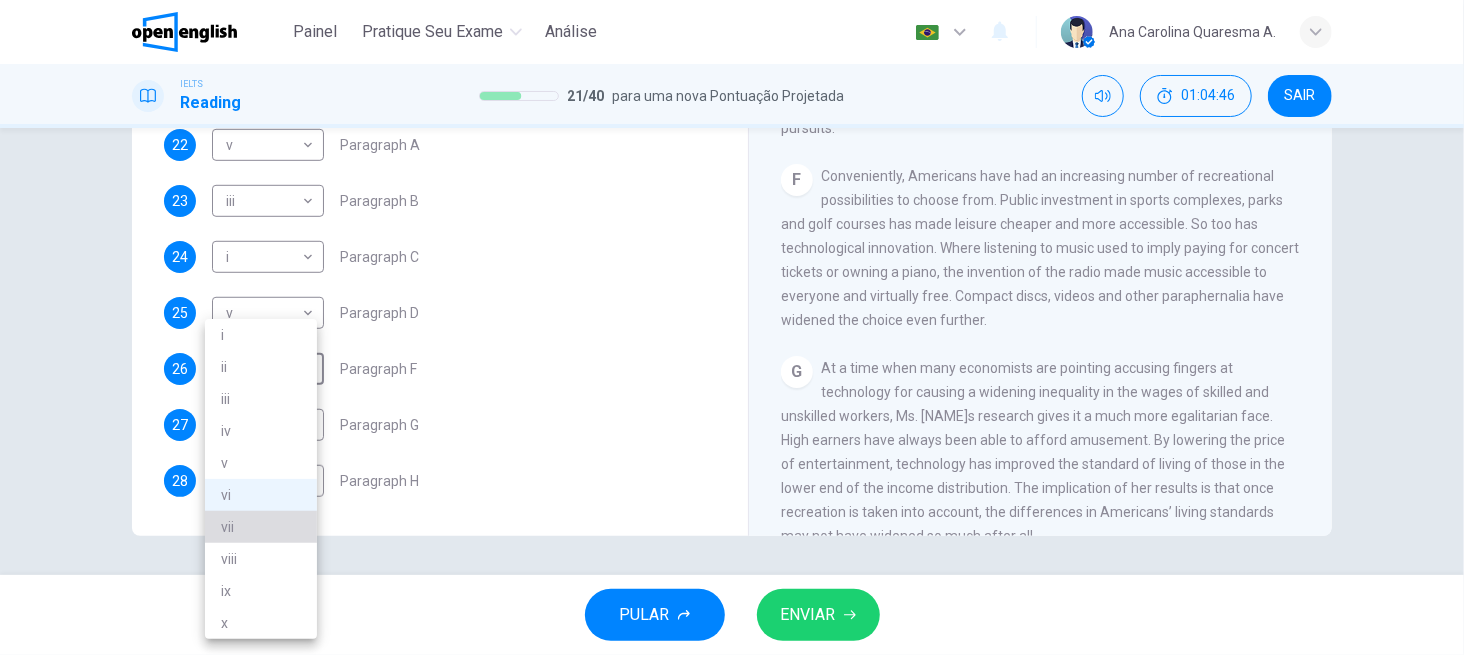 click on "vii" at bounding box center (261, 527) 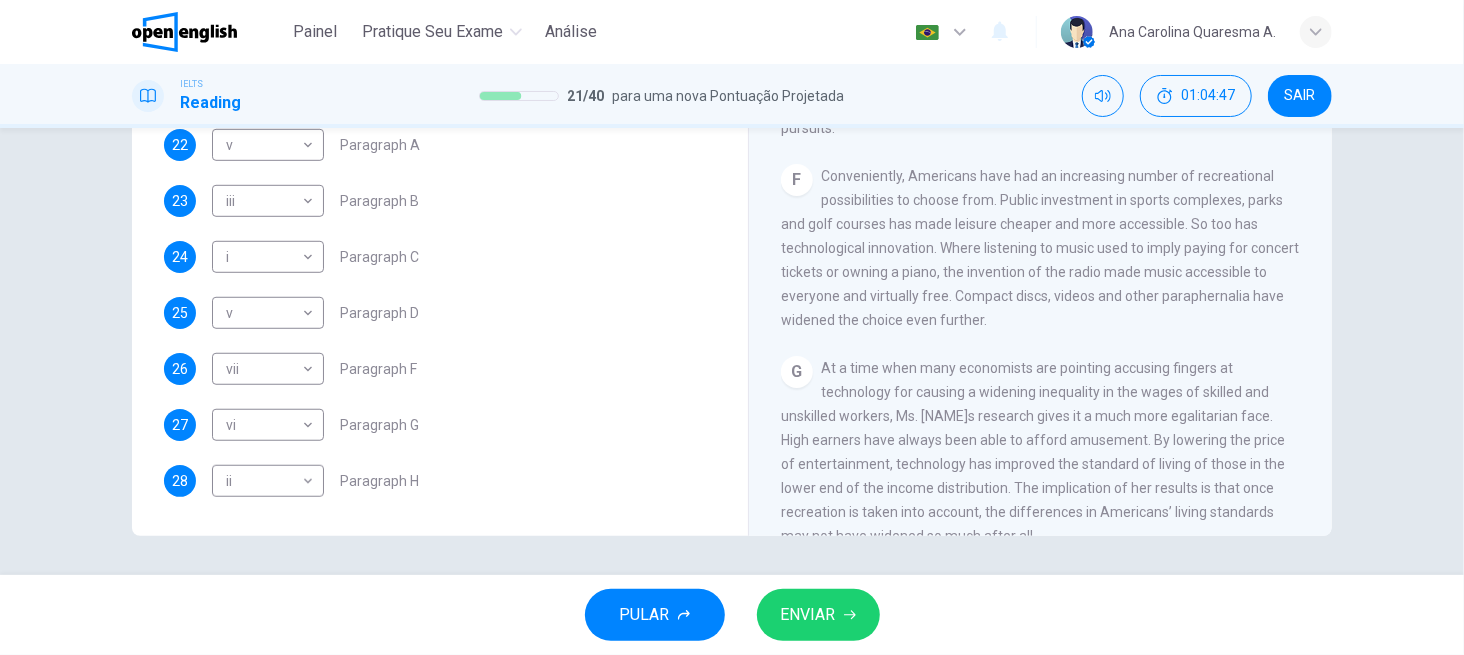 click on "22 v * ​ Paragraph A 23 iii *** ​ Paragraph B 24 i * ​ Paragraph C 25 v * ​ Paragraph D 26 vii *** ​ Paragraph F 27 vi ** ​ Paragraph G 28 ii ** ​ Paragraph H" at bounding box center (440, 313) 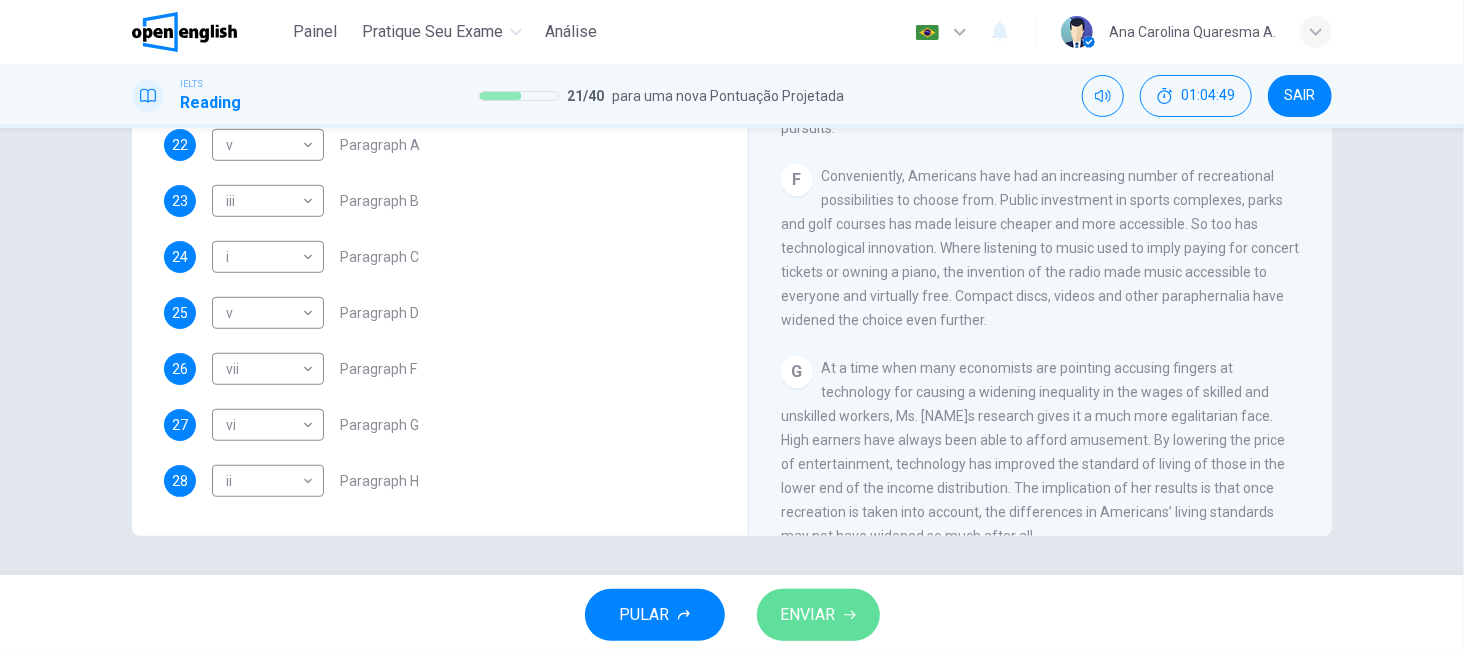 click on "ENVIAR" at bounding box center (808, 615) 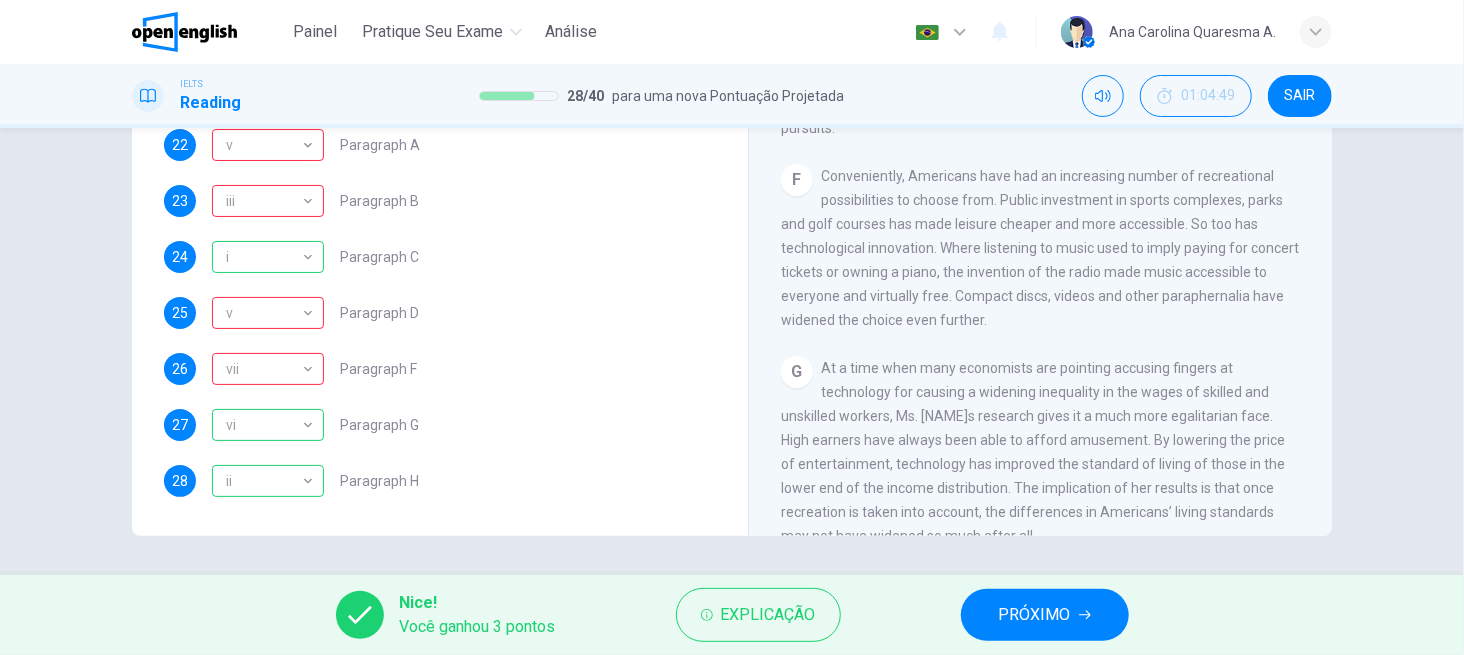 click on "22 v * ​ Paragraph A 23 iii *** ​ Paragraph B 24 i * ​ Paragraph C 25 v * ​ Paragraph D 26 vii *** ​ Paragraph F 27 vi ** ​ Paragraph G 28 ii ** ​ Paragraph H" at bounding box center [440, 313] 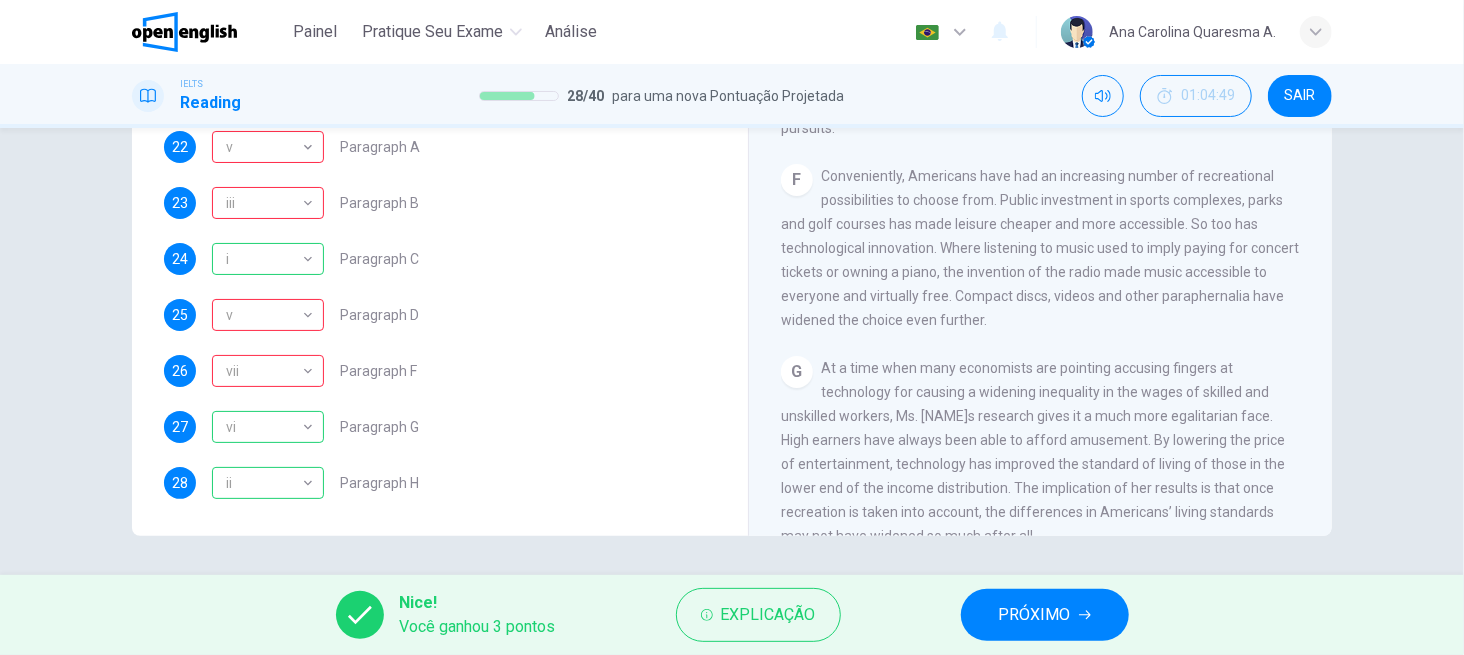 scroll, scrollTop: 416, scrollLeft: 0, axis: vertical 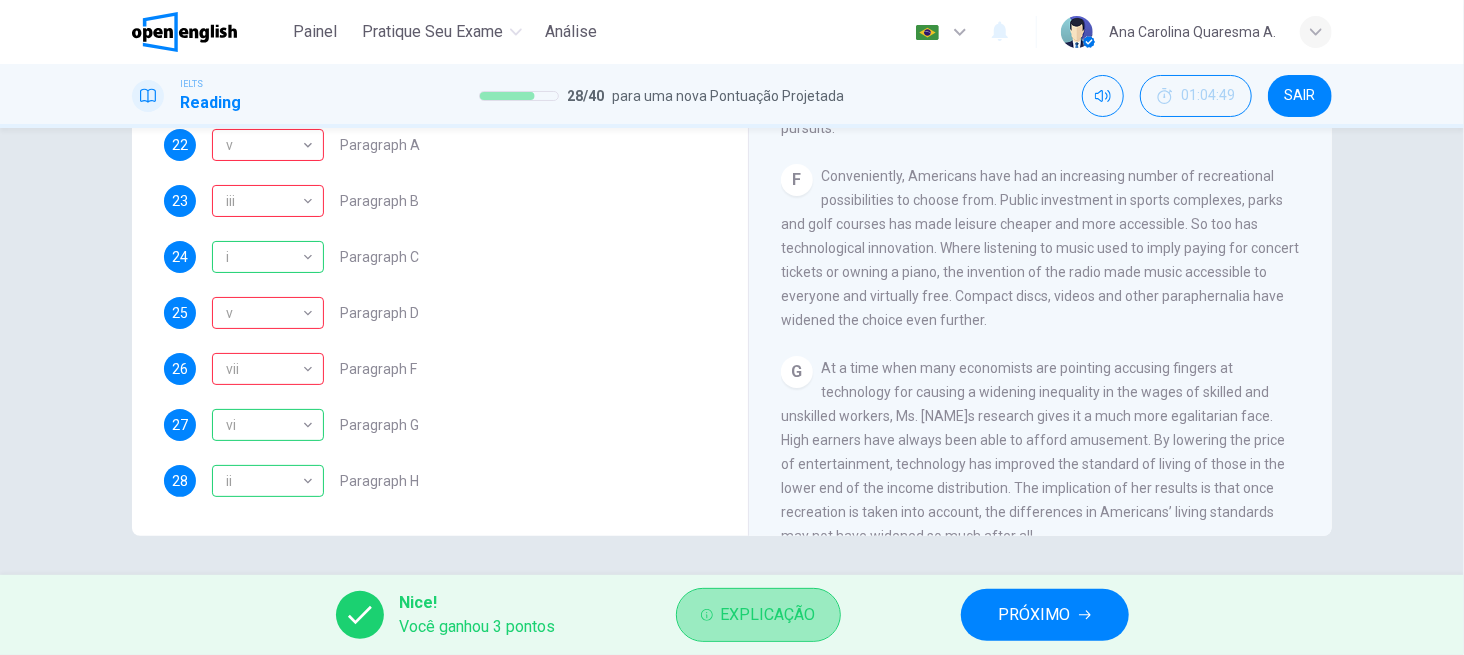 click on "Explicação" at bounding box center (768, 615) 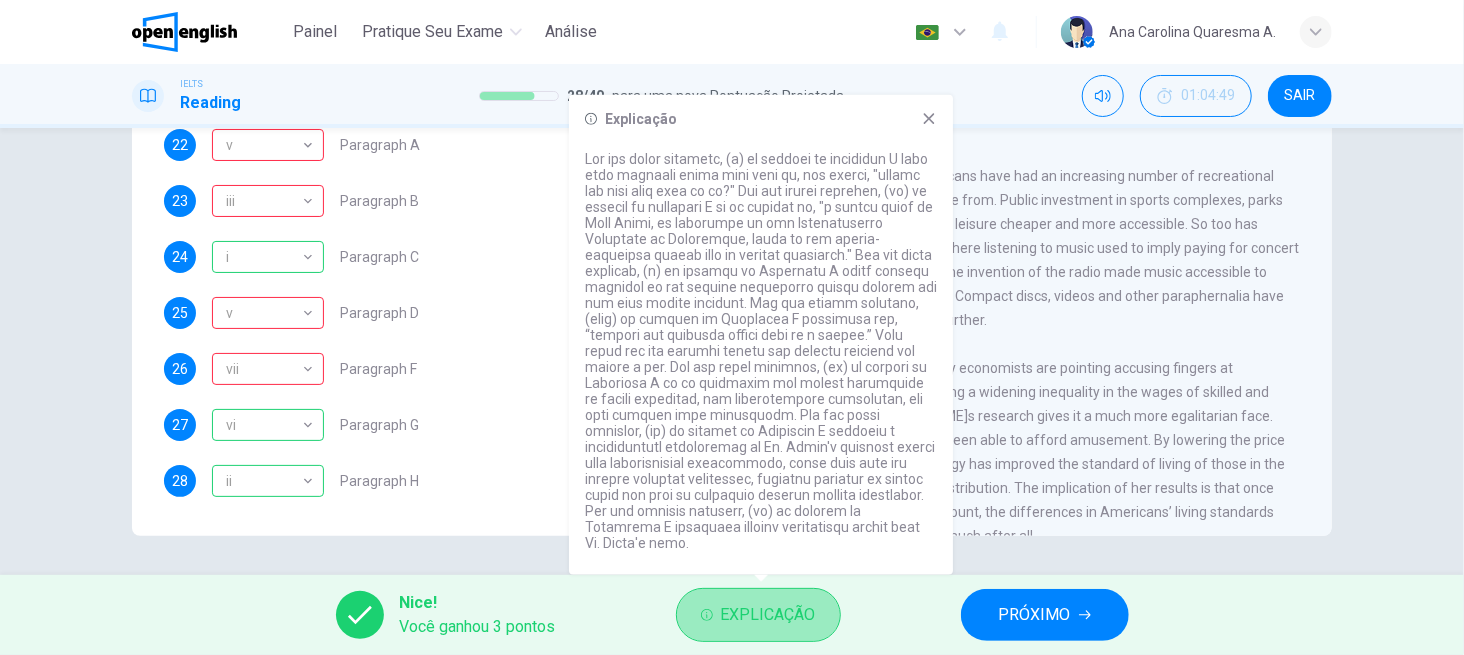click on "Explicação" at bounding box center (768, 615) 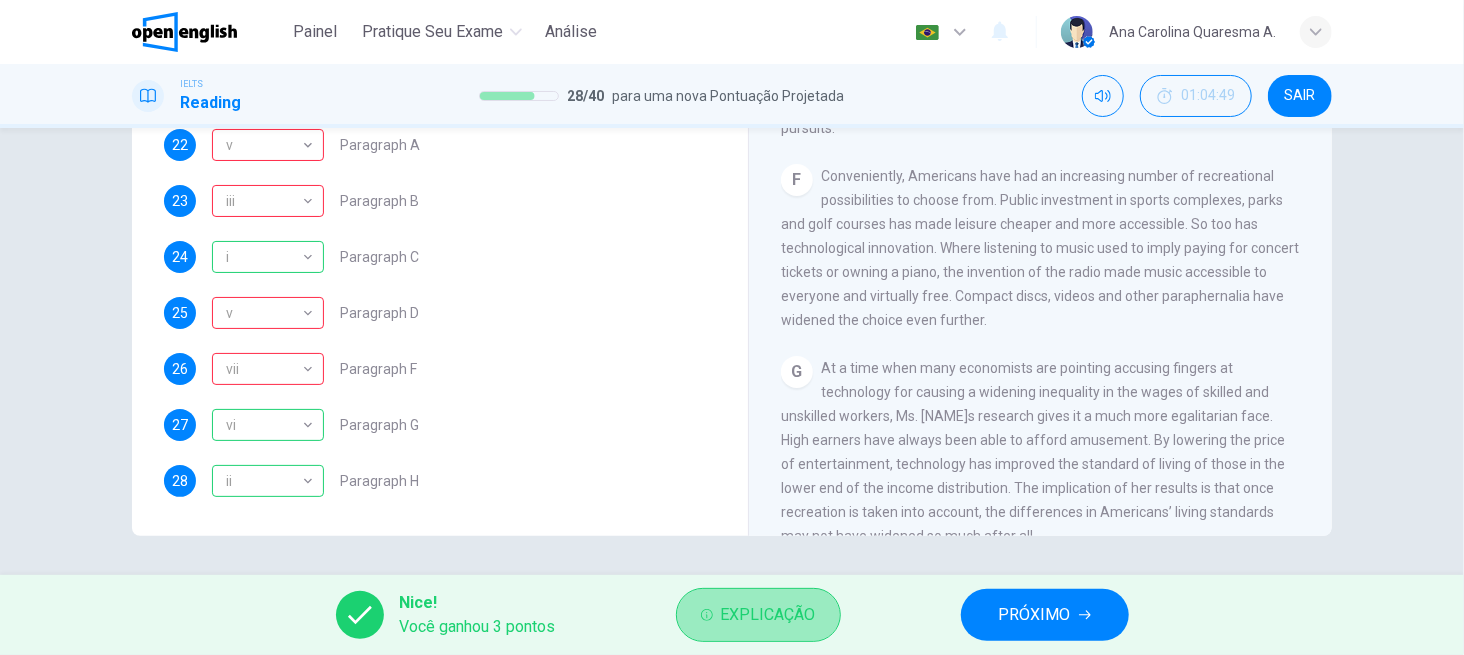 click on "Explicação" at bounding box center [768, 615] 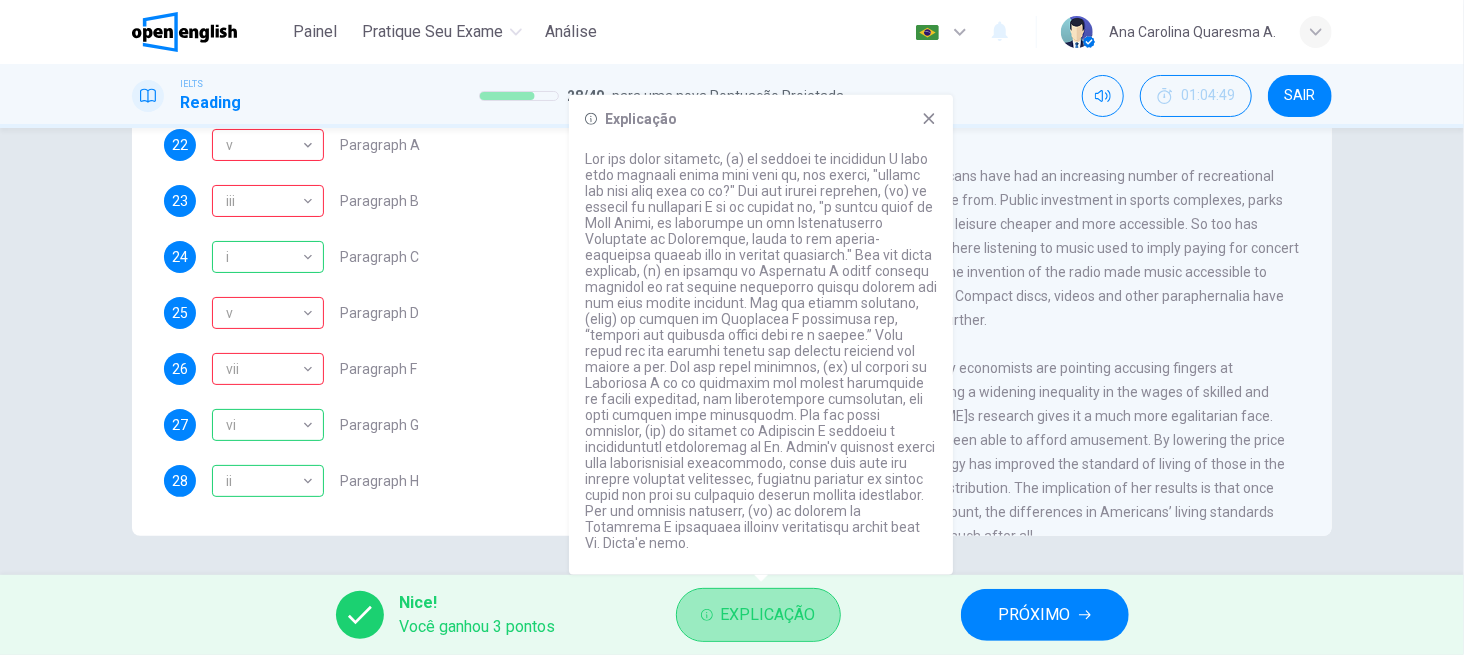 click on "Explicação" at bounding box center [768, 615] 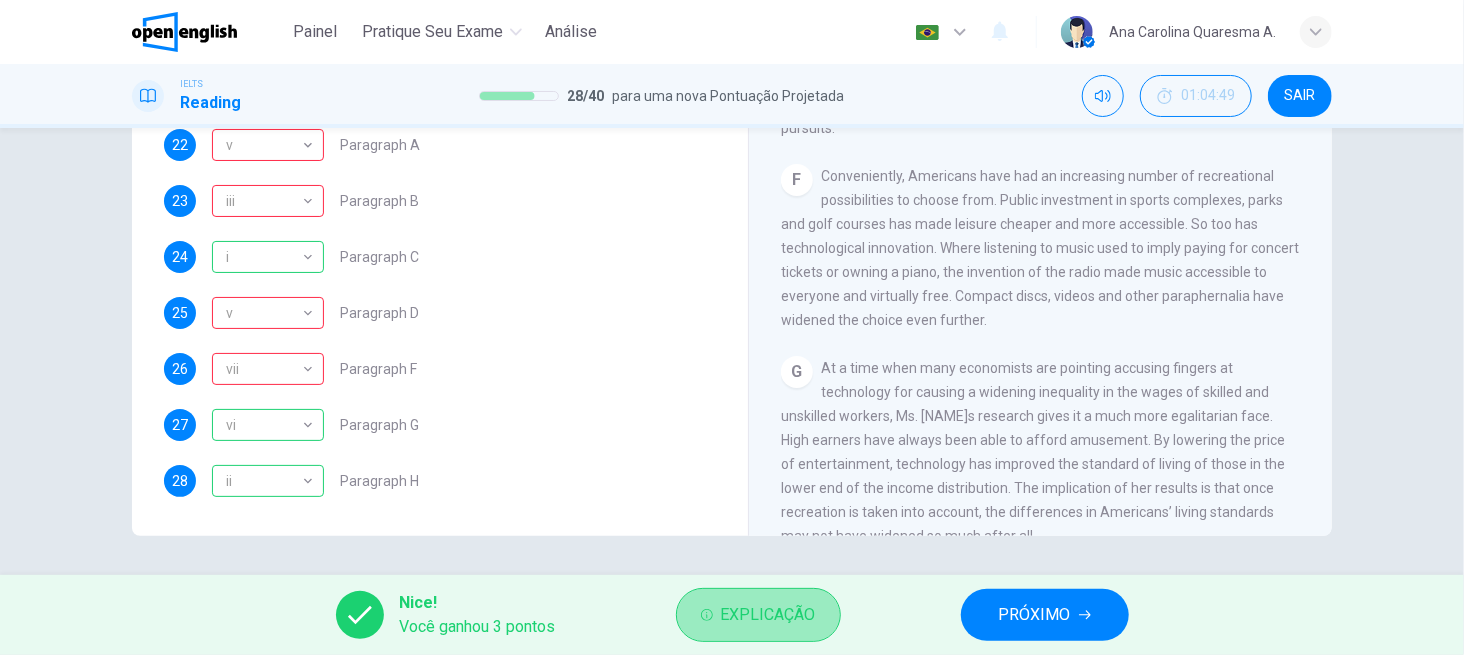 click on "Explicação" at bounding box center (768, 615) 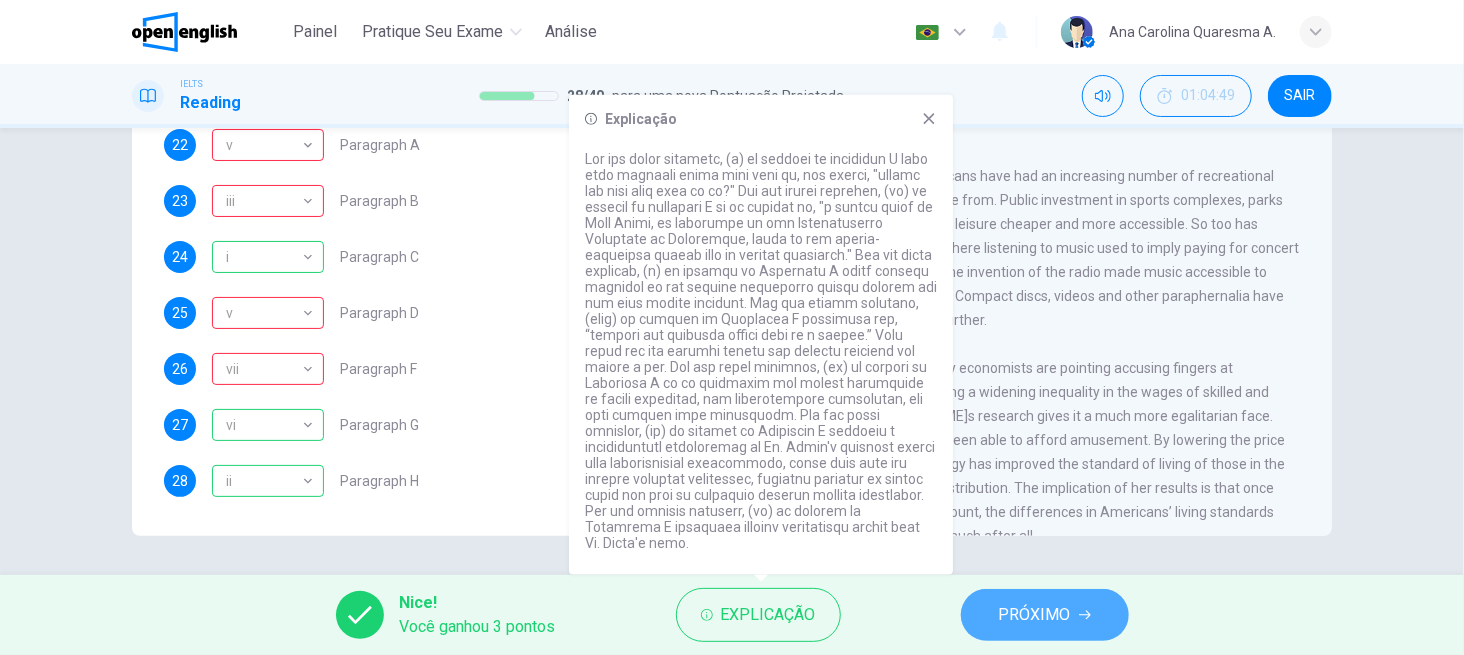 click on "PRÓXIMO" at bounding box center [1045, 615] 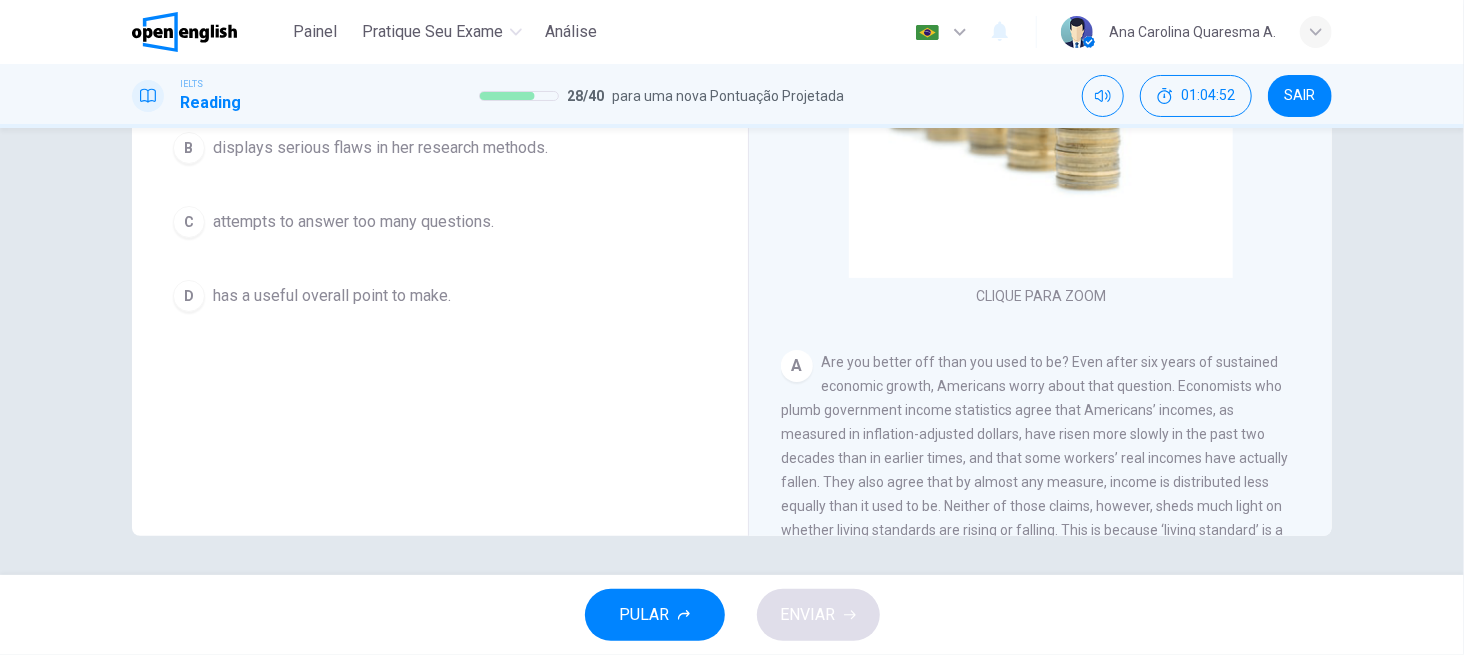 click on "Question 29 Choose the appropriate letter A-D from the options below.
The writer thinks that Ms. Costa A provides strong evidence to support her theory. B displays serious flaws in her research methods. C attempts to answer too many questions. D has a useful overall point to make. Fun for the Masses CLIQUE PARA ZOOM Clique para Zoom A B A recent paper by Dora Costa, an economist at the Massachusetts Institute of Technology, looks at the living-standards debate from an unusual direction. Rather than worrying about cash incomes, Ms. Costa investigates Americans’ recreational habits over the past century. She finds that people of all income levels have steadily increased the amount of time and money they devote to having fun. The distribution of dollar incomes may have become more skewed in recent years, but leisure is more evenly spread than ever. C D E F G H I" at bounding box center [732, 188] 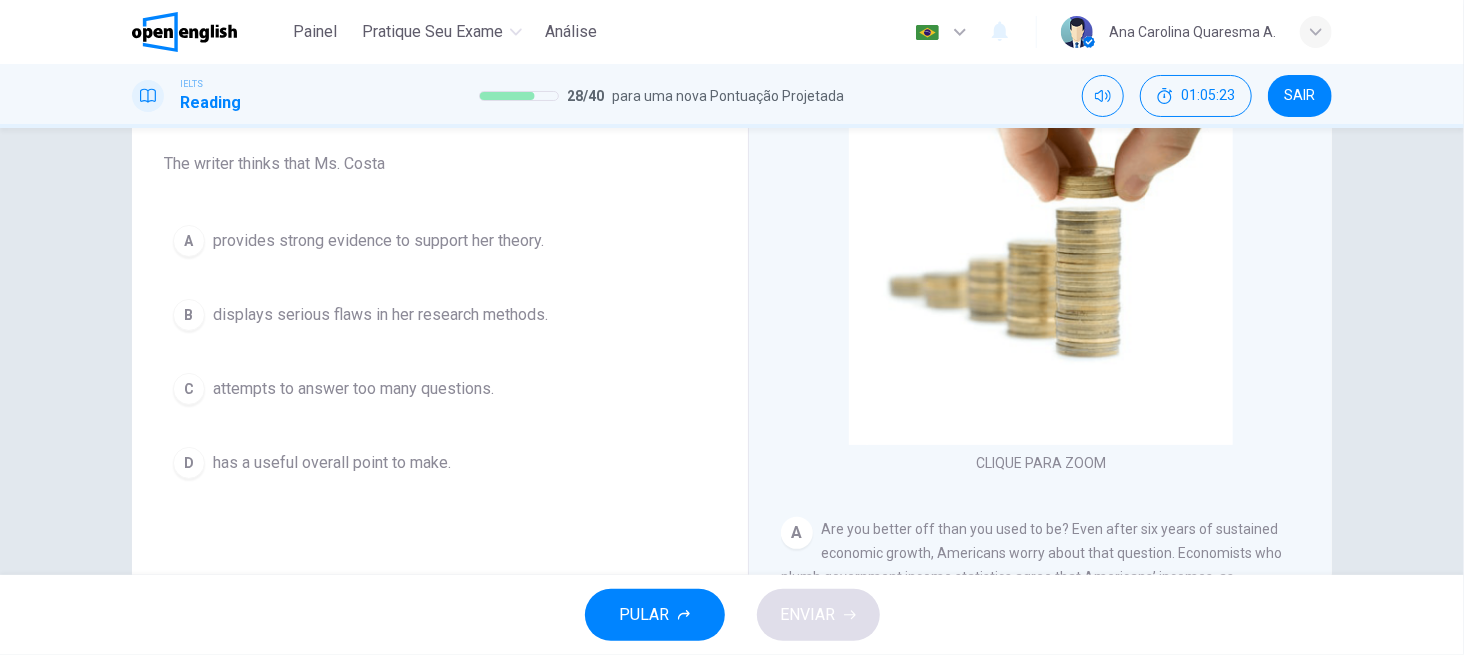 scroll, scrollTop: 167, scrollLeft: 0, axis: vertical 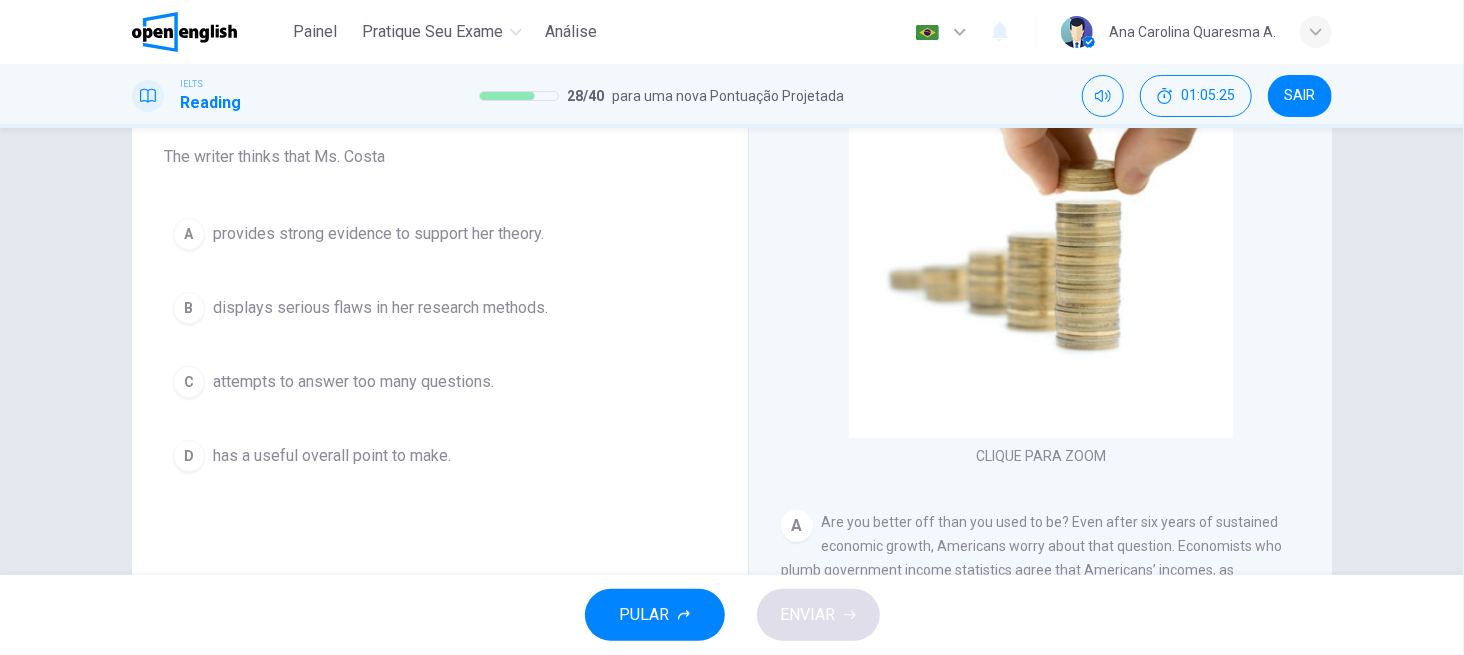 click on "A Are you better off than you used to be? Even after six years of sustained economic growth, Americans worry about that question. Economists who plumb government income statistics agree that Americans’ incomes, as measured in inflation-adjusted dollars, have risen more slowly in the past two decades than in earlier times, and that some workers’ real incomes have actually fallen. They also agree that by almost any measure, income is distributed less equally than it used to be. Neither of those claims, however, sheds much light on whether living standards are rising or falling. This is because ‘living standard’ is a highly amorphous concept. Measuring how much people earn is relatively easy, at least compared with measuring how well they live." at bounding box center [1041, 630] 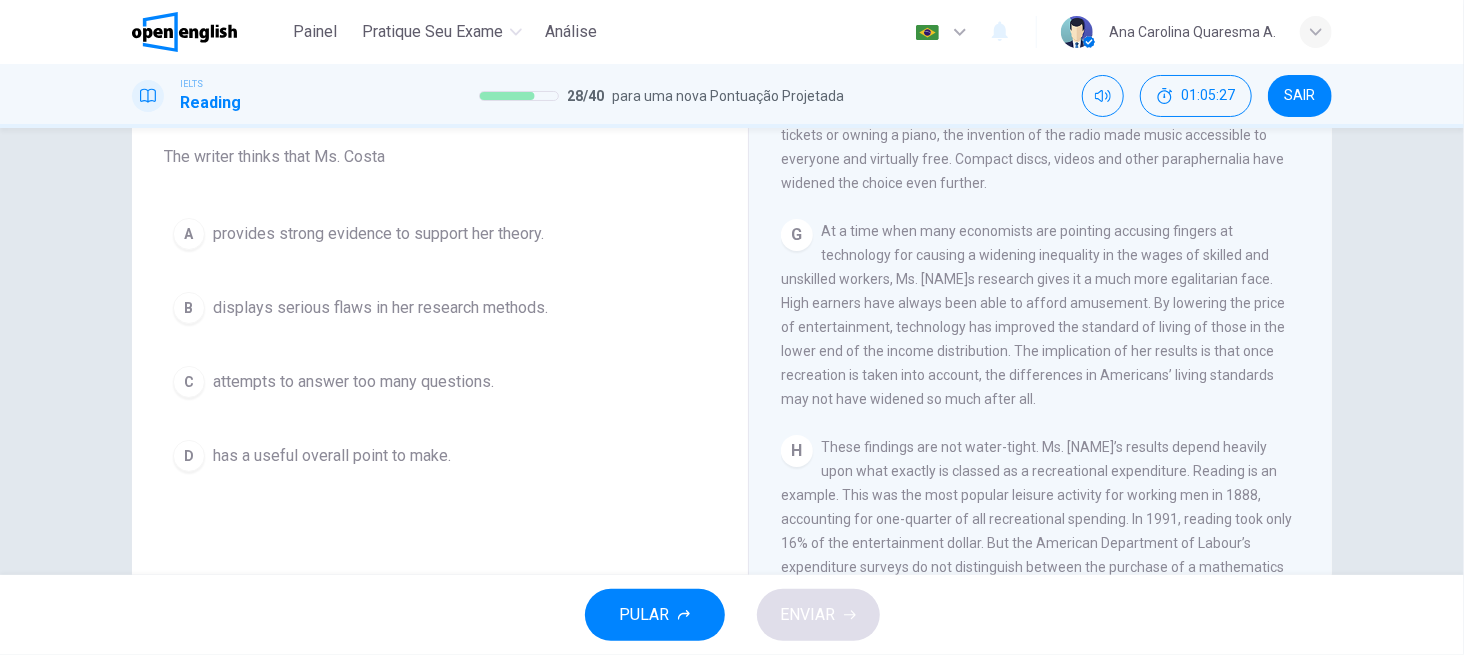 scroll, scrollTop: 1889, scrollLeft: 0, axis: vertical 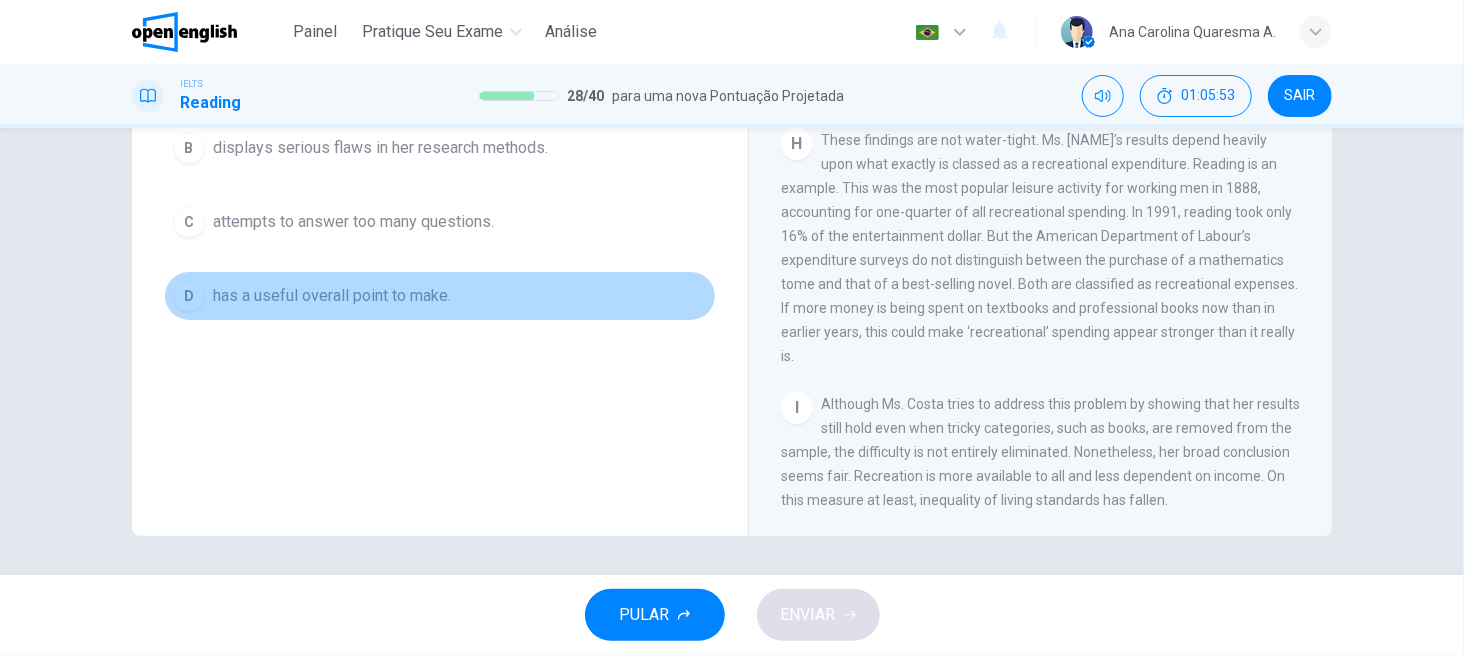 click on "D" at bounding box center (189, 296) 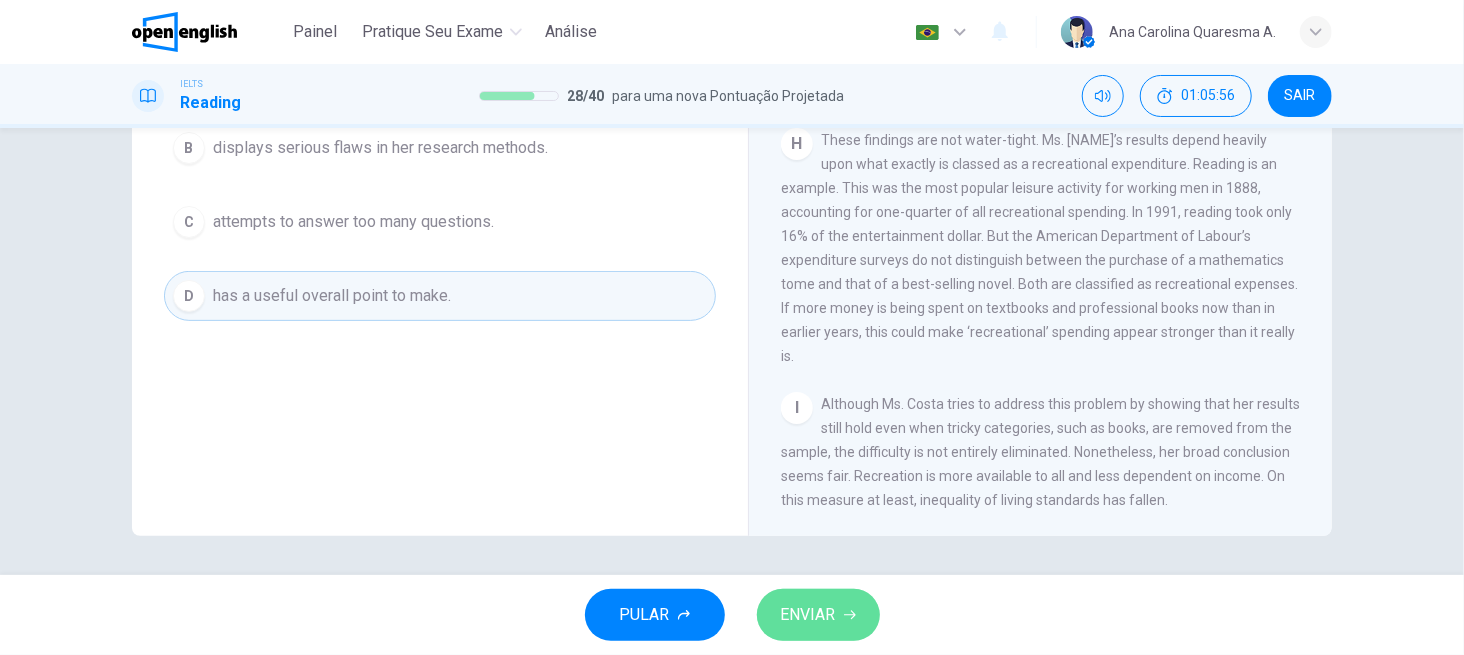 click on "ENVIAR" at bounding box center [808, 615] 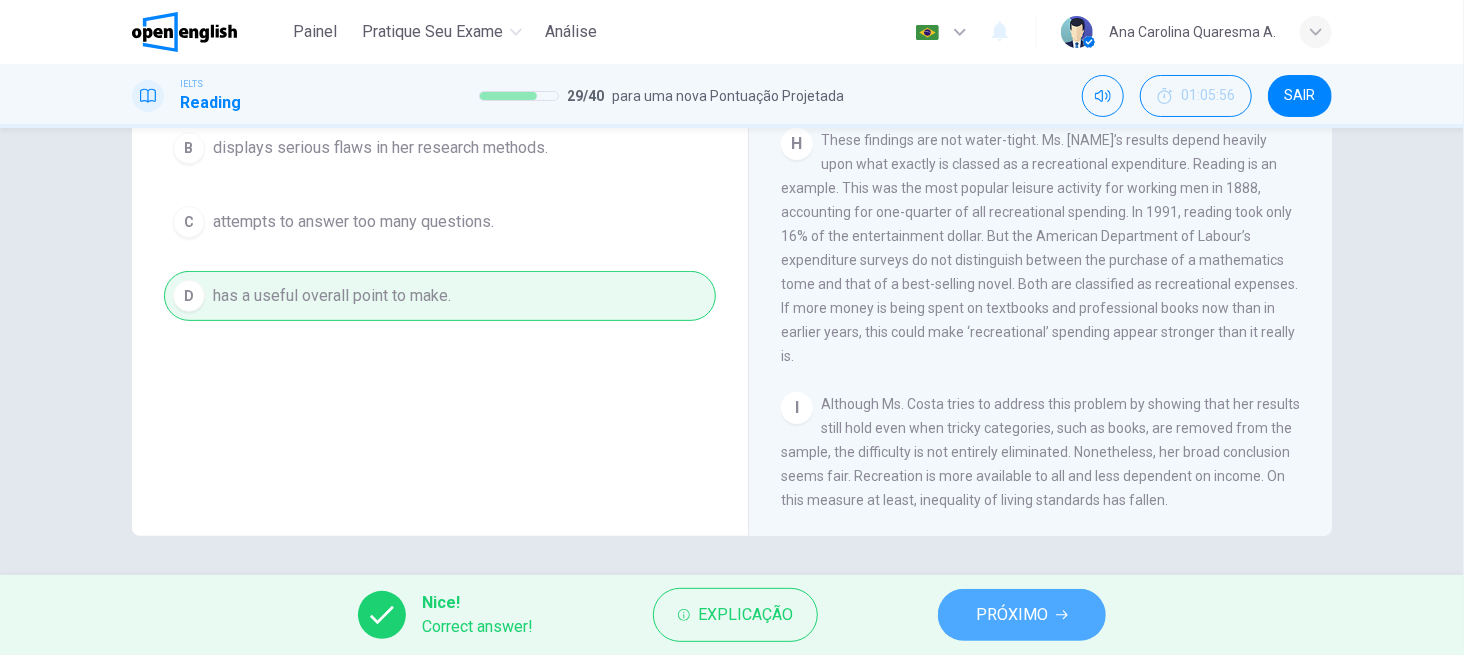 click on "PRÓXIMO" at bounding box center [1012, 615] 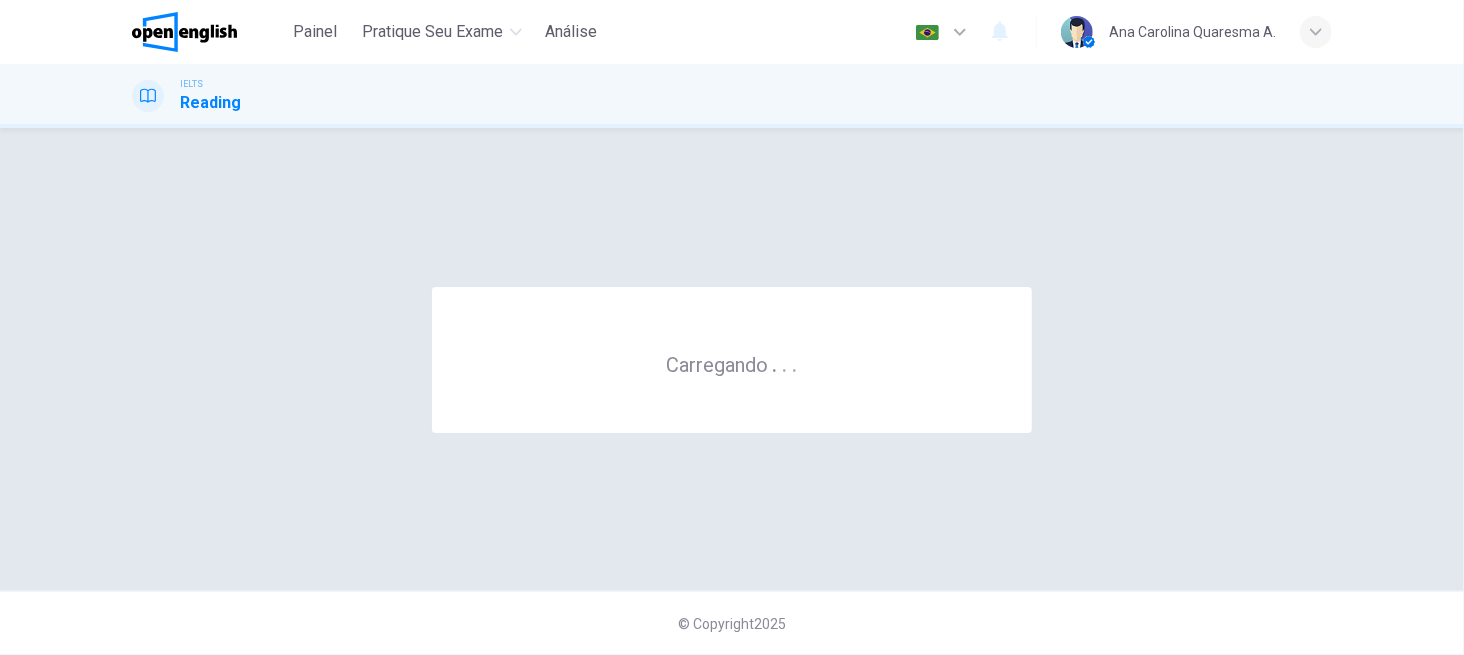 scroll, scrollTop: 0, scrollLeft: 0, axis: both 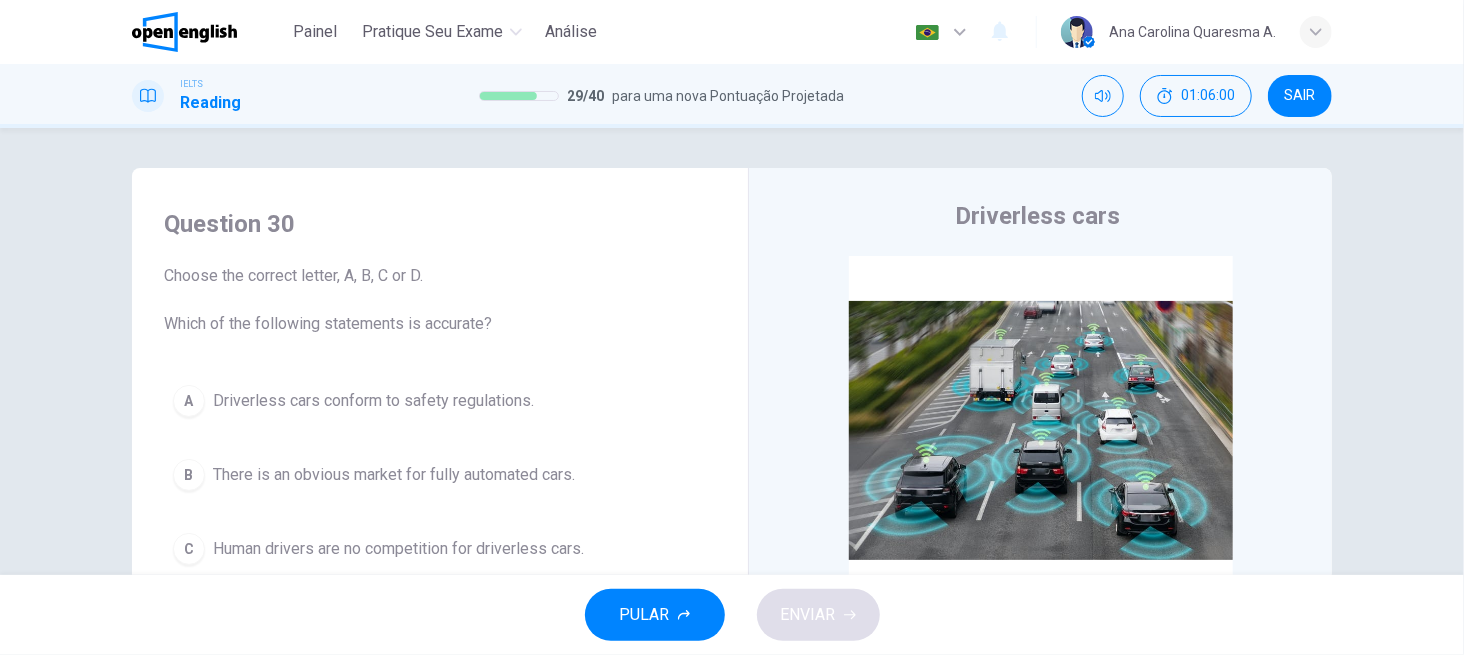 click on "Driverless cars CLIQUE PARA ZOOM Clique para Zoom A Driverless are likely to become reality. At least that is, if the executives behind the taxi app, Uber, are to be believed. Currently, Uber is taking its biggest steps yet towards a driver-free world, launching the Uber Advanced Technologies Centre in Pittsburgh. The ultimate goal of this institution is to 'do research and development, primarily in the areas of mapping and vehicle safety and autonomy technology'. B C Not everyone will benefit however from this technology, the car industry being an obvious example. Not surprisingly, the industry views the concept of selt-driving cars with a sense of growing alarm. Such technology could well prove the death knell for private car ownership. As a result, the industry is dragging its feet over the manufacture and introduction of fully automated vehicles onto the market, due to commercial issues. D E F G H" at bounding box center (1040, 531) 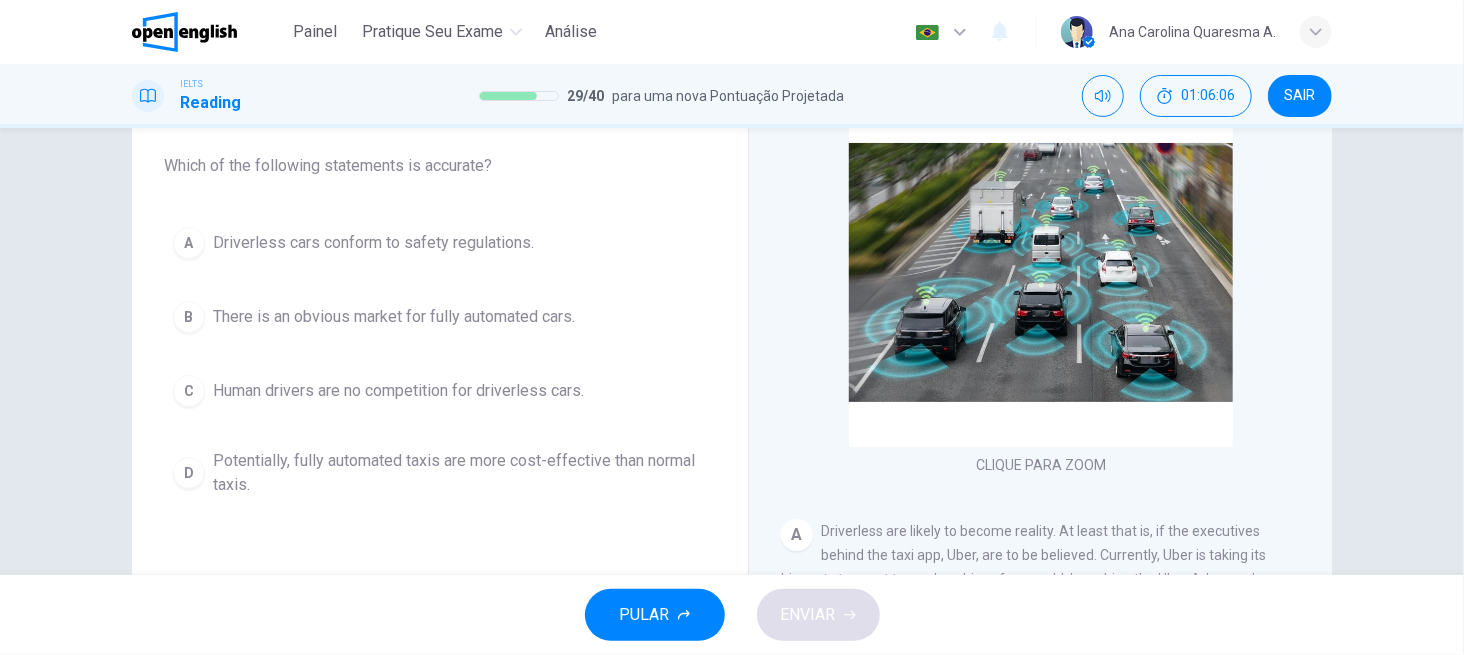 scroll, scrollTop: 160, scrollLeft: 0, axis: vertical 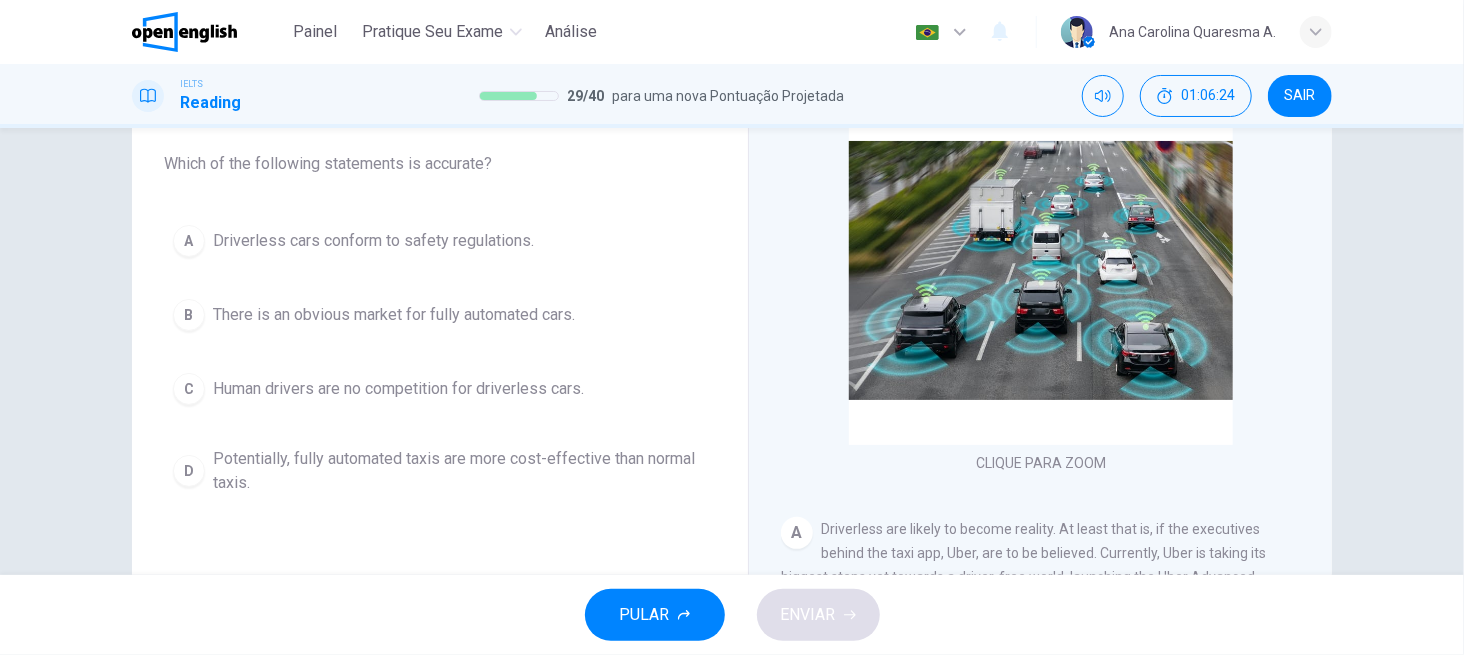 click on "Driverless cars CLIQUE PARA ZOOM Clique para Zoom A Driverless are likely to become reality. At least that is, if the executives behind the taxi app, Uber, are to be believed. Currently, Uber is taking its biggest steps yet towards a driver-free world, launching the Uber Advanced Technologies Centre in Pittsburgh. The ultimate goal of this institution is to 'do research and development, primarily in the areas of mapping and vehicle safety and autonomy technology'. B C Not everyone will benefit however from this technology, the car industry being an obvious example. Not surprisingly, the industry views the concept of selt-driving cars with a sense of growing alarm. Such technology could well prove the death knell for private car ownership. As a result, the industry is dragging its feet over the manufacture and introduction of fully automated vehicles onto the market, due to commercial issues. D E F G H" at bounding box center (1040, 371) 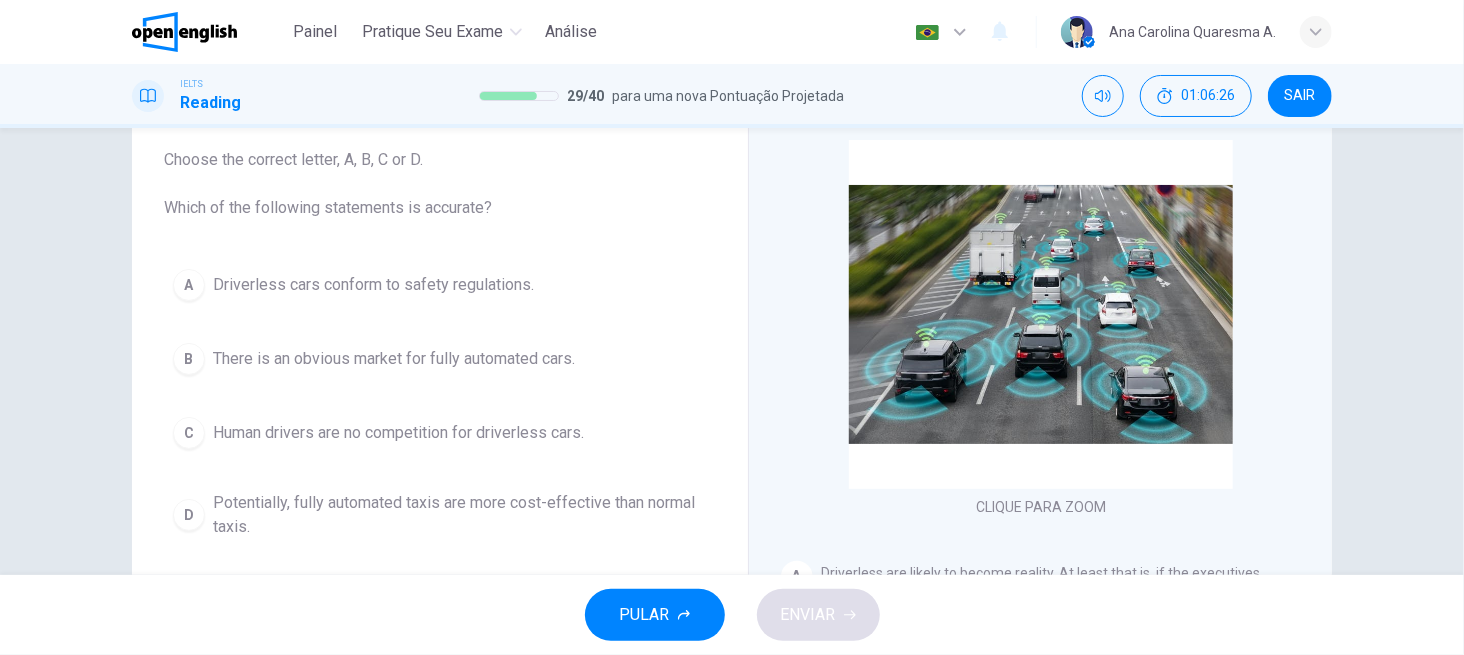 scroll, scrollTop: 160, scrollLeft: 0, axis: vertical 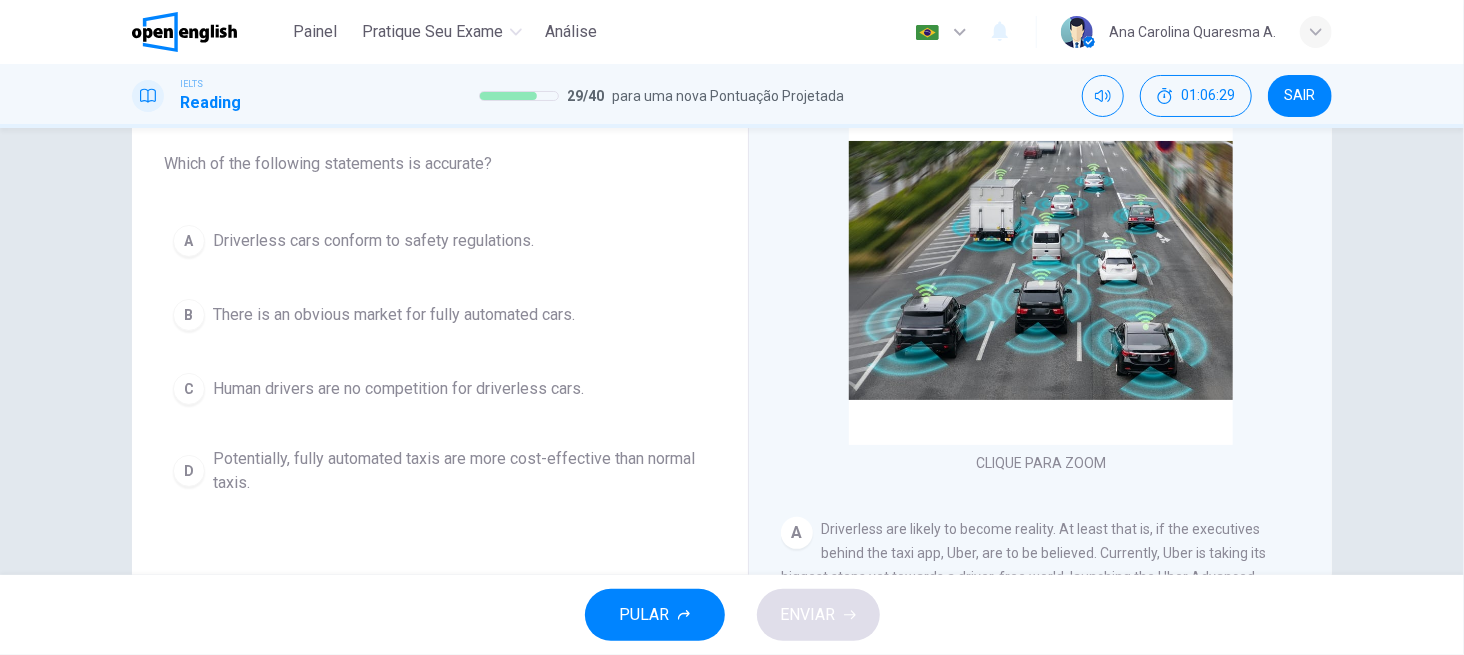 click on "Driverless are likely to become reality. At least that is, if the executives behind the taxi app, Uber, are to be believed. Currently, Uber is taking its biggest steps yet towards a driver-free world, launching the Uber Advanced Technologies Centre in Pittsburgh. The ultimate goal of this institution is to 'do research and development, primarily in the areas of mapping and vehicle safety and autonomy technology'." at bounding box center [1032, 589] 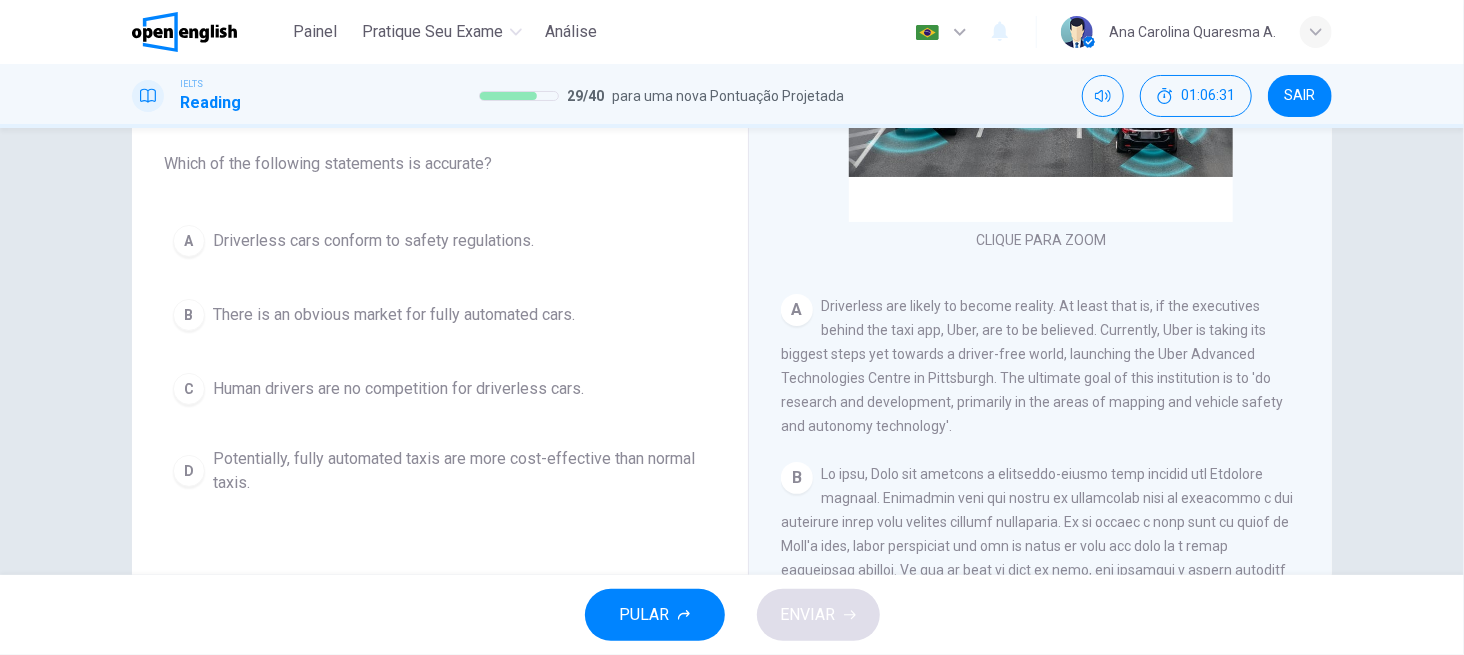 scroll, scrollTop: 266, scrollLeft: 0, axis: vertical 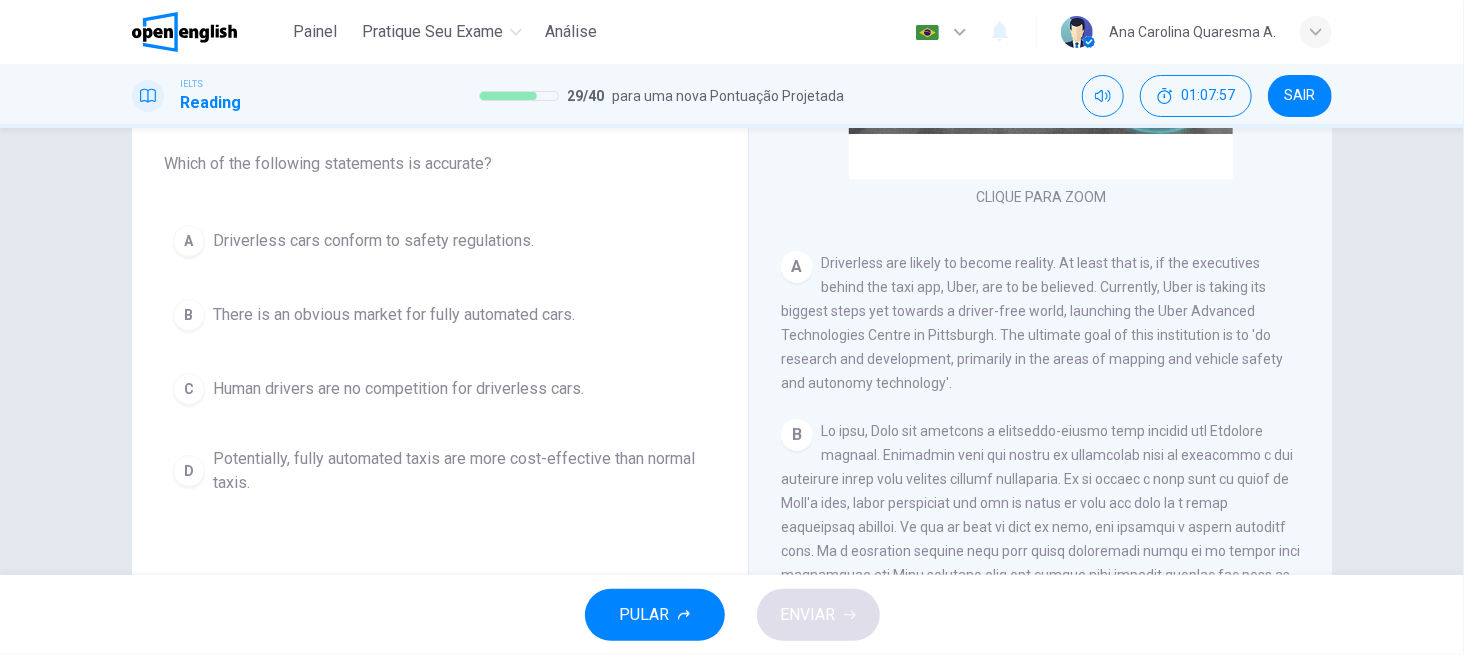 click on "CLIQUE PARA ZOOM Clique para Zoom A Driverless are likely to become reality. At least that is, if the executives behind the taxi app, Uber, are to be believed. Currently, Uber is taking its biggest steps yet towards a driver-free world, launching the Uber Advanced Technologies Centre in Pittsburgh. The ultimate goal of this institution is to 'do research and development, primarily in the areas of mapping and vehicle safety and autonomy technology'. B C Not everyone will benefit however from this technology, the car industry being an obvious example. Not surprisingly, the industry views the concept of selt-driving cars with a sense of growing alarm. Such technology could well prove the death knell for private car ownership. As a result, the industry is dragging its feet over the manufacture and introduction of fully automated vehicles onto the market, due to commercial issues. D E F G H" at bounding box center (1054, 399) 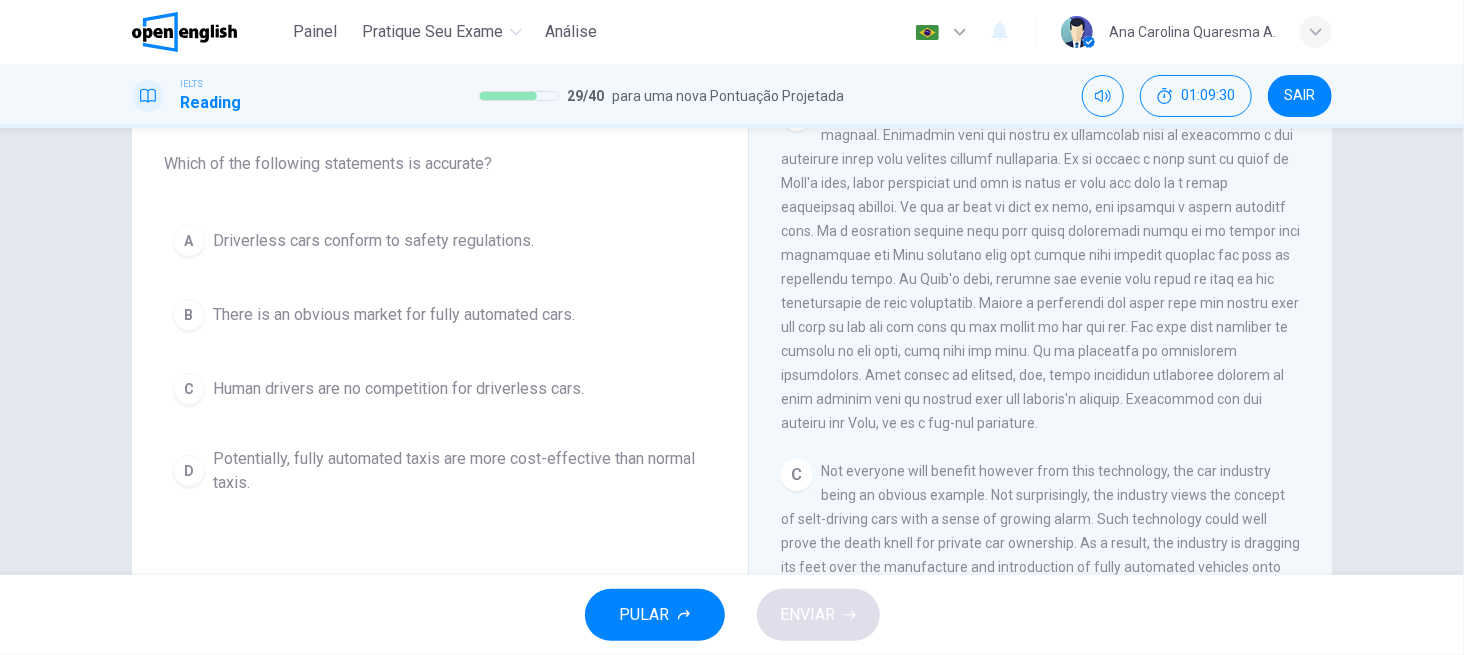 scroll, scrollTop: 640, scrollLeft: 0, axis: vertical 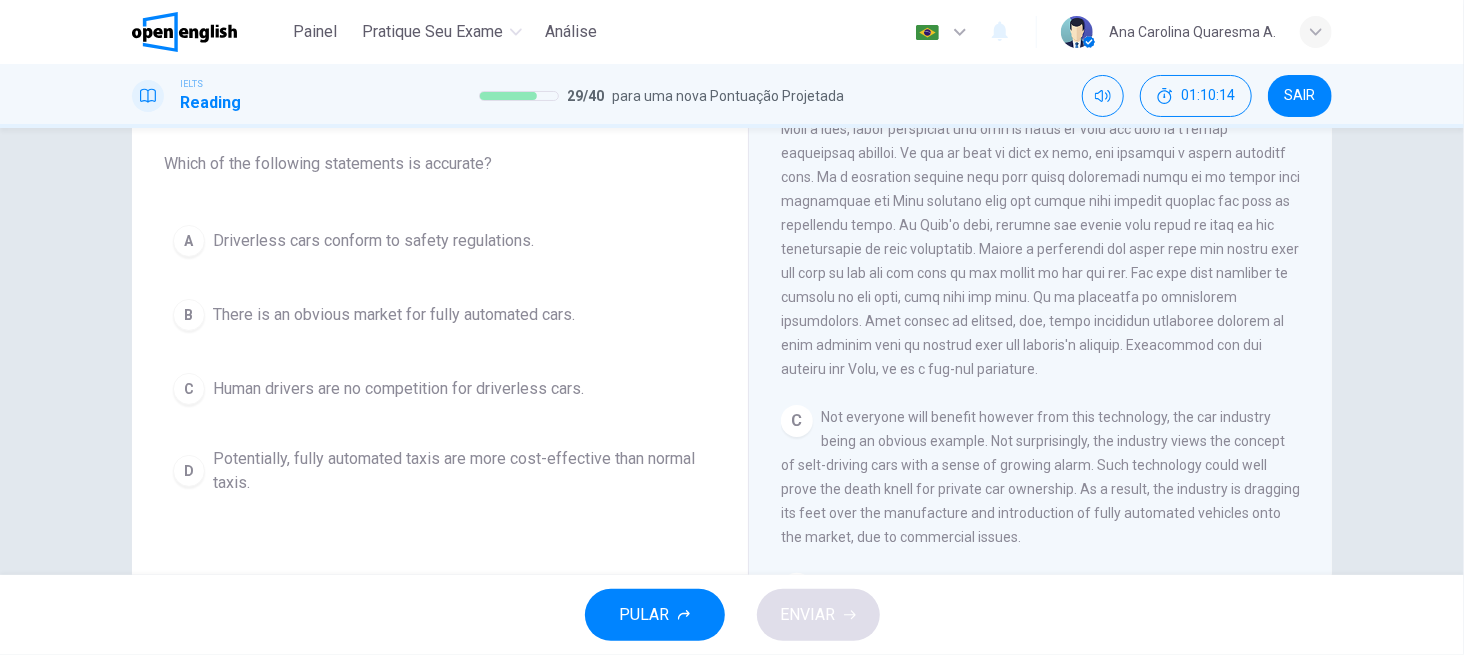 click on "CLIQUE PARA ZOOM Clique para Zoom A Driverless are likely to become reality. At least that is, if the executives behind the taxi app, Uber, are to be believed. Currently, Uber is taking its biggest steps yet towards a driver-free world, launching the Uber Advanced Technologies Centre in Pittsburgh. The ultimate goal of this institution is to 'do research and development, primarily in the areas of mapping and vehicle safety and autonomy technology'. B C Not everyone will benefit however from this technology, the car industry being an obvious example. Not surprisingly, the industry views the concept of selt-driving cars with a sense of growing alarm. Such technology could well prove the death knell for private car ownership. As a result, the industry is dragging its feet over the manufacture and introduction of fully automated vehicles onto the market, due to commercial issues. D E F G H" at bounding box center (1054, 399) 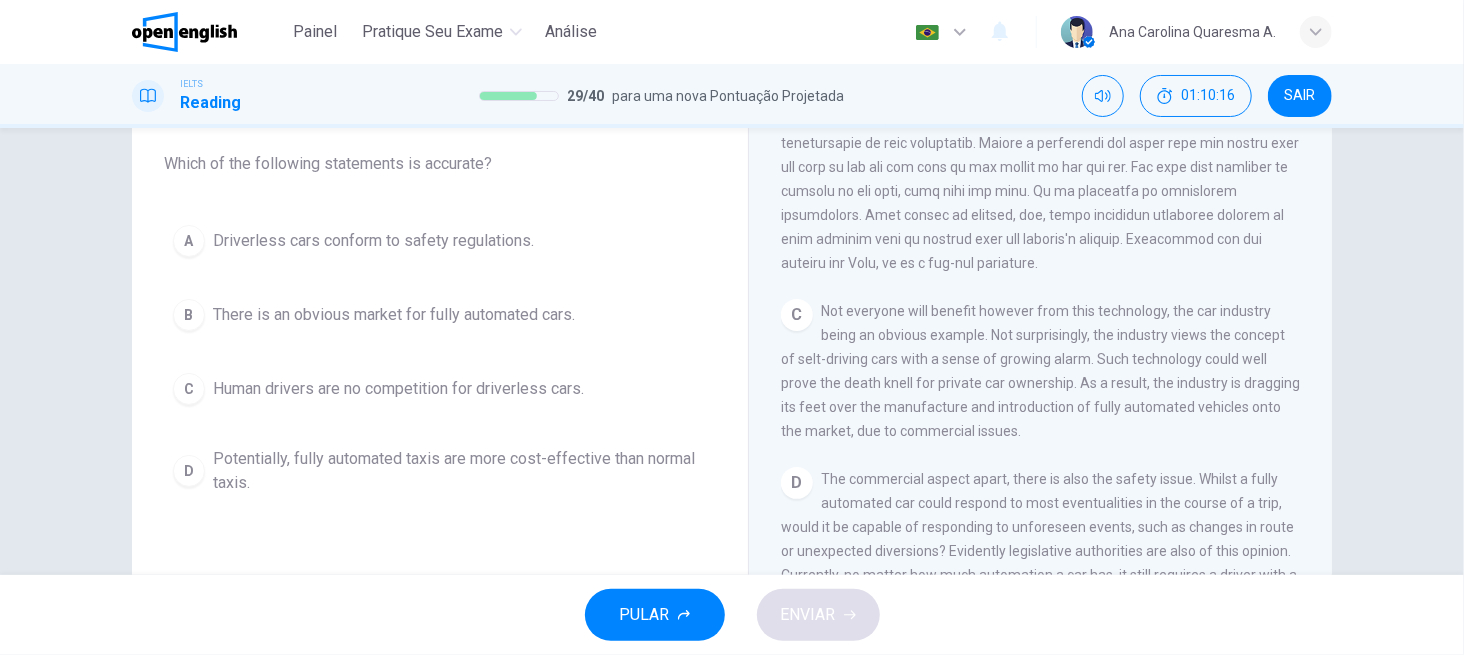 scroll, scrollTop: 800, scrollLeft: 0, axis: vertical 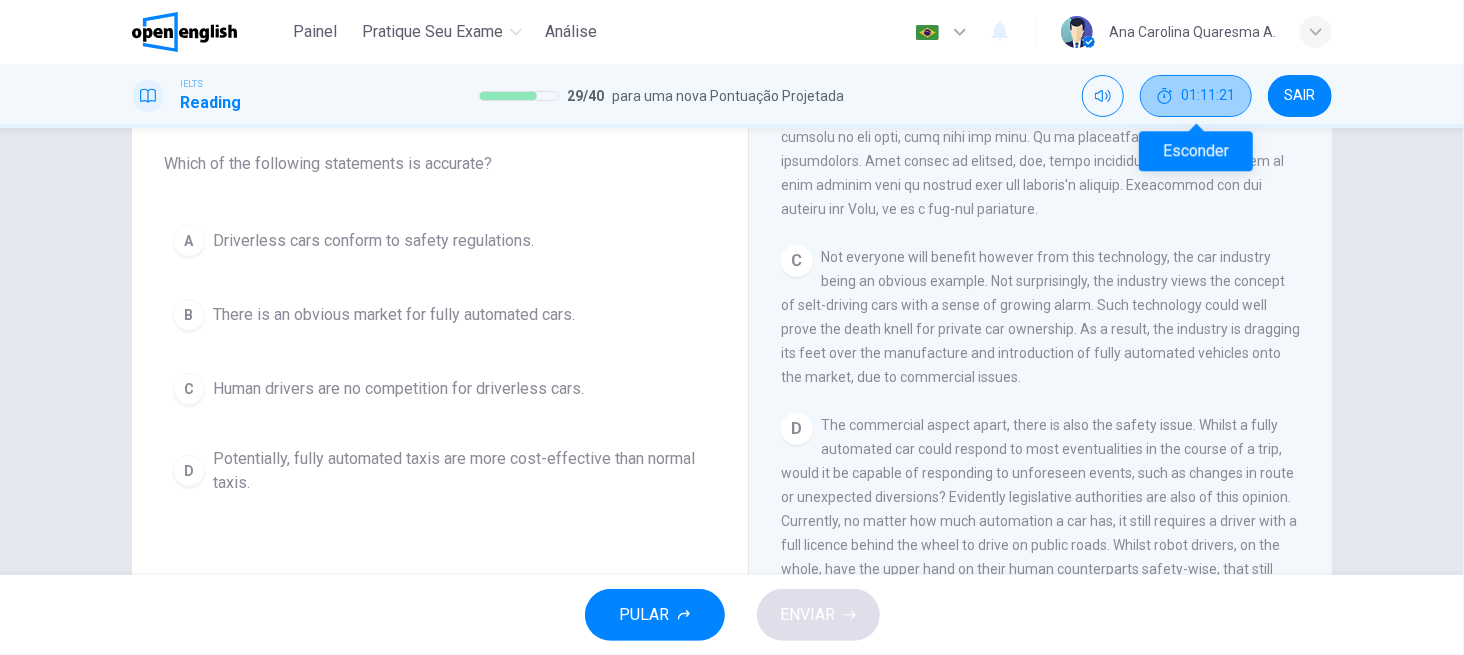 click on "01:11:21" at bounding box center [1196, 96] 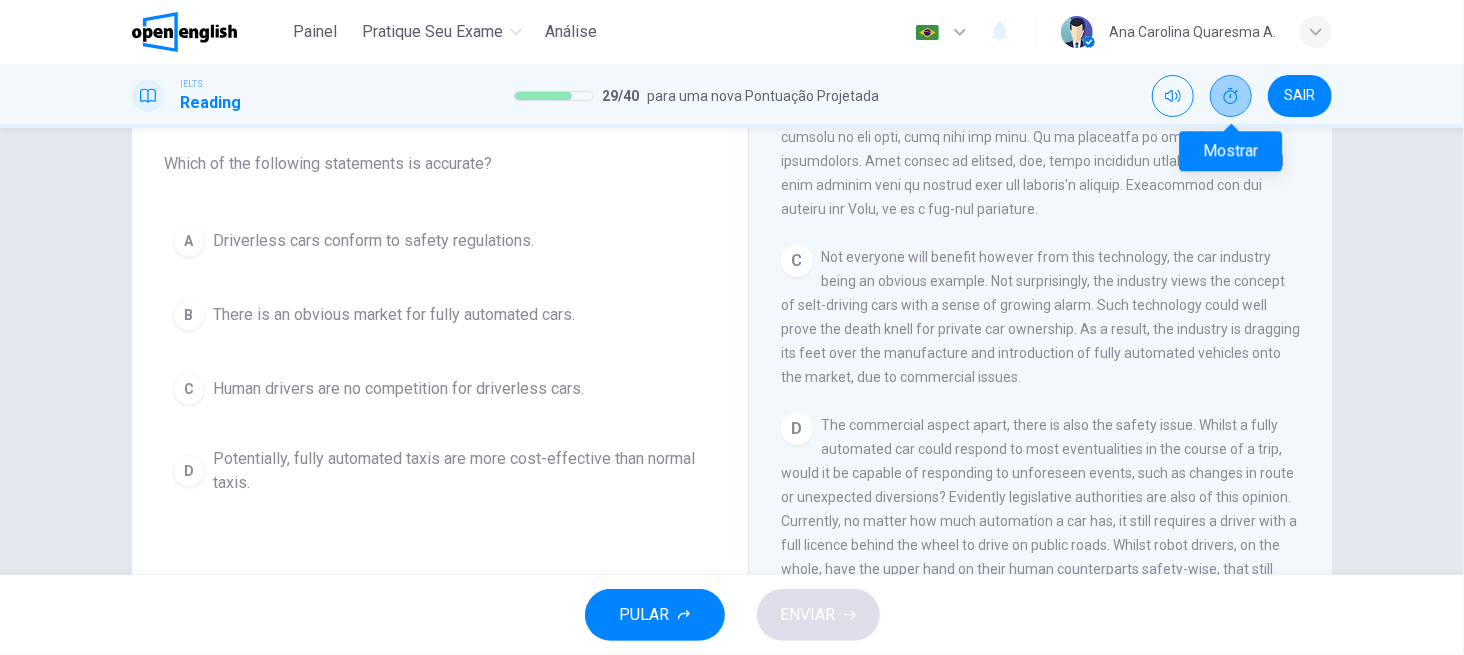 click 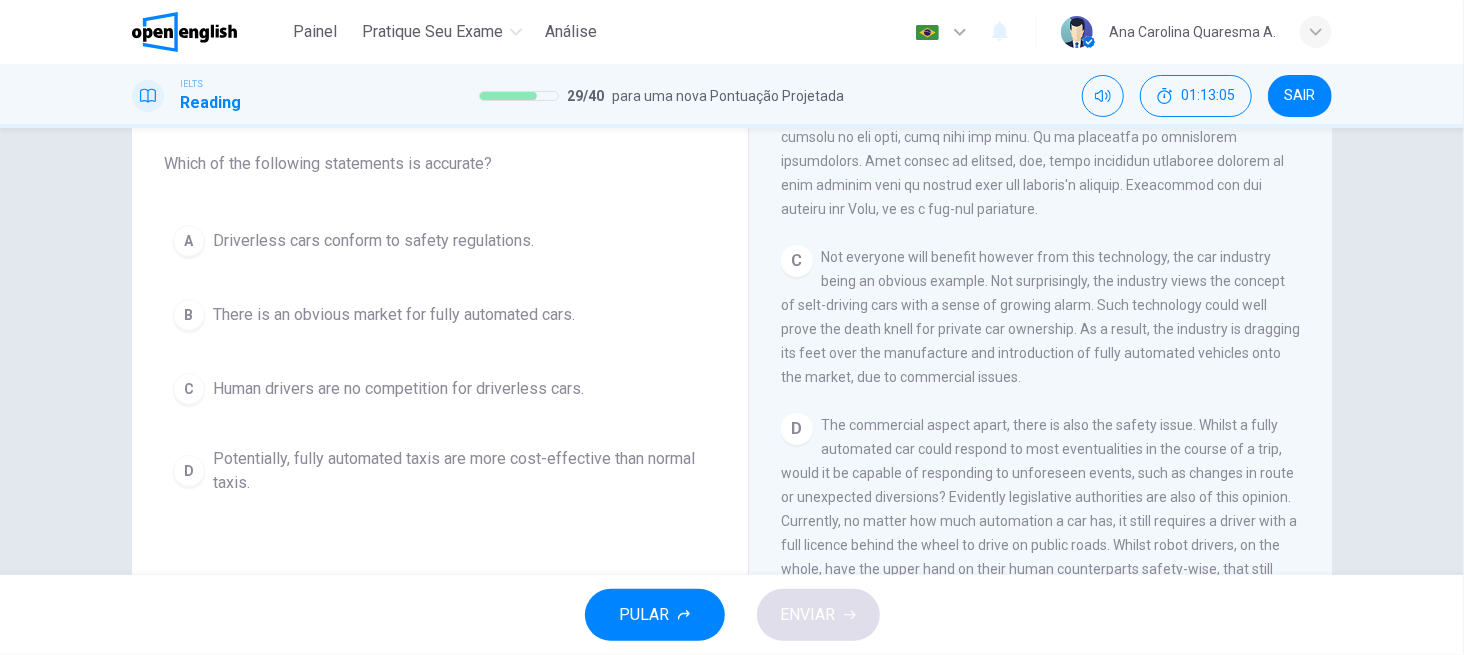 type 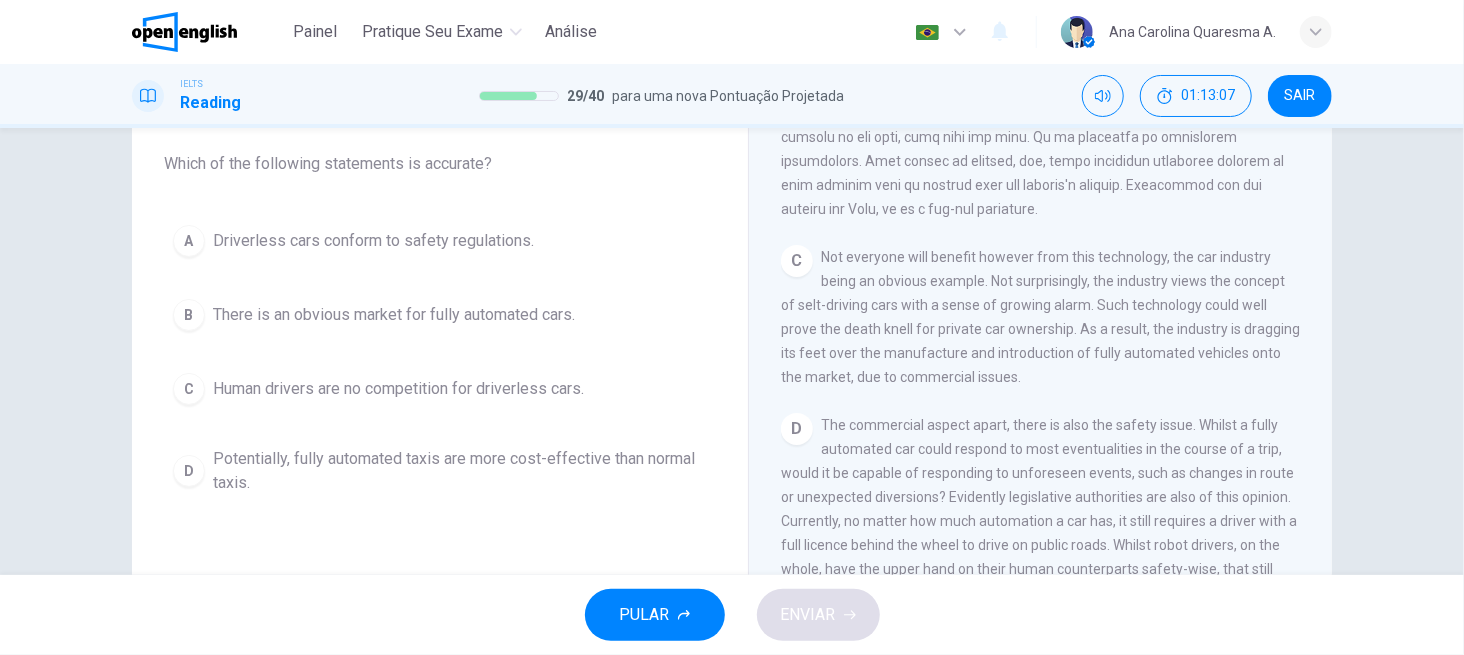 click on "Not everyone will benefit however from this technology, the car industry being an obvious example. Not surprisingly, the industry views the concept of selt-driving cars with a sense of growing alarm. Such technology could well prove the death knell for private car ownership. As a result, the industry is dragging its feet over the manufacture and introduction of fully automated vehicles onto the market, due to commercial issues." at bounding box center (1040, 317) 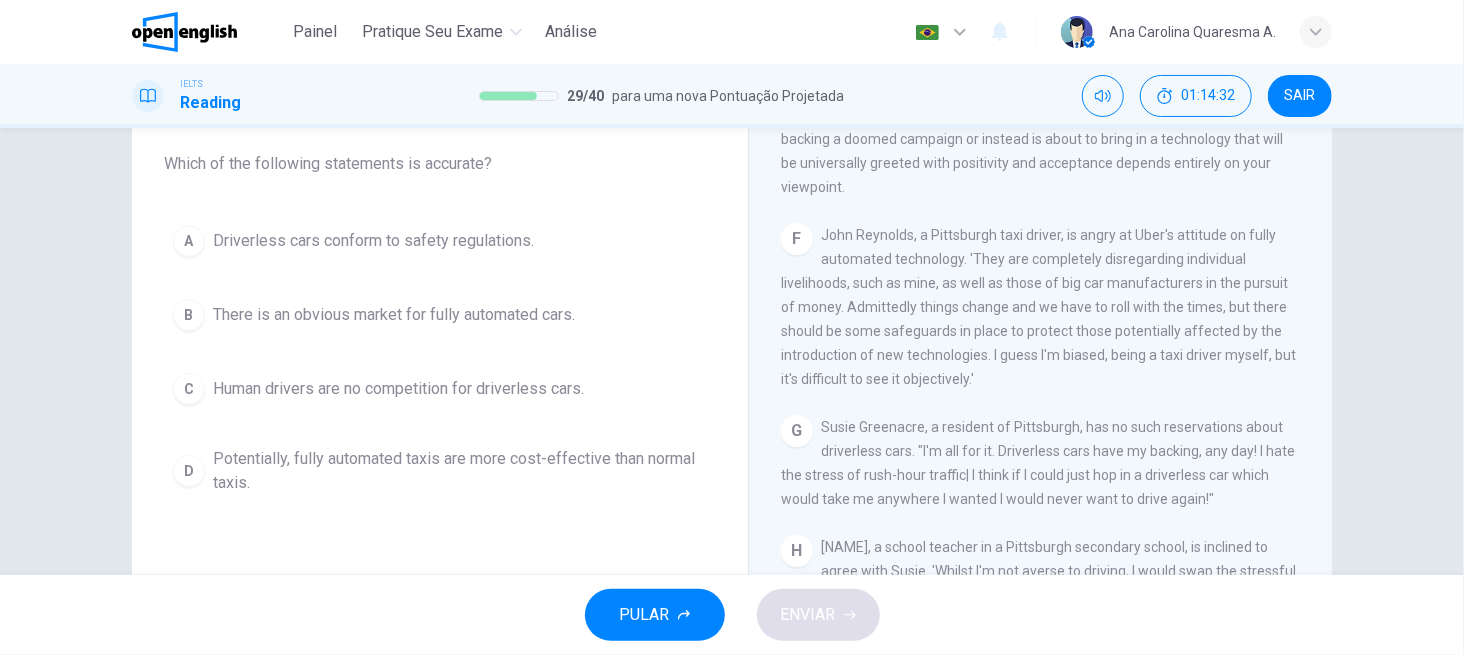 scroll, scrollTop: 1440, scrollLeft: 0, axis: vertical 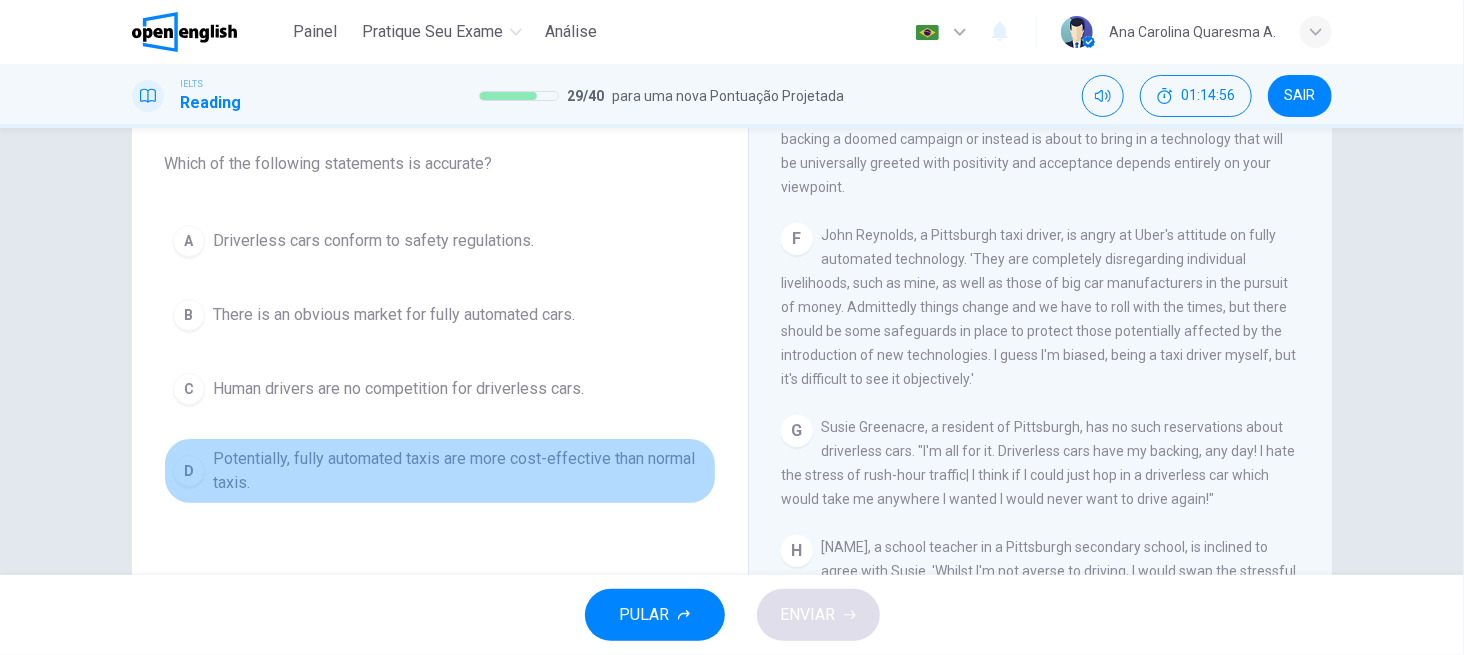 click on "Potentially, fully automated taxis are more cost-effective than normal taxis." at bounding box center (460, 471) 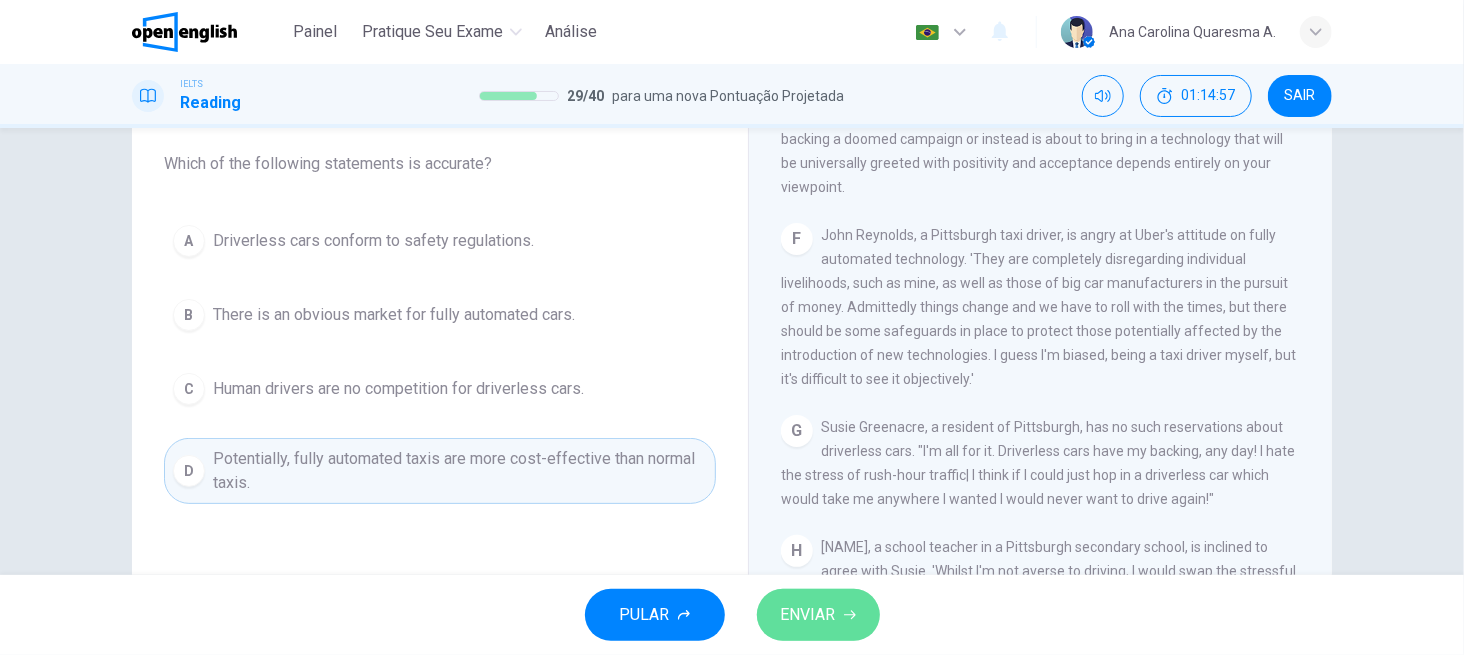 click on "ENVIAR" at bounding box center (808, 615) 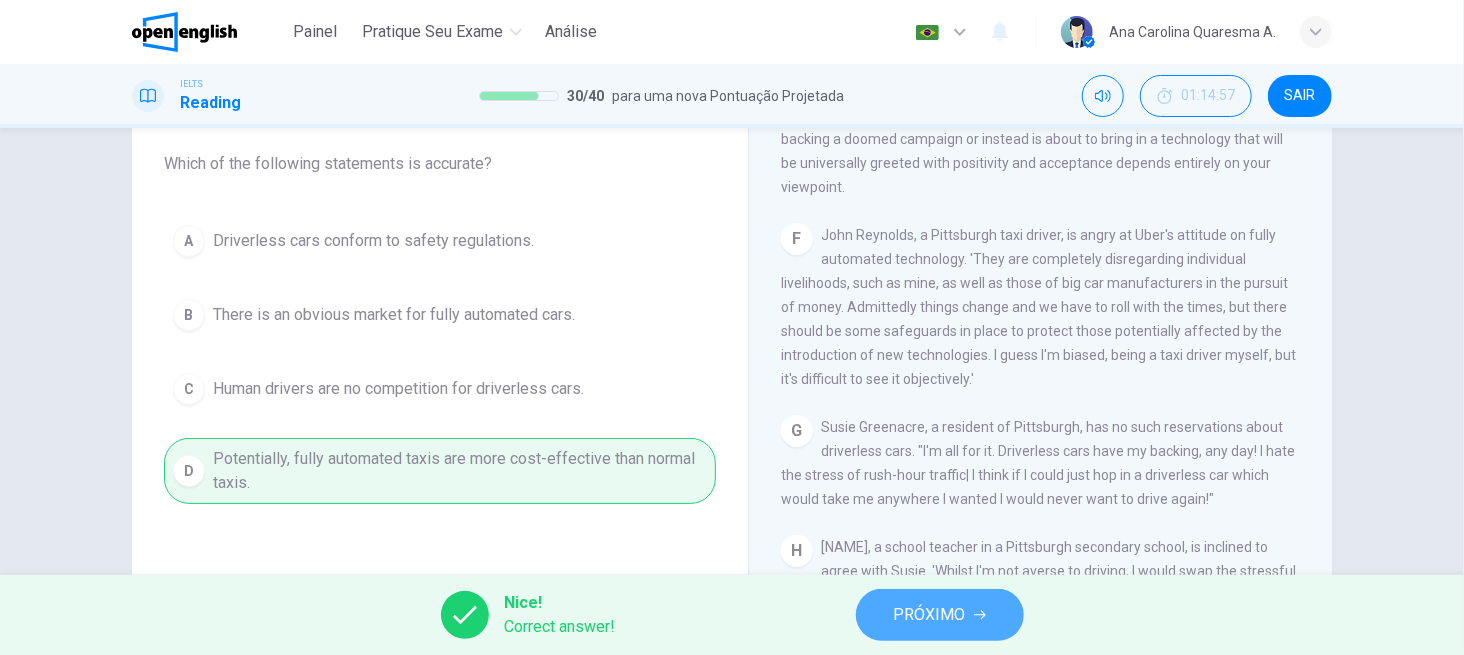 click on "PRÓXIMO" at bounding box center (930, 615) 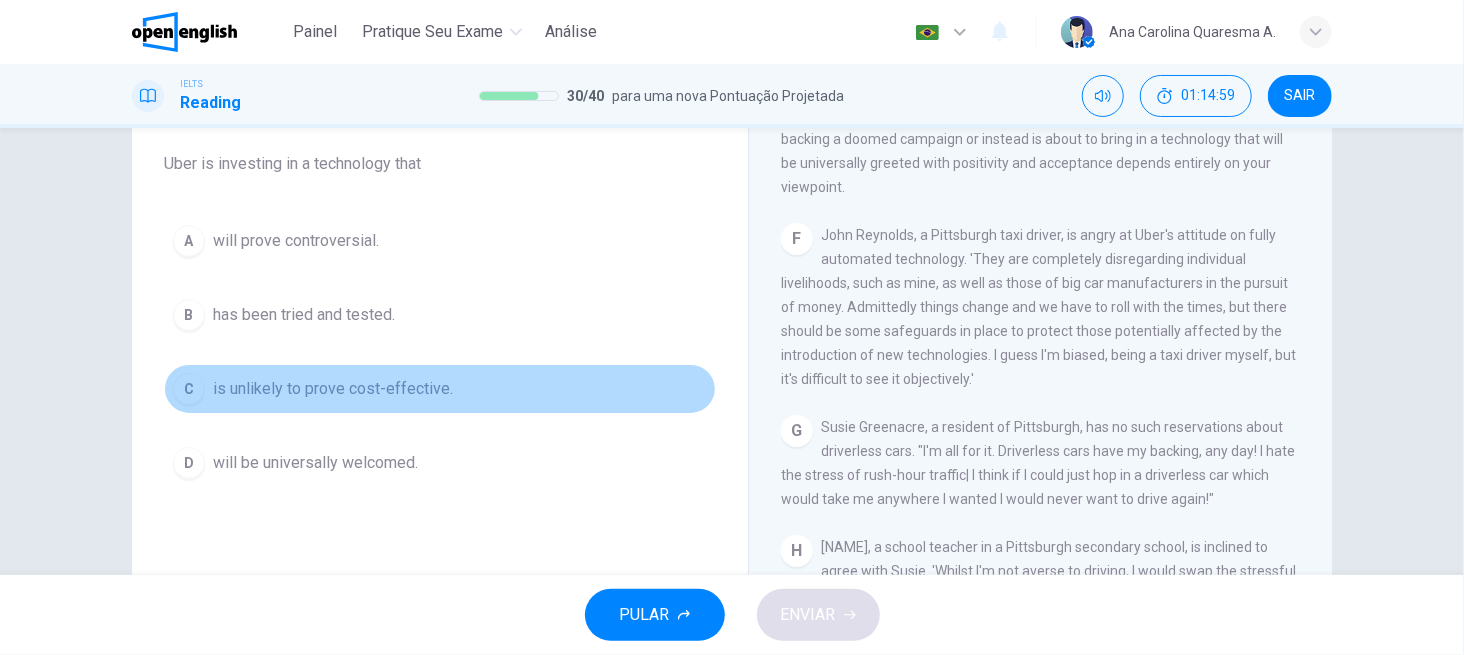 click on "C is unlikely to prove cost-effective." at bounding box center [440, 389] 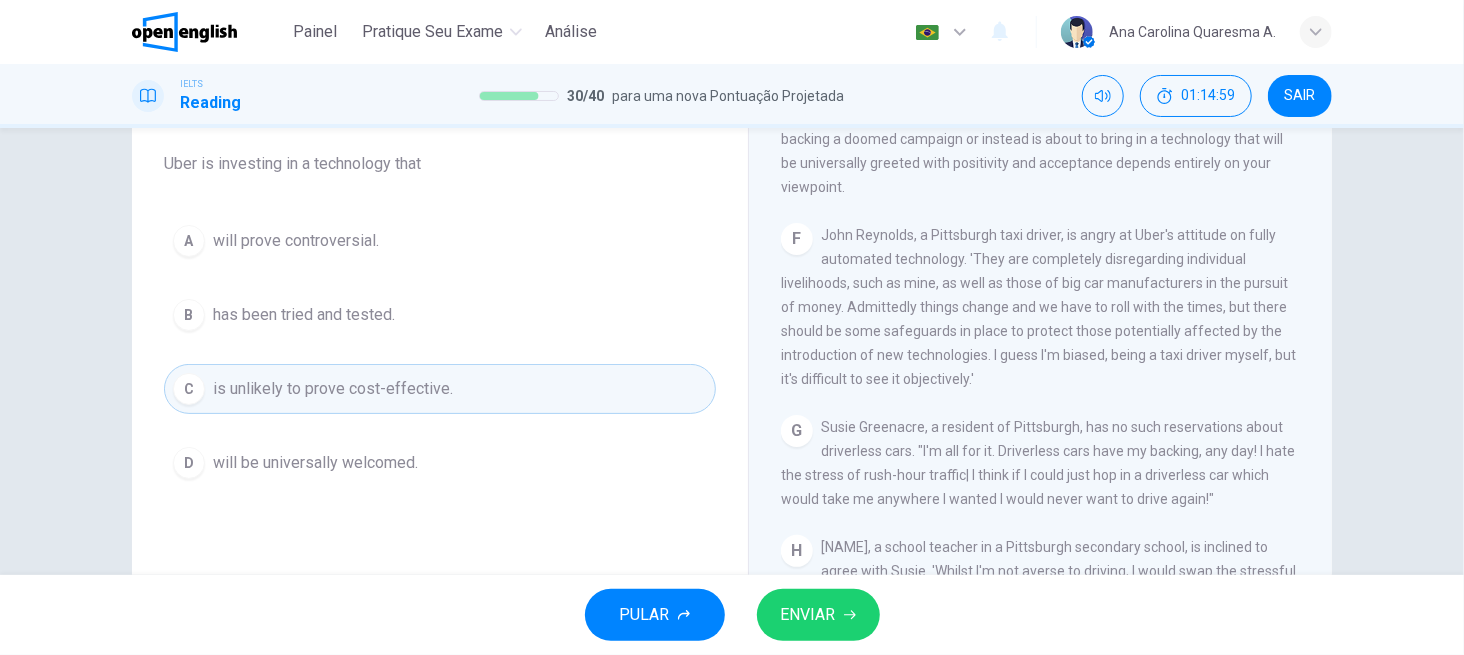 type 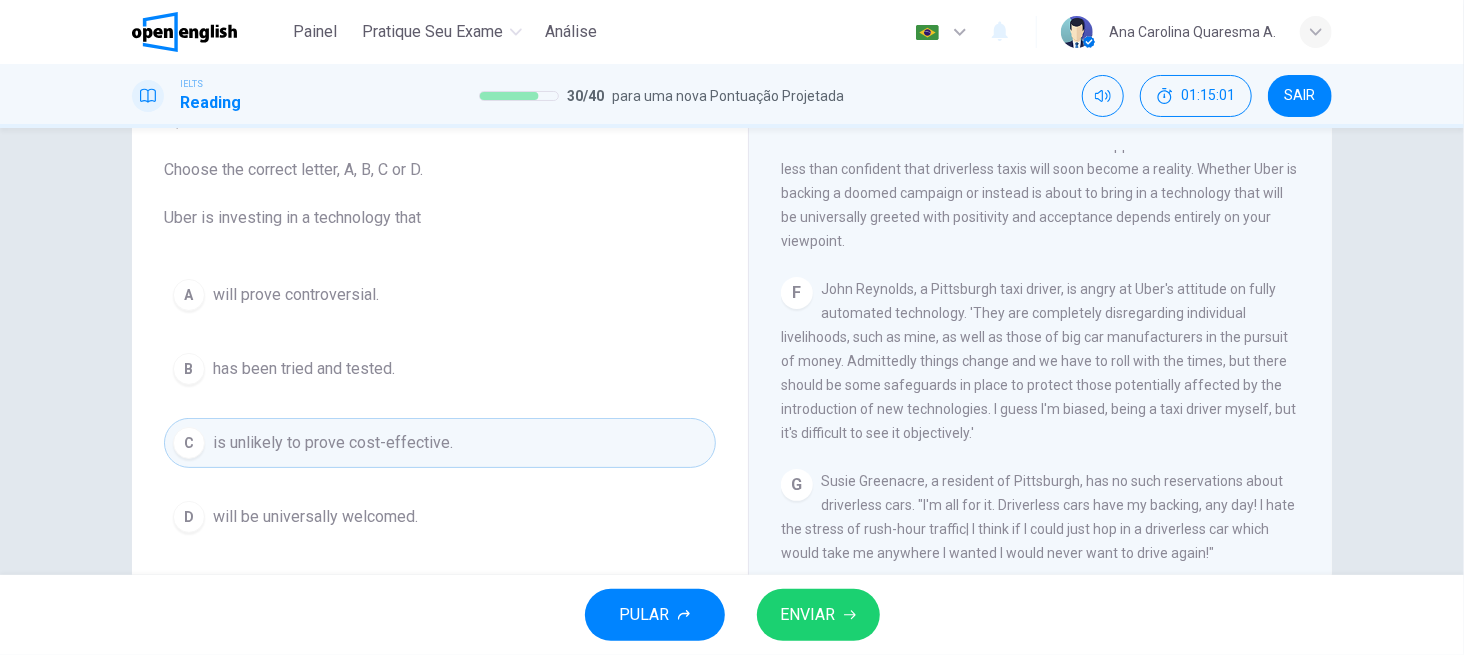 scroll, scrollTop: 160, scrollLeft: 0, axis: vertical 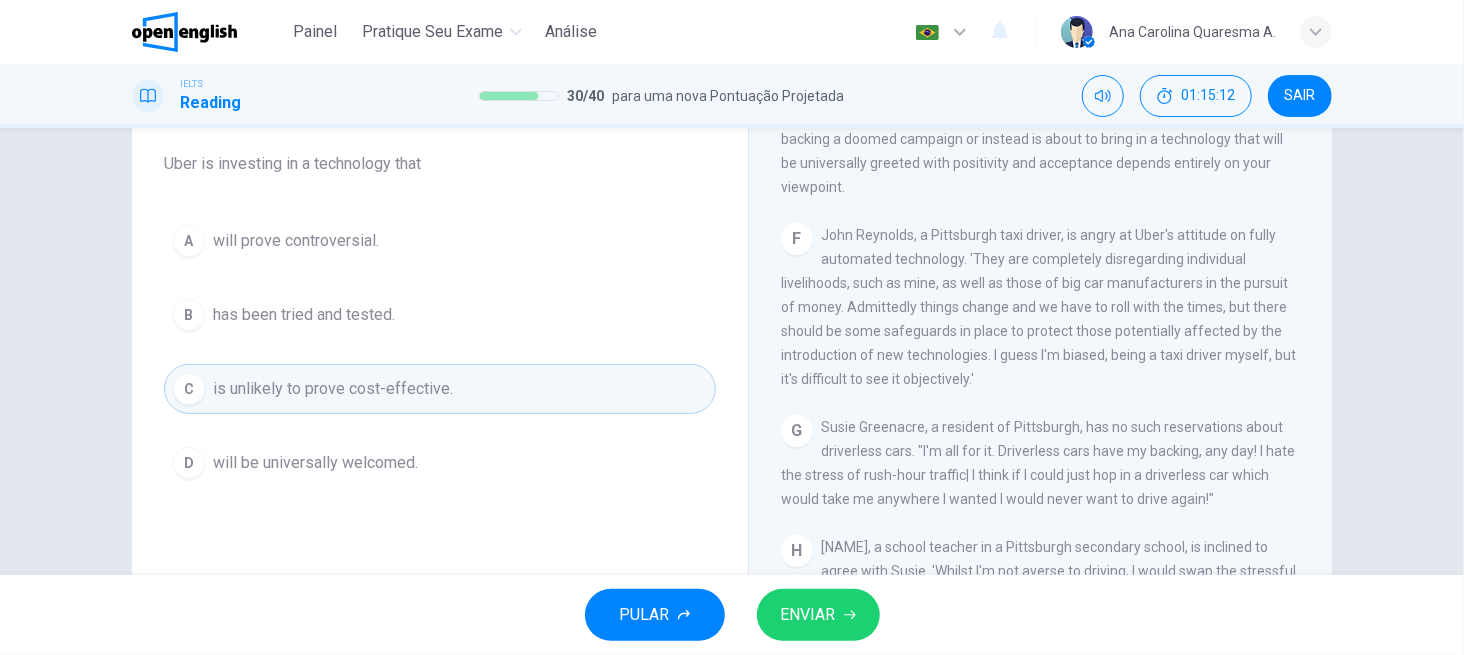 click on "Question 31 Choose the correct letter, A, B, C or D. Uber is investing in a technology that
A will prove controversial. B has been tried and tested. C is unlikely to prove cost-effective. D will be universally welcomed." at bounding box center [440, 365] 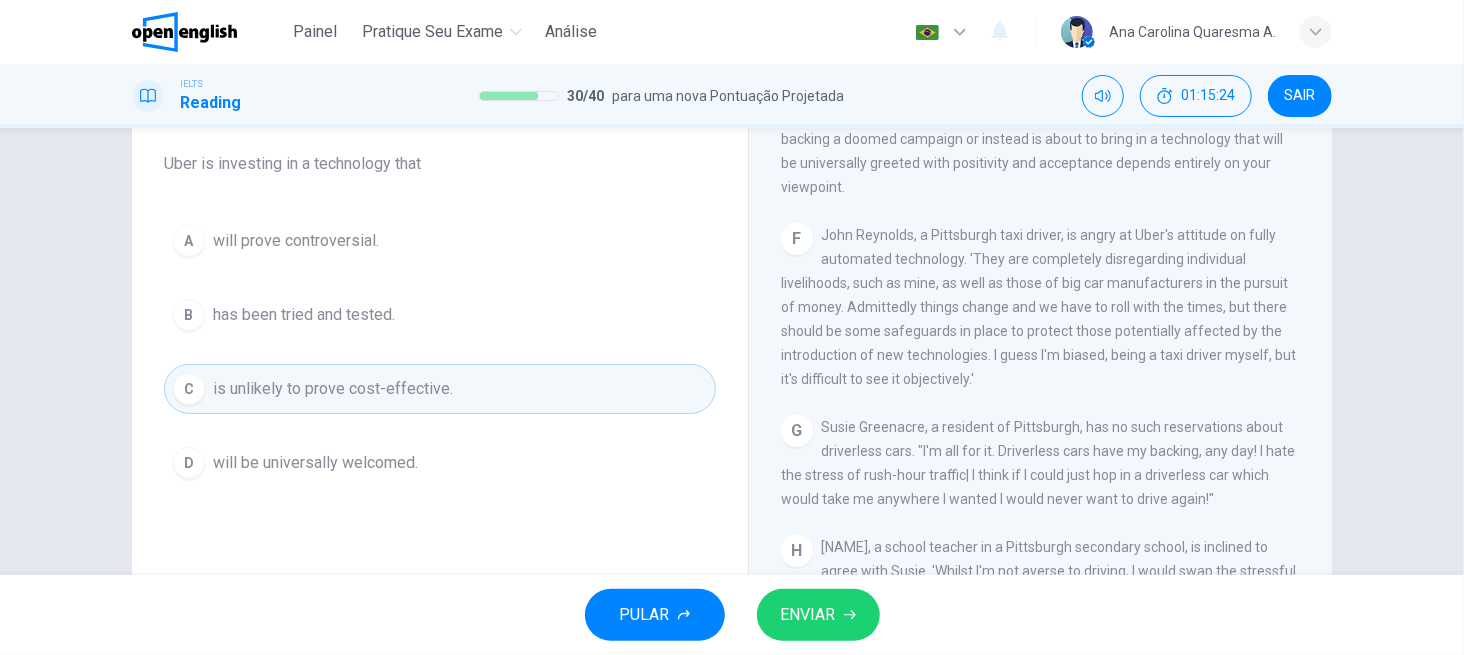 click on "John Reynolds, a Pittsburgh taxi driver, is angry at Uber's attitude on fully automated technology. 'They are completely disregarding individual livelihoods, such as mine, as well as those of big car manufacturers in the pursuit of money. Admittedly things change and we have to roll with the times, but there should be some safeguards in place to protect those potentially affected by the introduction of new technologies. I guess I'm biased, being a taxi driver myself, but it's difficult to see it objectively.'" at bounding box center (1038, 307) 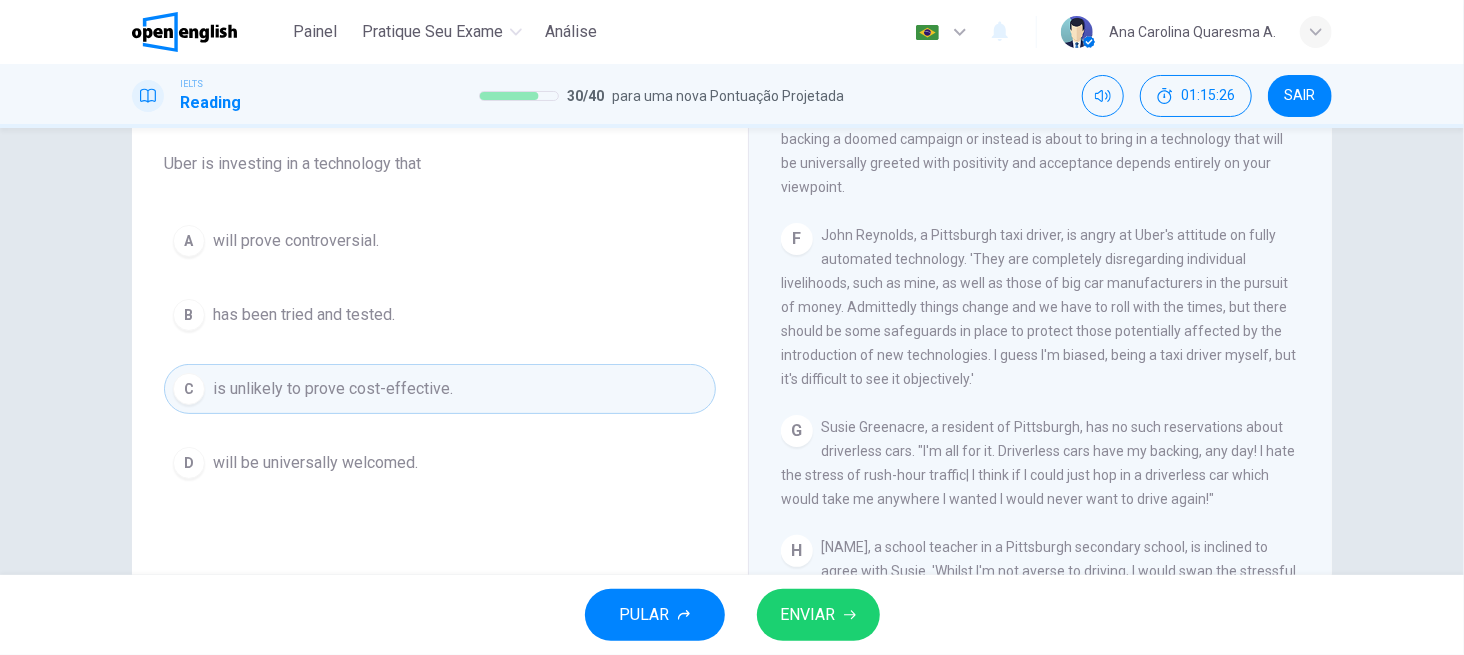 scroll, scrollTop: 1510, scrollLeft: 0, axis: vertical 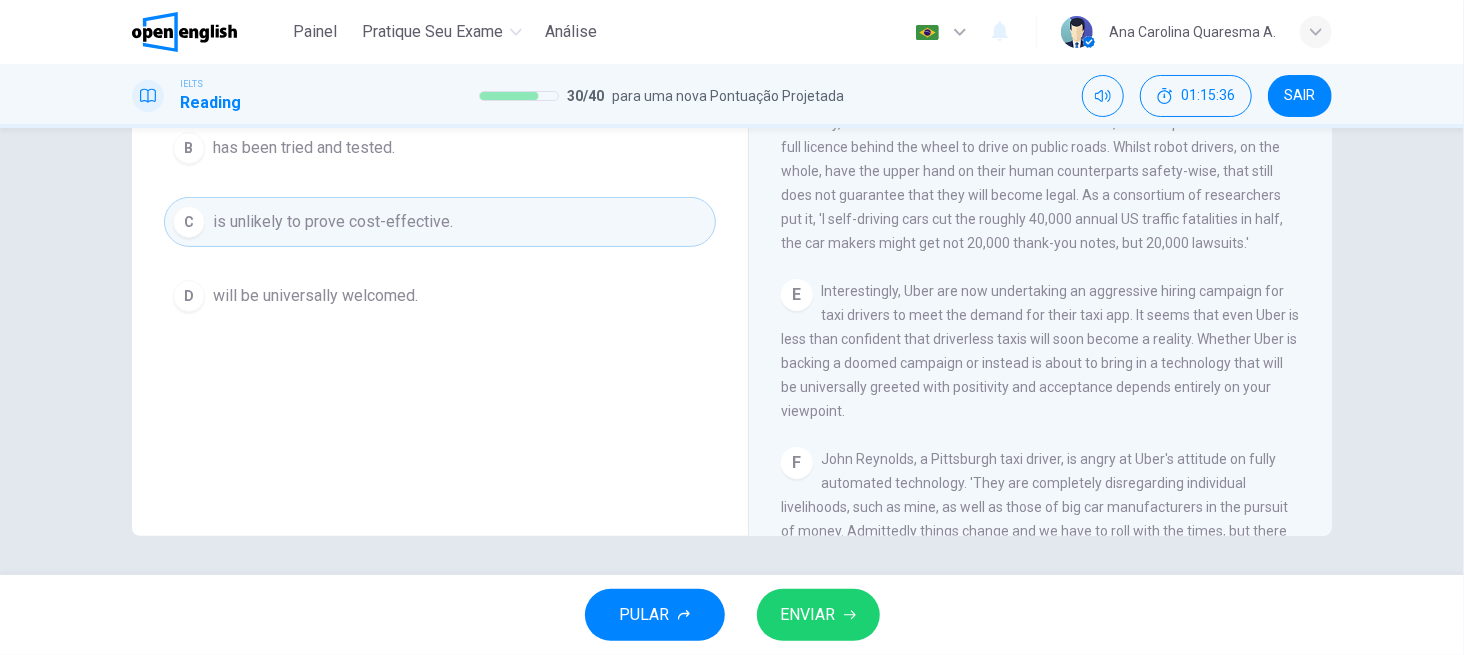 click on "Question 31 Choose the correct letter, A, B, C or D. Uber is investing in a technology that
A will prove controversial. B has been tried and tested. C is unlikely to prove cost-effective. D will be universally welcomed." at bounding box center (440, 198) 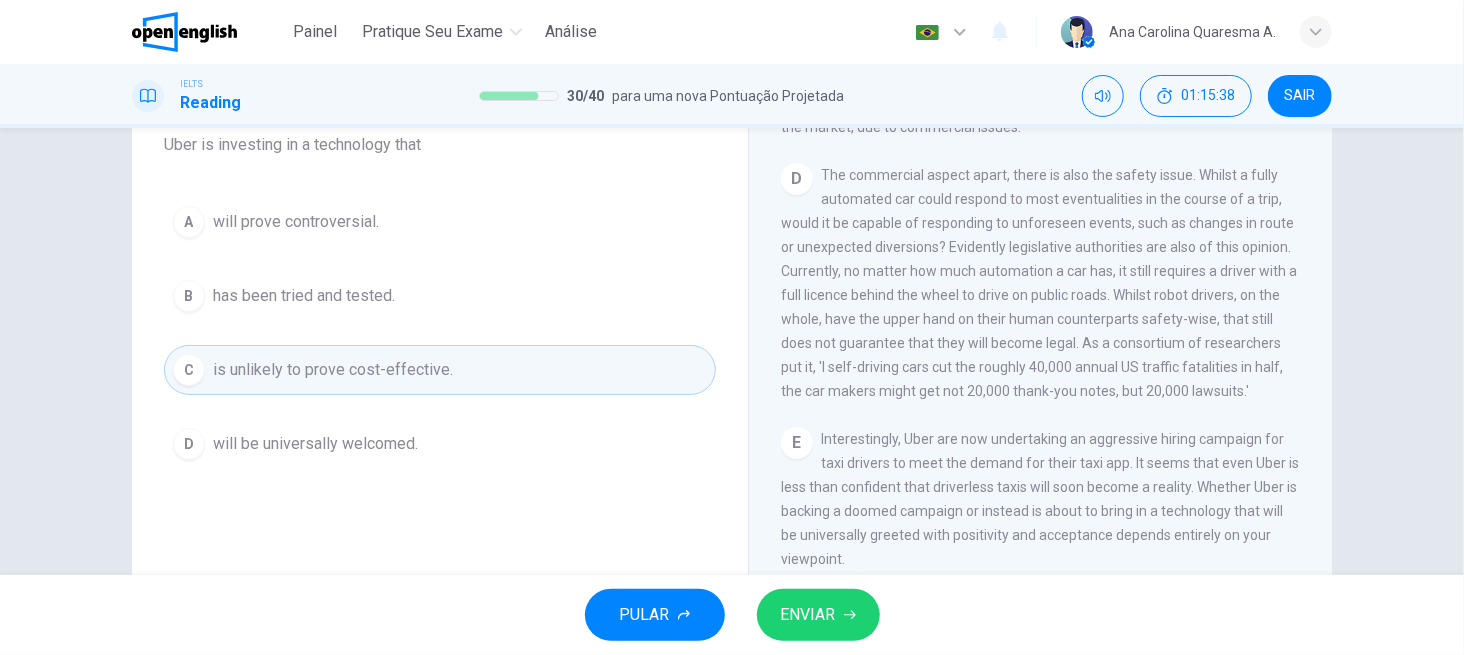 scroll, scrollTop: 167, scrollLeft: 0, axis: vertical 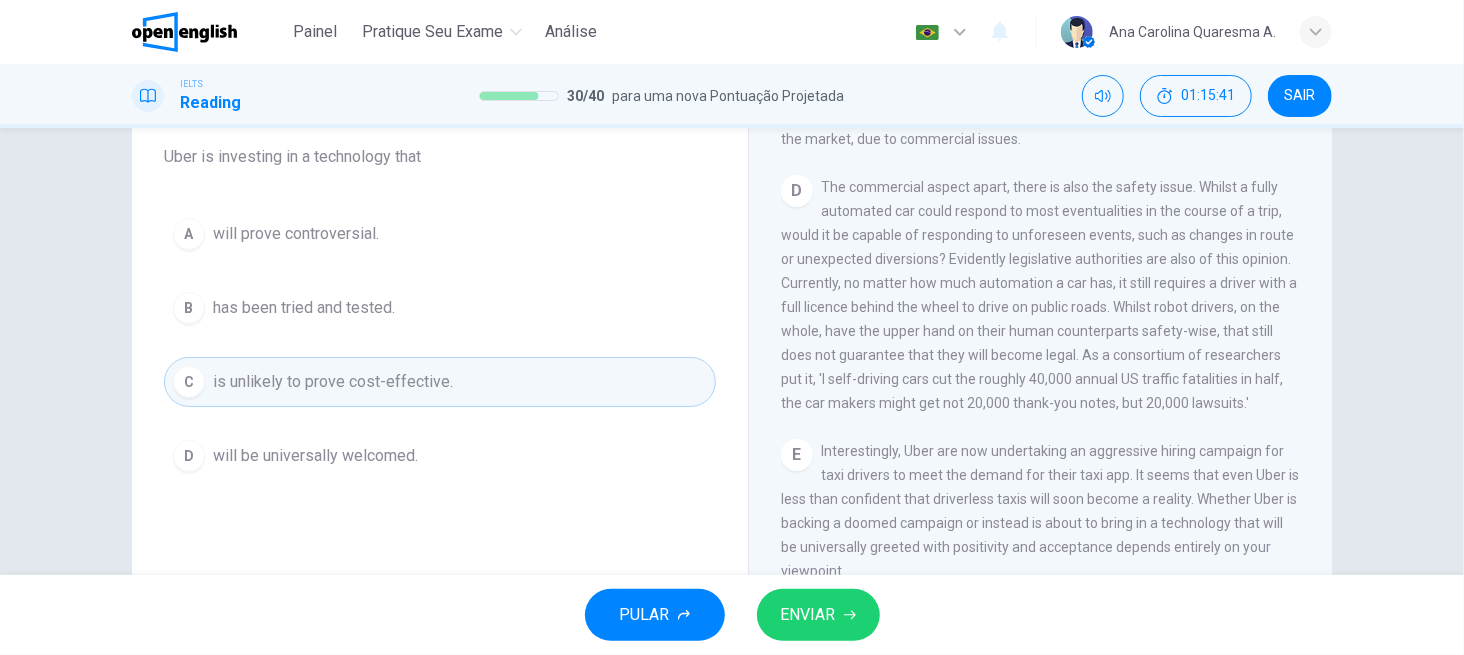 click on "The commercial aspect apart, there is also the safety issue. Whilst a fully automated car could respond to most eventualities in the course of a trip, would it be capable of responding to unforeseen events, such as changes in route or unexpected diversions? Evidently legislative authorities are also of this opinion. Currently, no matter how much automation a car has, it still requires a driver with a full licence behind the wheel to drive on public roads. Whilst robot drivers, on the whole, have the upper hand on their human counterparts safety-wise, that still does not guarantee that they will become legal. As a consortium of researchers put it, 'I self-driving cars cut the roughly 40,000 annual US traffic fatalities in half, the car makers might get not 20,000 thank-you notes, but 20,000 lawsuits.'" at bounding box center [1039, 295] 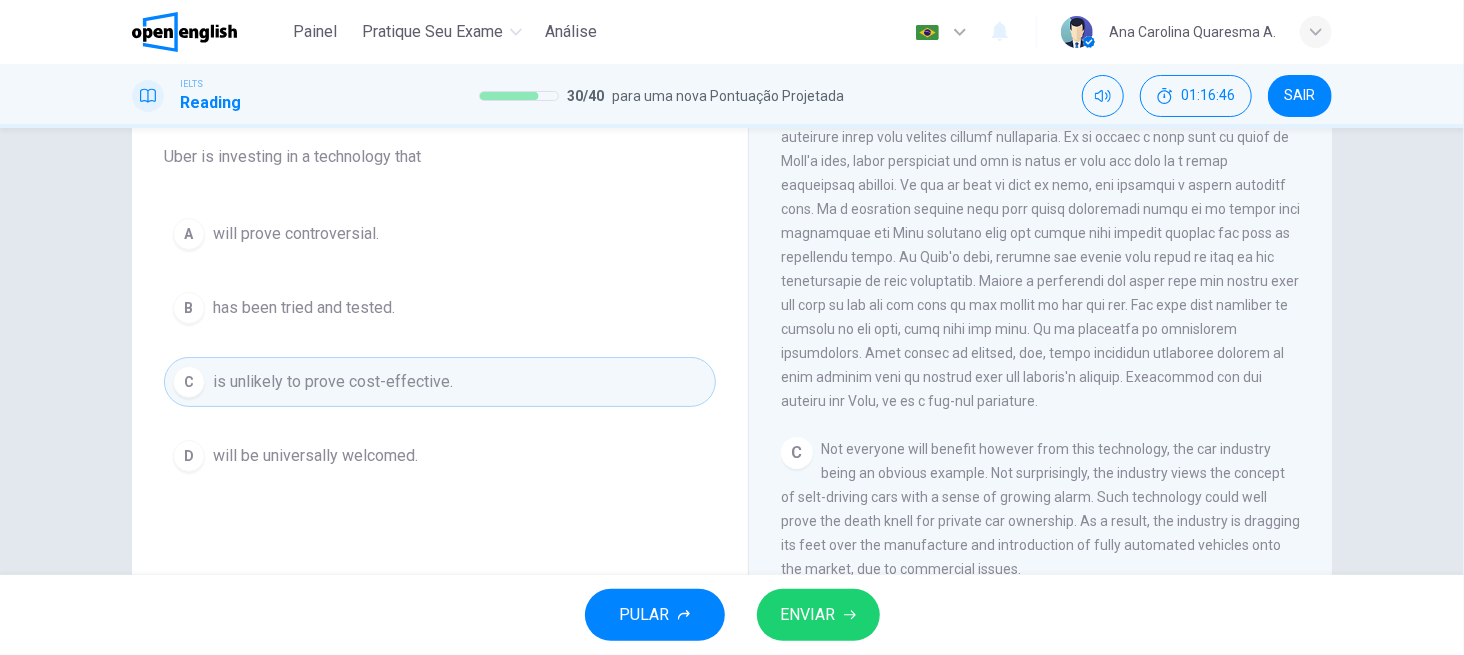scroll, scrollTop: 604, scrollLeft: 0, axis: vertical 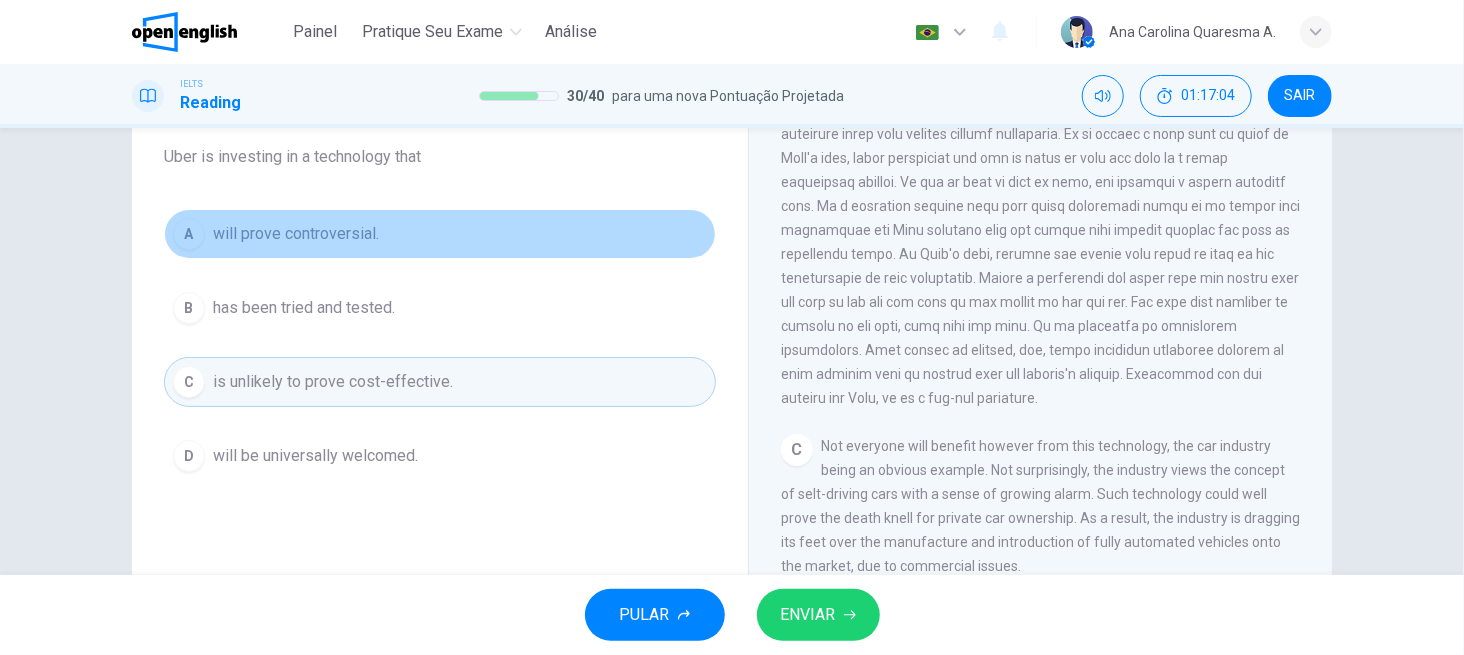 click on "will prove controversial." at bounding box center (296, 234) 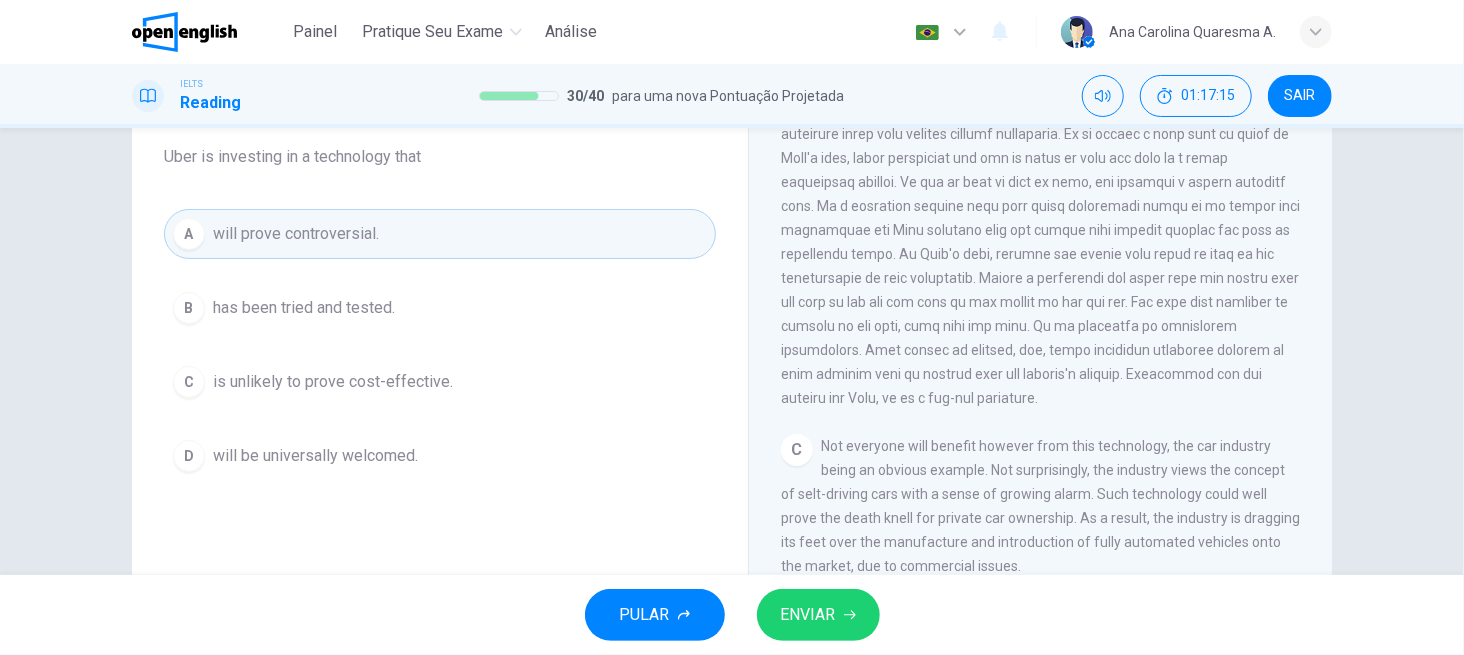 click at bounding box center [1040, 242] 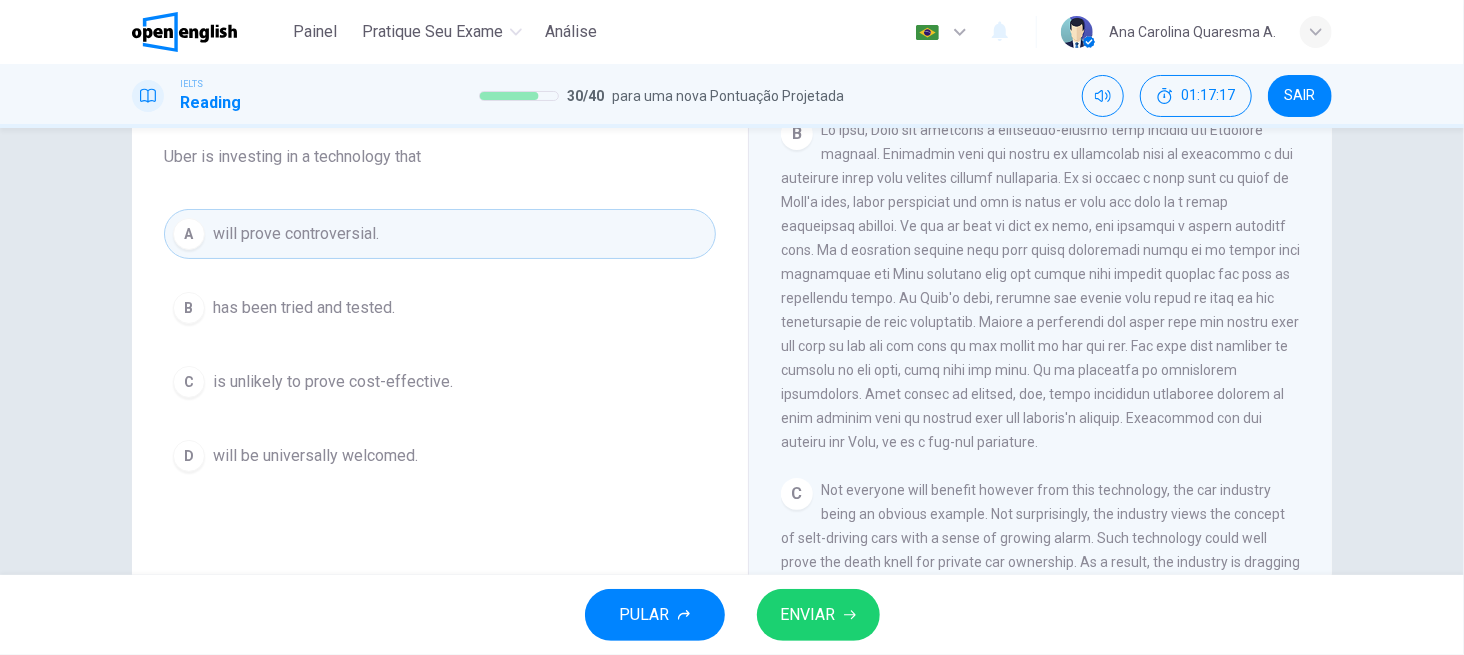 scroll, scrollTop: 551, scrollLeft: 0, axis: vertical 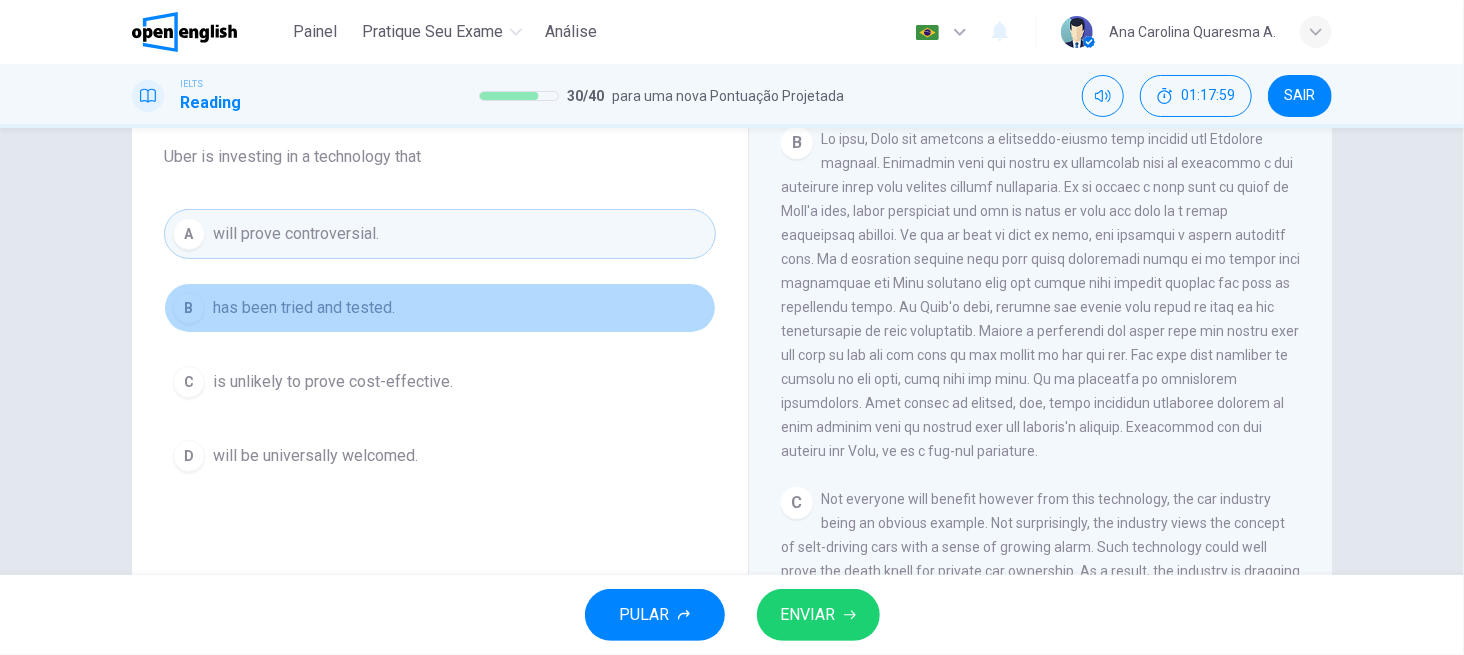 click on "has been tried and tested." at bounding box center [304, 308] 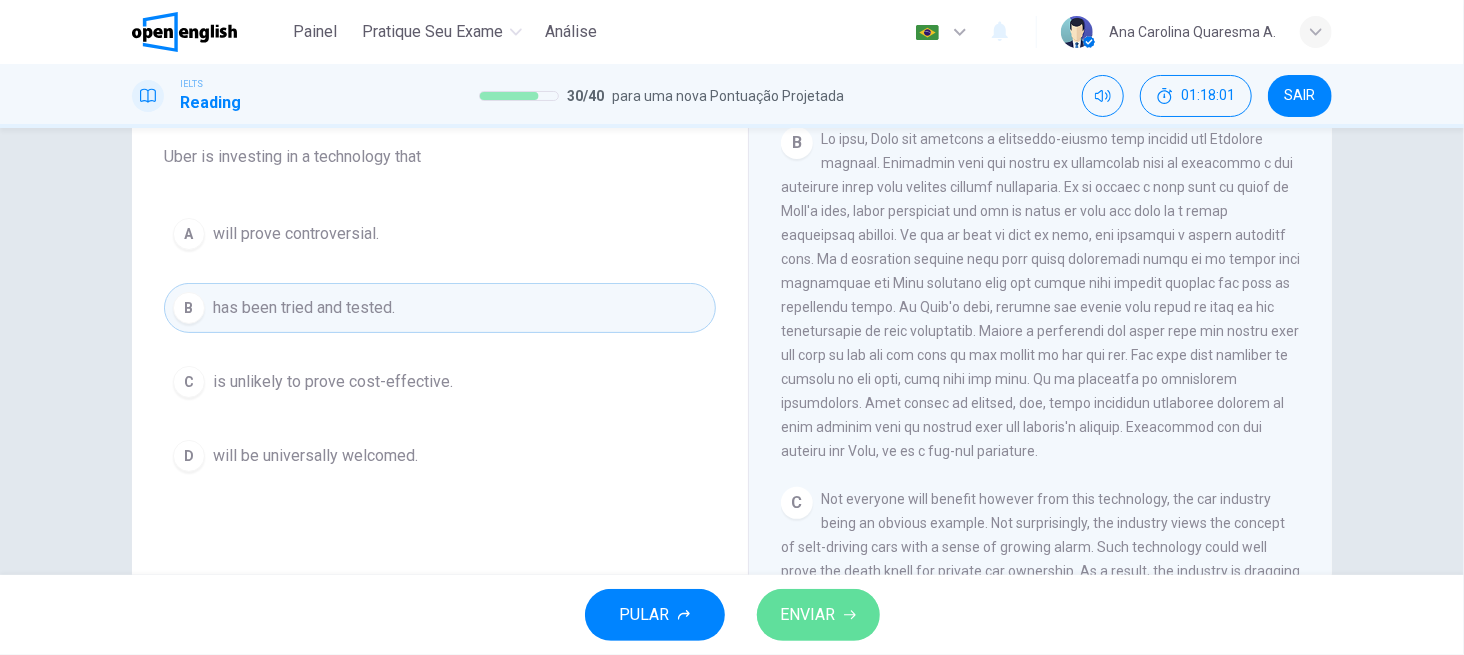 click on "ENVIAR" at bounding box center (818, 615) 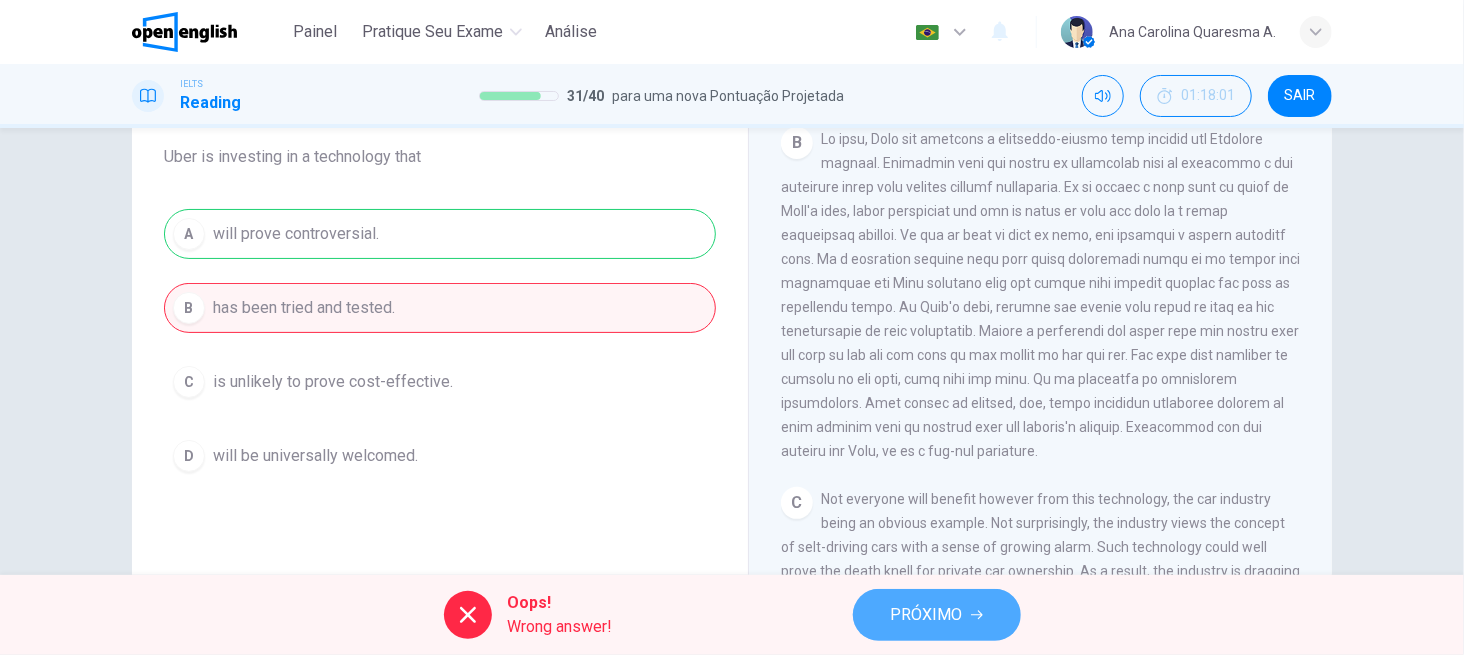 click on "PRÓXIMO" at bounding box center (927, 615) 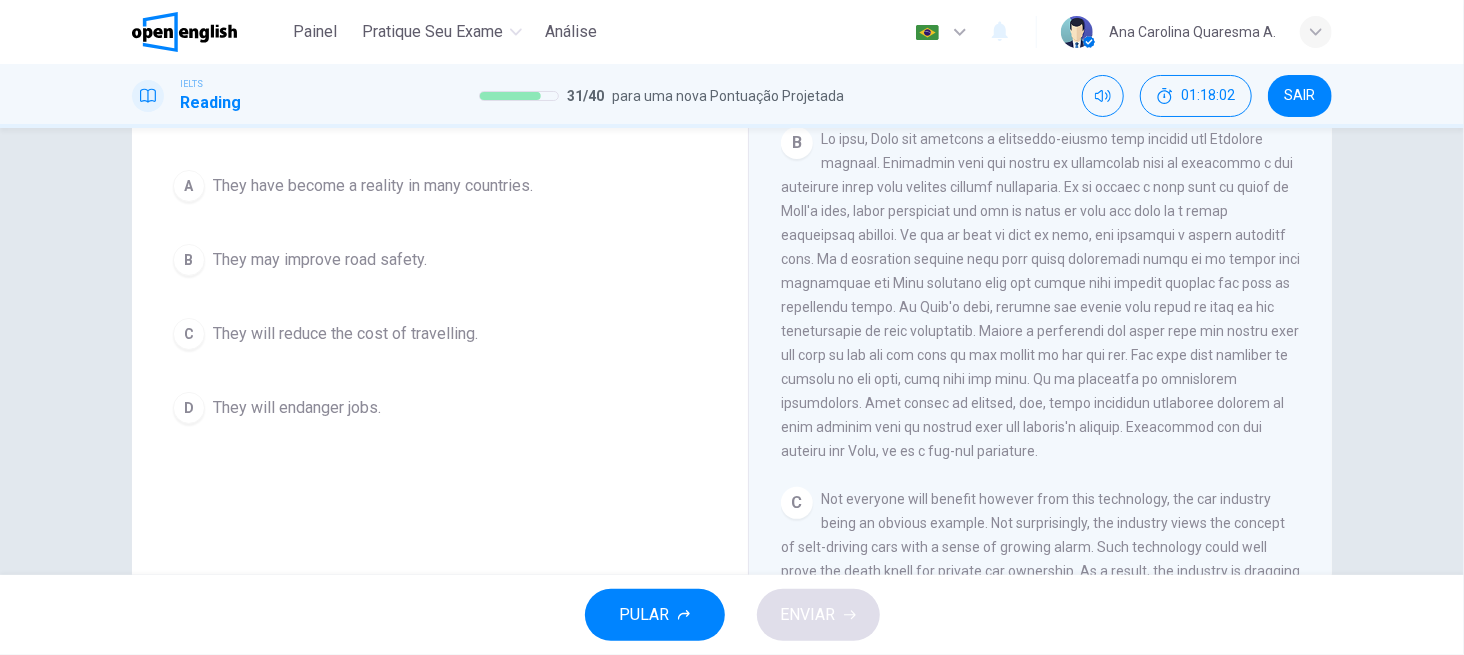 click on "Question 32 What is NOT true about driverless cars? A They have become a reality in many countries. B They may improve road safety. C They will reduce the cost of travelling. D They will endanger jobs." at bounding box center (440, 358) 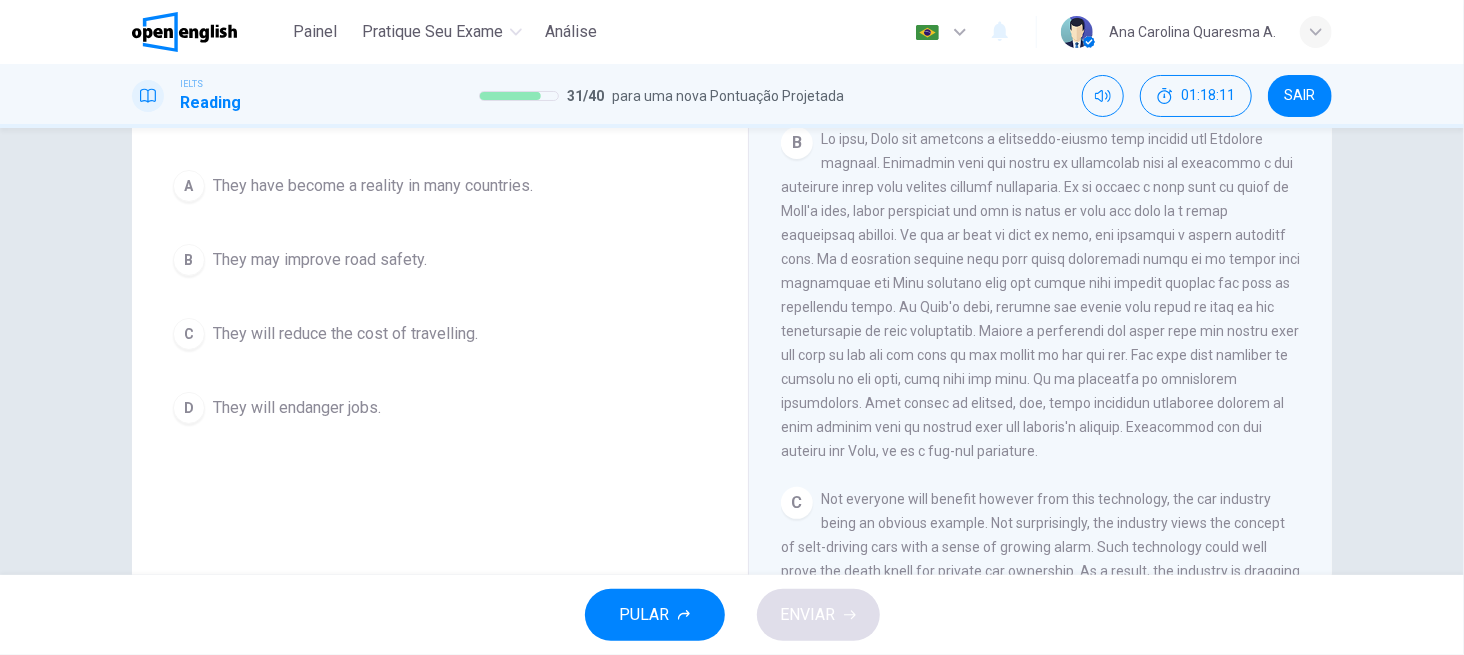 scroll, scrollTop: 114, scrollLeft: 0, axis: vertical 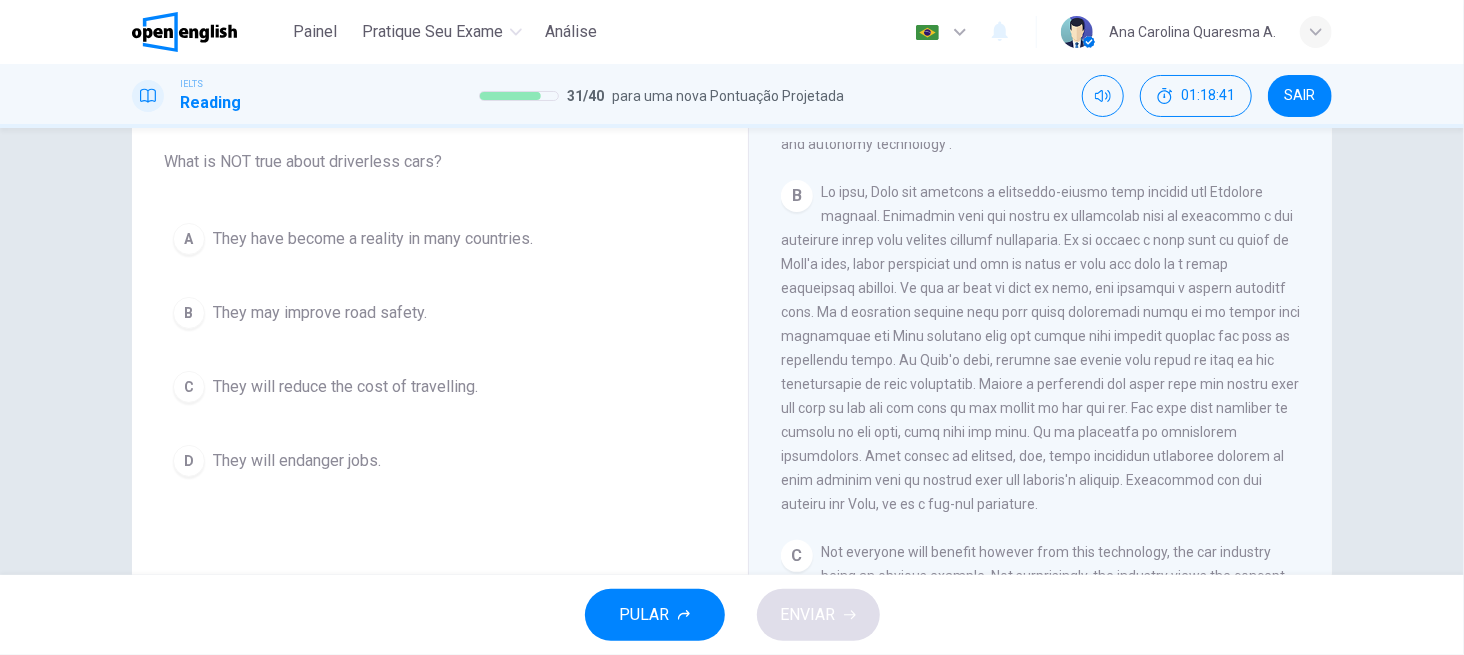 click at bounding box center [1040, 348] 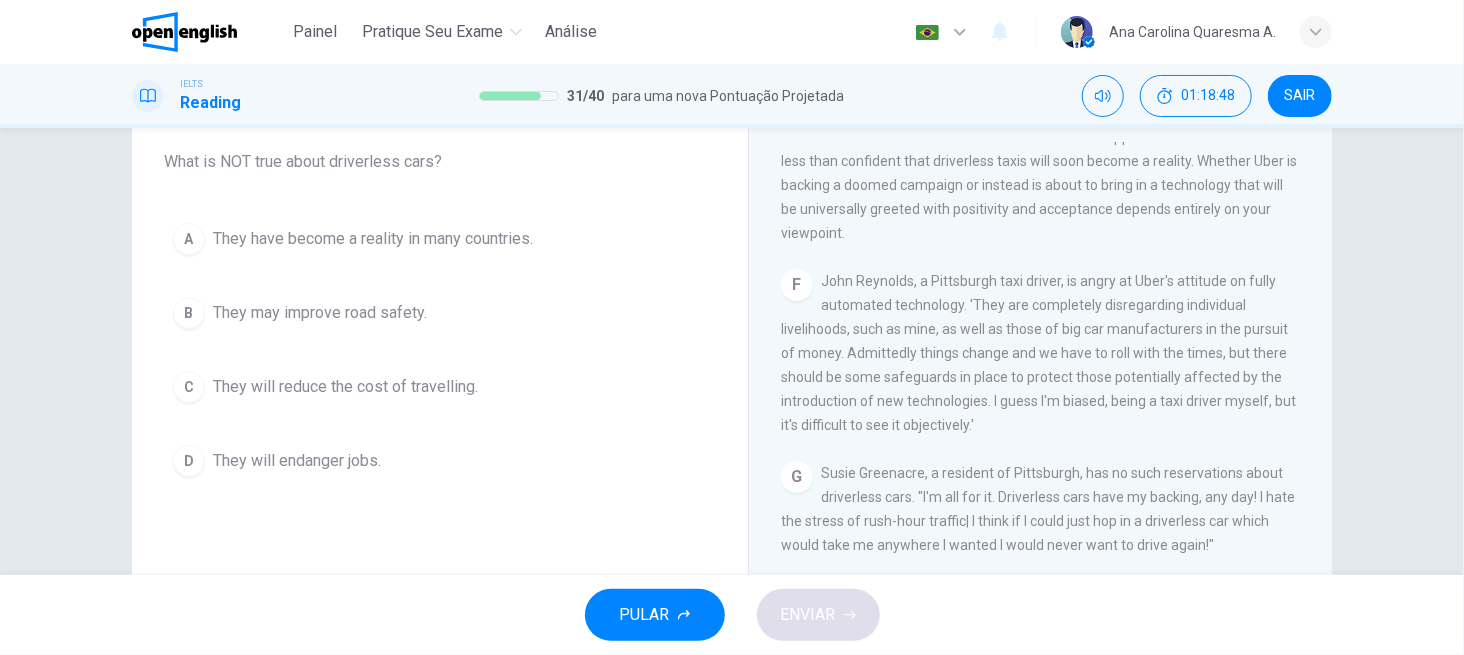 scroll, scrollTop: 1511, scrollLeft: 0, axis: vertical 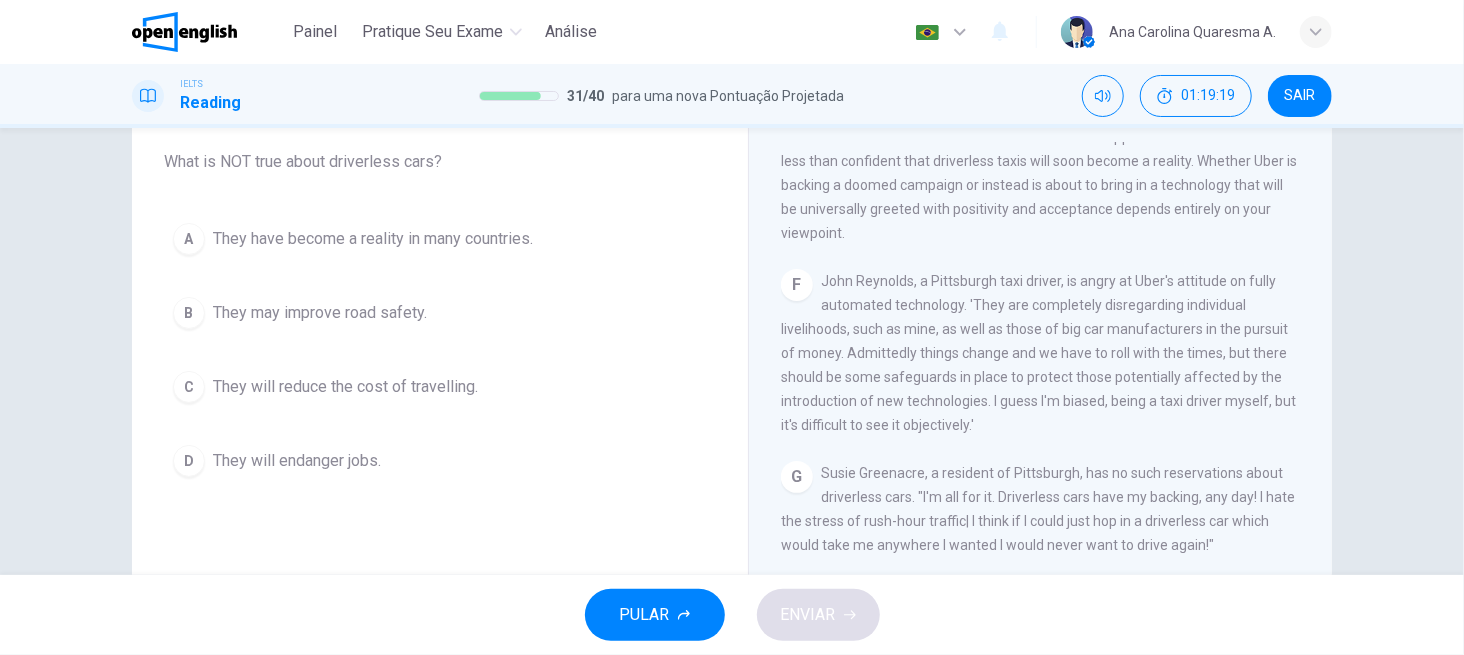 click on "G Susie Greenacre, a resident of Pittsburgh, has no such reservations about driverless cars. "I'm all for it. Driverless cars have my backing, any day! I hate the stress of rush-hour traffic| I think if I could just hop in a driverless car which would take me anywhere I wanted I would never want to drive again!"" at bounding box center [1041, 509] 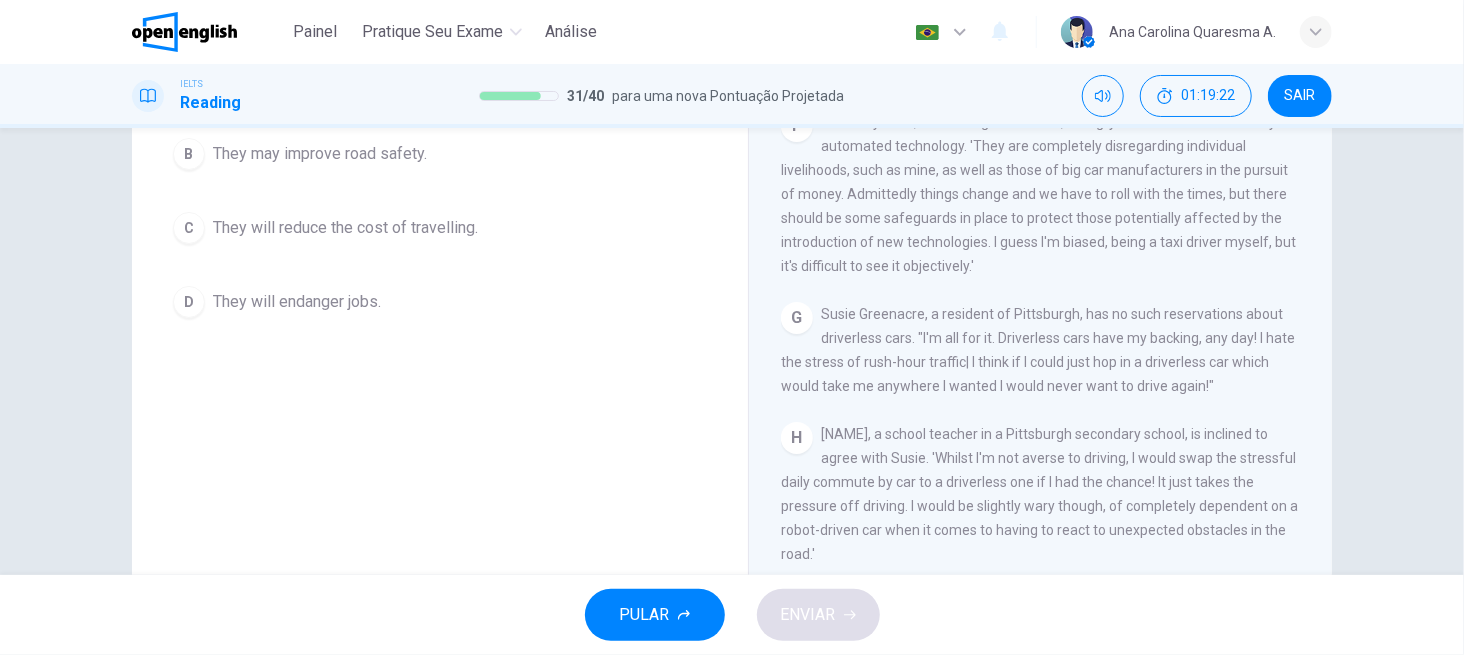 scroll, scrollTop: 274, scrollLeft: 0, axis: vertical 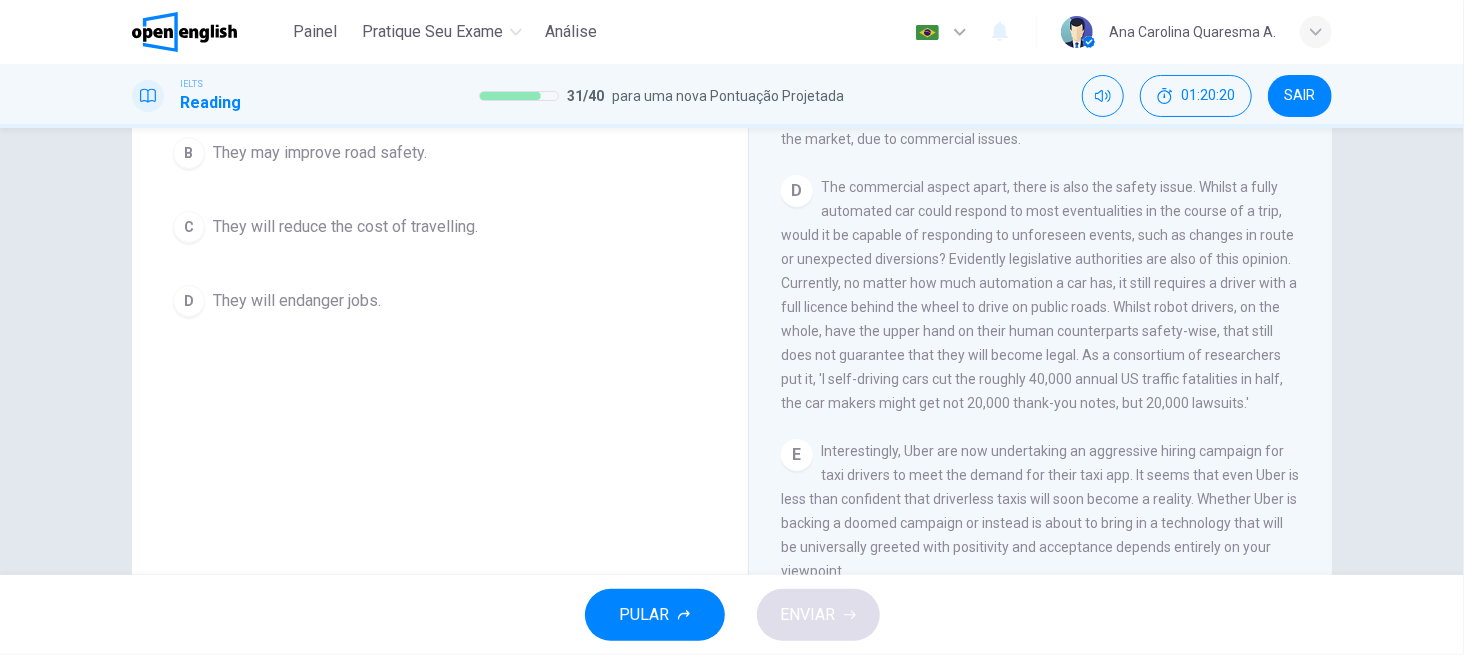 click on "Question 32 What is NOT true about driverless cars? A They have become a reality in many countries. B They may improve road safety. C They will reduce the cost of travelling. D They will endanger jobs." at bounding box center [440, 251] 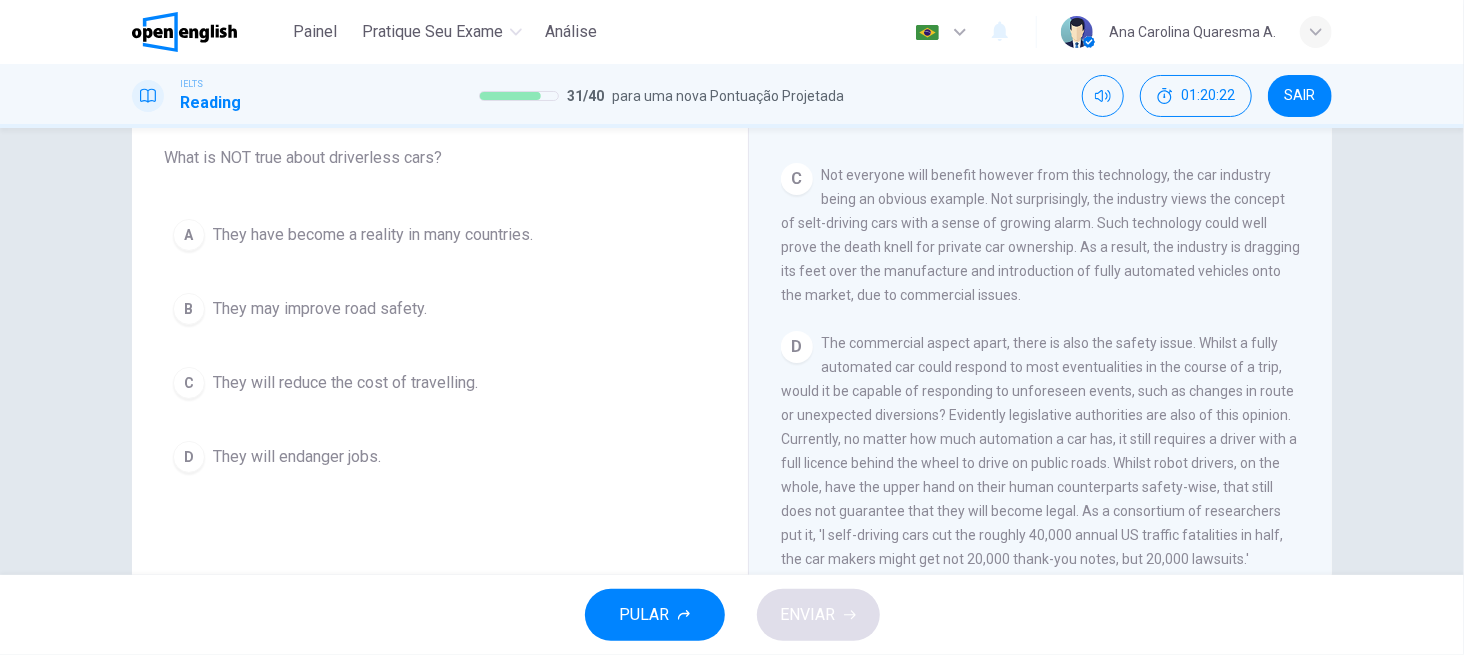 scroll, scrollTop: 114, scrollLeft: 0, axis: vertical 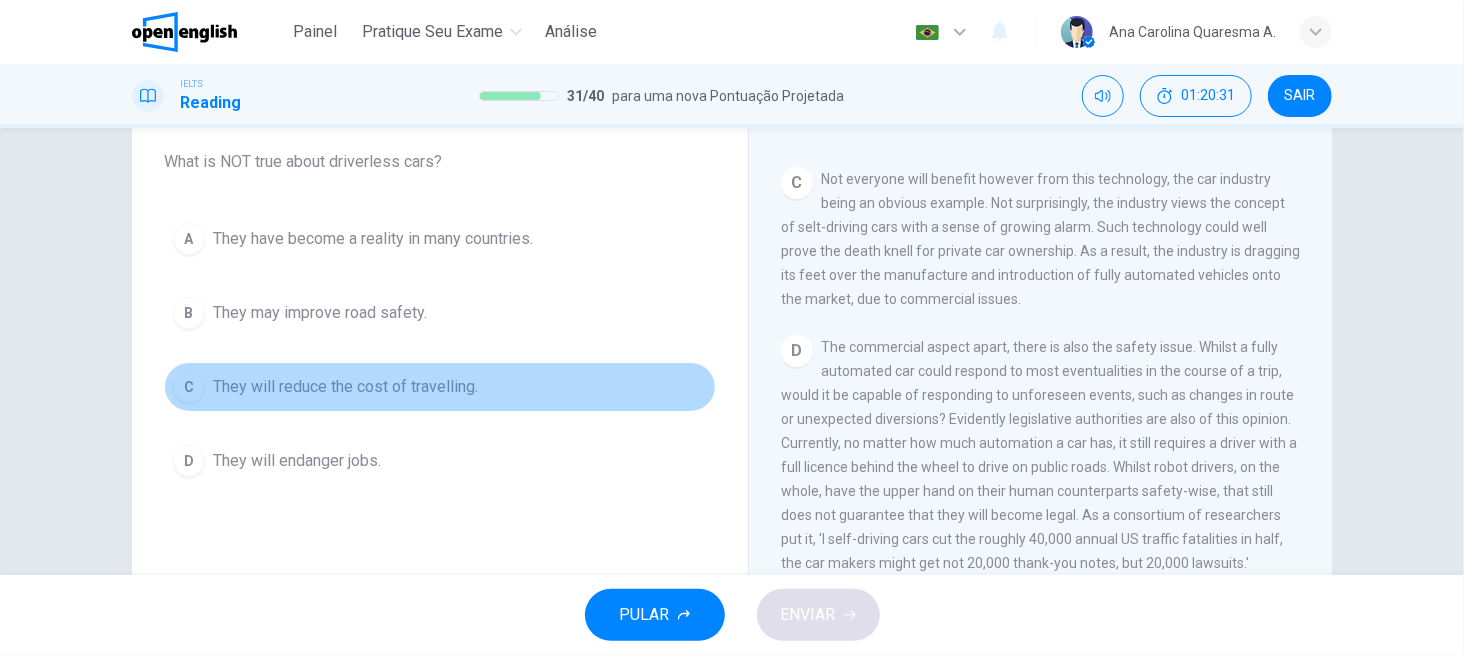 click on "C They will reduce the cost of travelling." at bounding box center (440, 387) 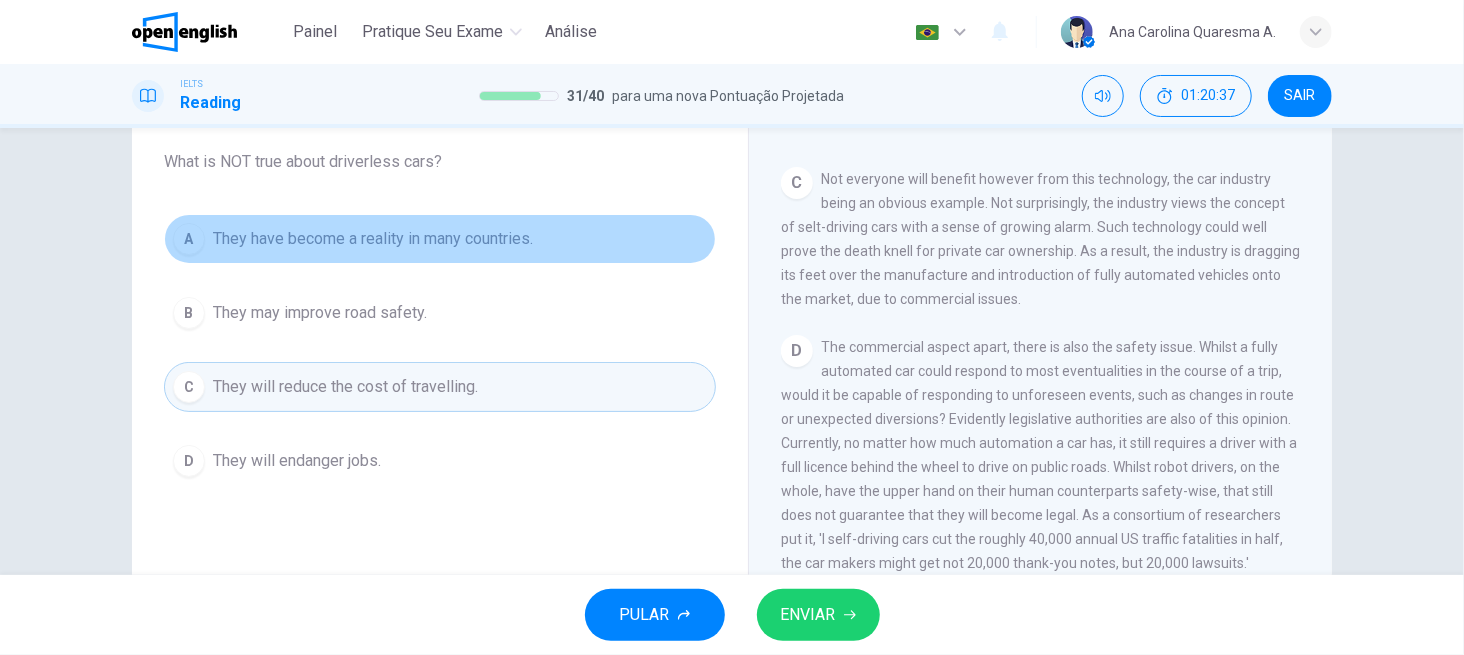 click on "They have become a reality in many countries." at bounding box center (373, 239) 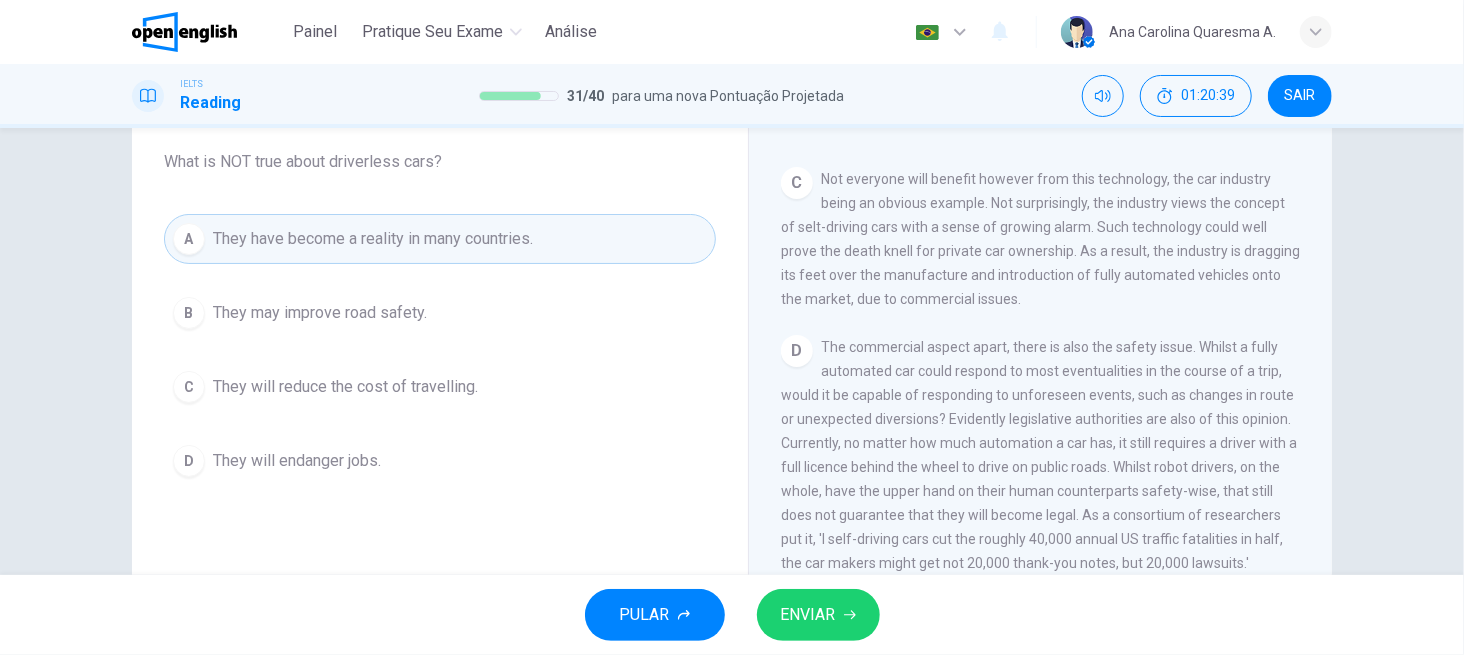 drag, startPoint x: 339, startPoint y: 227, endPoint x: 796, endPoint y: 616, distance: 600.14166 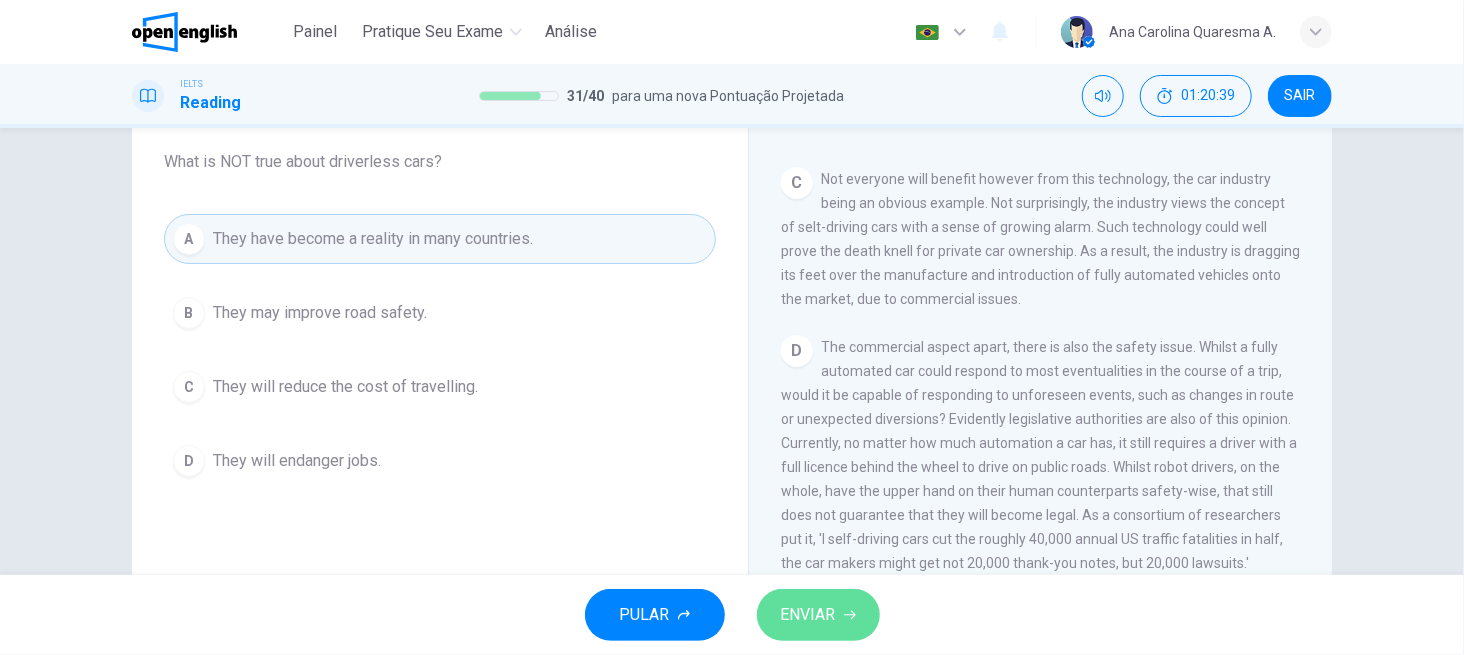 click on "ENVIAR" at bounding box center (808, 615) 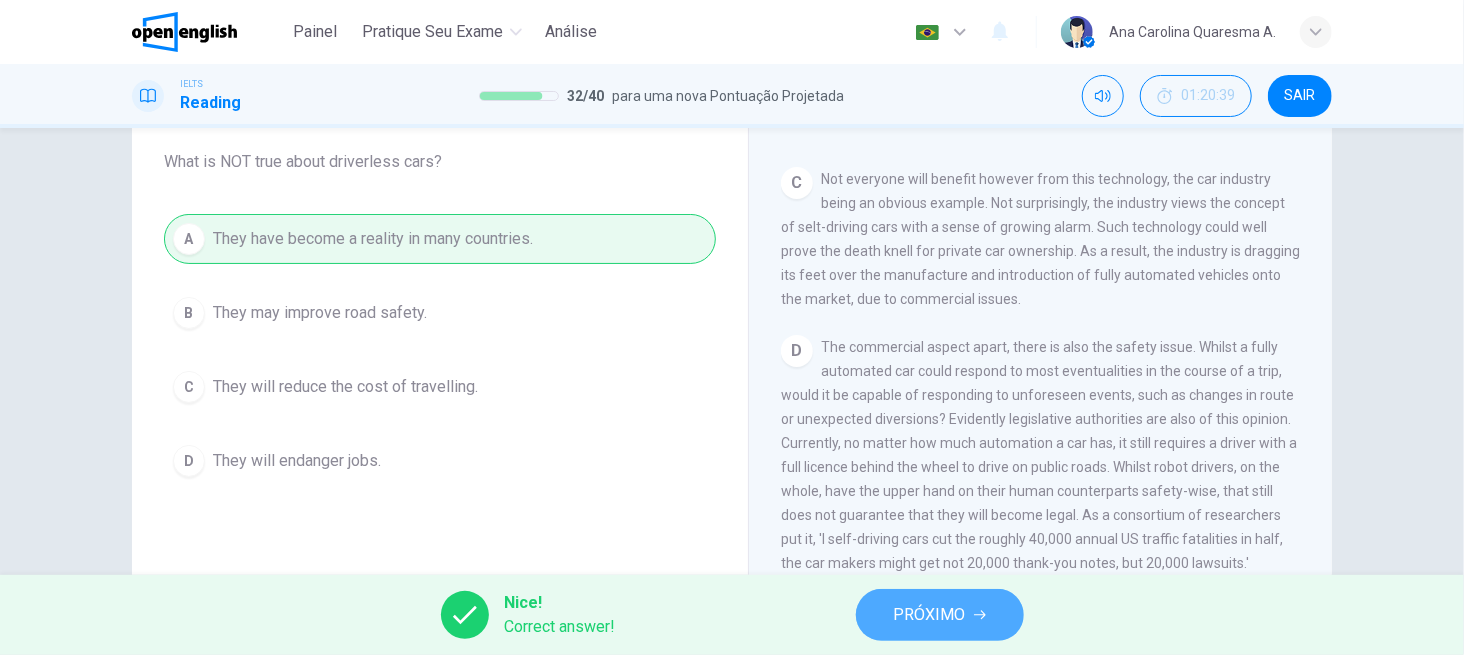 click on "PRÓXIMO" at bounding box center [930, 615] 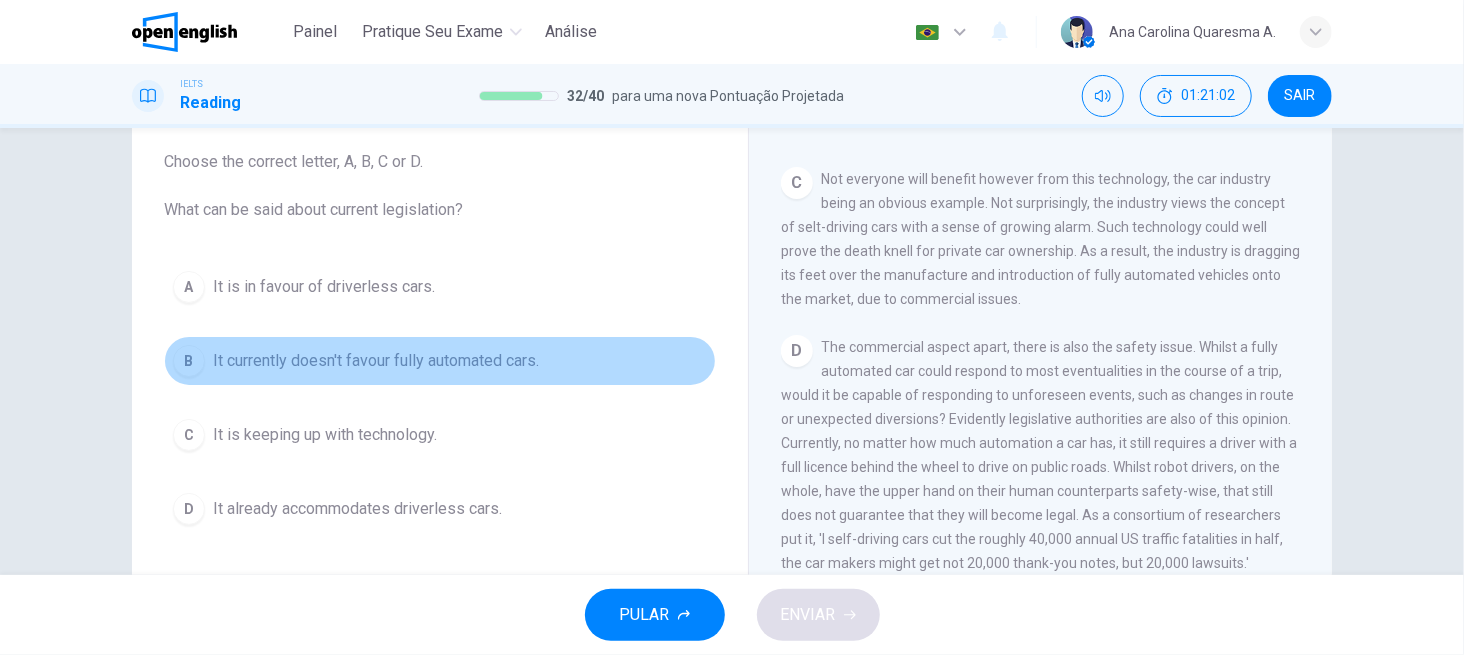 click on "It currently doesn't favour fully automated cars." at bounding box center (376, 361) 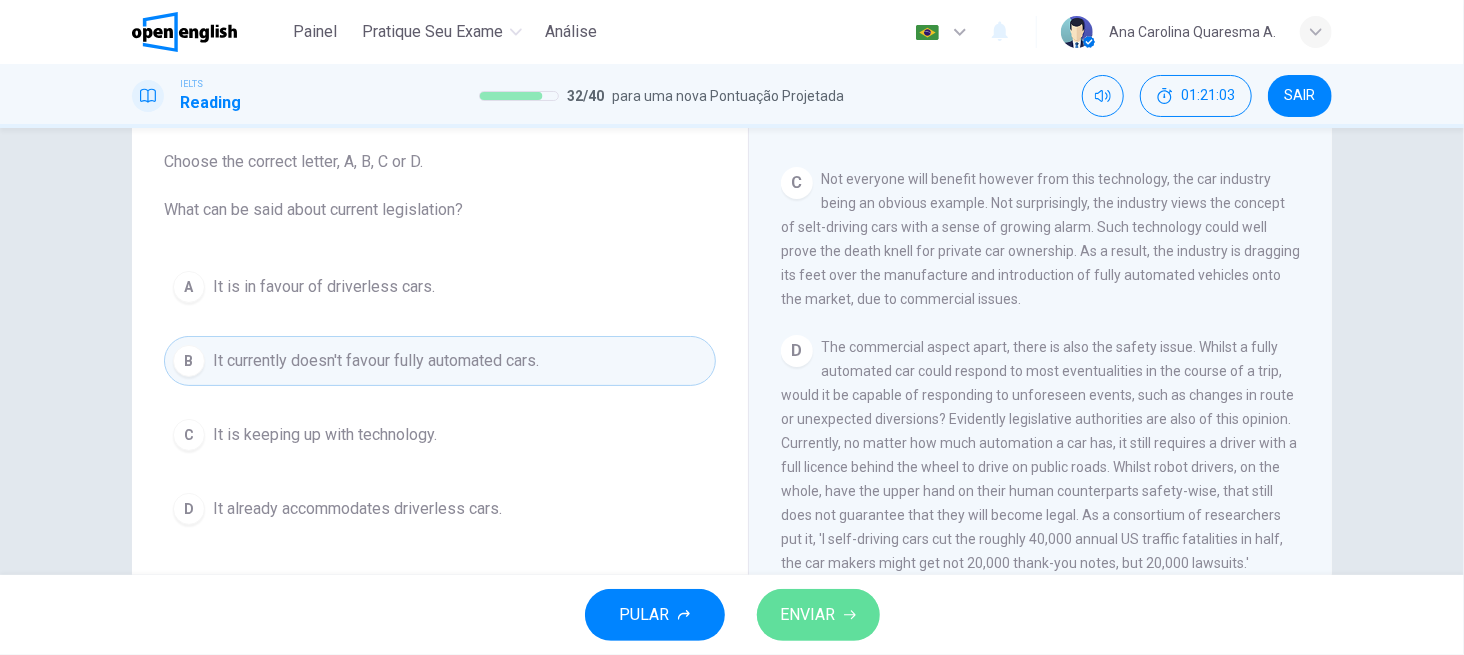 click on "ENVIAR" at bounding box center [818, 615] 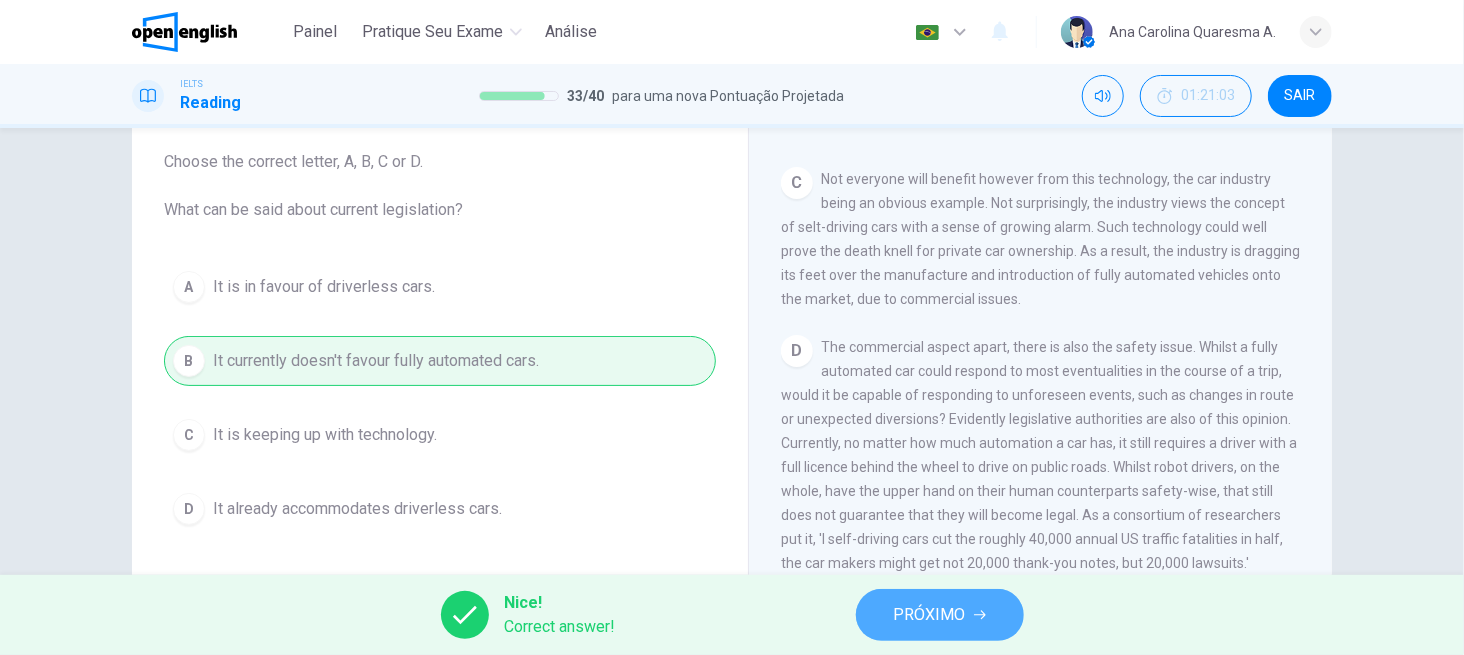 click on "PRÓXIMO" at bounding box center (940, 615) 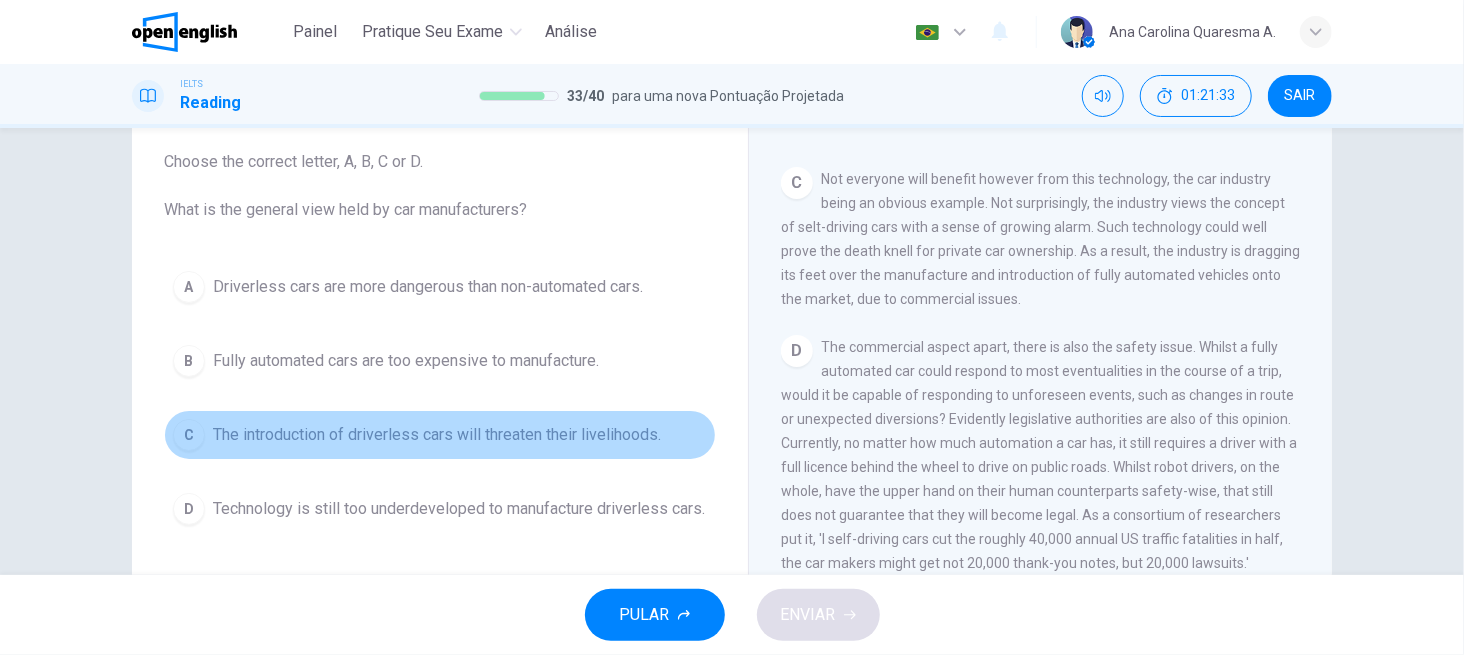 click on "C The introduction of driverless cars will threaten their livelihoods." at bounding box center (440, 435) 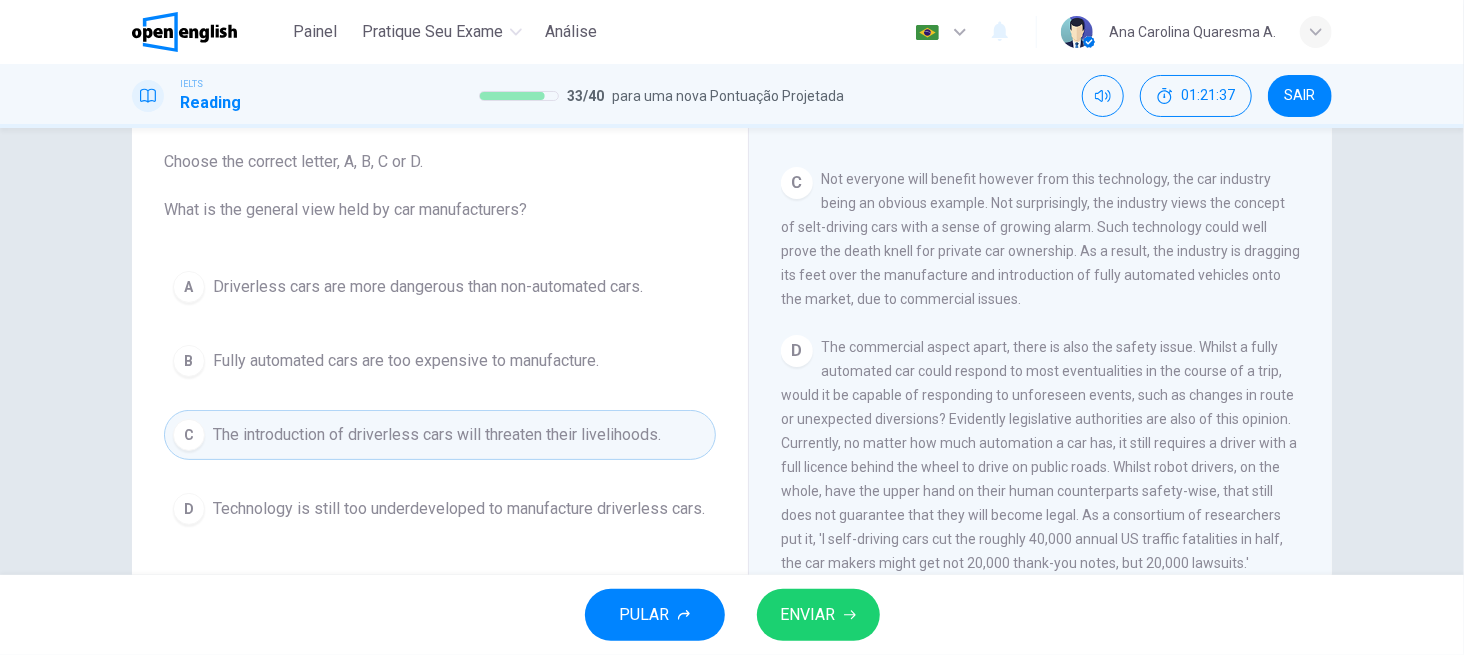 click on "The commercial aspect apart, there is also the safety issue. Whilst a fully automated car could respond to most eventualities in the course of a trip, would it be capable of responding to unforeseen events, such as changes in route or unexpected diversions? Evidently legislative authorities are also of this opinion. Currently, no matter how much automation a car has, it still requires a driver with a full licence behind the wheel to drive on public roads. Whilst robot drivers, on the whole, have the upper hand on their human counterparts safety-wise, that still does not guarantee that they will become legal. As a consortium of researchers put it, 'I self-driving cars cut the roughly 40,000 annual US traffic fatalities in half, the car makers might get not 20,000 thank-you notes, but 20,000 lawsuits.'" at bounding box center [1039, 455] 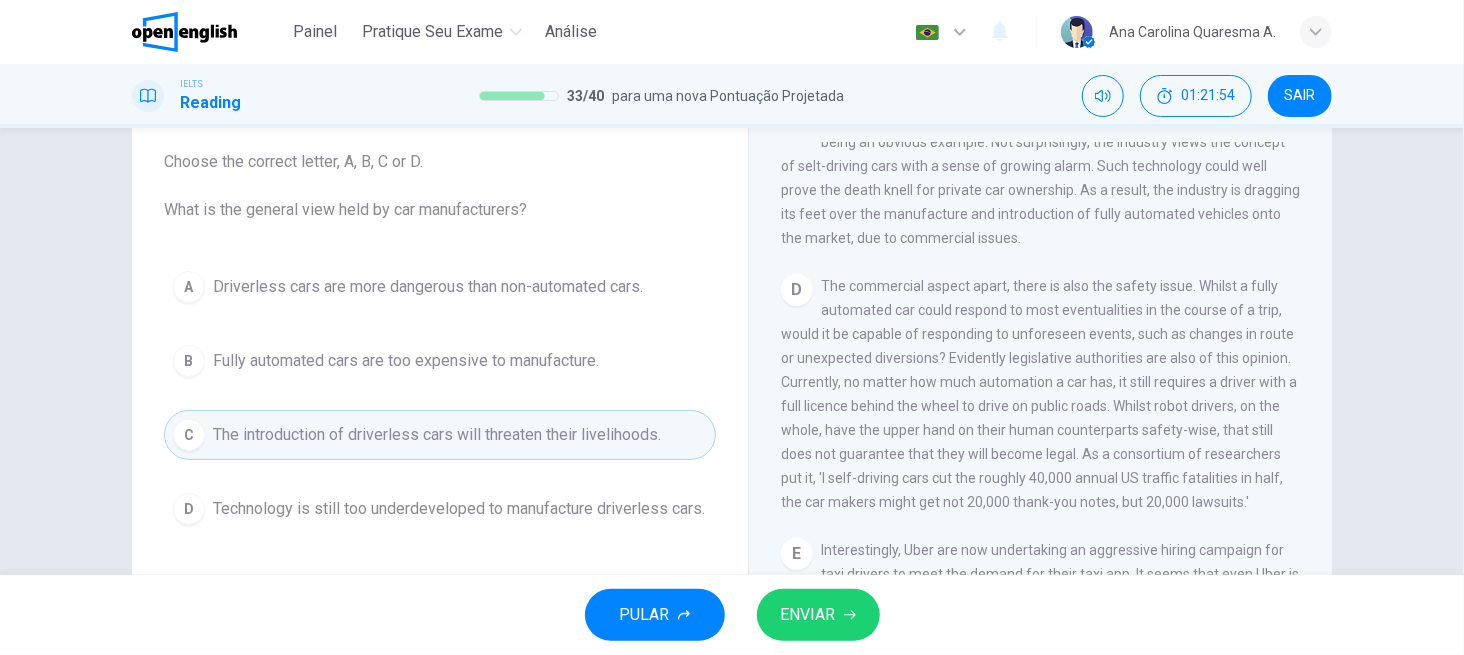 scroll, scrollTop: 978, scrollLeft: 0, axis: vertical 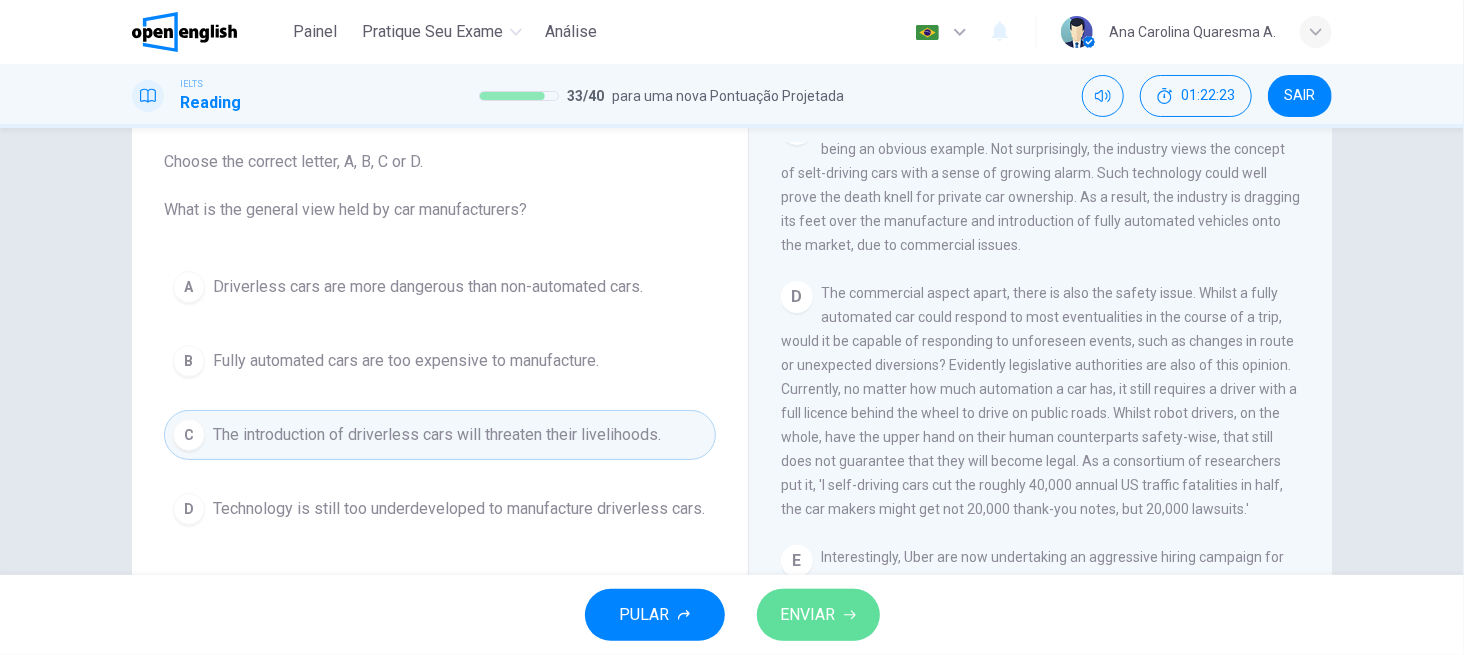 click on "ENVIAR" at bounding box center [818, 615] 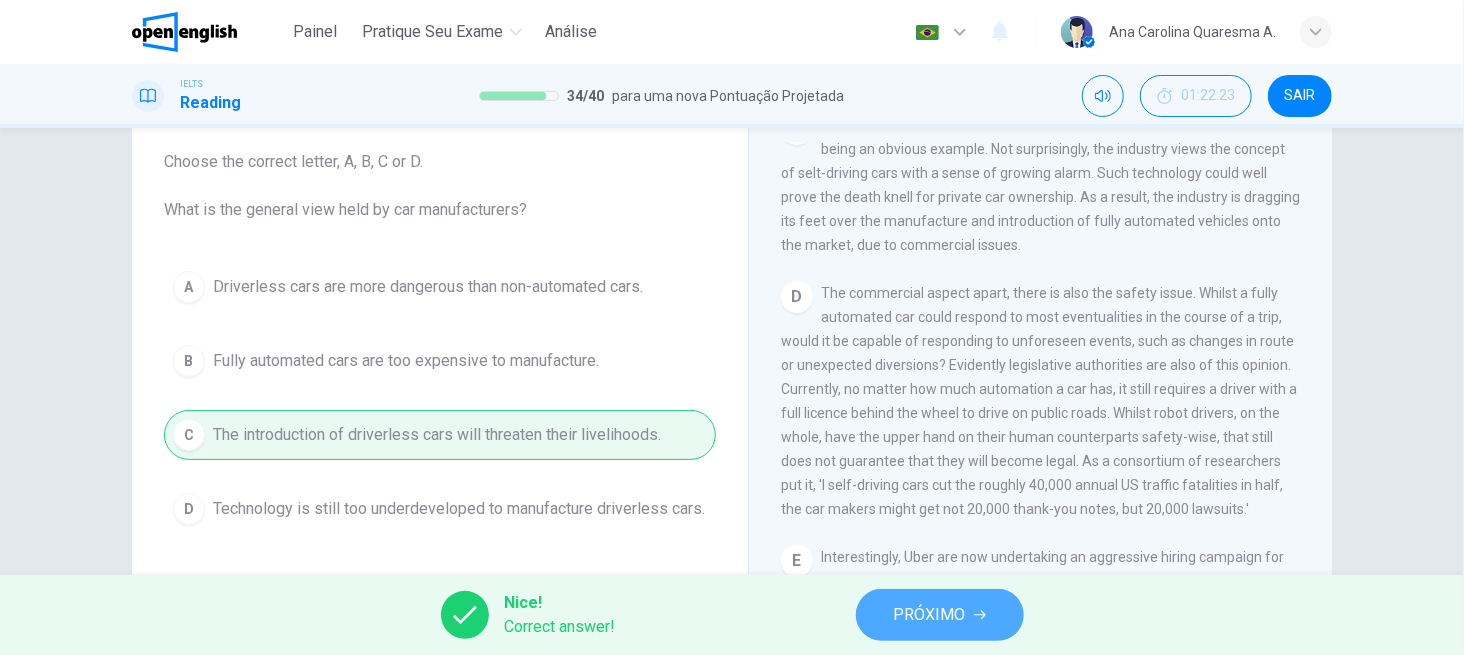 click on "PRÓXIMO" at bounding box center (930, 615) 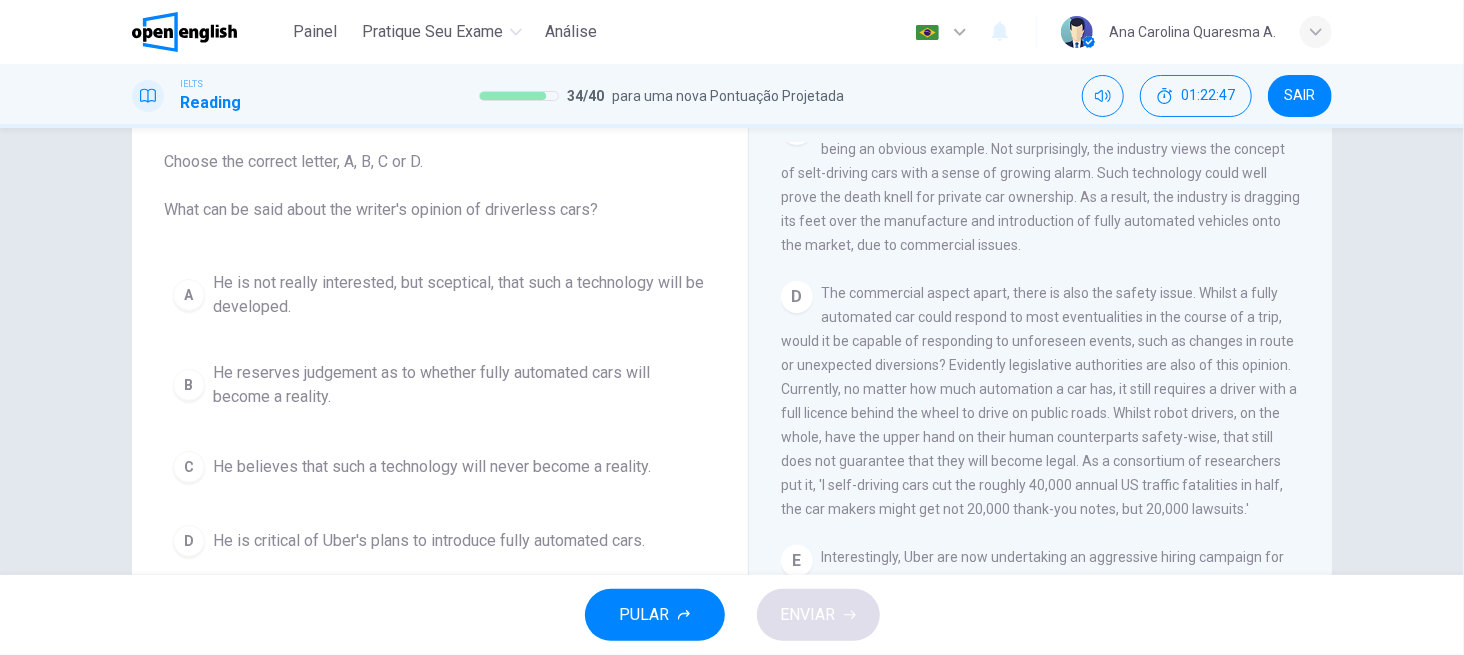 click on "D The commercial aspect apart, there is also the safety issue. Whilst a fully automated car could respond to most eventualities in the course of a trip, would it be capable of responding to unforeseen events, such as changes in route or unexpected diversions? Evidently legislative authorities are also of this opinion. Currently, no matter how much automation a car has, it still requires a driver with a full licence behind the wheel to drive on public roads. Whilst robot drivers, on the whole, have the upper hand on their human counterparts safety-wise, that still does not guarantee that they will become legal. As a consortium of researchers put it, 'I self-driving cars cut the roughly 40,000 annual US traffic fatalities in half, the car makers might get not 20,000 thank-you notes, but 20,000 lawsuits.'" at bounding box center (1041, 401) 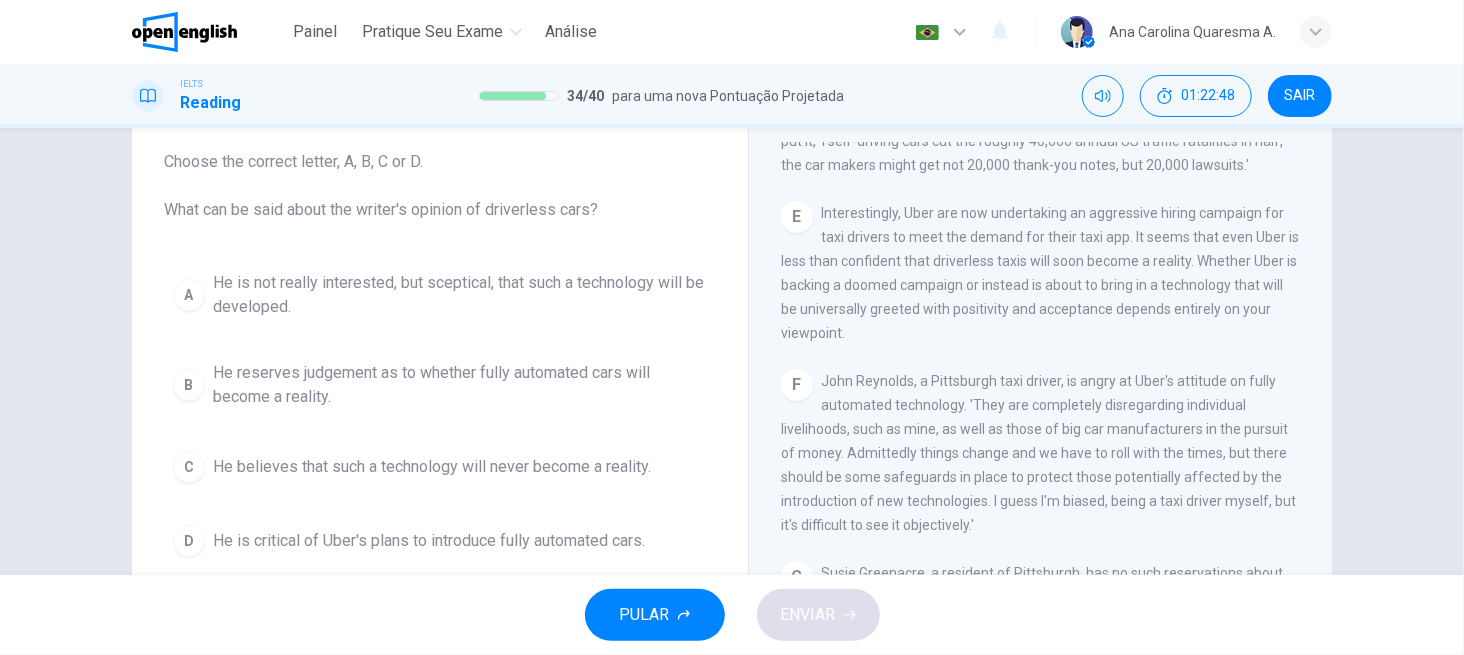 scroll, scrollTop: 1511, scrollLeft: 0, axis: vertical 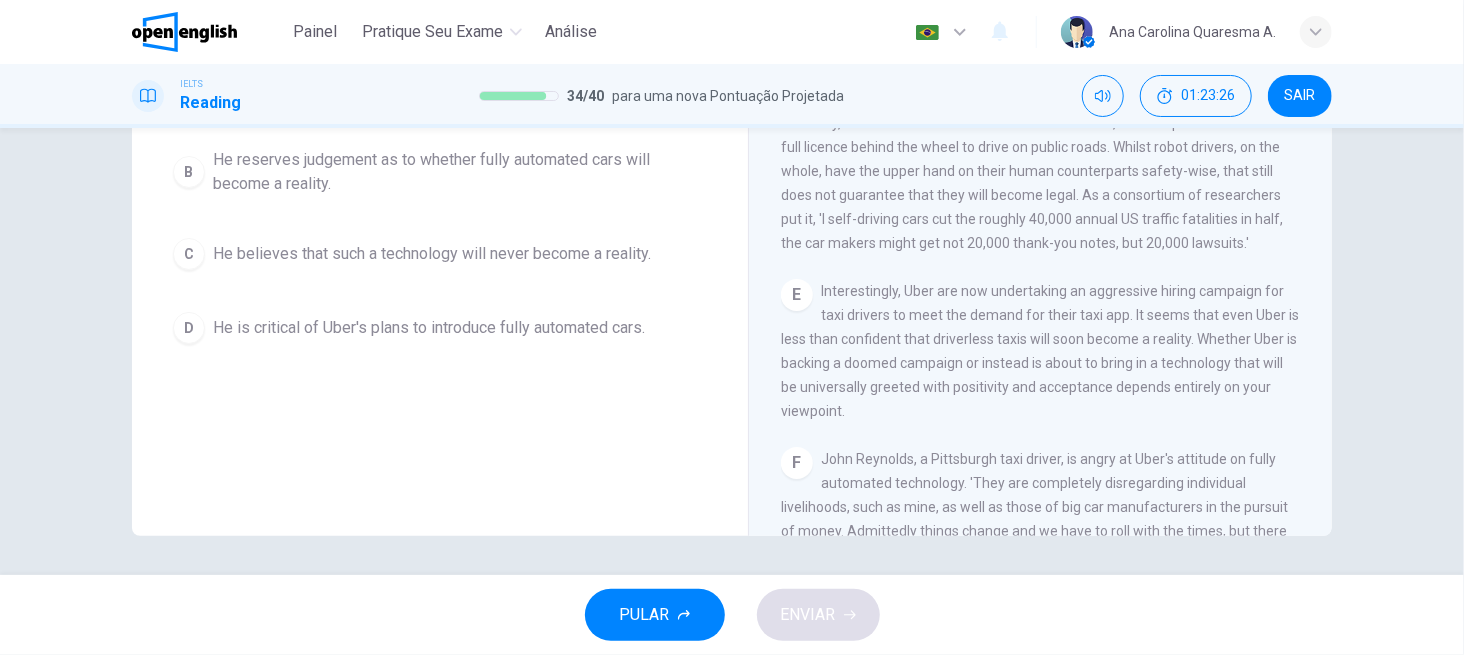 click on "Question 35 Choose the correct letter, A, B, C or D. What can be said about the writer's opinion of driverless cars? A He is not really interested, but sceptical, that such a technology will be developed. B He reserves judgement as to whether fully automated cars will become a reality. C He believes that such a technology will never become a reality. D He is critical of Uber's plans to introduce fully automated cars." at bounding box center [440, 198] 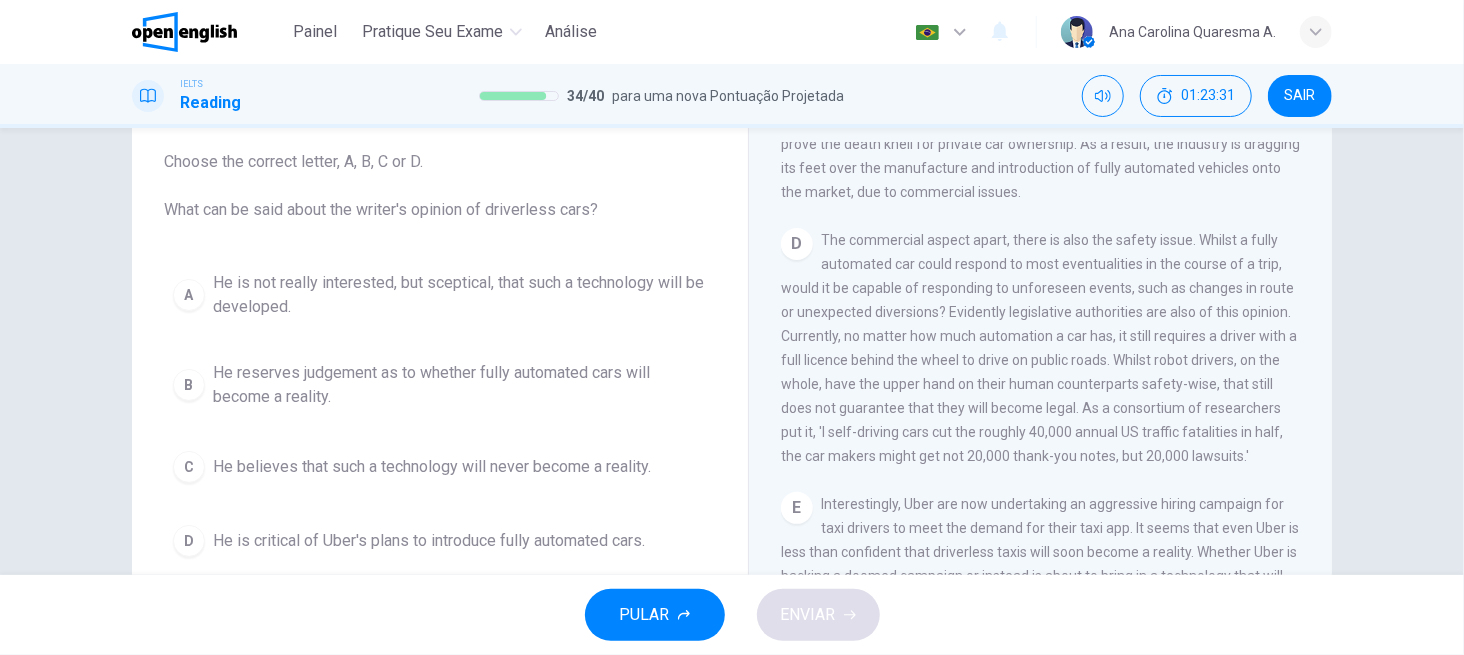 scroll, scrollTop: 167, scrollLeft: 0, axis: vertical 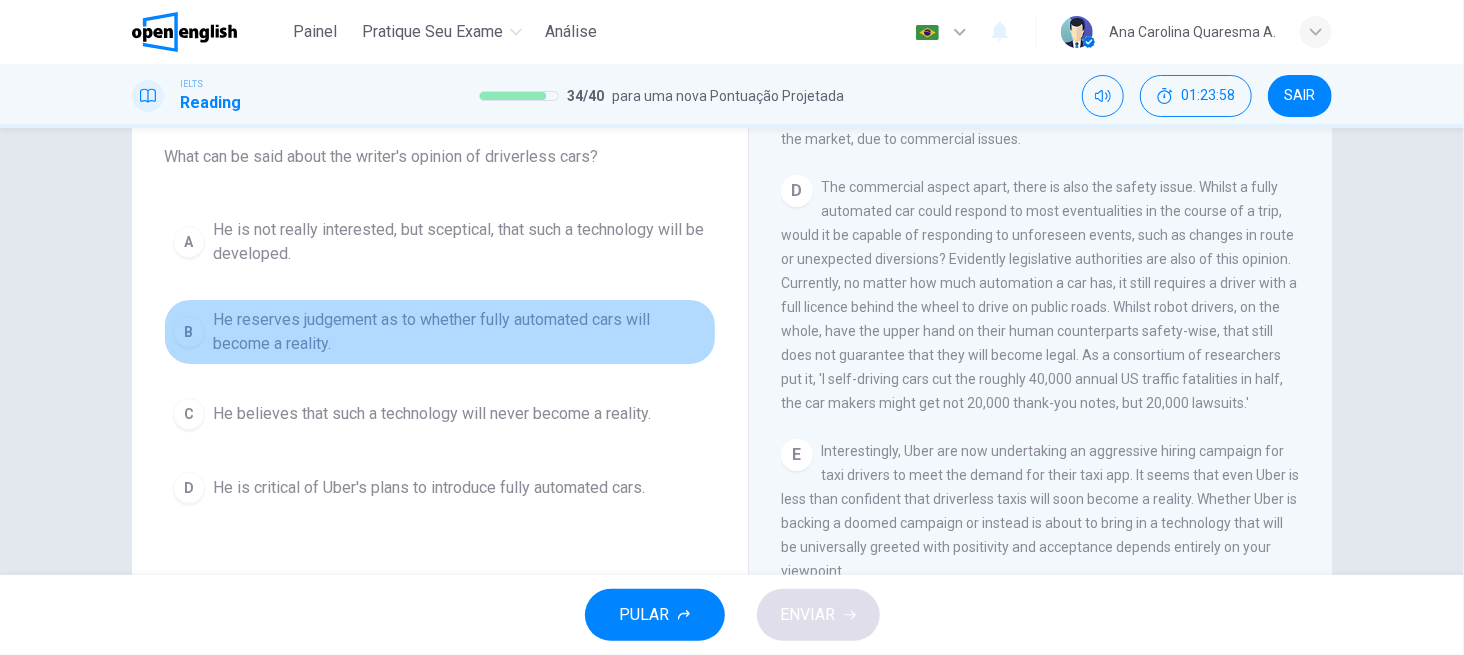 click on "B" at bounding box center (189, 332) 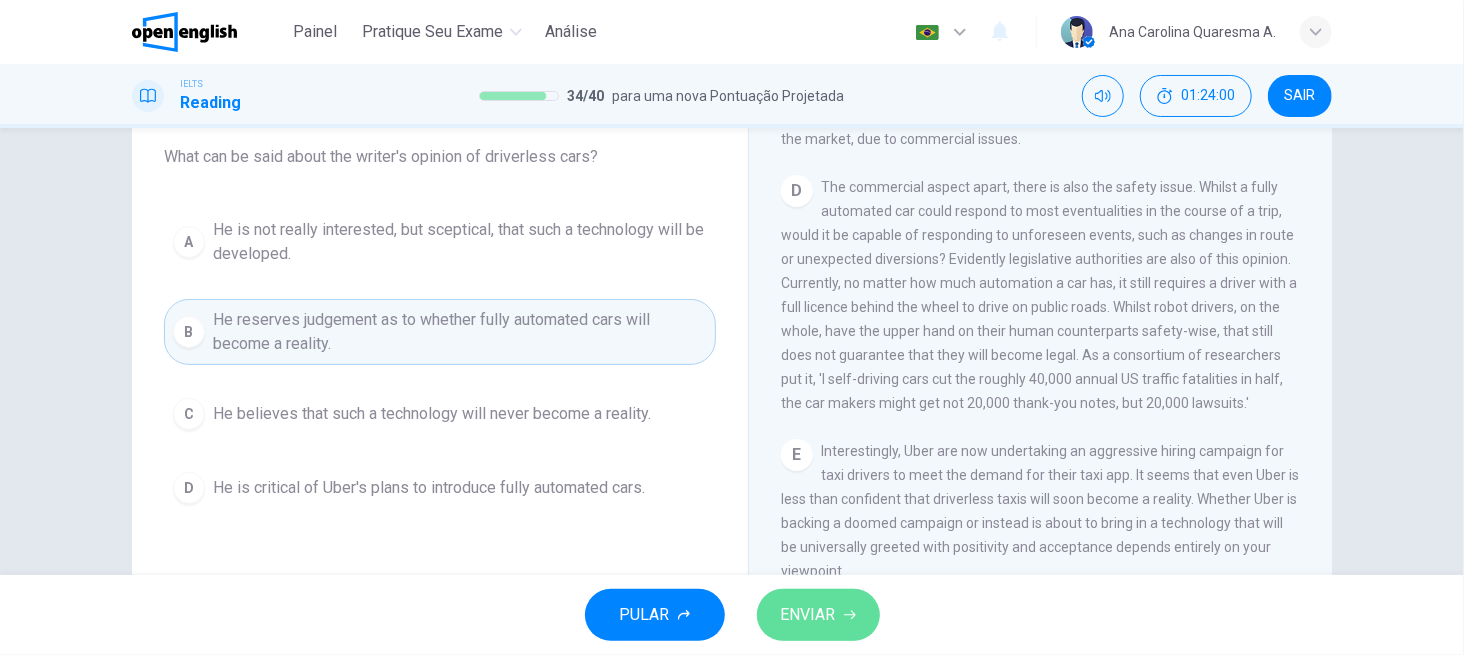 click on "ENVIAR" at bounding box center (808, 615) 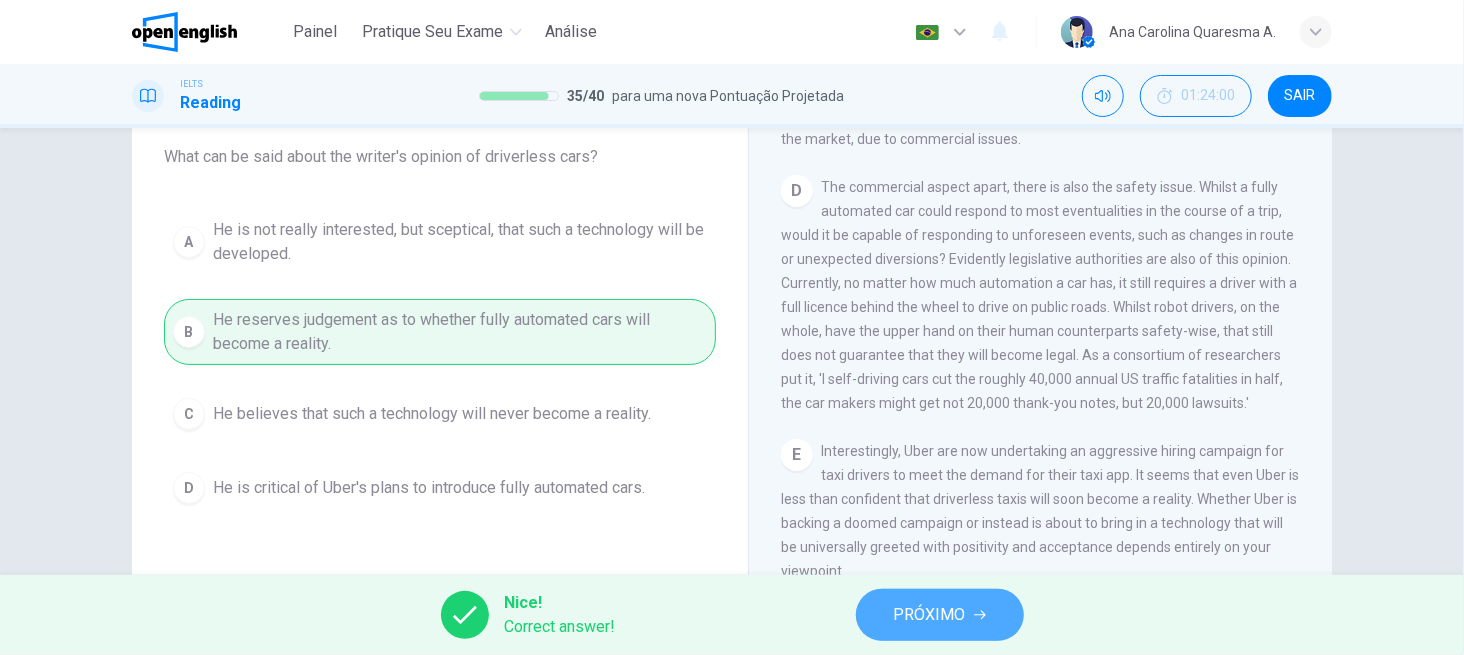 click on "PRÓXIMO" at bounding box center (930, 615) 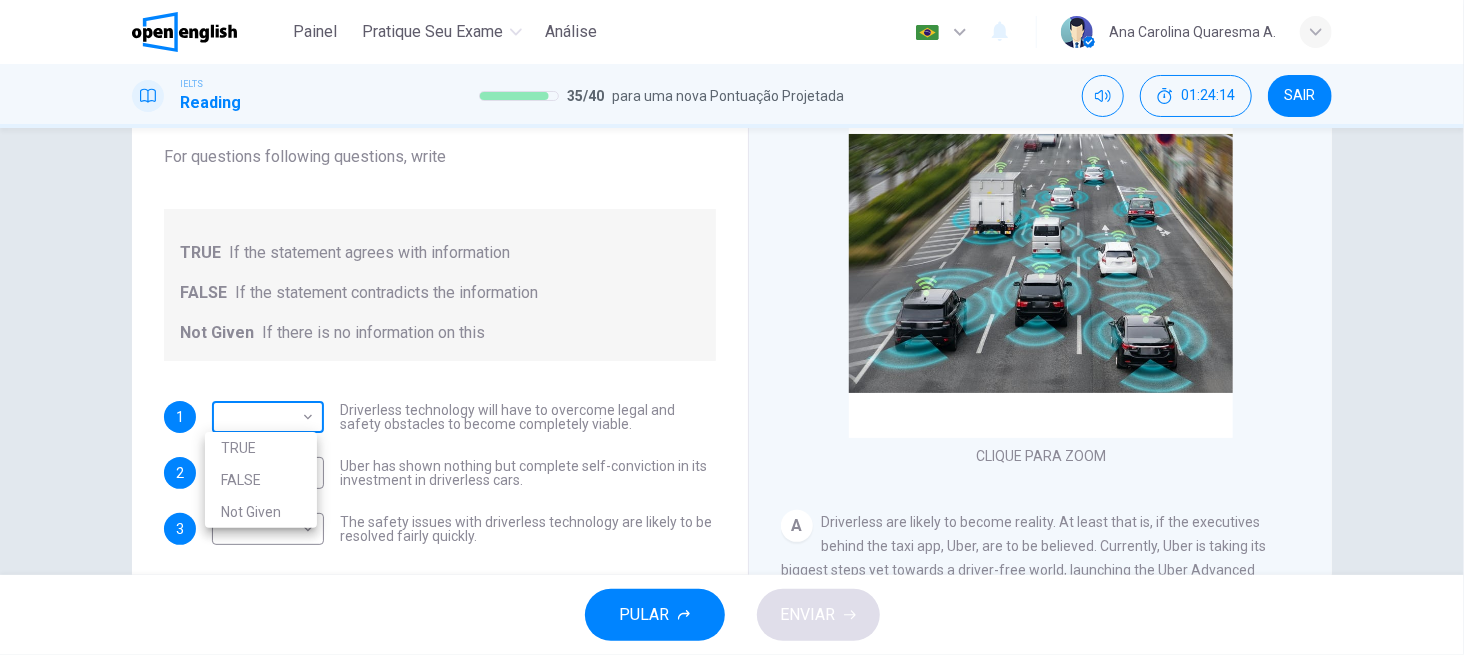 click on "Este site usa cookies, conforme explicado em nossa  Política de Privacidade . Se você concorda com o uso de cookies, clique no botão Aceitar e continue navegando em nosso site.   Política de Privacidade Aceitar This site uses cookies, as explained in our  Privacy Policy . If you agree to the use of cookies, please click the Accept button and continue to browse our site.   Privacy Policy Accept Painel Pratique seu exame Análise Português ** ​ [FIRST] [LAST] A. IELTS Reading 35 / 40 para uma nova Pontuação Projetada 01:24:14 SAIR Question 36 Do the following statements agree with the information given in the text? For questions following questions, write TRUE If the statement agrees with information FALSE If the statement contradicts the information Not Given If there is no information on this 1 ​ ​ Driverless technology will have to overcome legal and safety obstacles to become completely viable. 2 ​ ​ 3 ​ ​ Driverless cars CLIQUE PARA ZOOM Clique para Zoom A B C D E F G H PULAR 1" at bounding box center [732, 327] 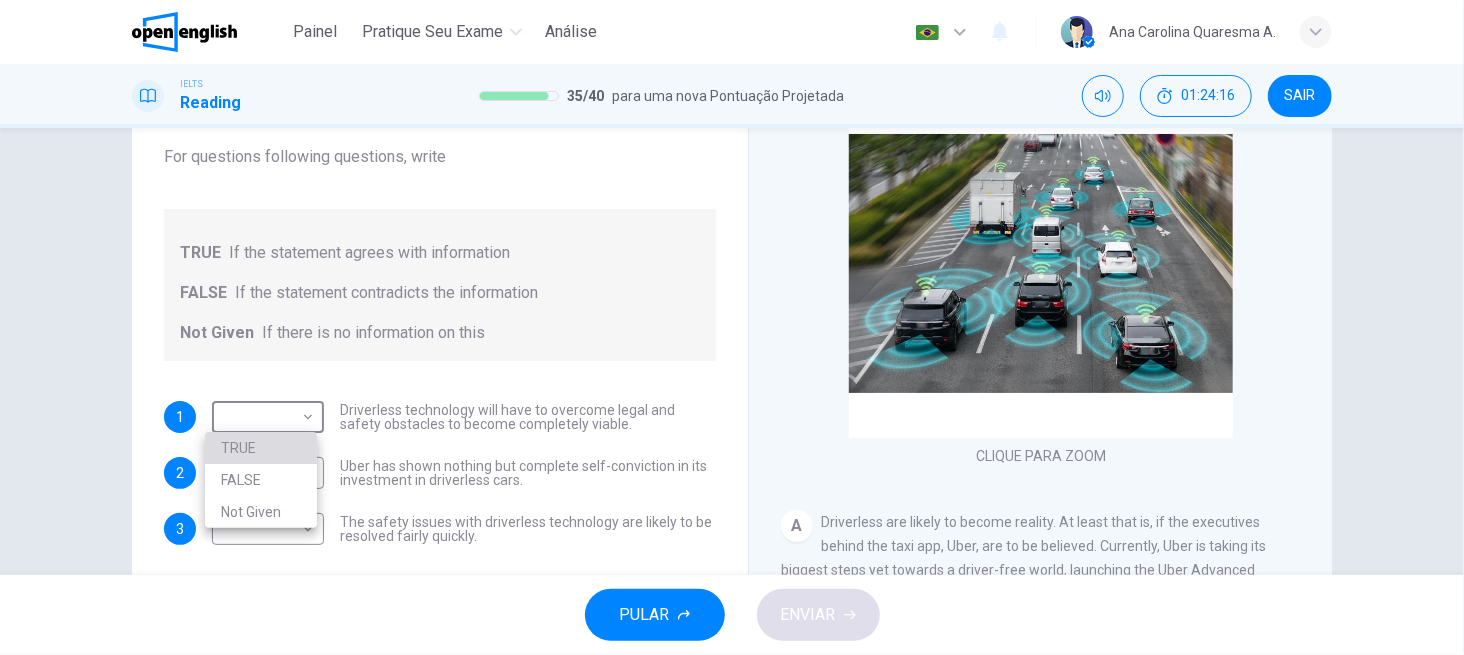 click on "TRUE" at bounding box center (261, 448) 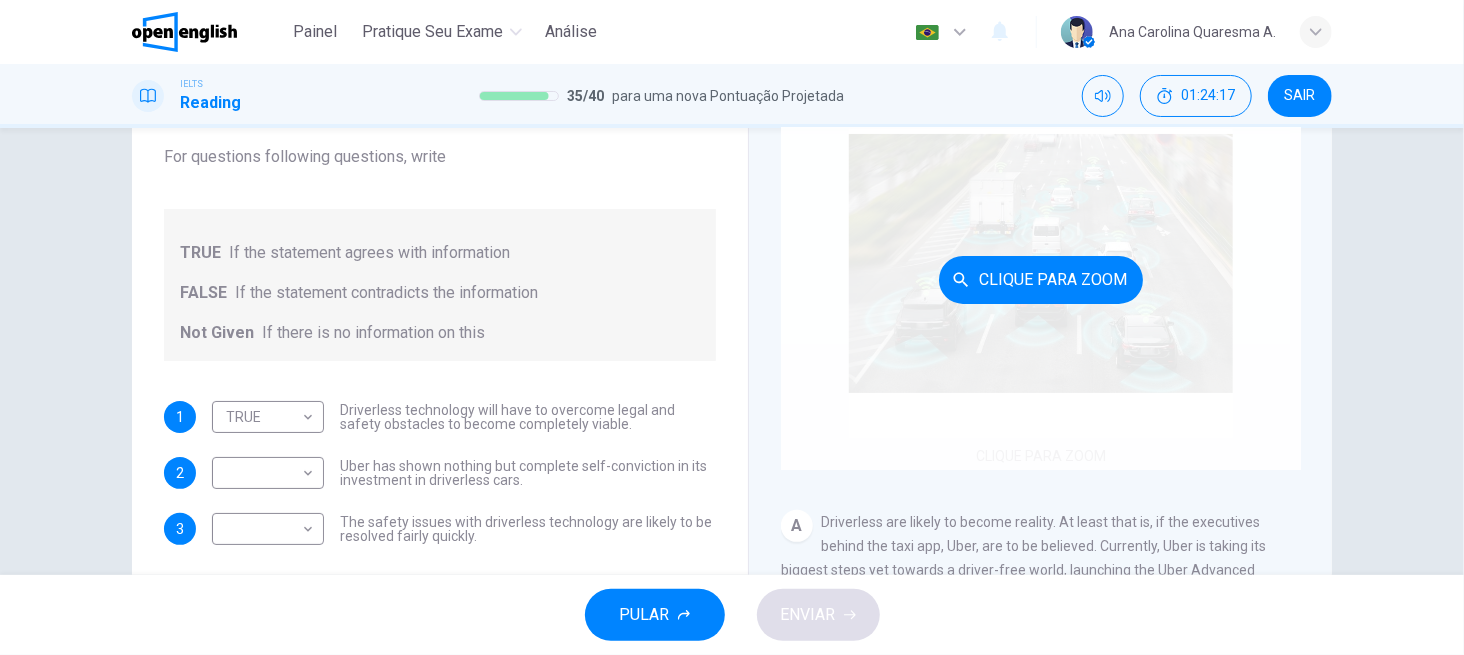 click on "Clique para Zoom" at bounding box center [1041, 279] 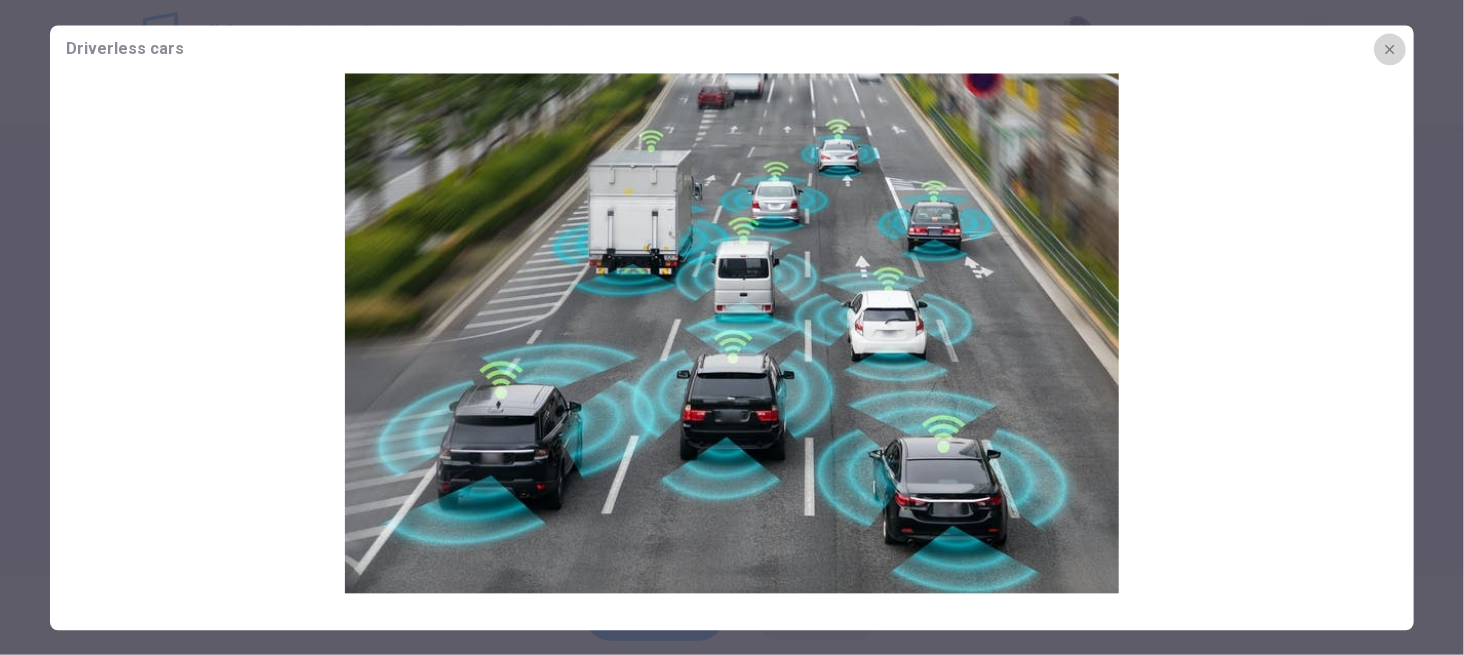 click 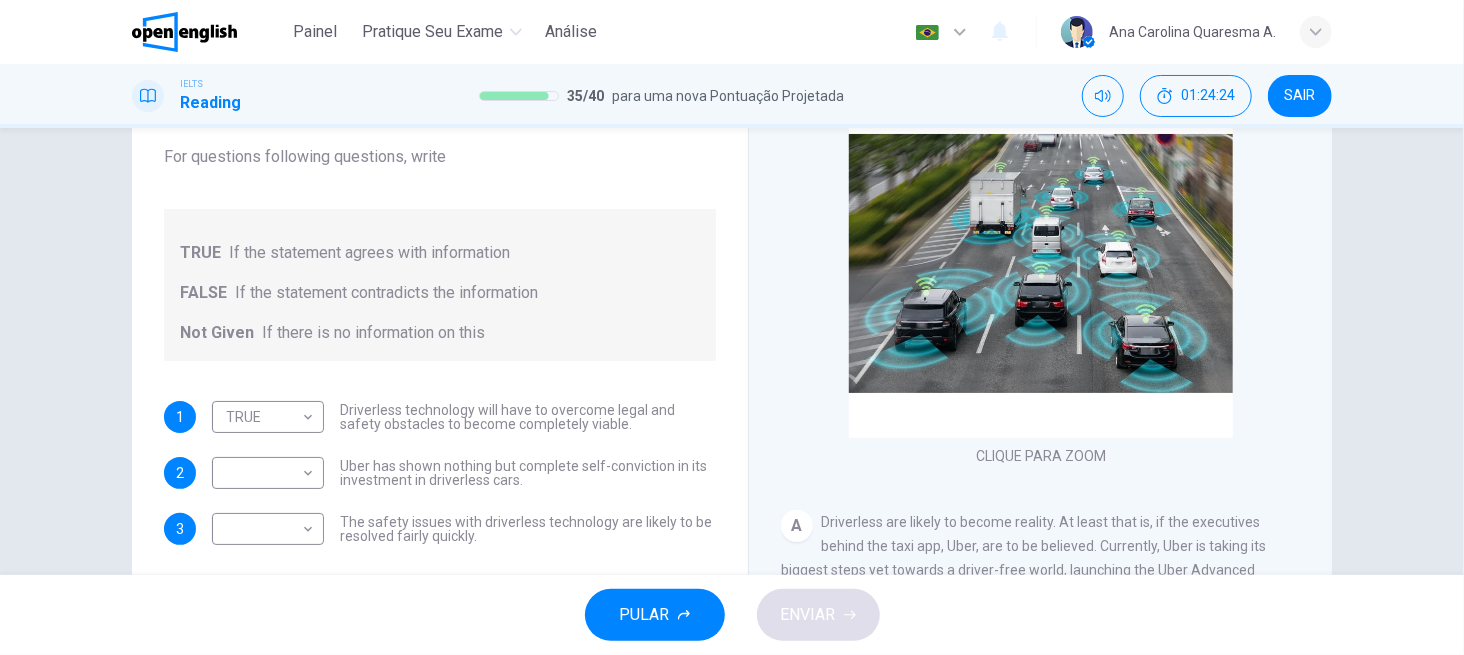 click on "Question 36 Do the following statements agree with the information given in the text? For questions following questions, write TRUE If the statement agrees with information FALSE If the statement contradicts the information Not Given If there is no information on this 1 TRUE **** ​ Driverless technology will have to overcome legal and safety obstacles to become completely viable. 2 ​ ​ Uber has shown nothing but complete self-conviction in its investment in driverless cars. 3 ​ ​ The safety issues with driverless technology are likely to be resolved fairly quickly. Driverless cars CLIQUE PARA ZOOM Clique para Zoom A B C D E F G Susie Greenacre, a resident of Pittsburgh, has no such reservations about driverless cars. "I'm all for it. Driverless cars have my backing, any day! I hate the stress of rush-hour traffic| I think if I could just hop in a driverless car which would take me anywhere I wanted I would never want to drive again!" H" at bounding box center (732, 348) 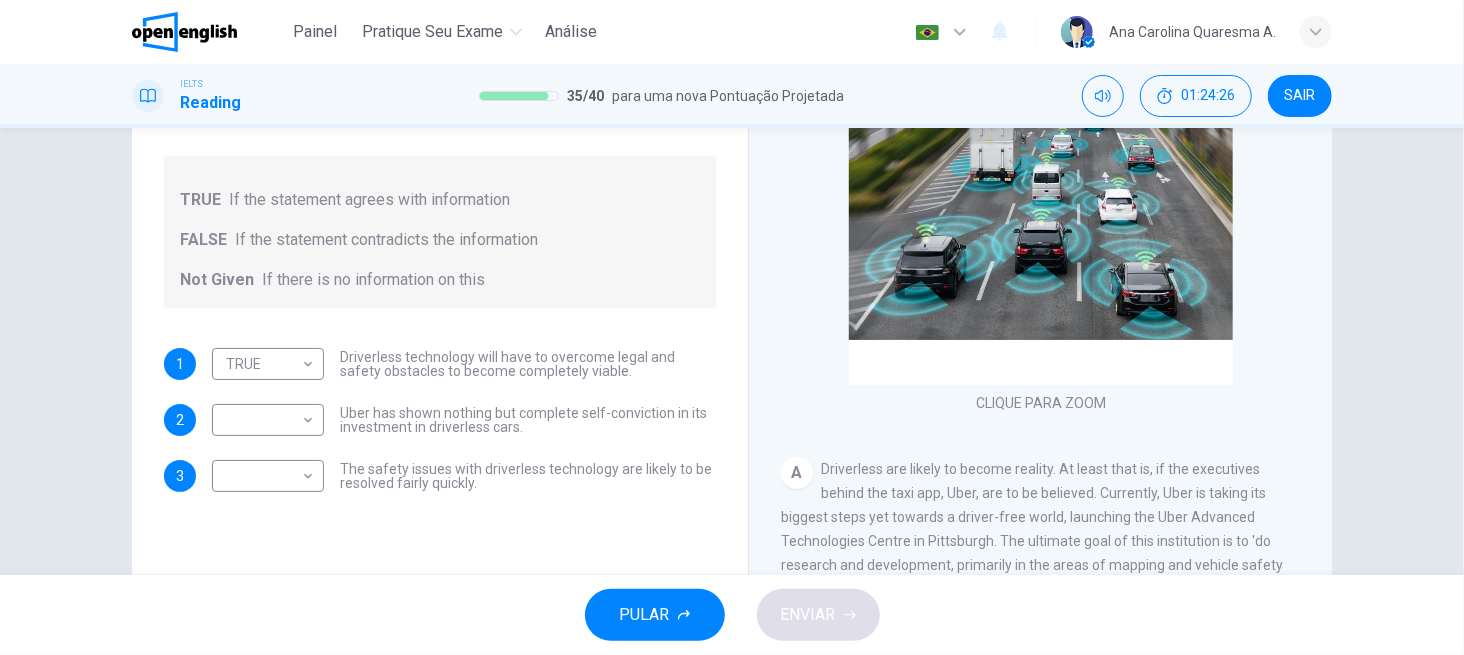scroll, scrollTop: 274, scrollLeft: 0, axis: vertical 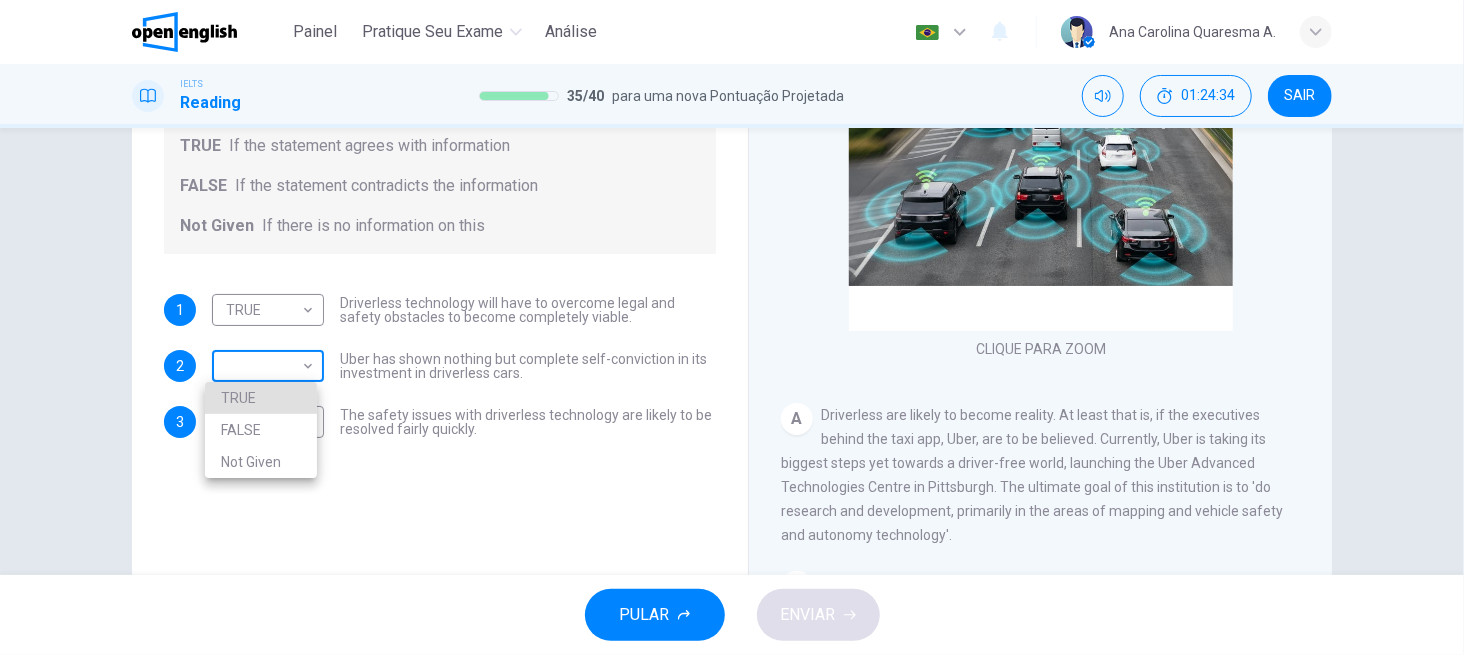 click on "Este site usa cookies, conforme explicado em nossa  Política de Privacidade . Se você concorda com o uso de cookies, clique no botão Aceitar e continue navegando em nosso site.   Política de Privacidade Aceitar This site uses cookies, as explained in our  Privacy Policy . If you agree to the use of cookies, please click the Accept button and continue to browse our site.   Privacy Policy Accept Painel Pratique seu exame Análise Português ** ​ [NAME] A. IELTS Reading 35 / 40 para uma nova Pontuação Projetada 01:24:34 SAIR Question 36 Do the following statements agree with the information given in the text? For questions following questions, write TRUE If the statement agrees with information FALSE If the statement contradicts the information Not Given If there is no information on this 1 TRUE **** ​ Driverless technology will have to overcome legal and safety obstacles to become completely viable. 2 ​ ​ 3 ​ ​ Driverless cars CLIQUE PARA ZOOM Clique para Zoom A B C D E F G H 1" at bounding box center (732, 327) 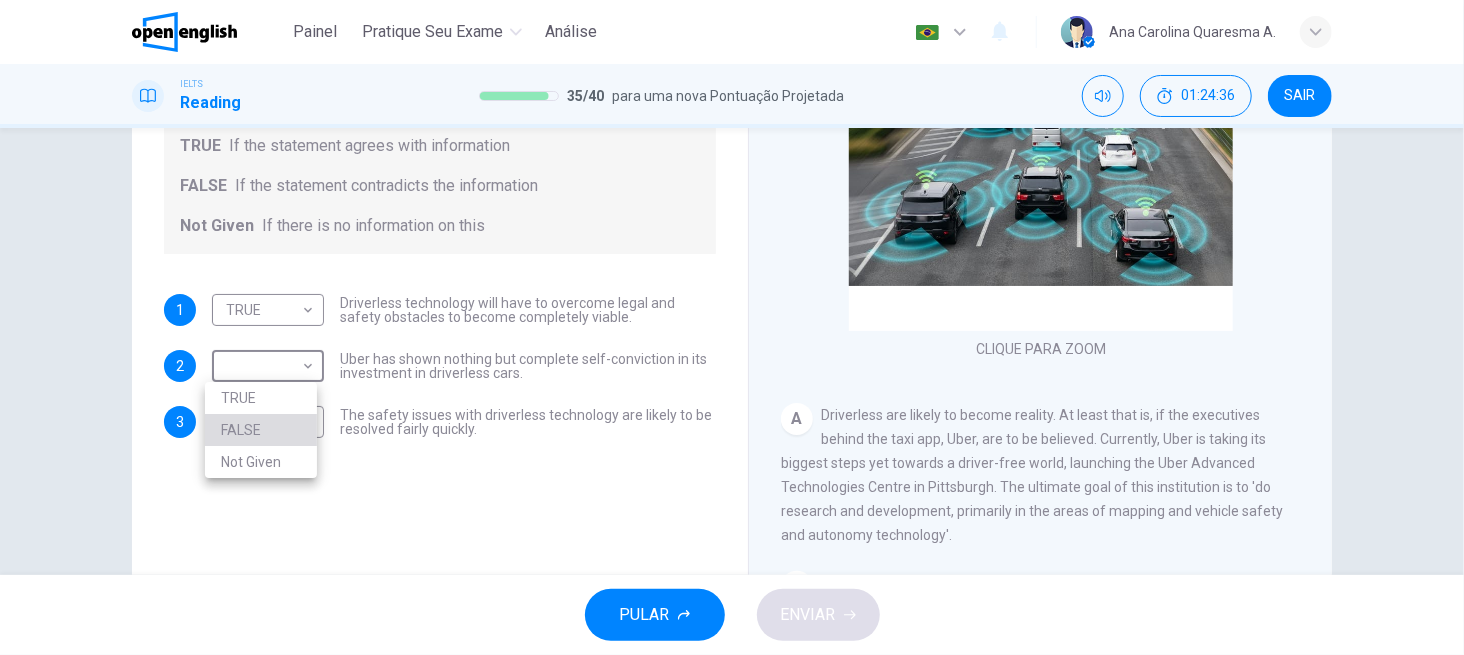 click on "FALSE" at bounding box center [261, 430] 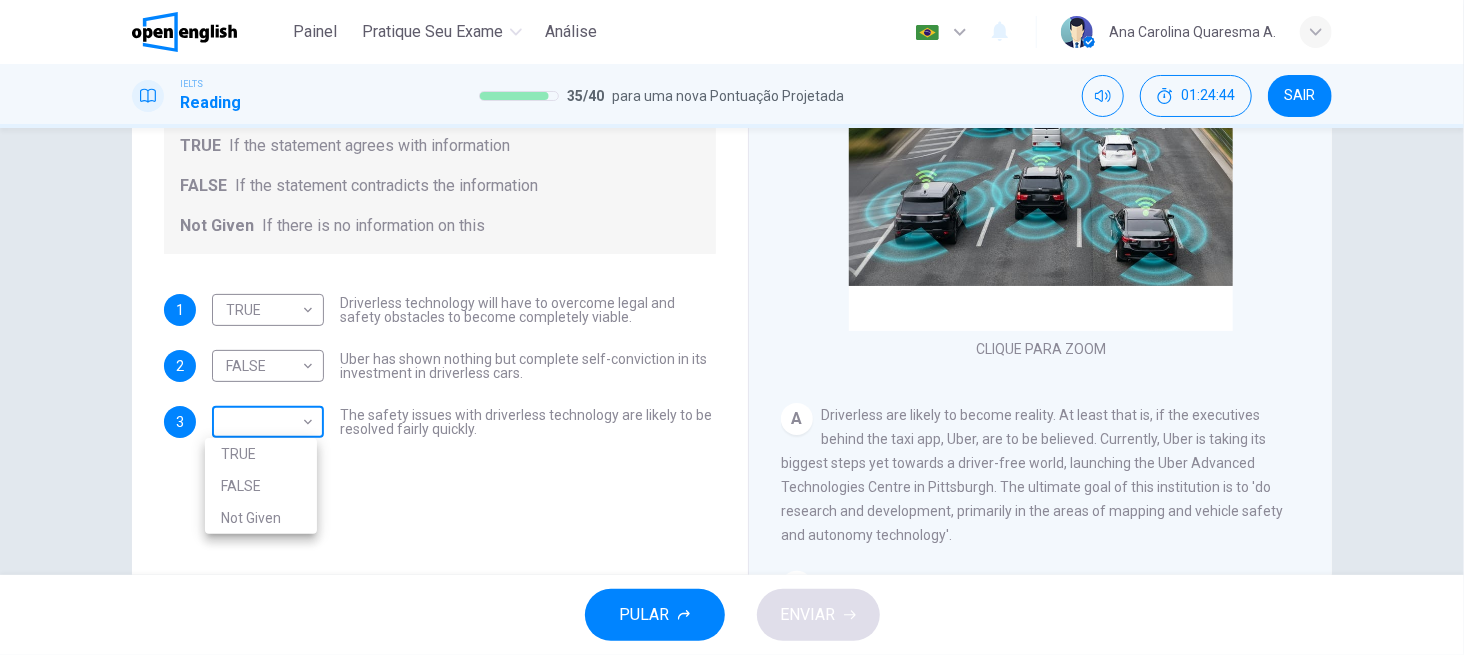 click on "00:56:57
Painel Pratique seu exame Análise Português ** ​ Ana Carolina Quaresma A. IELTS Reading 35 / 40 para uma nova Pontuação Projetada 01:24:44 SAIR Question 36 Do the following statements agree with the information given in the text? For questions following questions, write TRUE If the statement agrees with information FALSE If the statement contradicts the information Not Given If there is no information on this 1 TRUE **** ​ Driverless technology will have to overcome legal and safety obstacles to become completely viable. 2 FALSE ***** ​ 3 ​ ​ Driverless cars CLIQUE PARA ZOOM Clique para Zoom A B C D E" at bounding box center (732, 327) 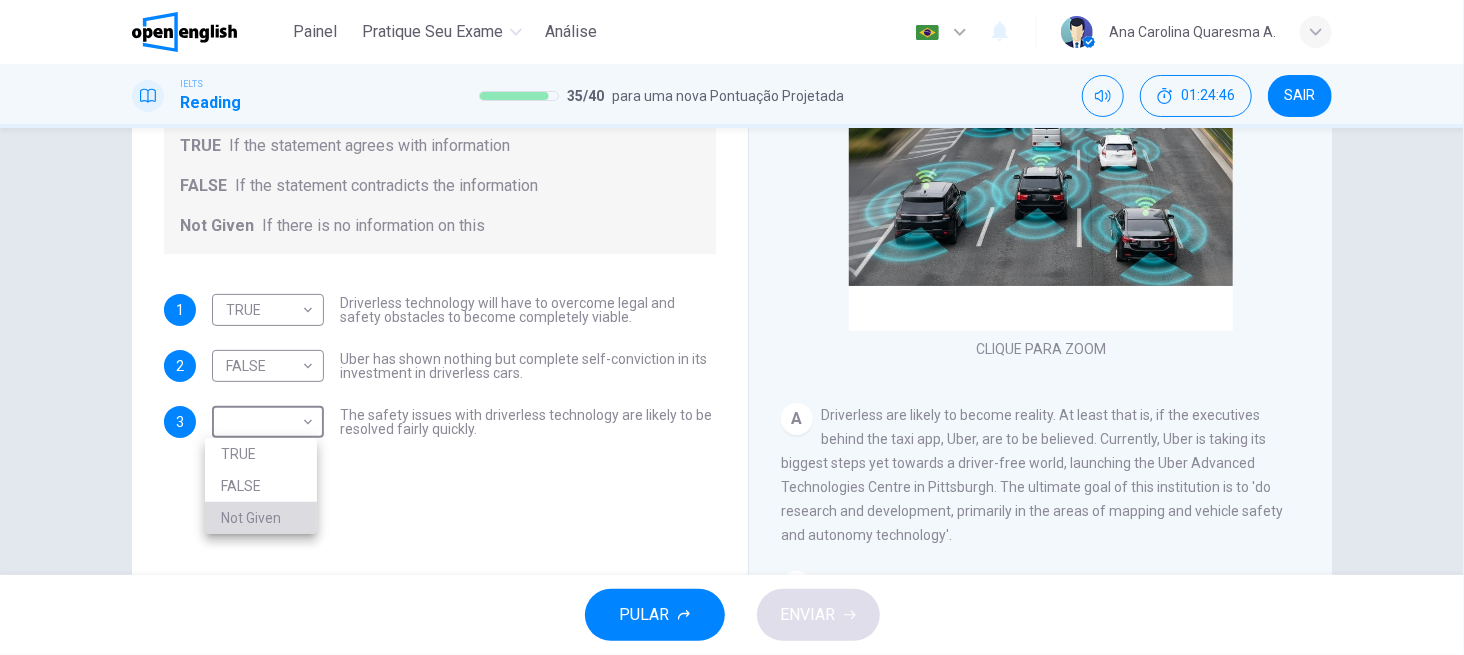 click on "Not Given" at bounding box center (261, 518) 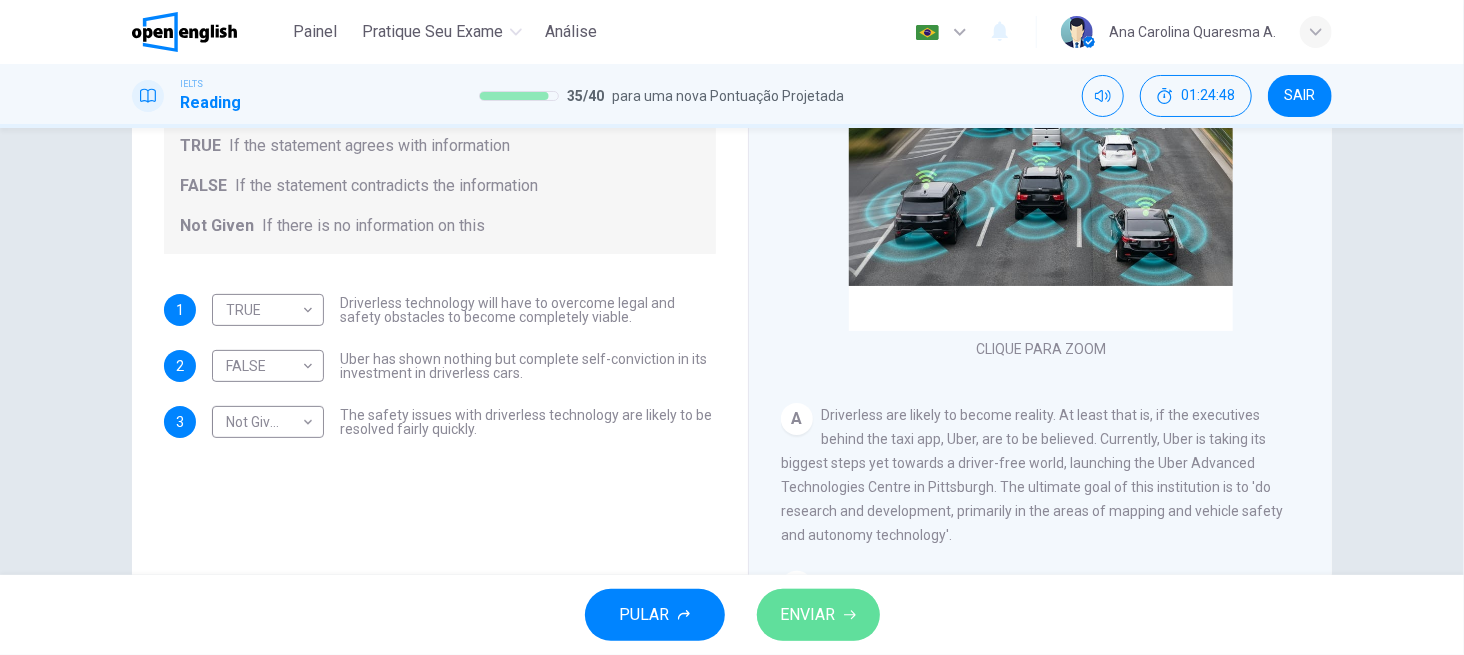 click on "ENVIAR" at bounding box center [808, 615] 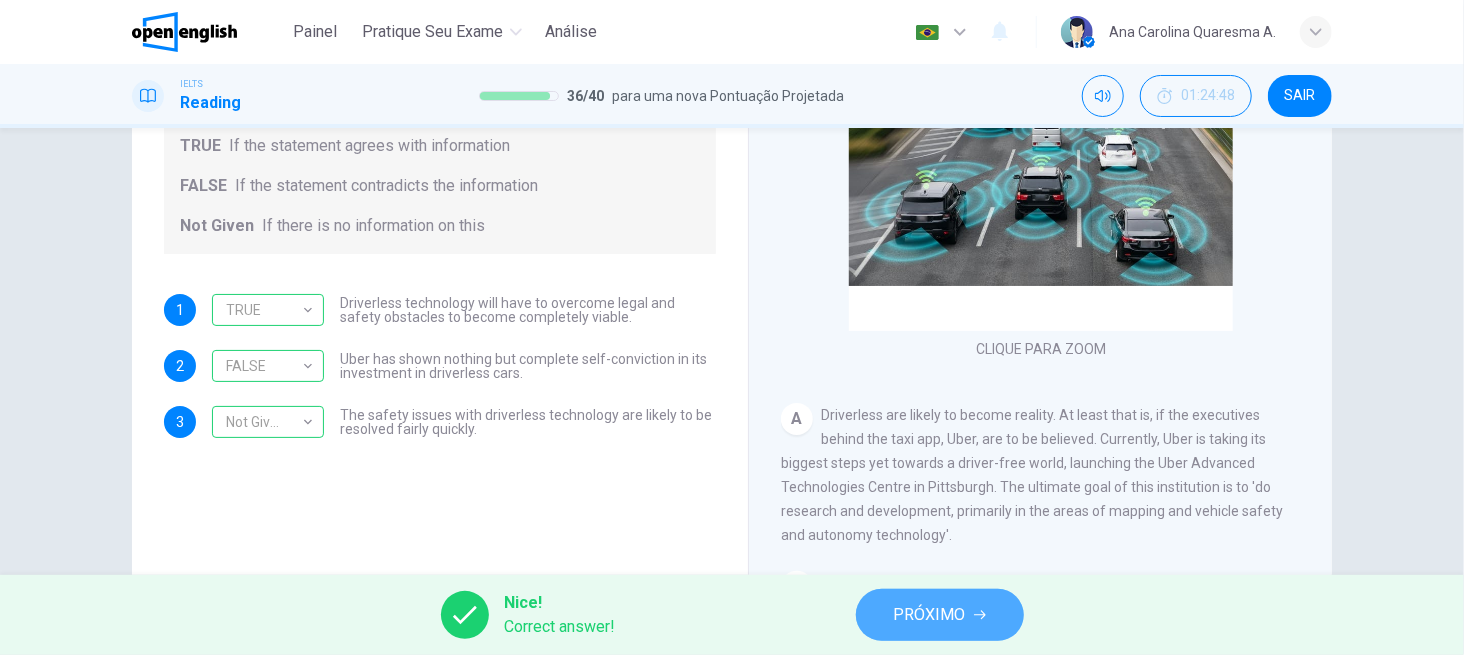 click on "PRÓXIMO" at bounding box center (930, 615) 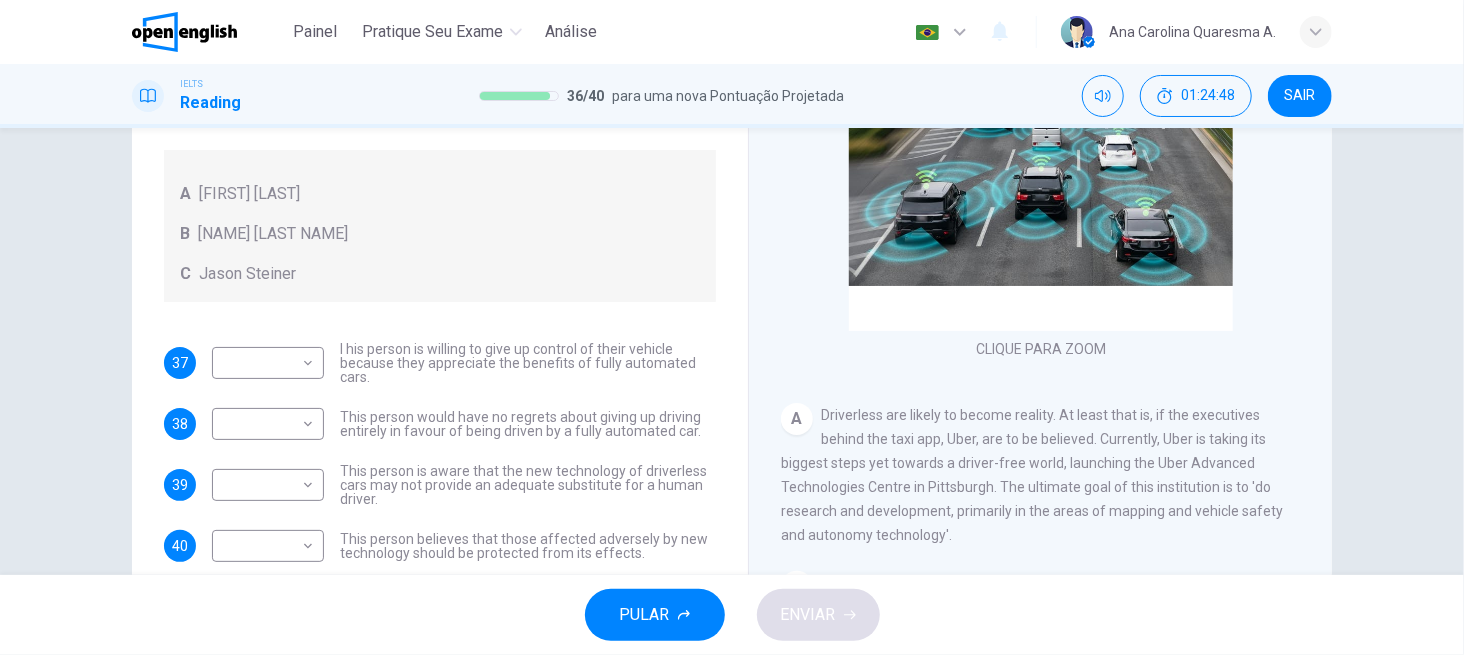 scroll, scrollTop: 322, scrollLeft: 0, axis: vertical 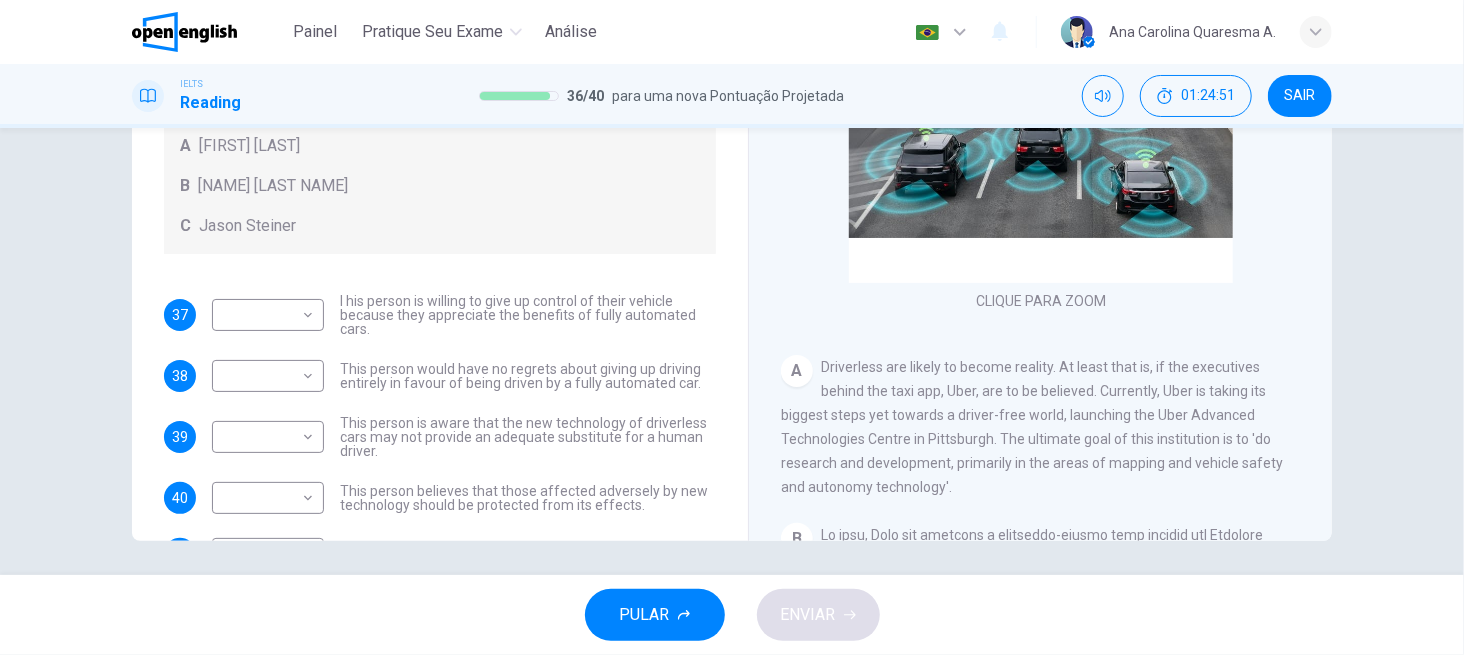 click on "Driverless cars CLIQUE PARA ZOOM Clique para Zoom A Driverless are likely to become reality. At least that is, if the executives behind the taxi app, Uber, are to be believed. Currently, Uber is taking its biggest steps yet towards a driver-free world, launching the Uber Advanced Technologies Centre in Pittsburgh. The ultimate goal of this institution is to 'do research and development, primarily in the areas of mapping and vehicle safety and autonomy technology'. B C Not everyone will benefit however from this technology, the car industry being an obvious example. Not surprisingly, the industry views the concept of selt-driving cars with a sense of growing alarm. Such technology could well prove the death knell for private car ownership. As a result, the industry is dragging its feet over the manufacture and introduction of fully automated vehicles onto the market, due to commercial issues. D E F G H" at bounding box center [1040, 209] 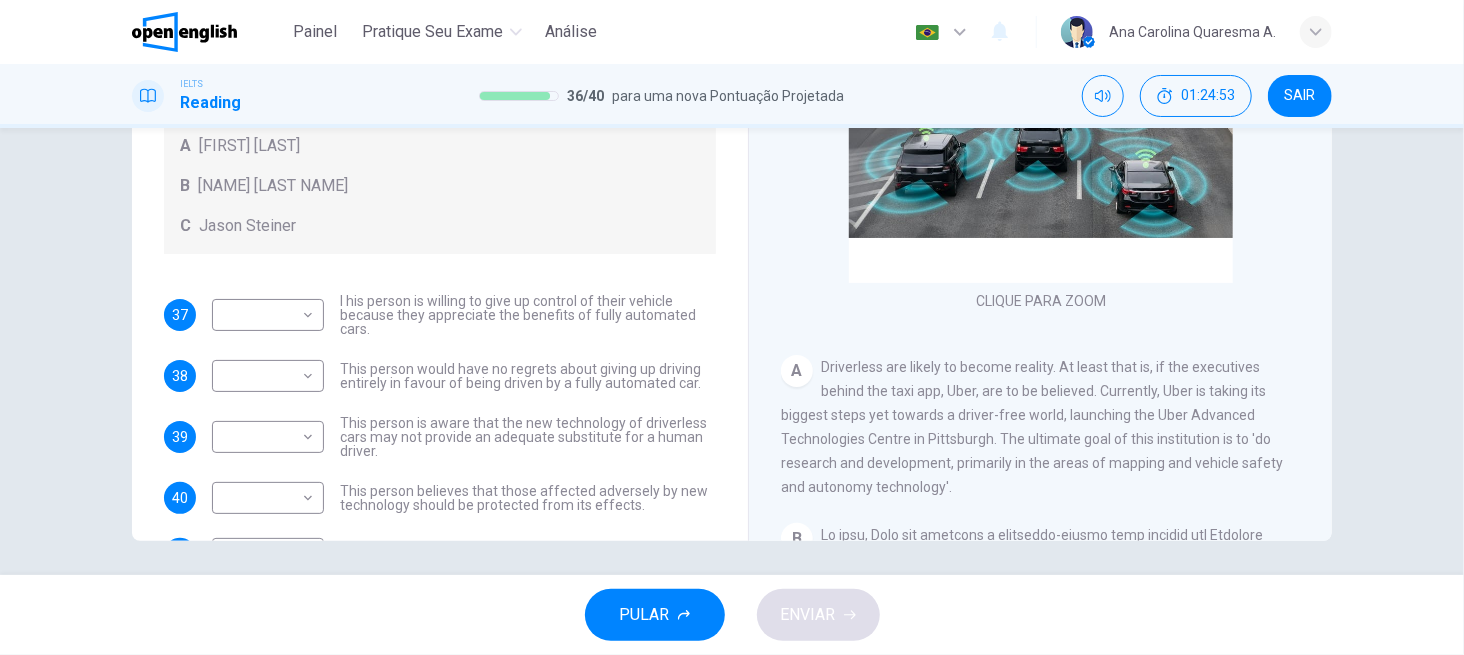 click on "A [FIRST] [LAST] B [FIRST] [LAST] C [FIRST] [LAST]" at bounding box center (440, 178) 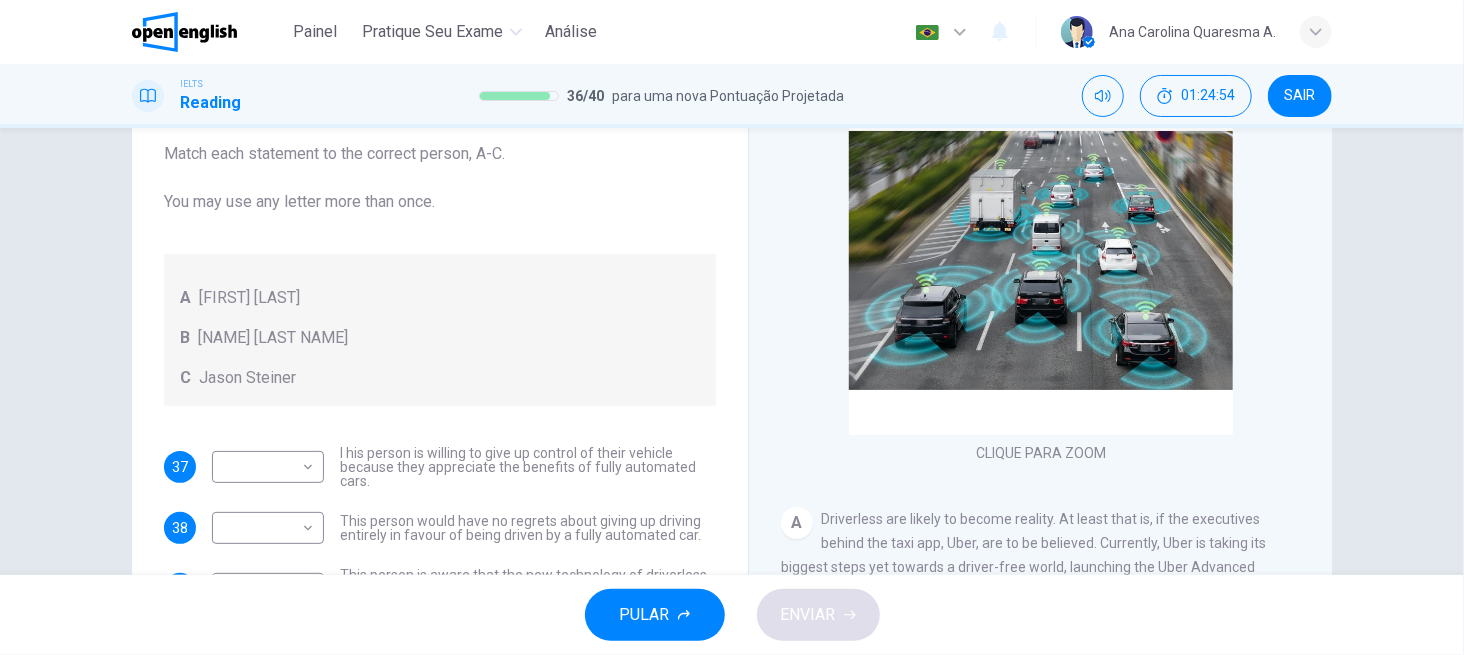 scroll, scrollTop: 162, scrollLeft: 0, axis: vertical 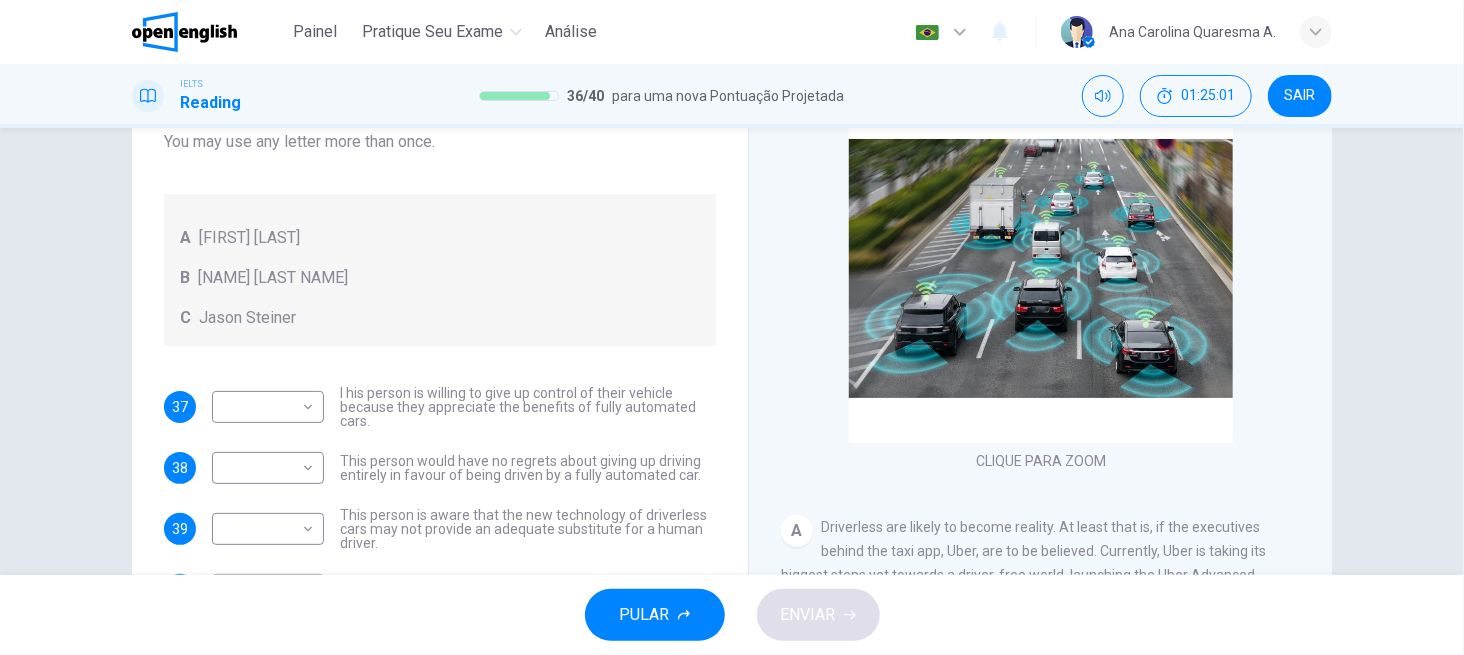 click on "A [NAME]" at bounding box center [440, 238] 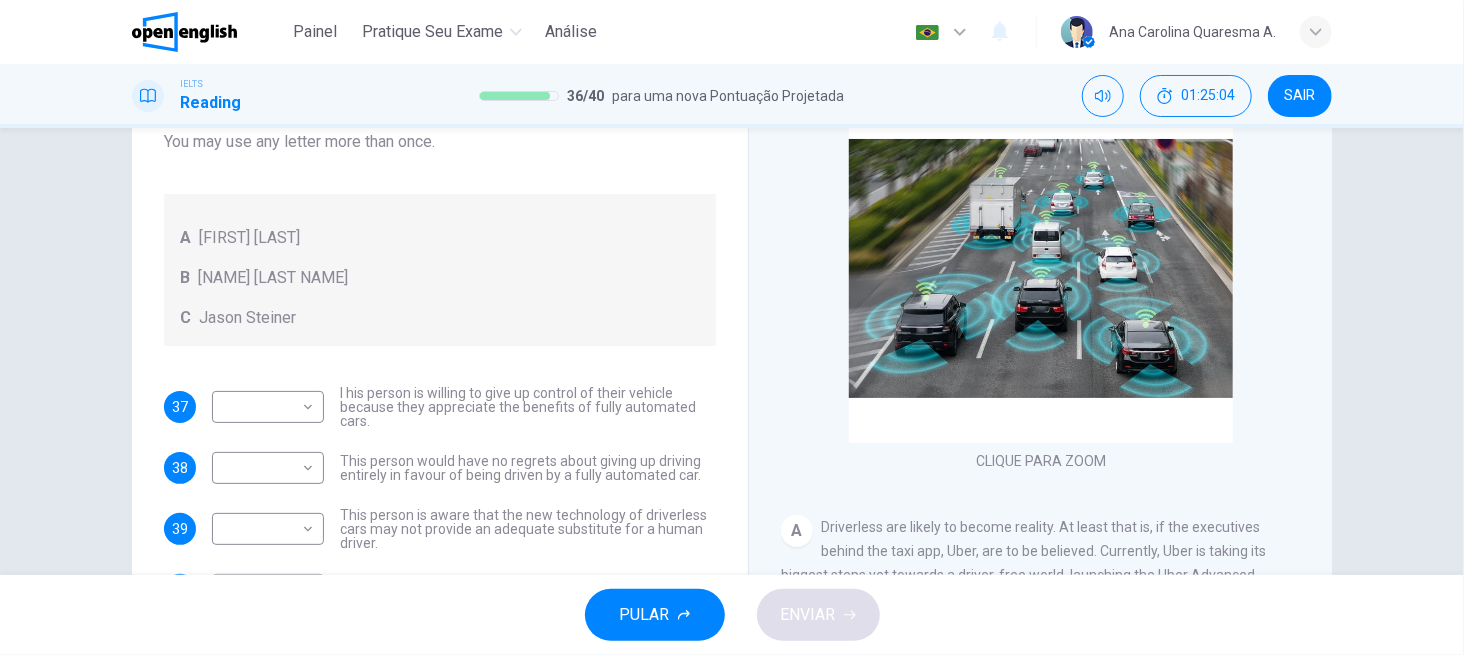 click on "Questions 37 - 41 Look at the following statements, and the list of people. Match each statement to the correct person, A-C. You may use any letter more than once.
A John Reynolds B Susie Greenacre C Jason Steiner 37 ​ ​ I his person is willing to give up control of their vehicle because they appreciate the benefits of fully automated cars. 38 ​ ​ This person would have no regrets about giving up driving entirely in favour of being driven by a fully automated car. 39 ​ ​ This person is aware that the new technology of driverless cars may not provide an adequate substitute for a human driver. 40 ​ ​ This person believes that those affected adversely by new technology should be protected from its effects. 41 ​ ​ This person enjoys driving but only under favourable conditions." at bounding box center (440, 320) 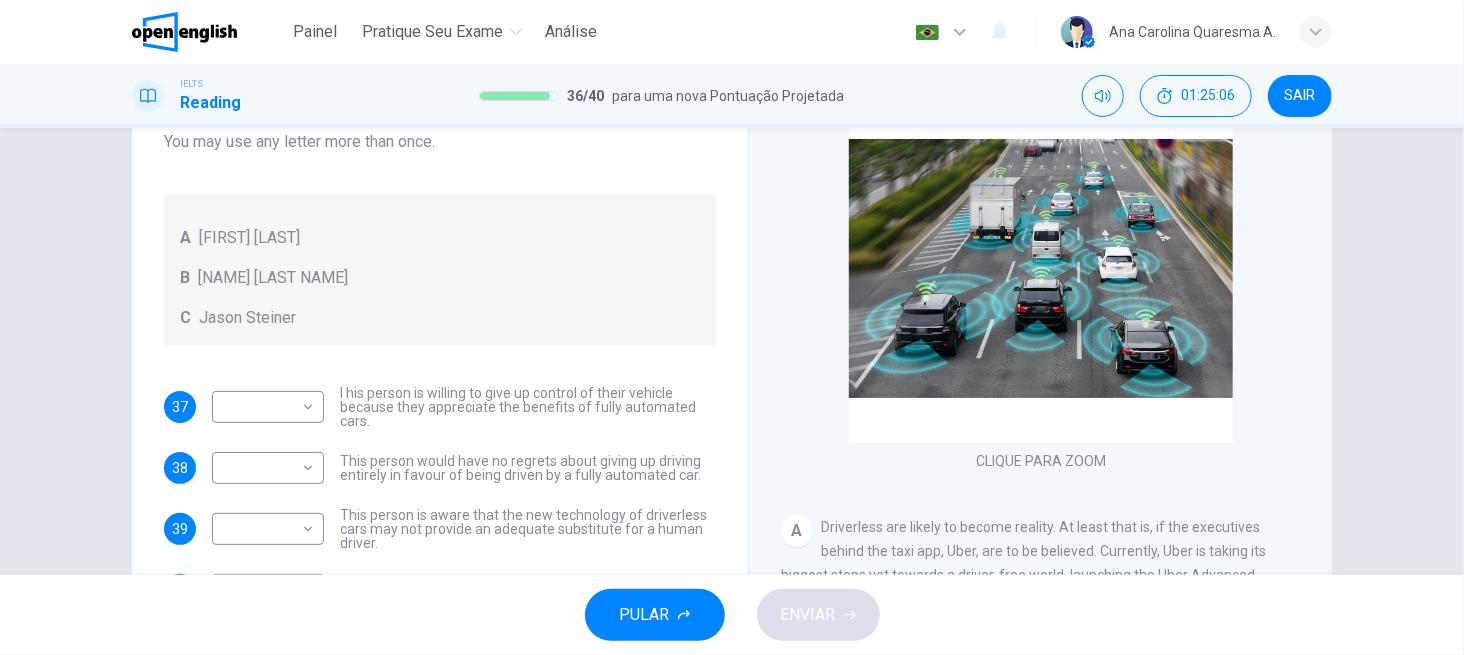 click on "I his person is willing to give up control of their vehicle because they appreciate the benefits of fully automated cars." at bounding box center [528, 407] 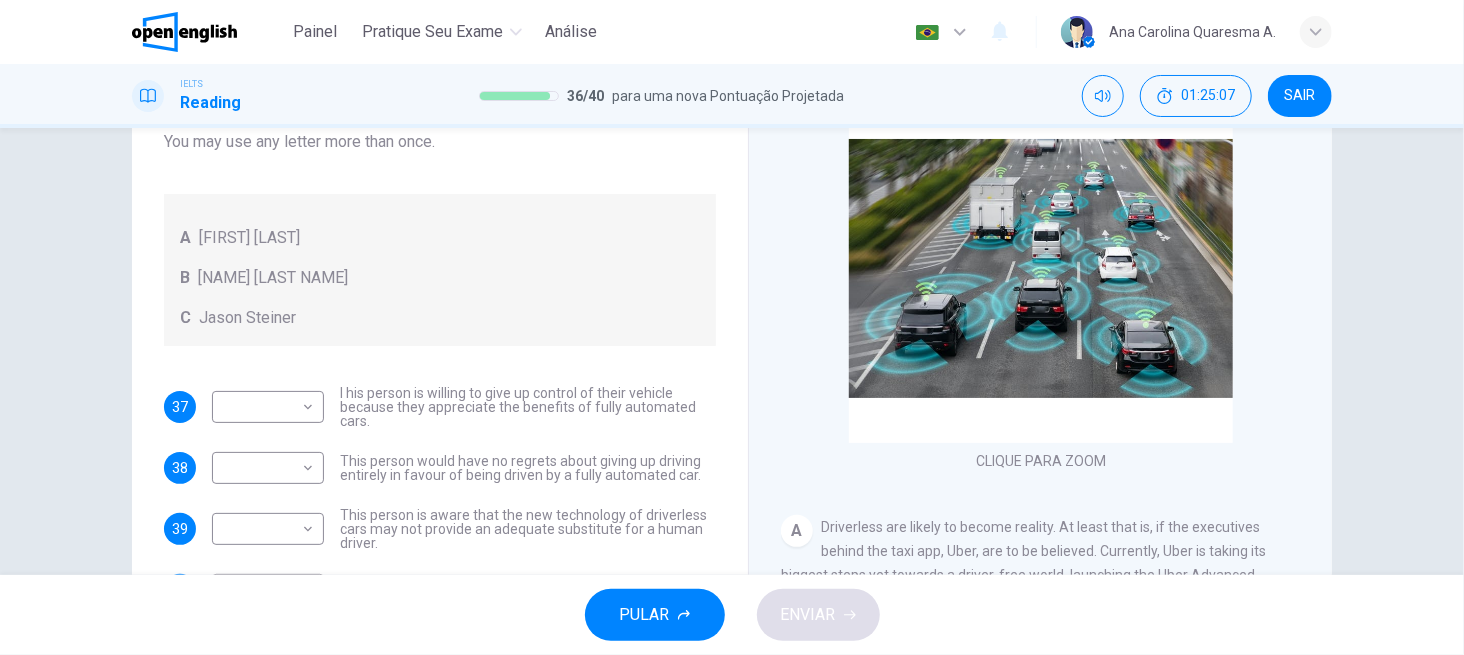 scroll, scrollTop: 215, scrollLeft: 0, axis: vertical 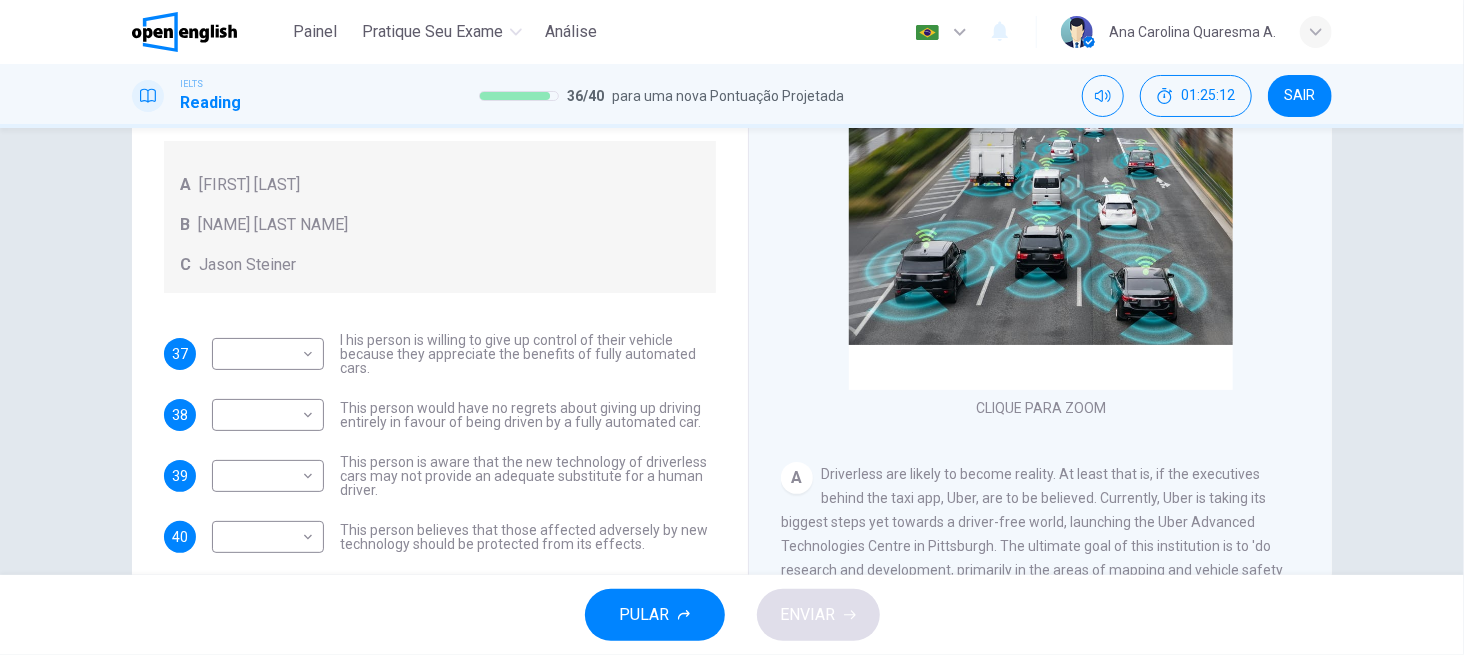 click on "Driverless are likely to become reality. At least that is, if the executives behind the taxi app, Uber, are to be believed. Currently, Uber is taking its biggest steps yet towards a driver-free world, launching the Uber Advanced Technologies Centre in Pittsburgh. The ultimate goal of this institution is to 'do research and development, primarily in the areas of mapping and vehicle safety and autonomy technology'." at bounding box center (1032, 534) 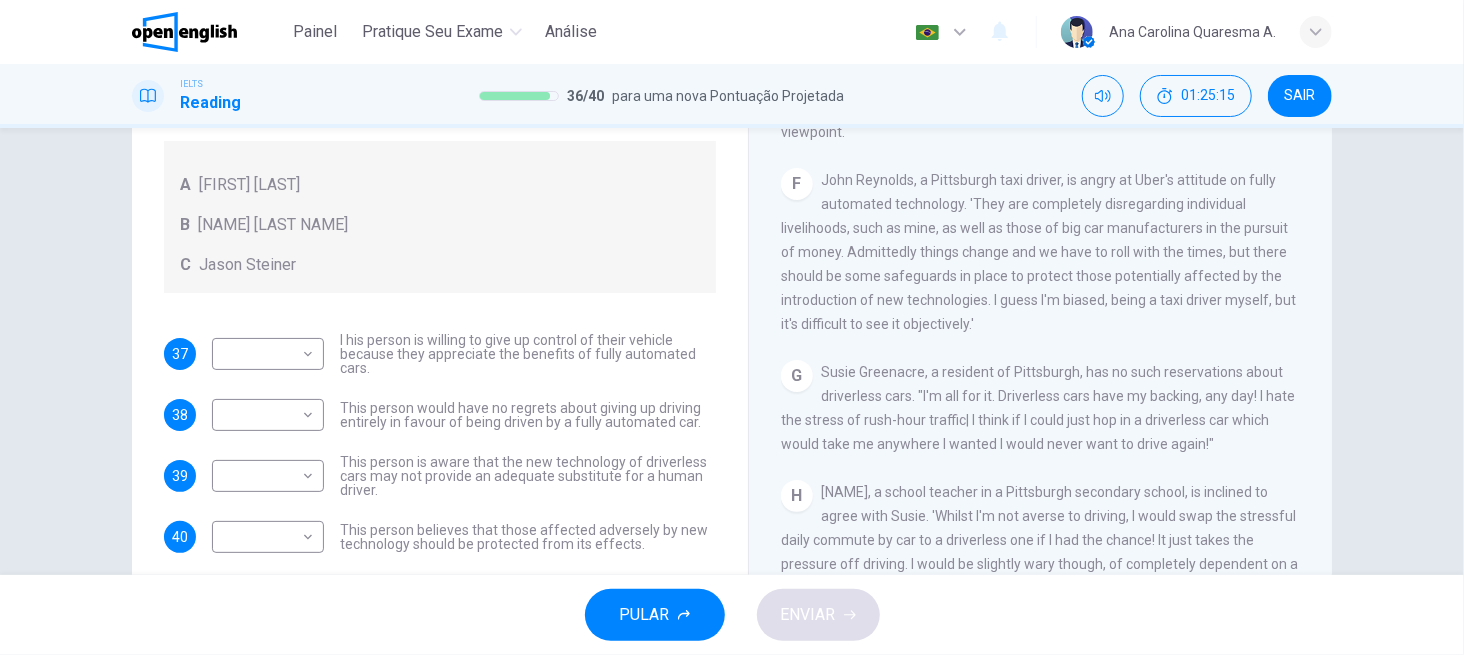 scroll, scrollTop: 1511, scrollLeft: 0, axis: vertical 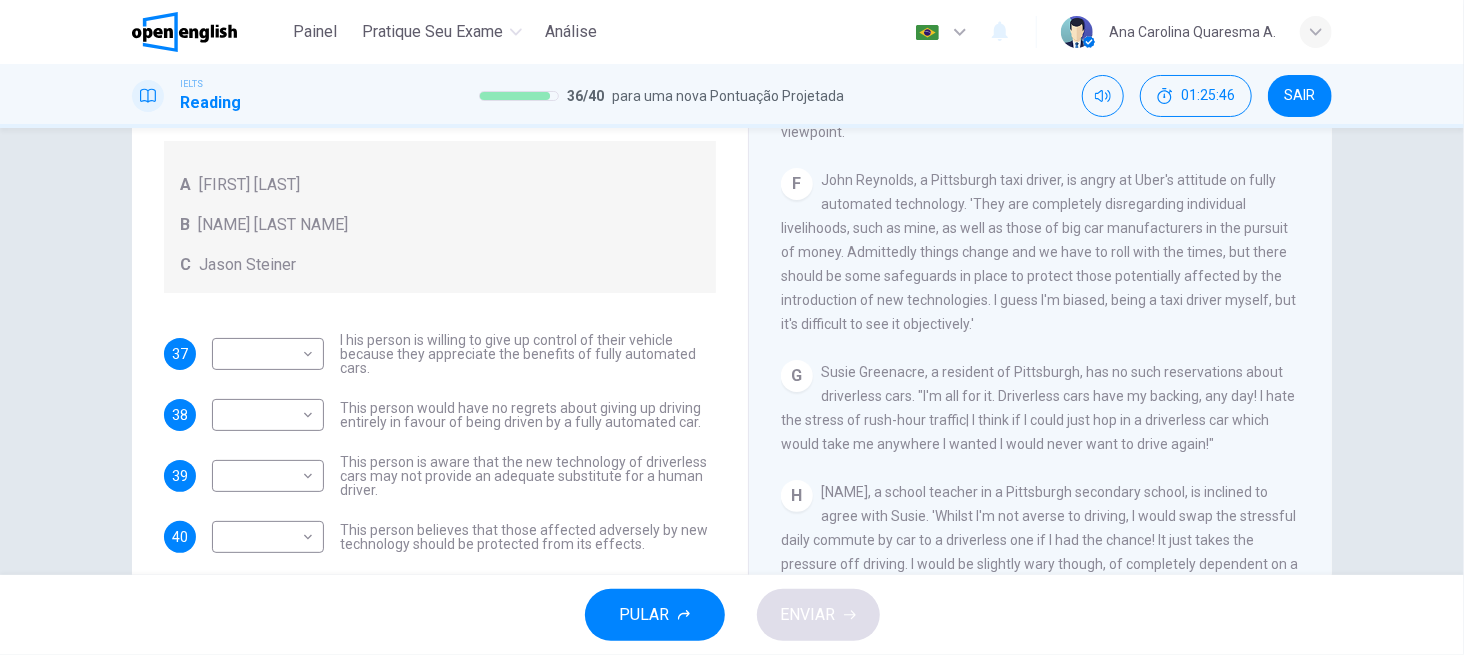 click on "This person is aware that the new technology of driverless cars may not provide an adequate substitute for a human driver." at bounding box center [528, 476] 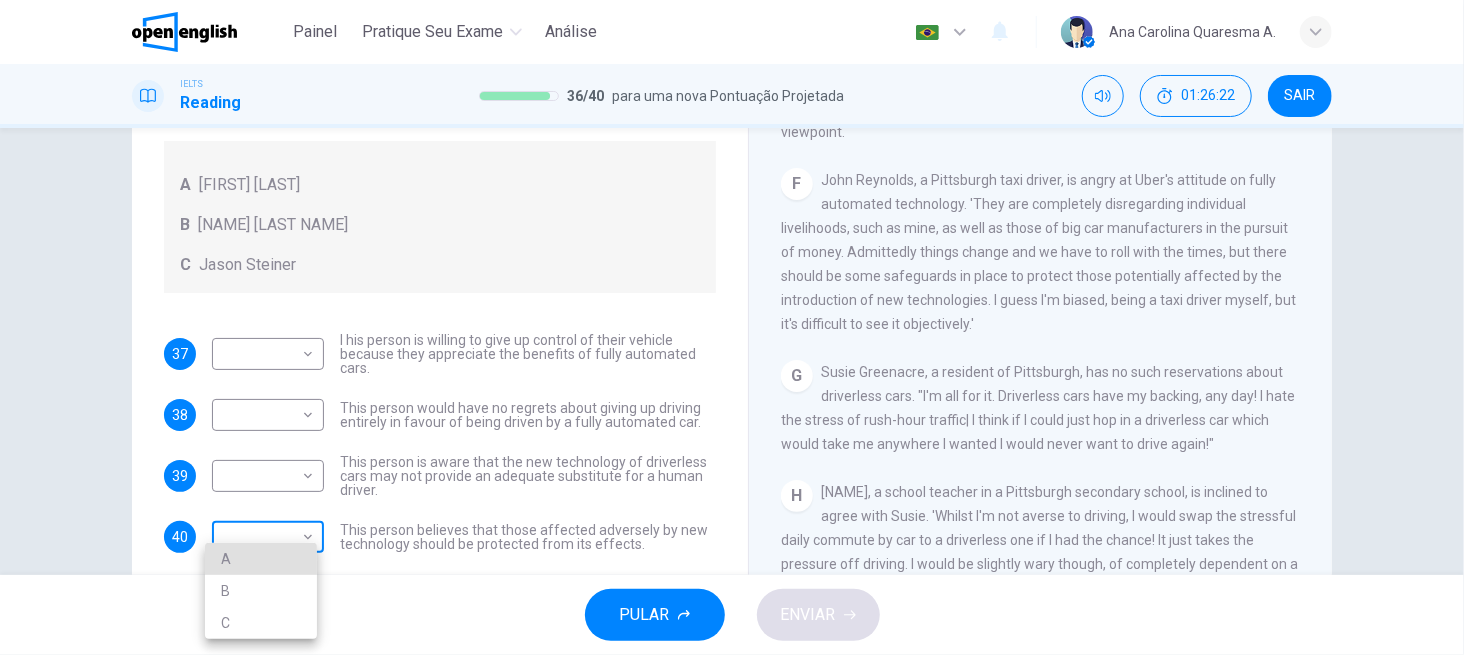 click on "Este site usa cookies, conforme explicado em nossa  Política de Privacidade . Se você concorda com o uso de cookies, clique no botão Aceitar e continue navegando em nosso site.   Política de Privacidade Aceitar This site uses cookies, as explained in our  Privacy Policy . If you agree to the use of cookies, please click the Accept button and continue to browse our site.   Privacy Policy Accept Painel Pratique seu exame Análise Português ** ​ [FIRST] [LAST] A. IELTS Reading 36 / 40 para uma nova Pontuação Projetada 01:26:22 SAIR Questions 37 - 41 Look at the following statements, and the list of people. Match each statement to the correct person, A-C. You may use any letter more than once.
A [FIRST] [LAST] B [FIRST] [LAST] C [FIRST] [LAST] 37 ​ ​ I his person is willing to give up control of their vehicle because they appreciate the benefits of fully automated cars. 38 ​ ​ 39 ​ ​ 40 ​ ​ 41 ​ ​ This person enjoys driving but only under favourable conditions. Driverless cars" at bounding box center (732, 327) 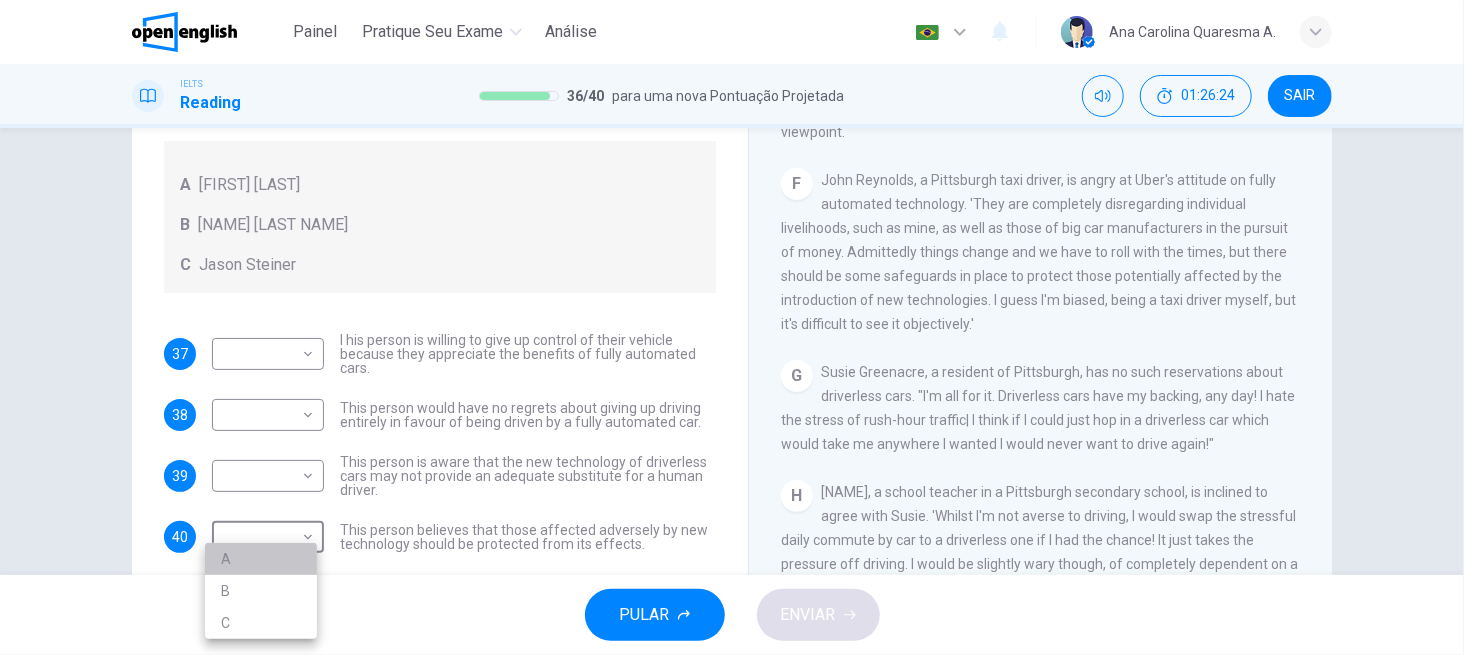 click on "A" at bounding box center [261, 559] 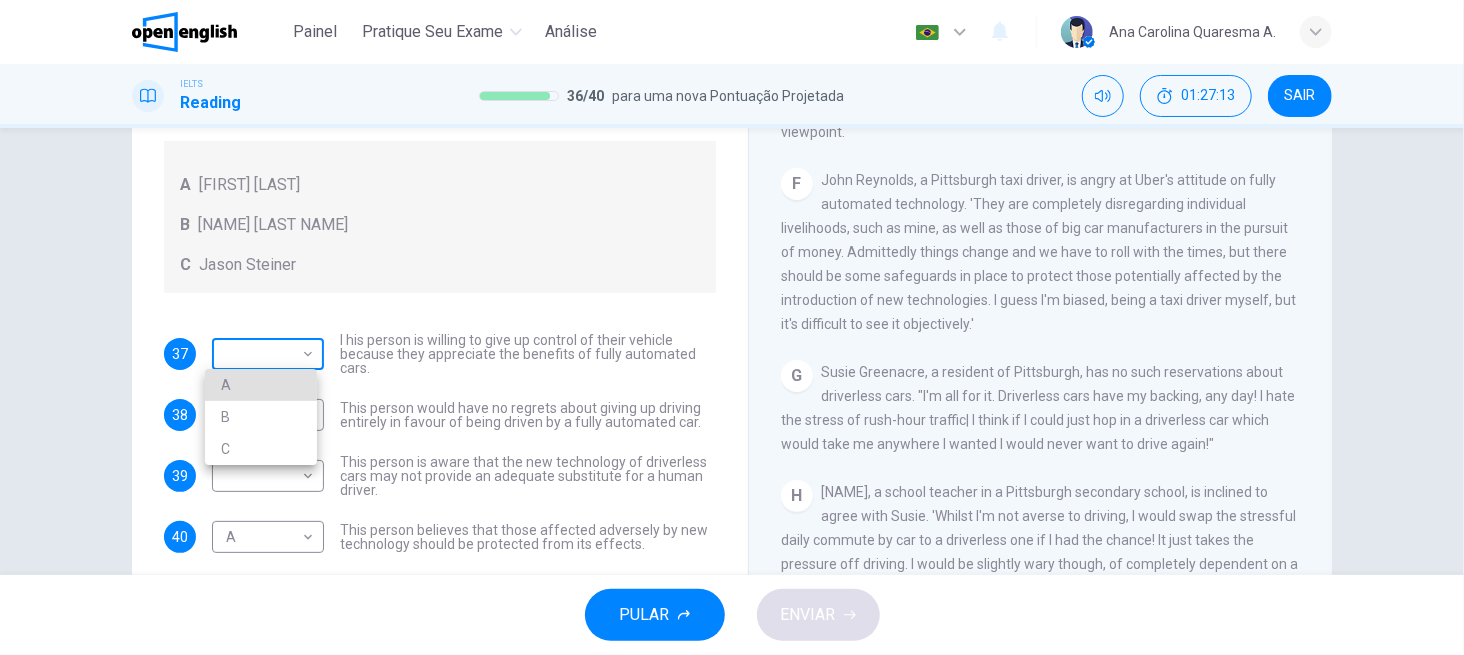click on "Este site usa cookies, conforme explicado em nossa  Política de Privacidade . Se você concorda com o uso de cookies, clique no botão Aceitar e continue navegando em nosso site.   Política de Privacidade Aceitar This site uses cookies, as explained in our  Privacy Policy . If you agree to the use of cookies, please click the Accept button and continue to browse our site.   Privacy Policy Accept Painel Pratique seu exame Análise Português ** ​ [NAME] A. IELTS Reading 36 / 40 para uma nova Pontuação Projetada 01:27:13 SAIR Questions 37 - 41 Look at the following statements, and the list of people. Match each statement to the correct person, A-C. You may use any letter more than once.
A John Reynolds B Susie Greenacre C Jason Steiner 37 ​ ​ I his person is willing to give up control of their vehicle because they appreciate the benefits of fully automated cars. 38 ​ ​ 39 ​ ​ 40 A * ​ 41 ​ ​ This person enjoys driving but only under favourable conditions. Driverless cars" at bounding box center [732, 327] 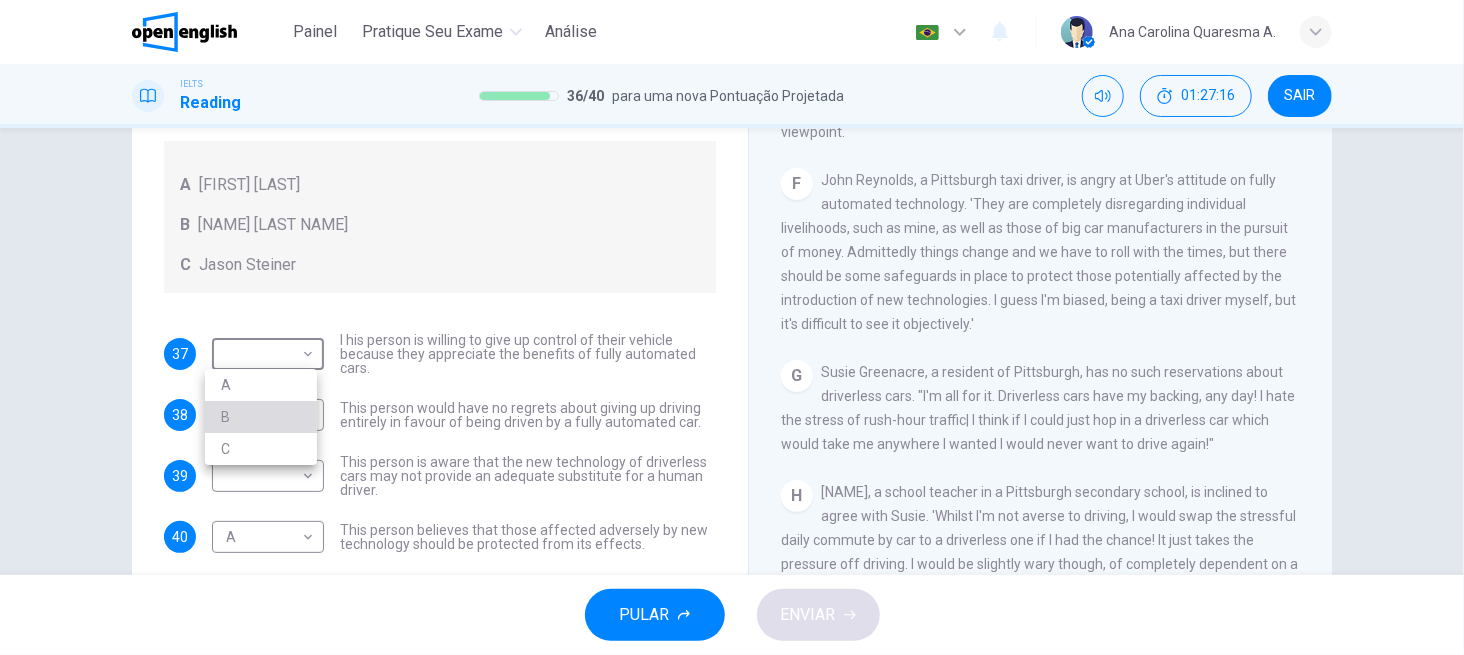 click on "B" at bounding box center (261, 417) 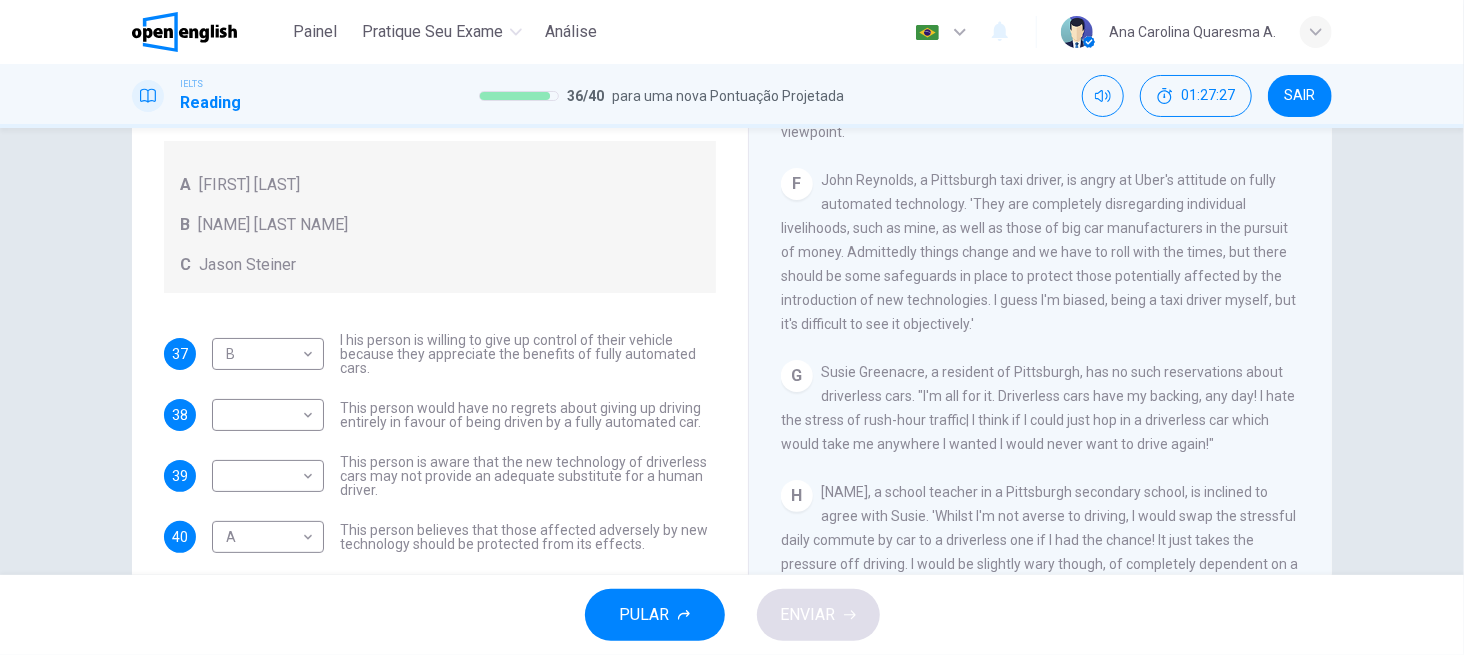 click on "G Susie Greenacre, a resident of Pittsburgh, has no such reservations about driverless cars. "I'm all for it. Driverless cars have my backing, any day! I hate the stress of rush-hour traffic| I think if I could just hop in a driverless car which would take me anywhere I wanted I would never want to drive again!"" at bounding box center (1041, 408) 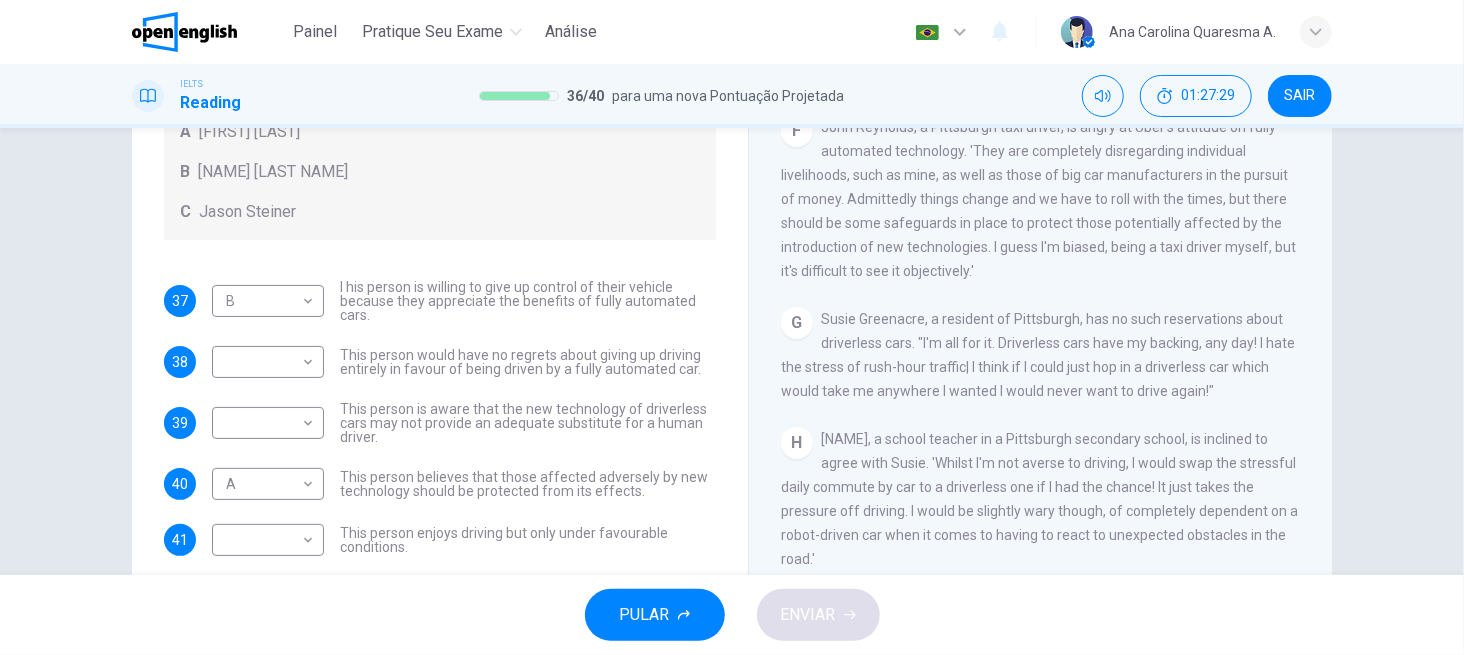scroll, scrollTop: 322, scrollLeft: 0, axis: vertical 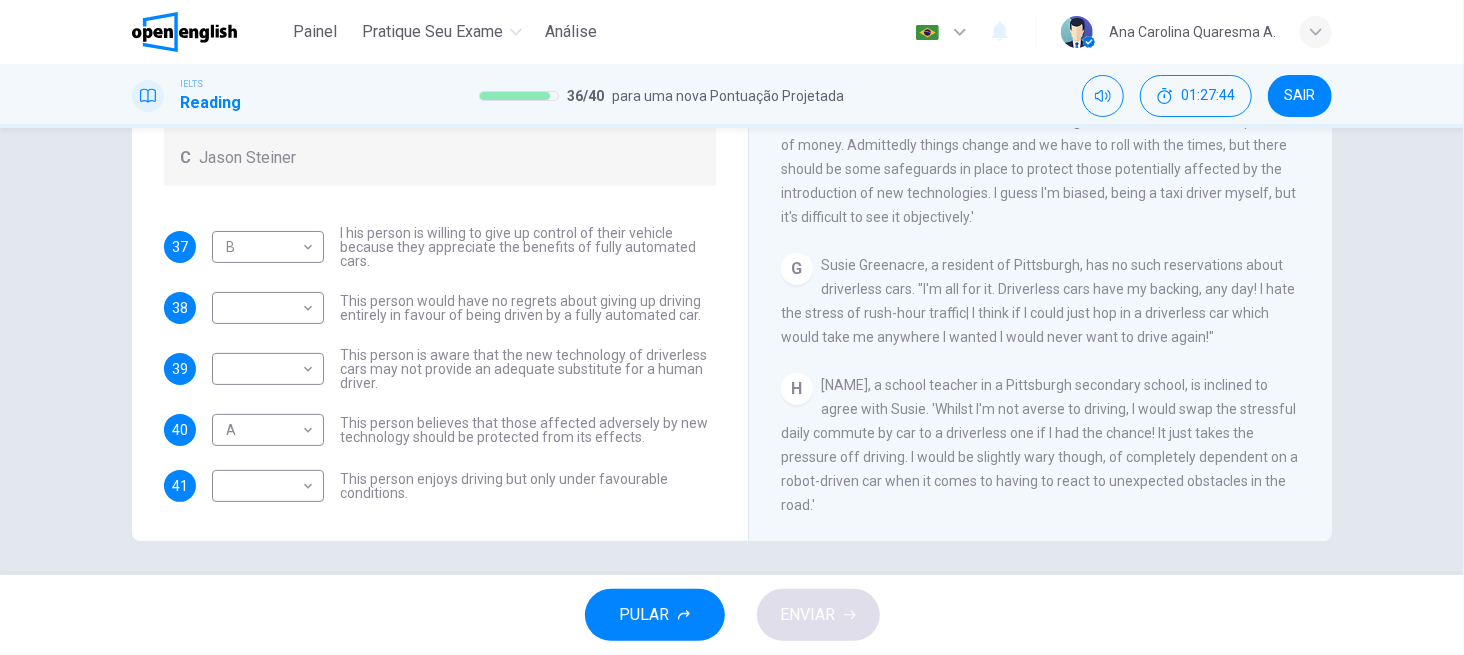 click on "[NAME], a school teacher in a Pittsburgh secondary school, is inclined to agree with Susie. 'Whilst I'm not averse to driving, I would swap the stressful daily commute by car to a driverless one if I had the chance! It just takes the pressure off driving. I would be slightly wary though, of completely dependent on a robot-driven car when it comes to having to react to unexpected obstacles in the road.'" at bounding box center (1039, 445) 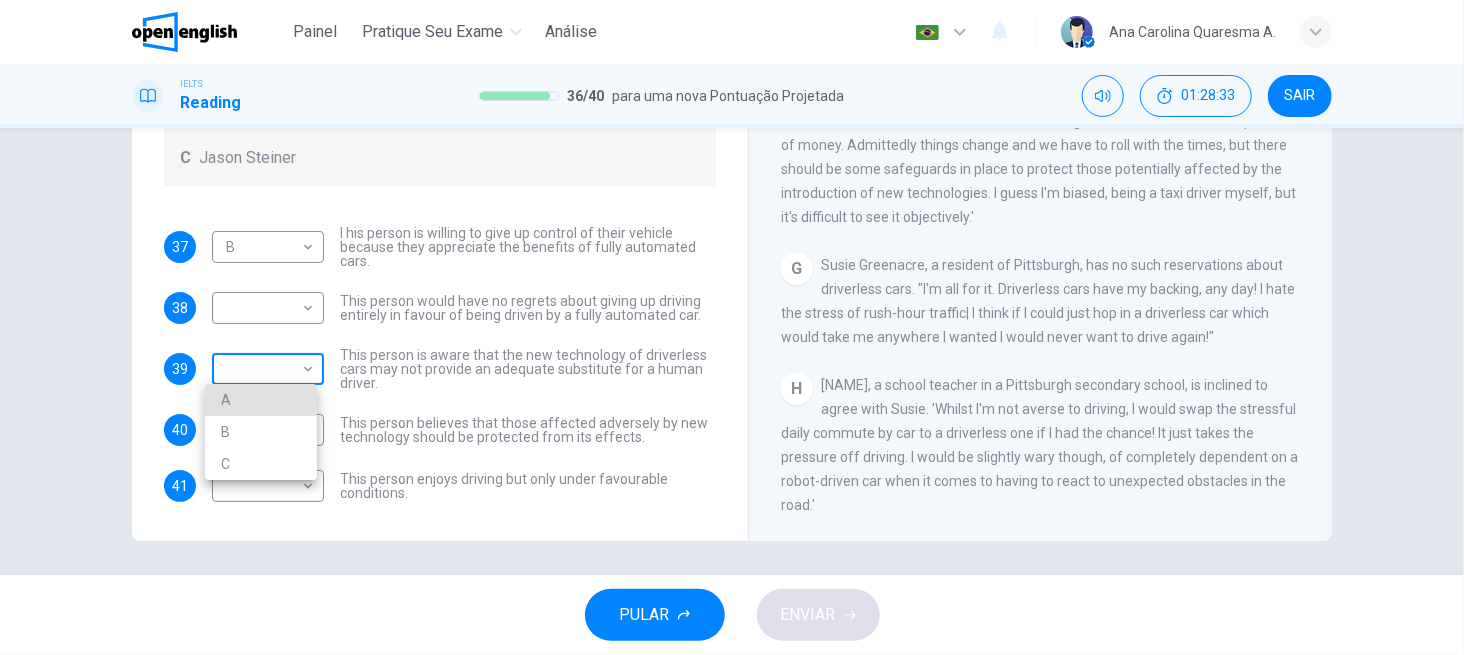 click on "00:30:11 Este site usa cookies, conforme explicado em nossa  Política de Privacidade . Se você concorda com o uso de cookies, clique no botão Aceitar e continue navegando em nosso site.   Política de Privacidade Aceitar This site uses cookies, as explained in our  Privacy Policy . If you agree to the use of cookies, please click the Accept button and continue to browse our site.   Privacy Policy Accept Painel Pratique seu exame Análise Português ** ​ [FIRST] [LAST] A. IELTS Reading 36 / 40 para uma nova Pontuação Projetada 01:28:33 SAIR Questions 37 - 41 Look at the following statements, and the list of people. Match each statement to the correct person, A-C. You may use any letter more than once.
A [FIRST] [LAST] B [FIRST] [LAST] C [FIRST] [LAST] 37 B * ​ I his person is willing to give up control of their vehicle because they appreciate the benefits of fully automated cars. 38 ​ ​ 39 ​ ​ 40 A * ​ 41 ​ ​ This person enjoys driving but only under favourable conditions. Driverless cars" at bounding box center [732, 327] 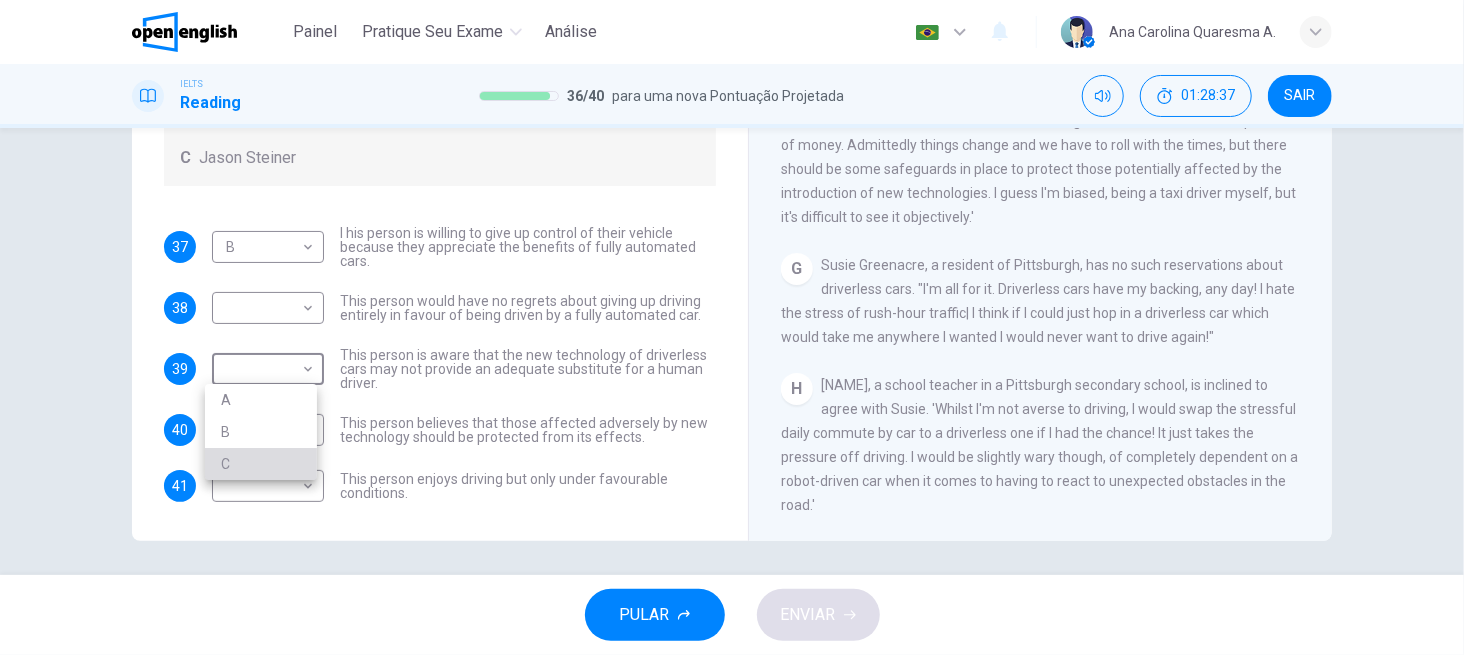 click on "C" at bounding box center (261, 464) 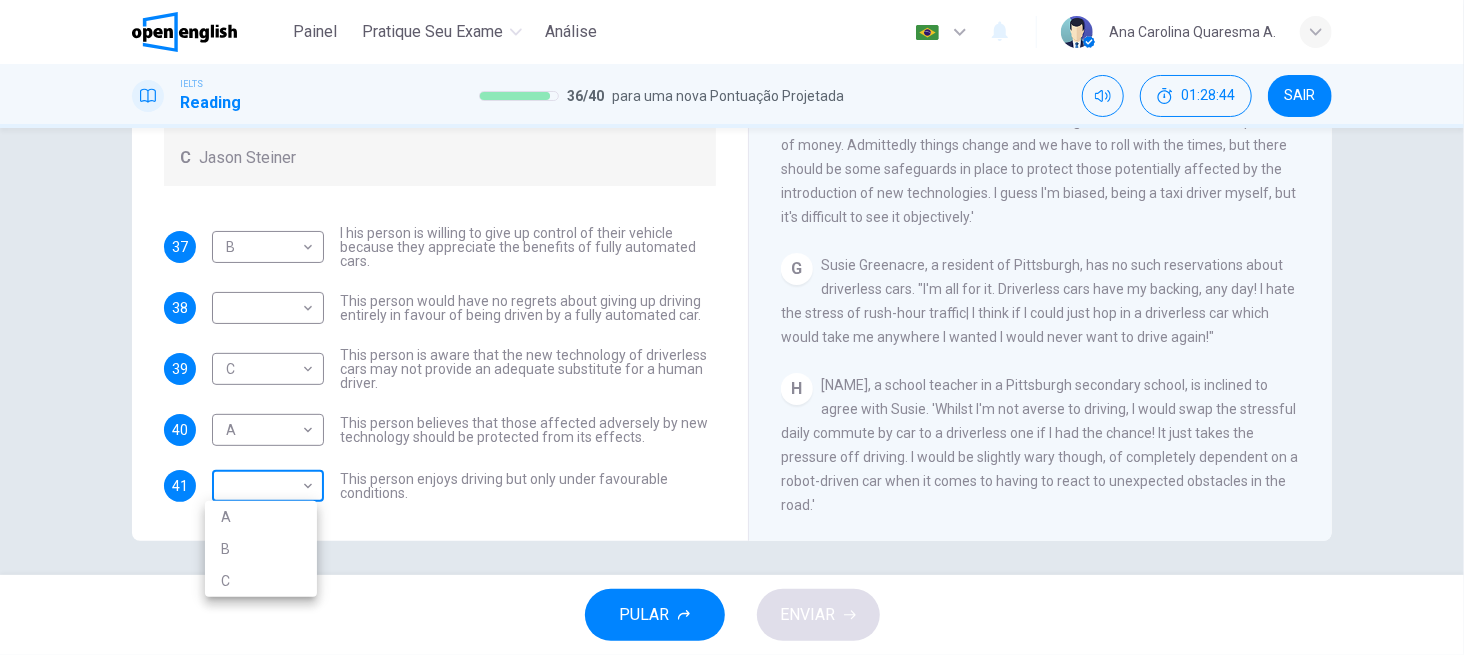 click on "Painel Pratique seu exame Análise Português ** ​ [FIRST] [LAST] A. IELTS Reading 36 / 40 para uma nova Pontuação Projetada 01:28:44 SAIR Questions 37 - 41 Look at the following statements, and the list of people. Match each statement to the correct person, A-C. You may use any letter more than once.
A John Reynolds B Susie Greenacre C Jason Steiner 37 B * ​ I his person is willing to give up control of their vehicle because they appreciate the benefits of fully automated cars. 38 ​ ​ 39 C * ​ 40 A * ​ 41 ​ ​ This person enjoys driving but only under favourable conditions. Driverless cars" at bounding box center (732, 327) 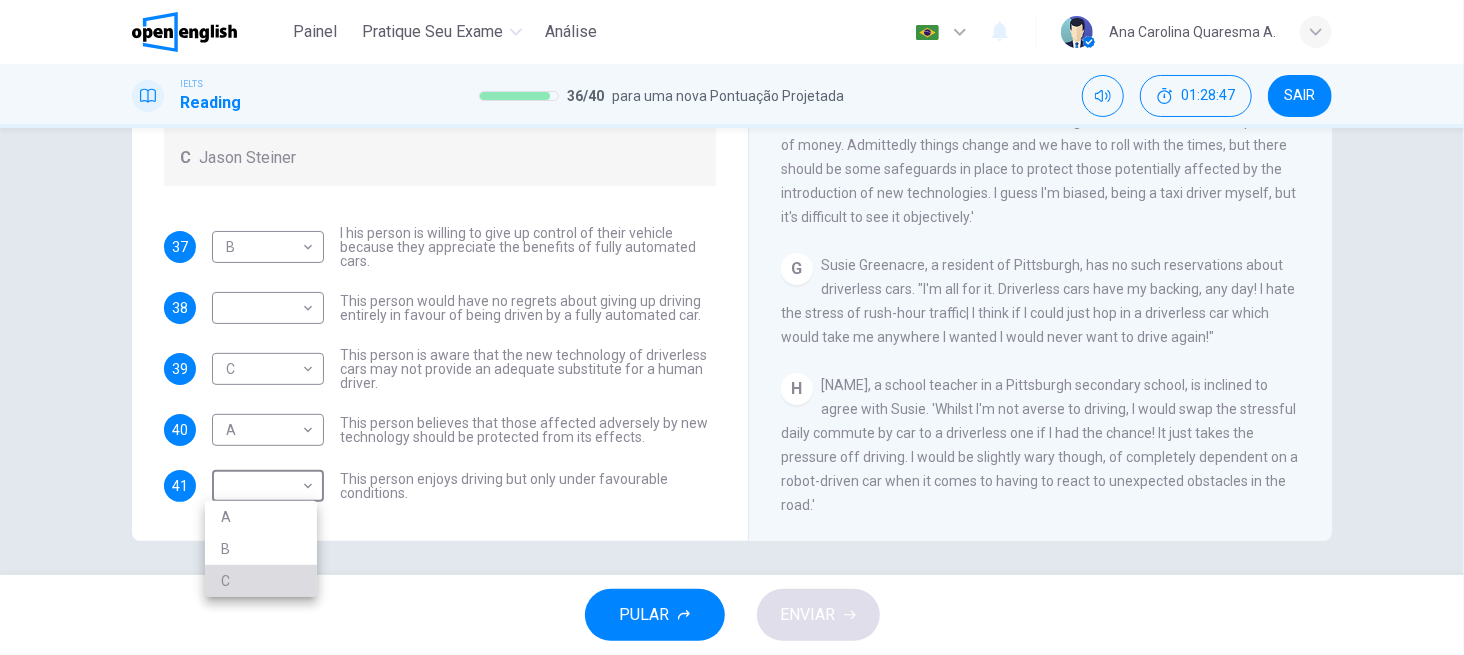 click on "C" at bounding box center [261, 581] 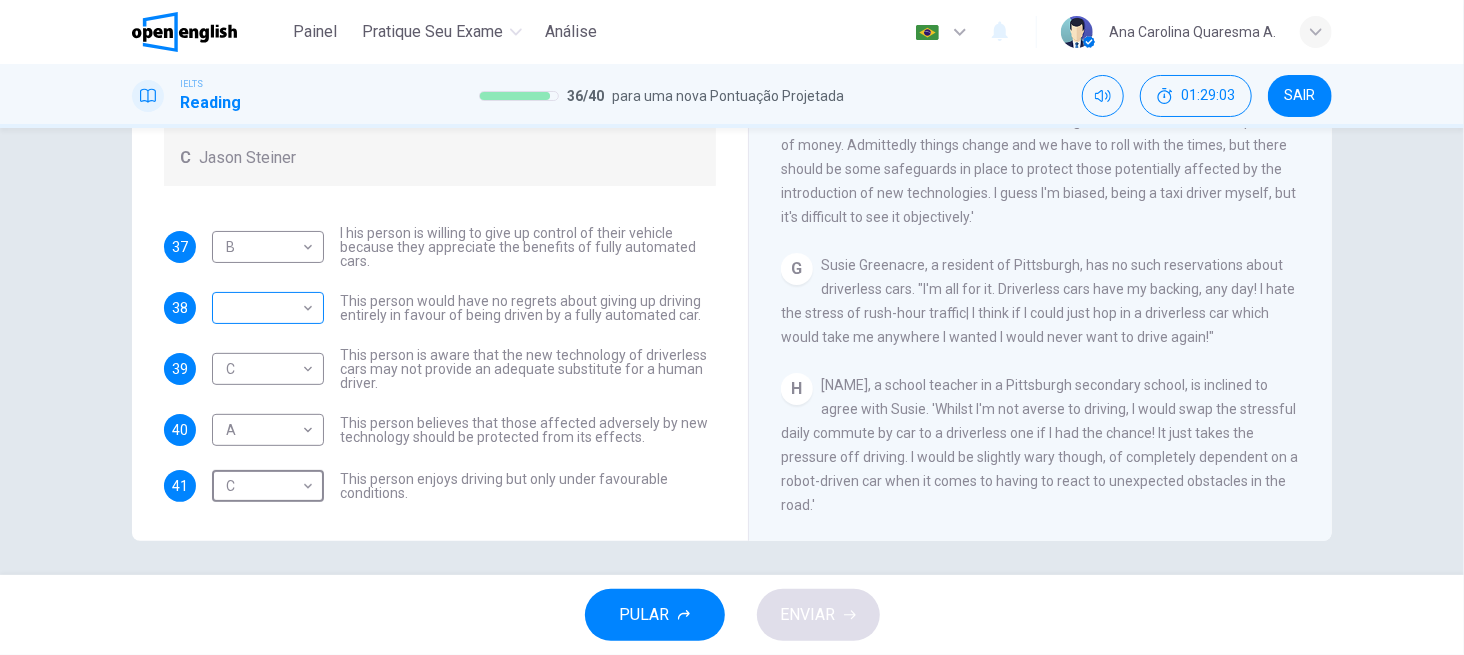 click on "Questions 37 - 41 Look at the following statements, and the list of people. Match each statement to the correct person, A-C. You may use any letter more than once.
A John Reynolds B Susie Greenacre C Jason Steiner 37 B * ​ I his person is willing to give up control of their vehicle because they appreciate the benefits of fully automated cars. 38 ​ ​ 39 C * ​ 40 A * ​ 41 C * ​ This person enjoys driving but only under favourable conditions. Driverless cars" at bounding box center (732, 327) 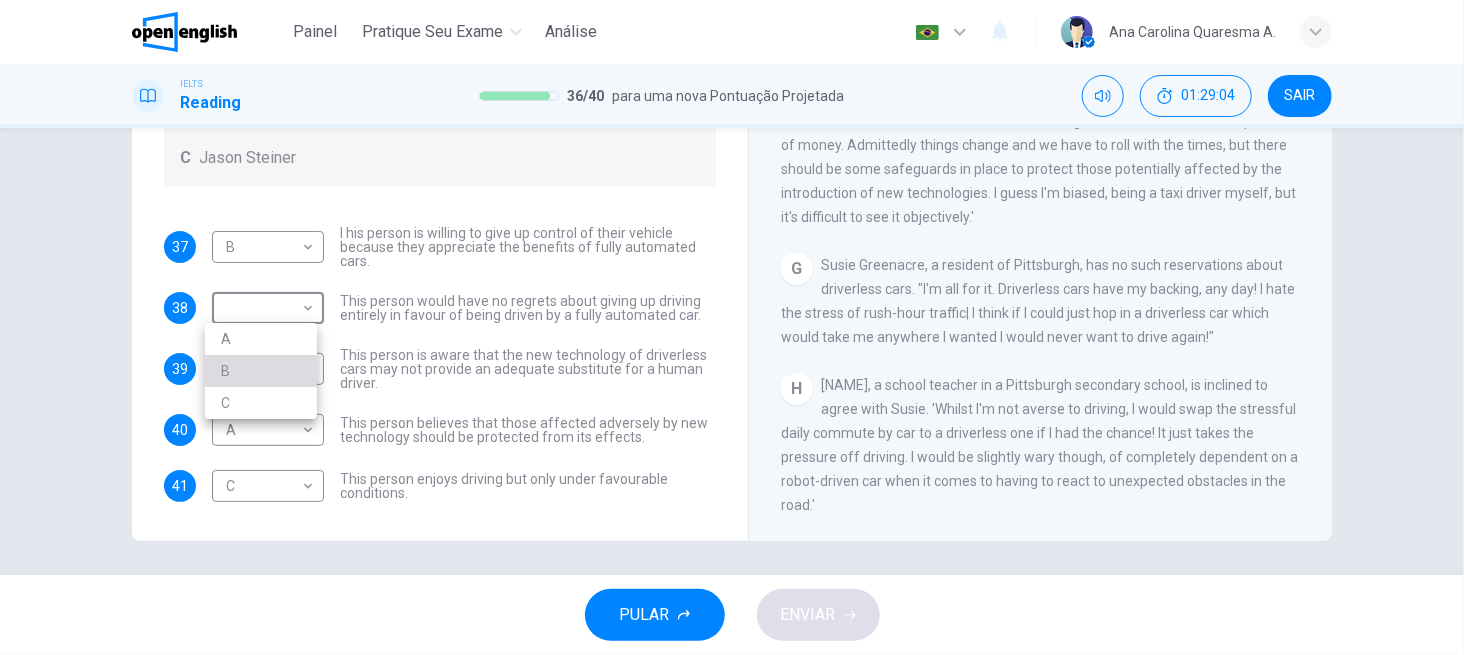 click on "B" at bounding box center [261, 371] 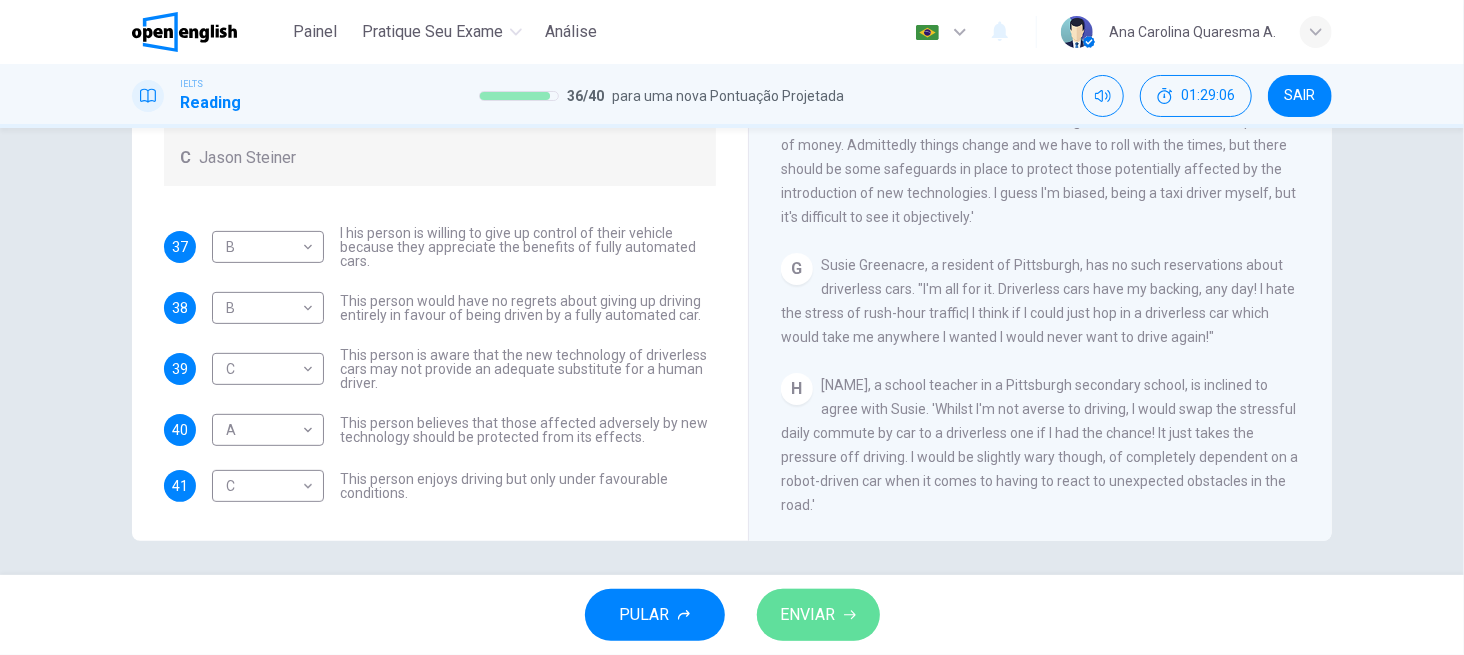 click on "ENVIAR" at bounding box center (808, 615) 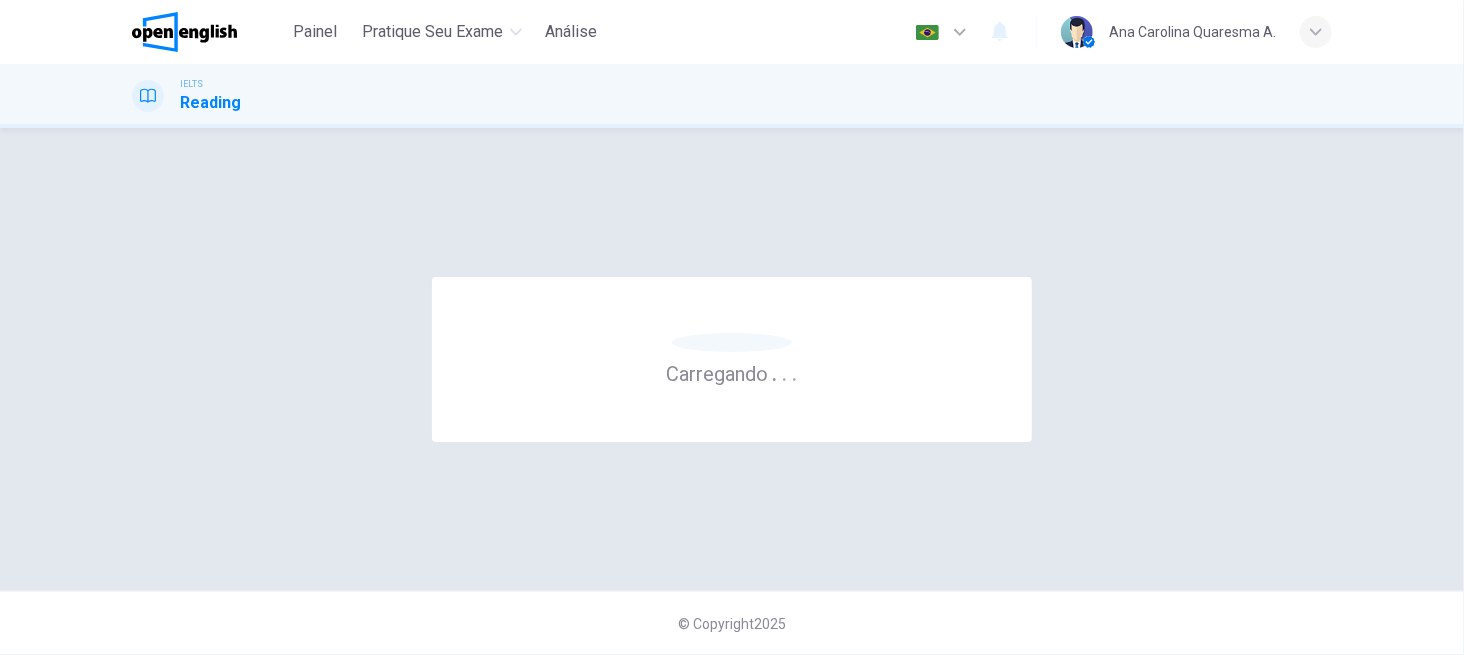 scroll, scrollTop: 0, scrollLeft: 0, axis: both 